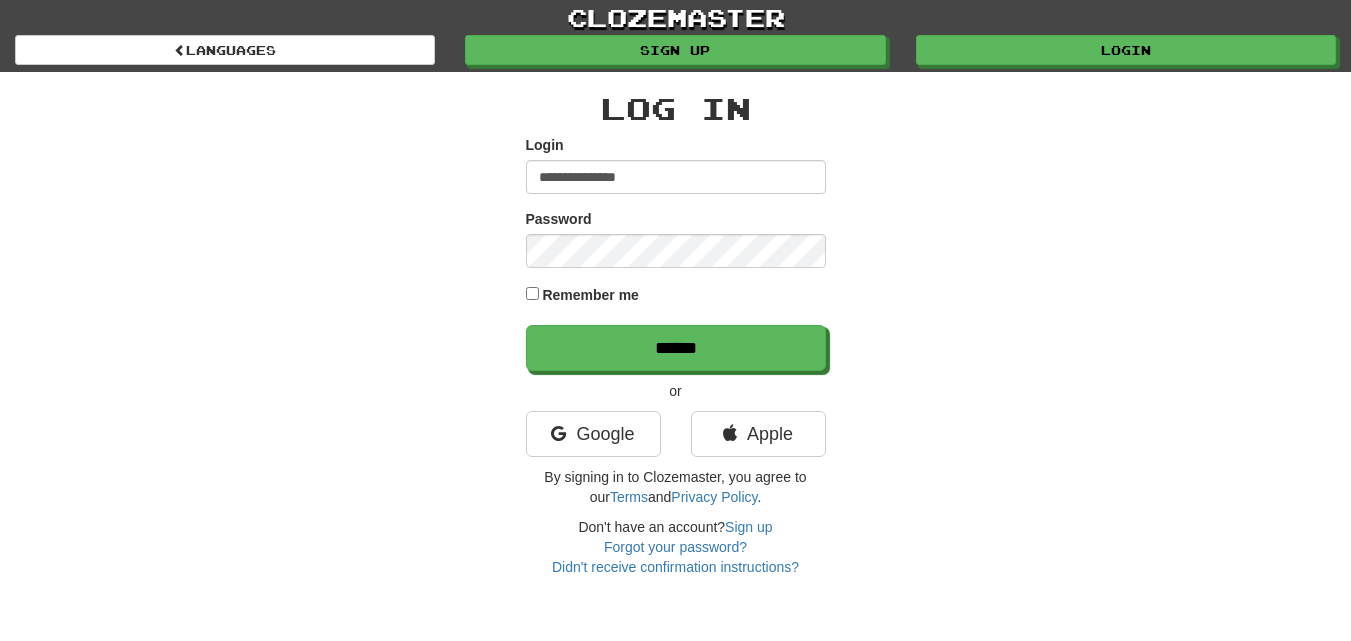 scroll, scrollTop: 0, scrollLeft: 0, axis: both 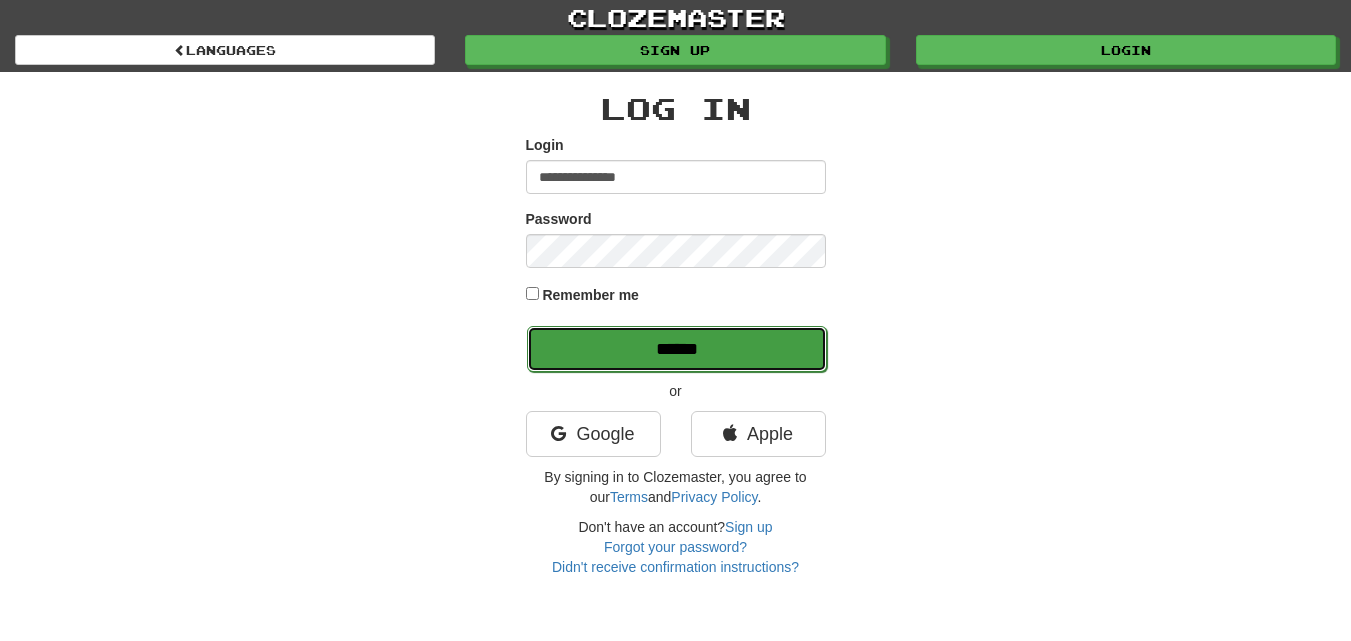 click on "******" at bounding box center (677, 349) 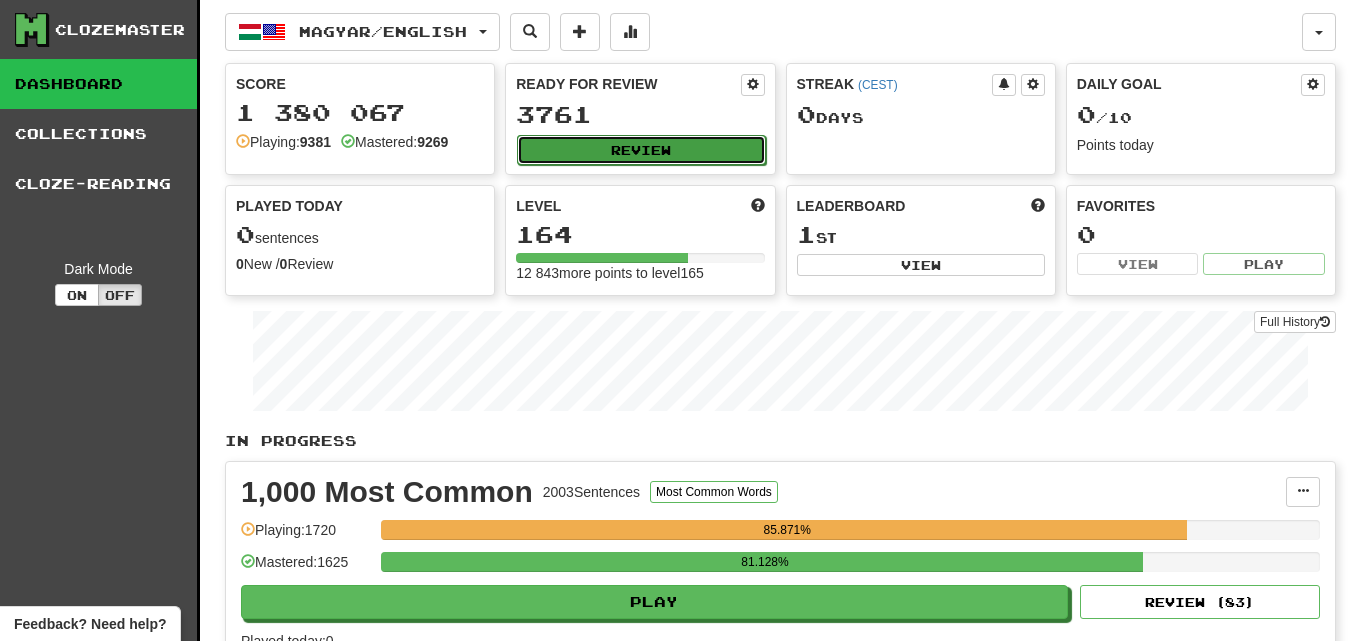 click on "Review" 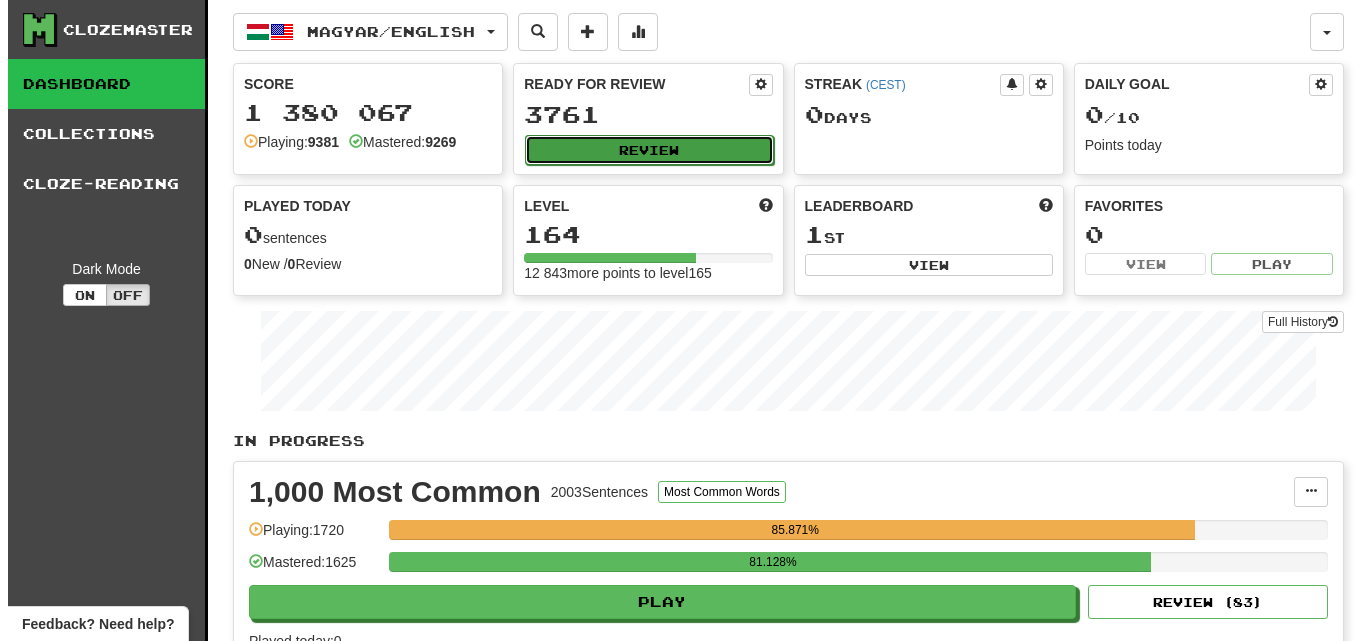 scroll, scrollTop: 0, scrollLeft: 0, axis: both 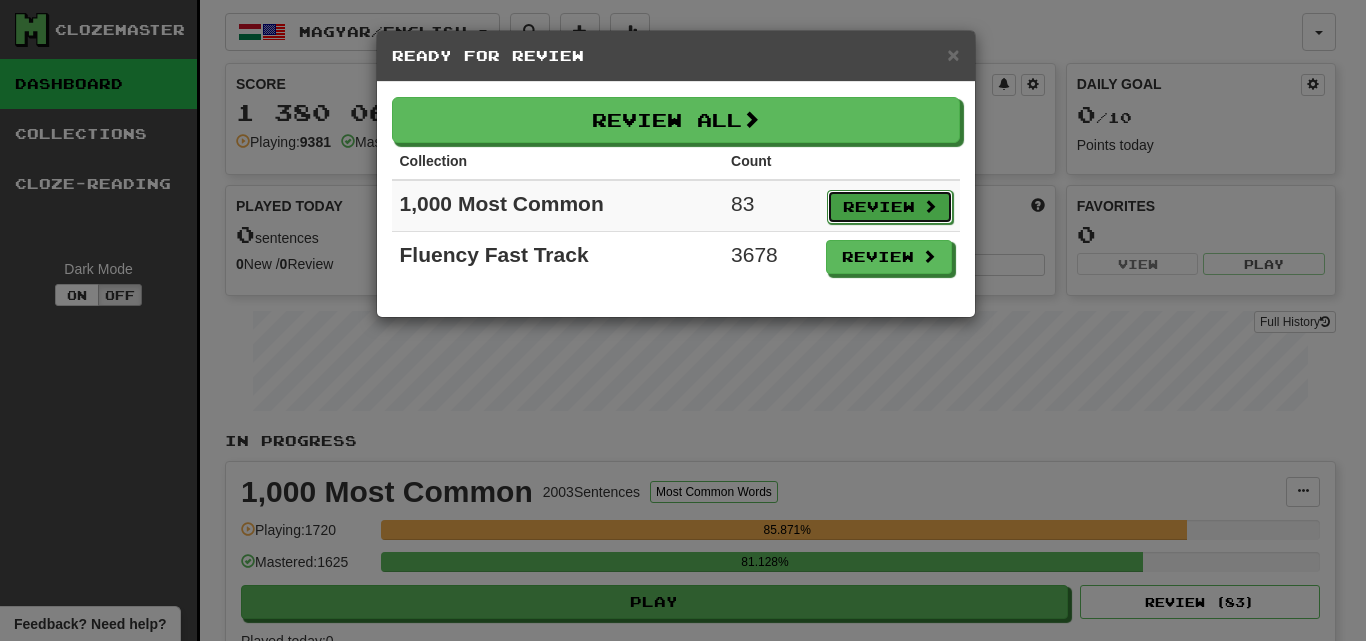 click on "Review" at bounding box center (890, 207) 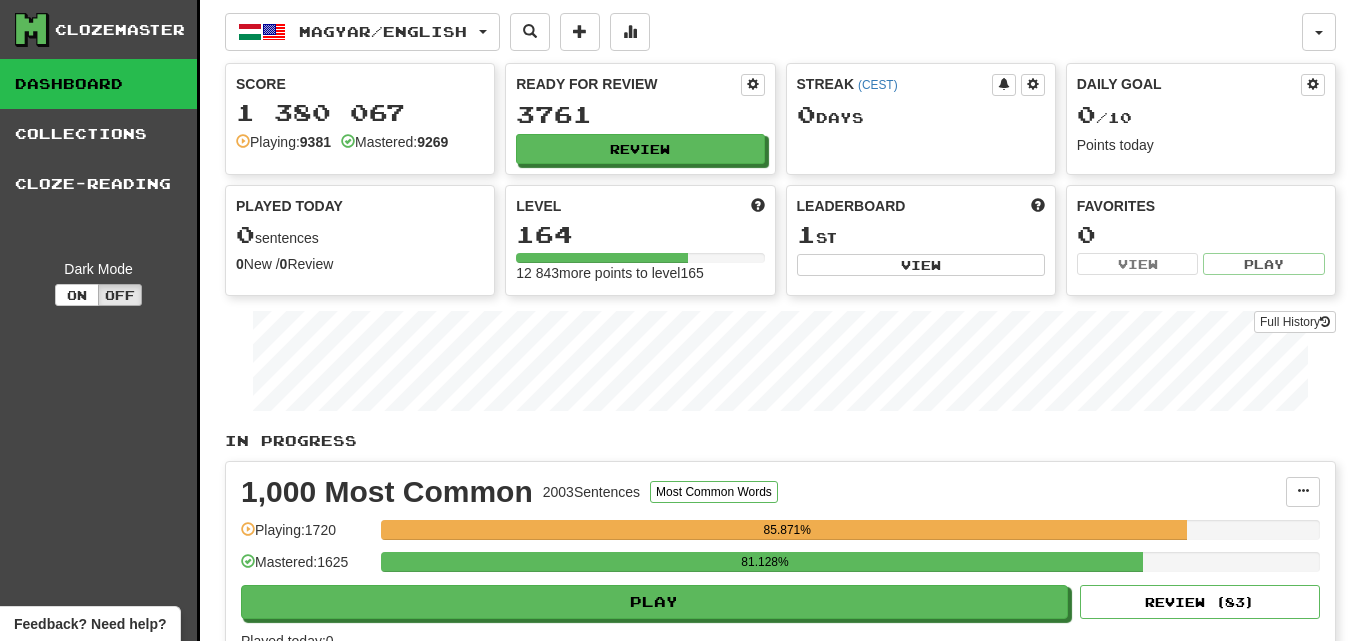 select on "**" 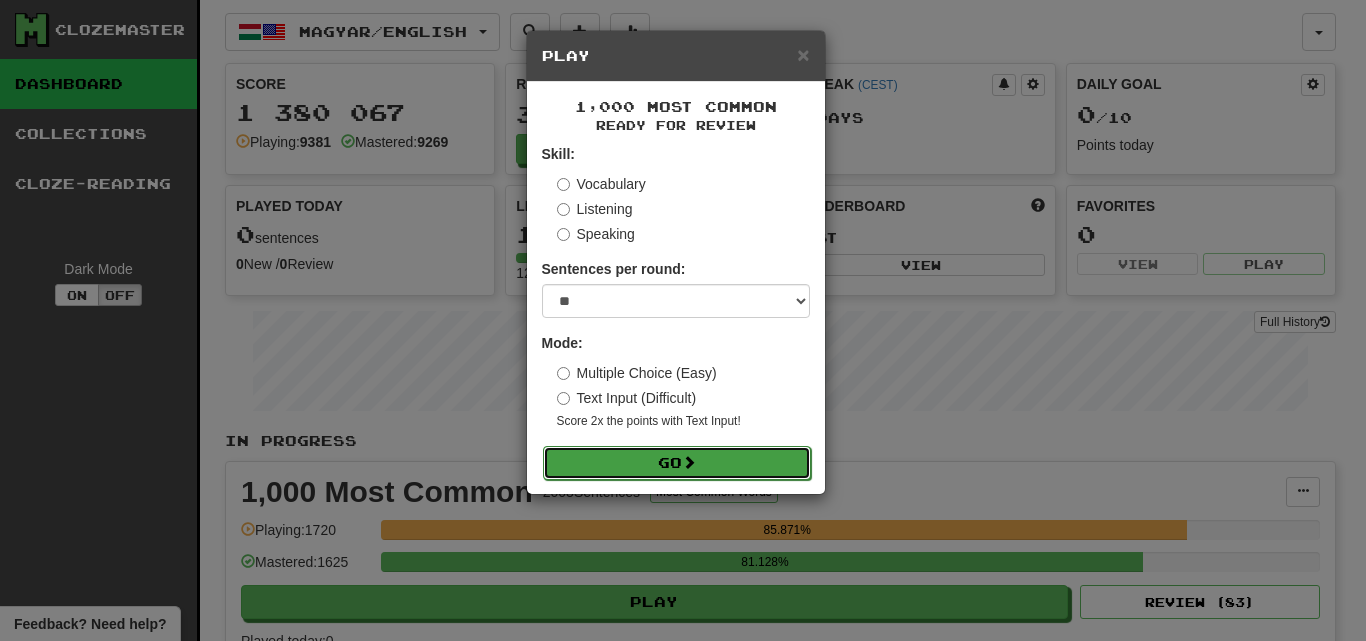 click on "Go" at bounding box center [677, 463] 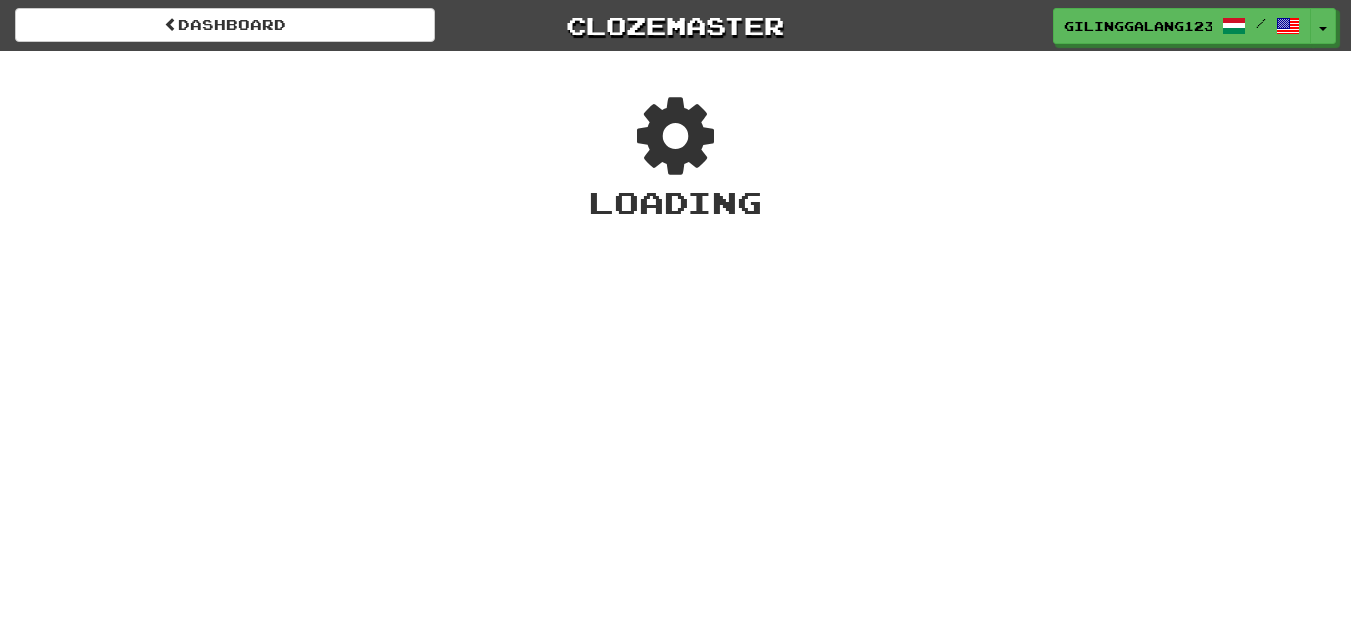 scroll, scrollTop: 0, scrollLeft: 0, axis: both 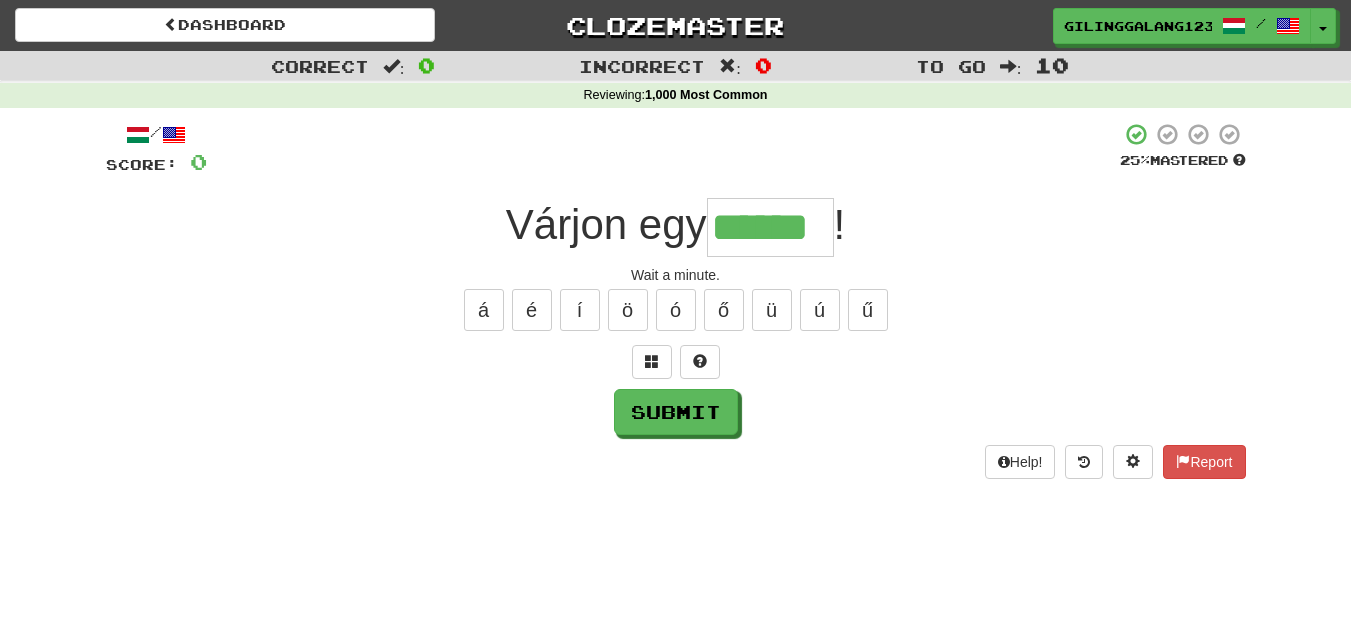 type on "******" 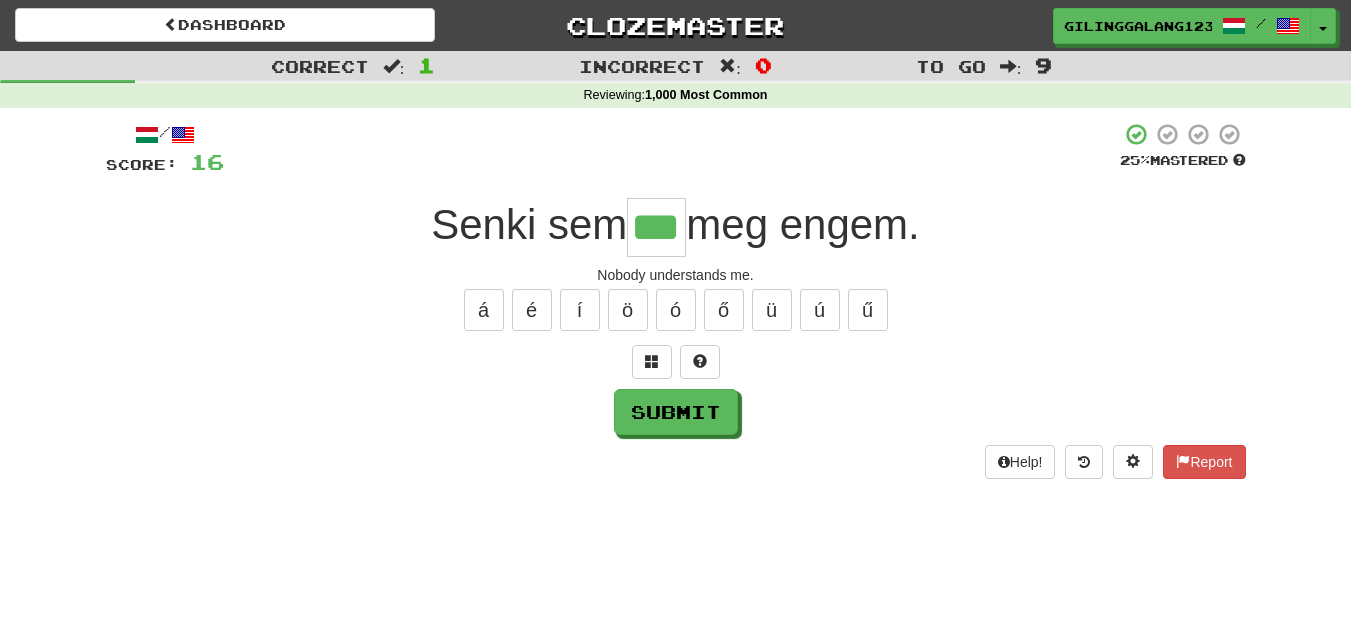 type on "***" 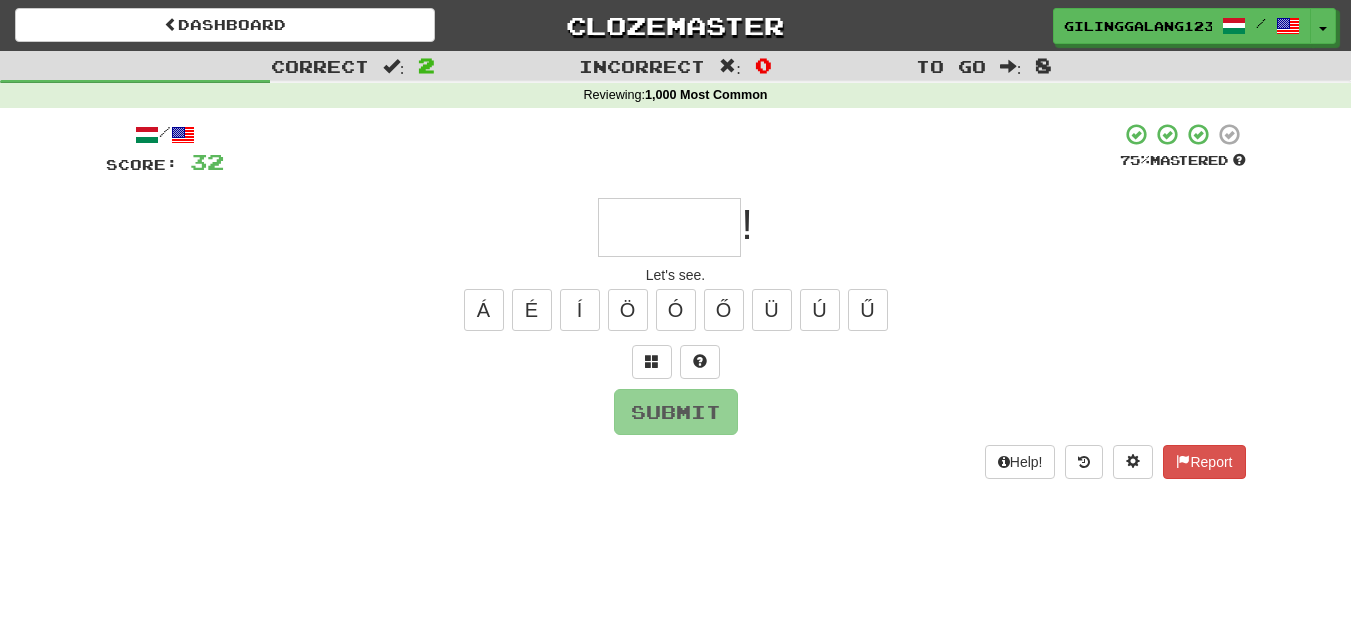 type on "*" 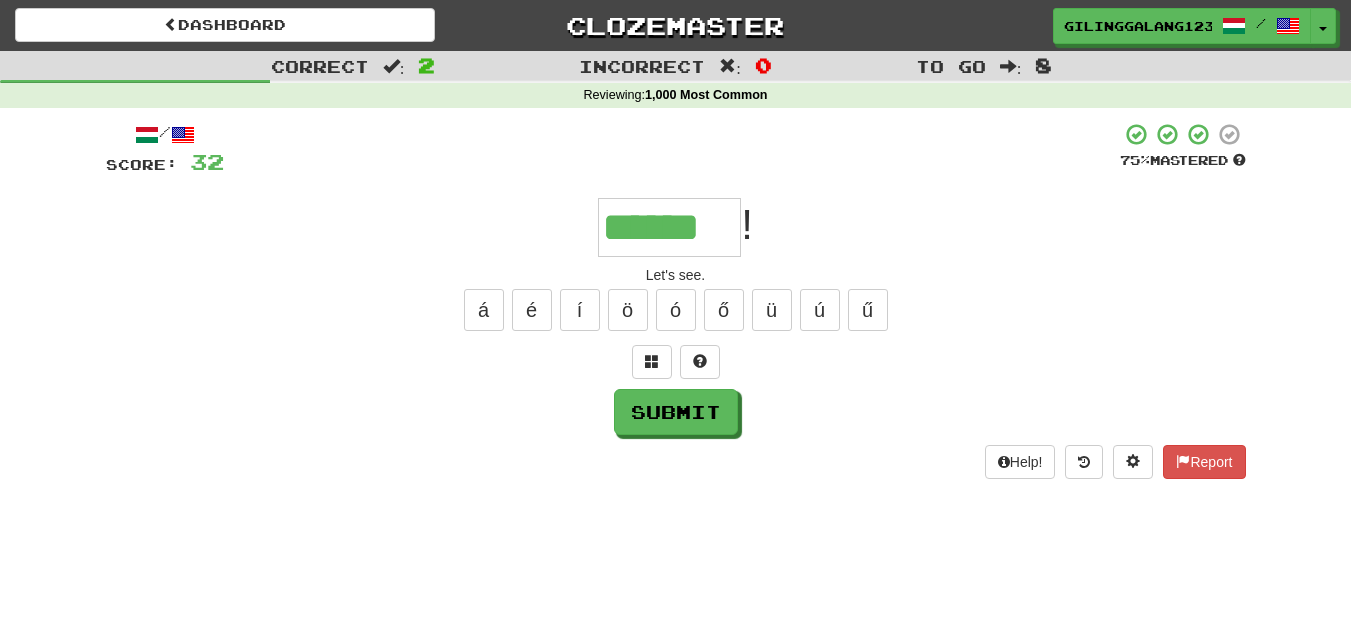 type on "******" 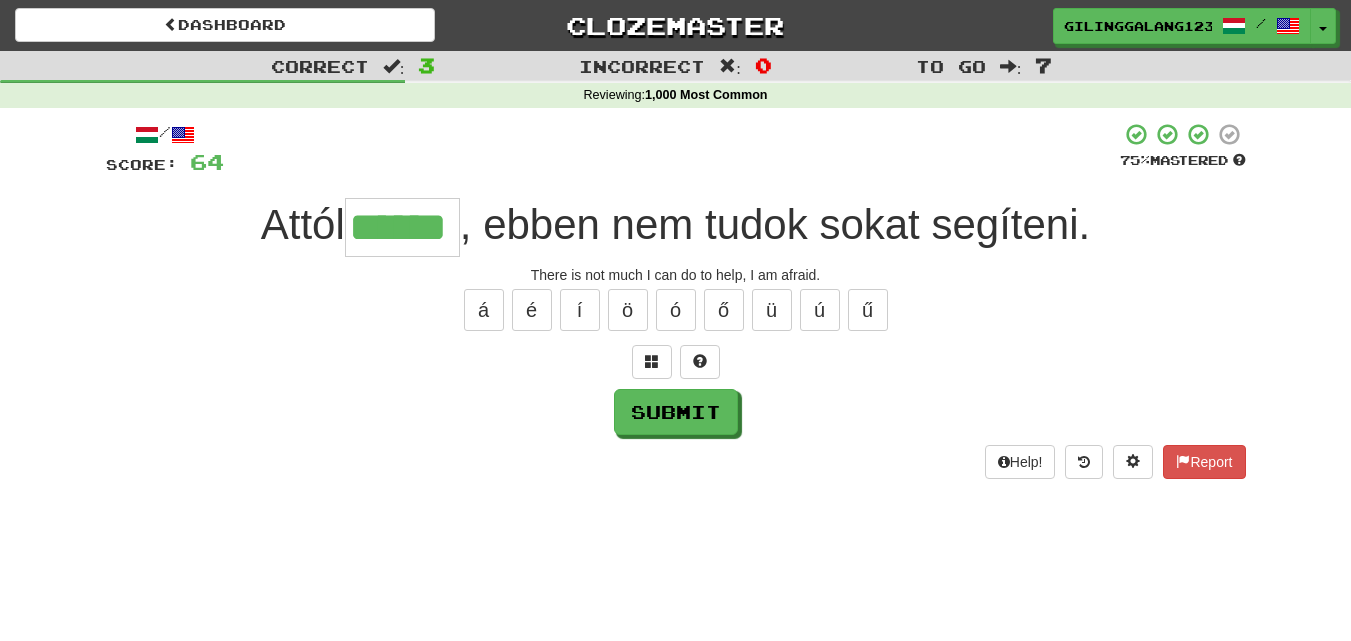 type on "******" 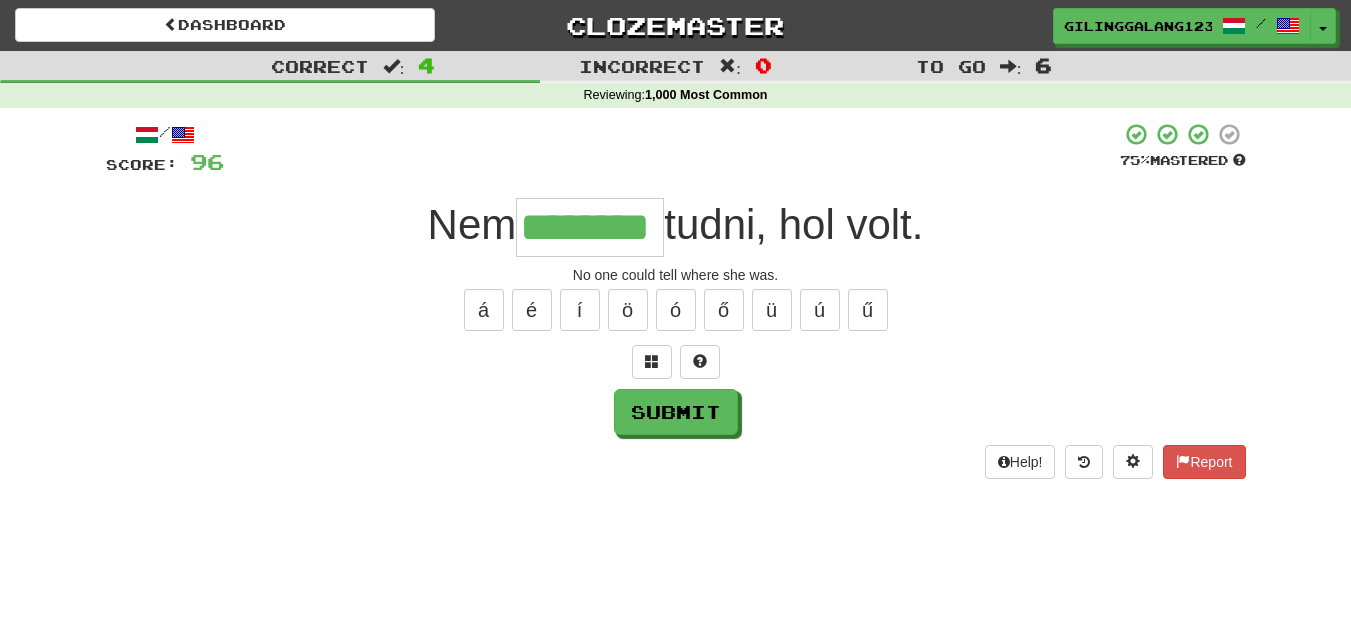 type on "*" 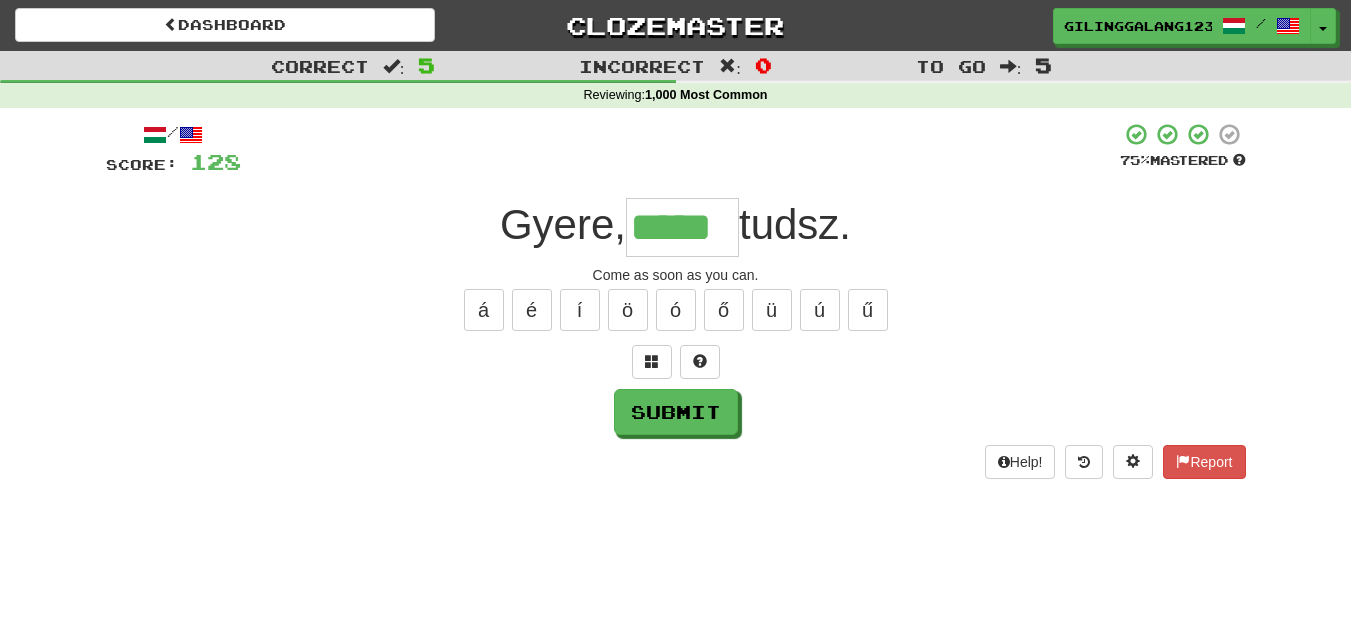 type on "*****" 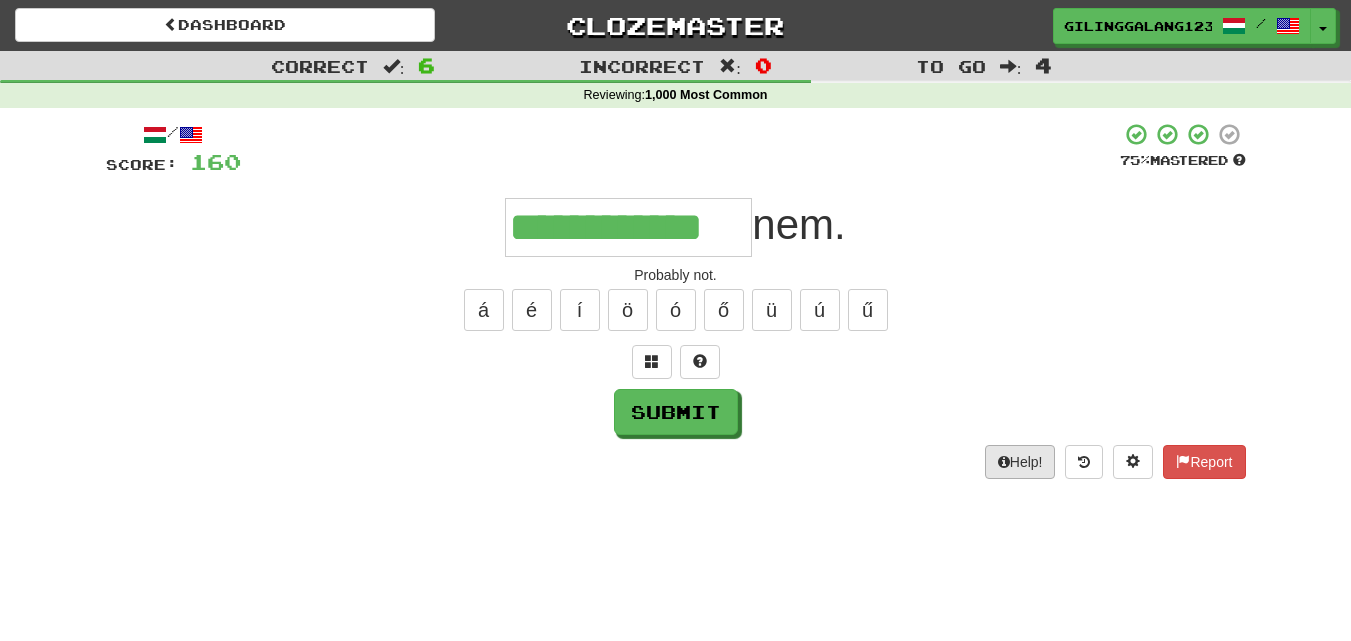 type on "**********" 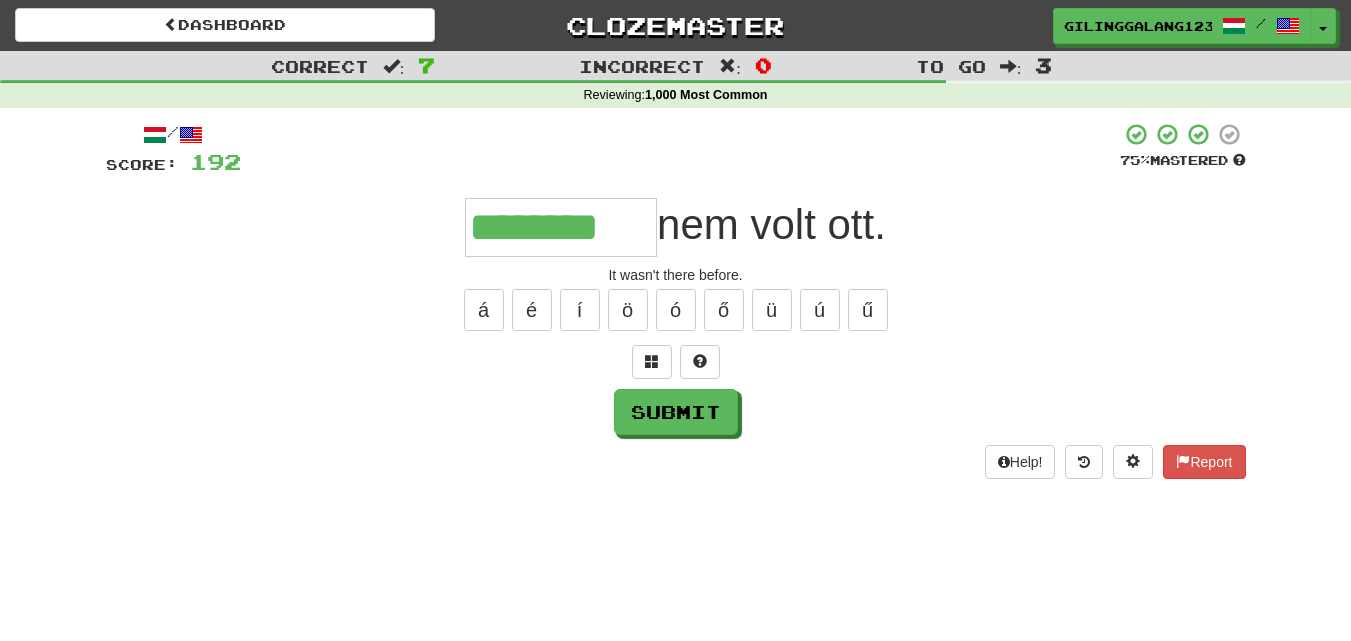 type on "********" 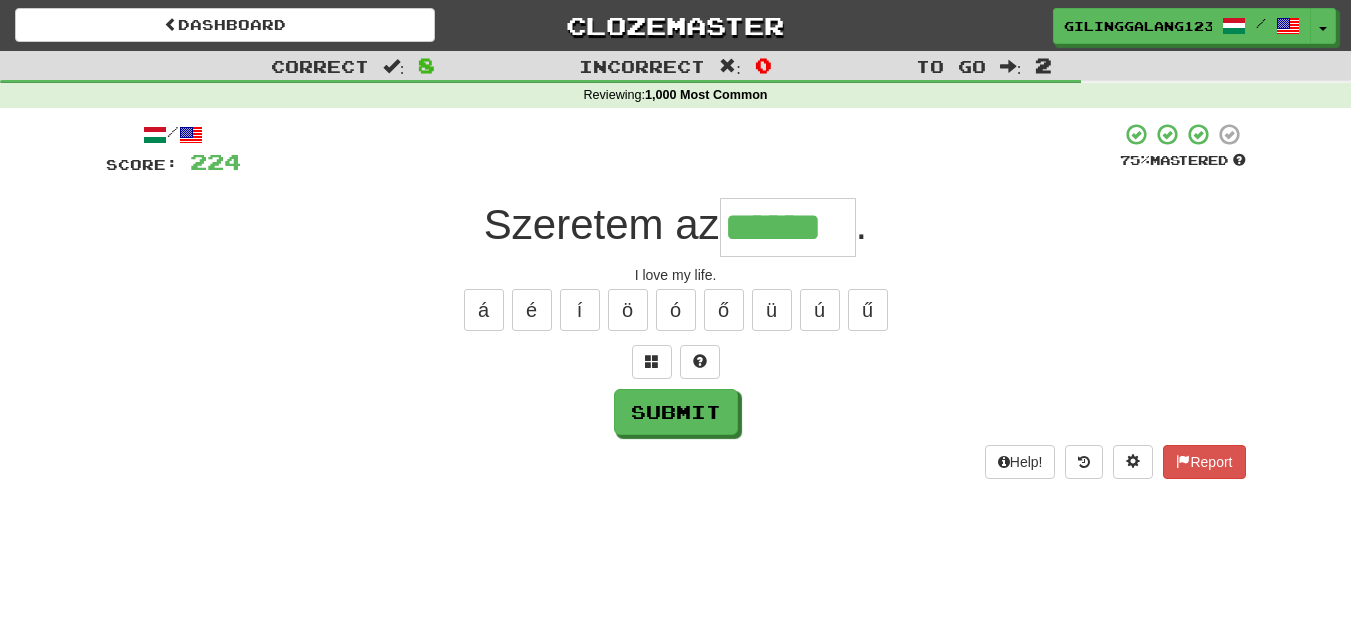 type on "******" 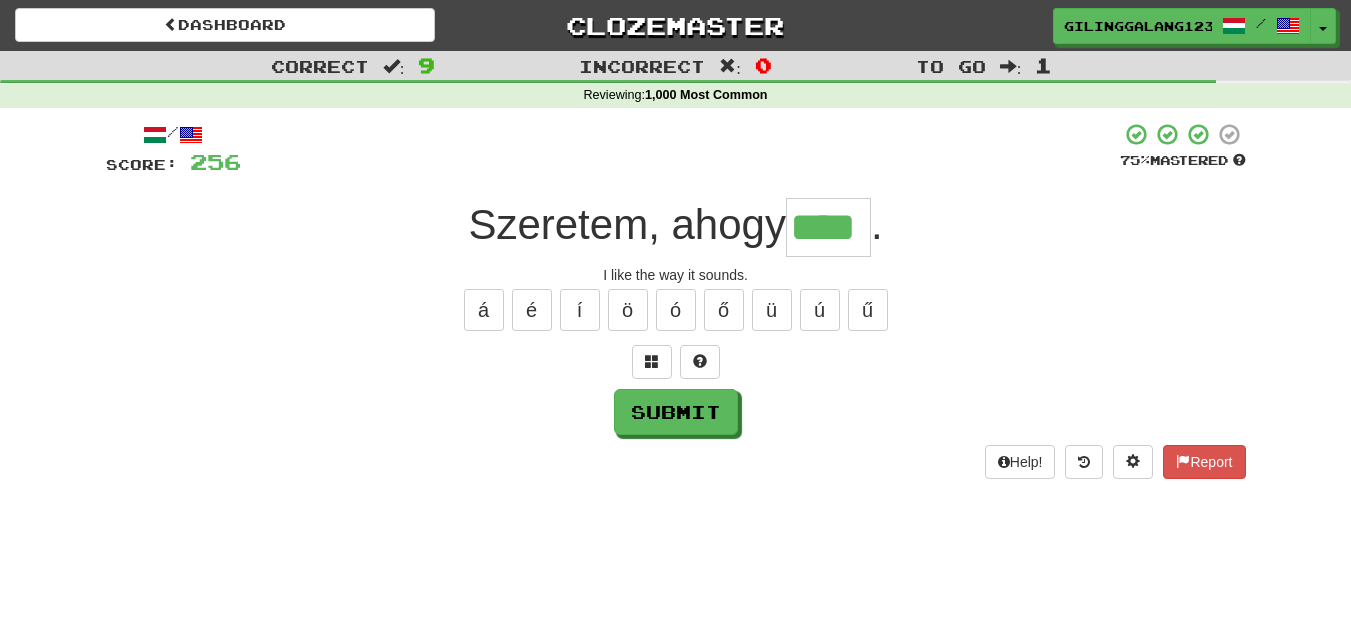 type on "****" 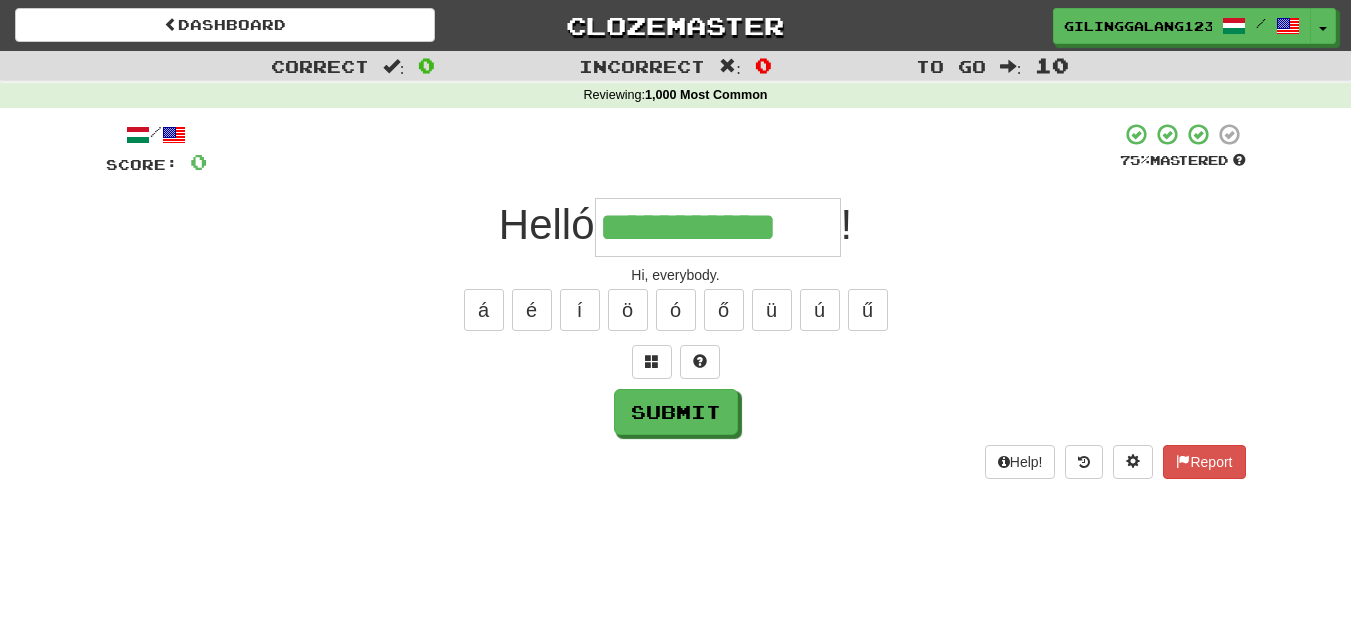 type on "**********" 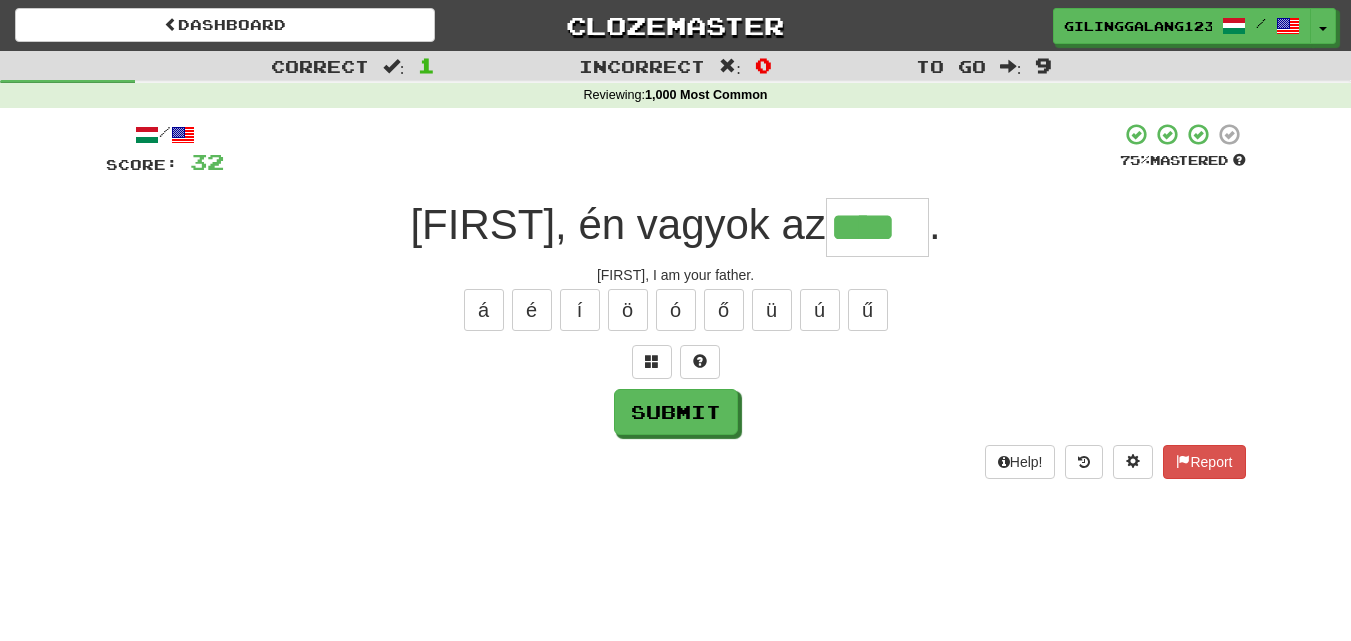 type on "****" 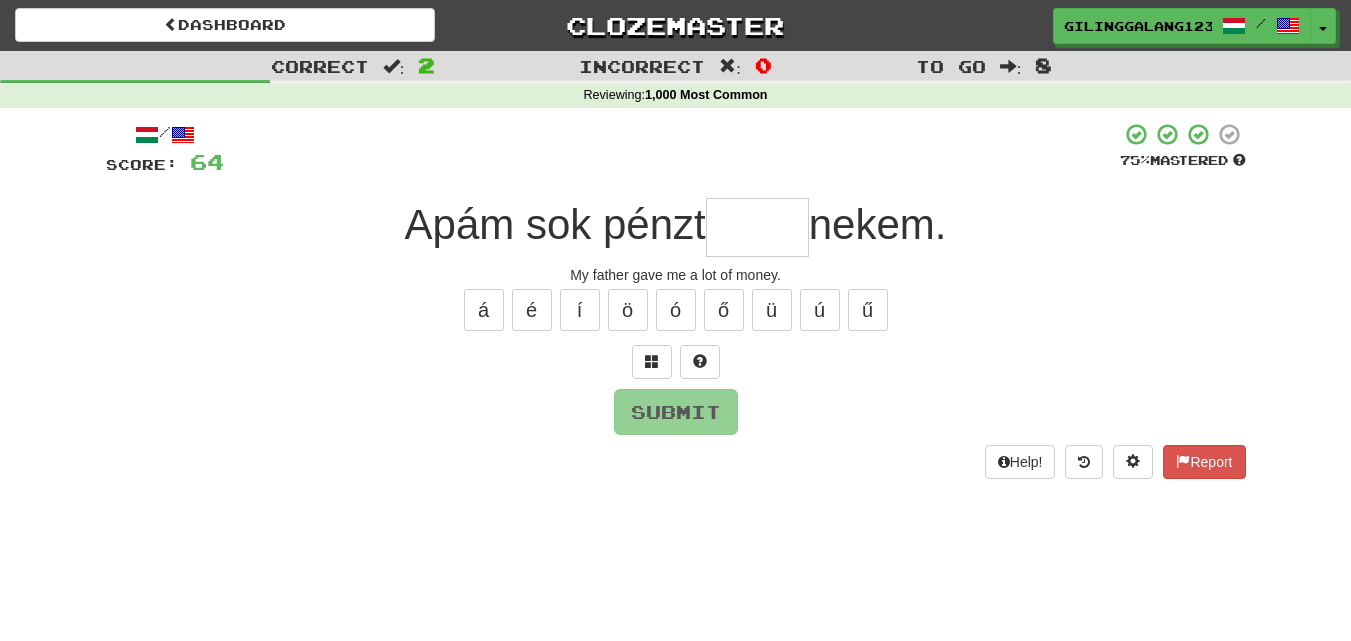 type on "*" 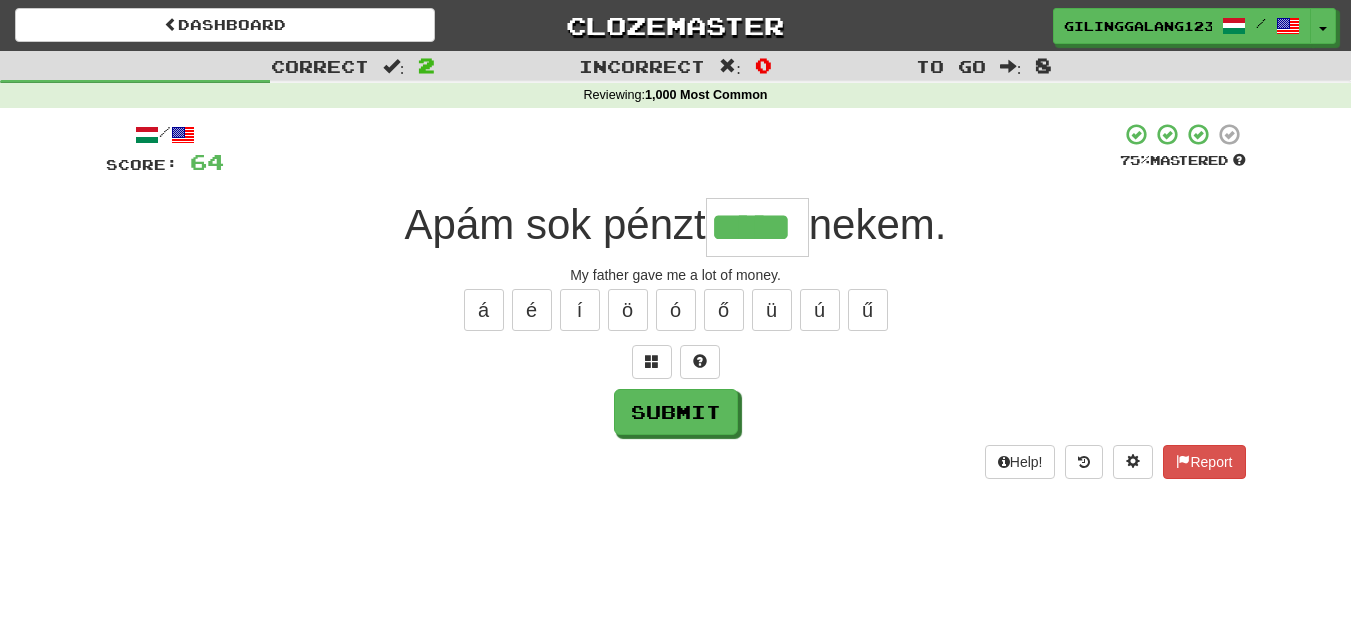 type on "*****" 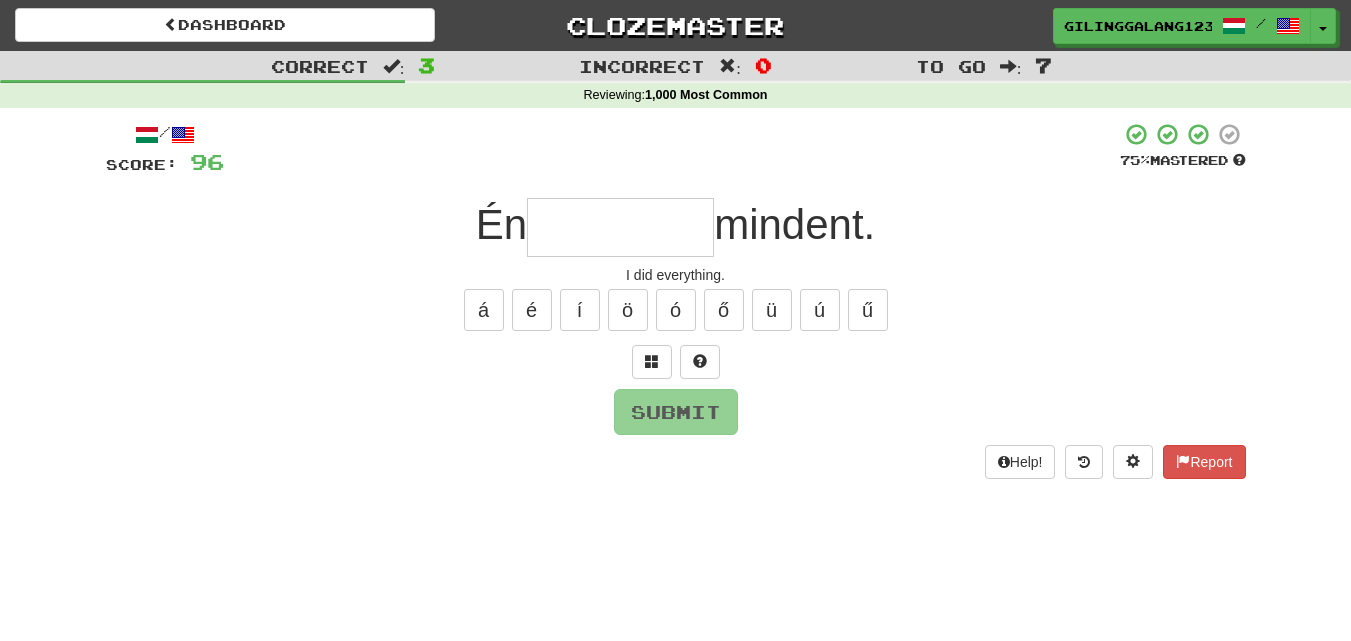 type on "*" 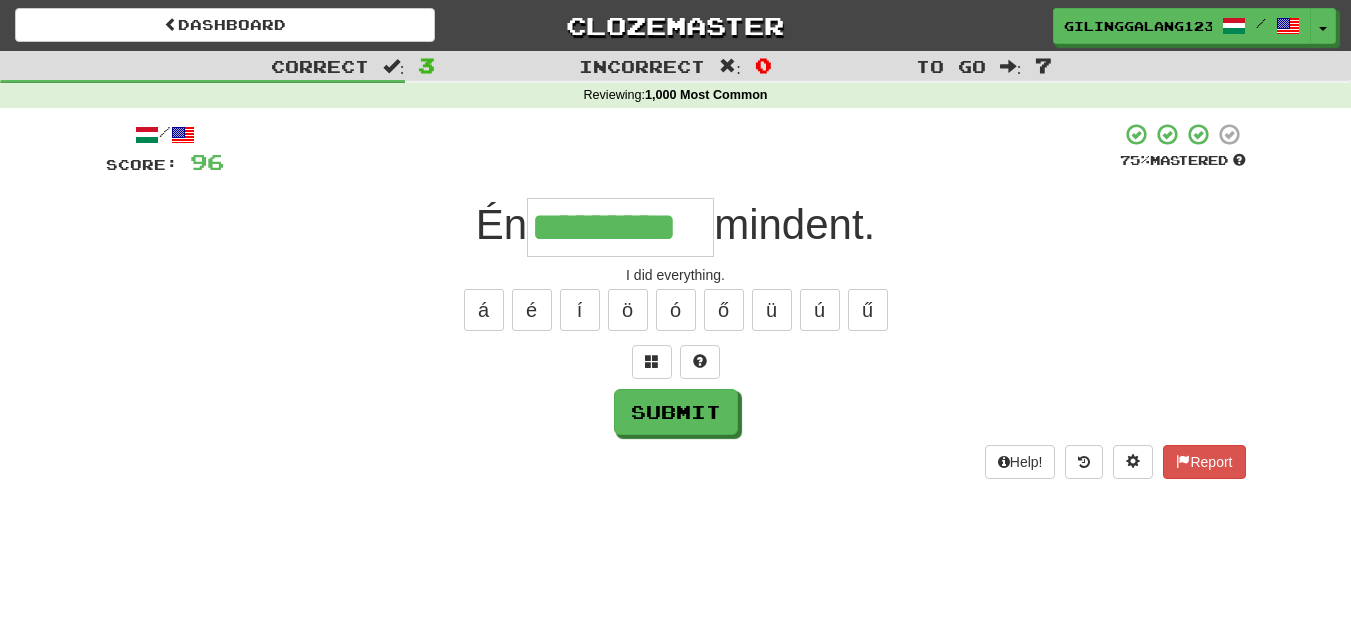 type on "*********" 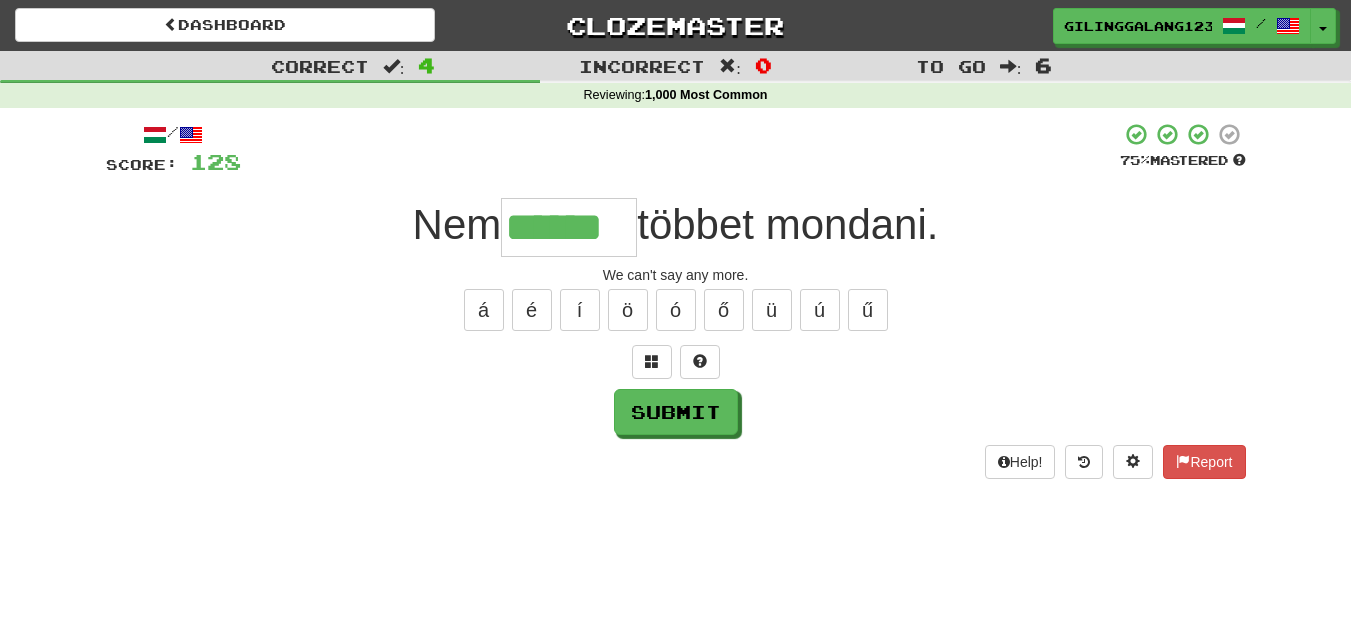 type on "******" 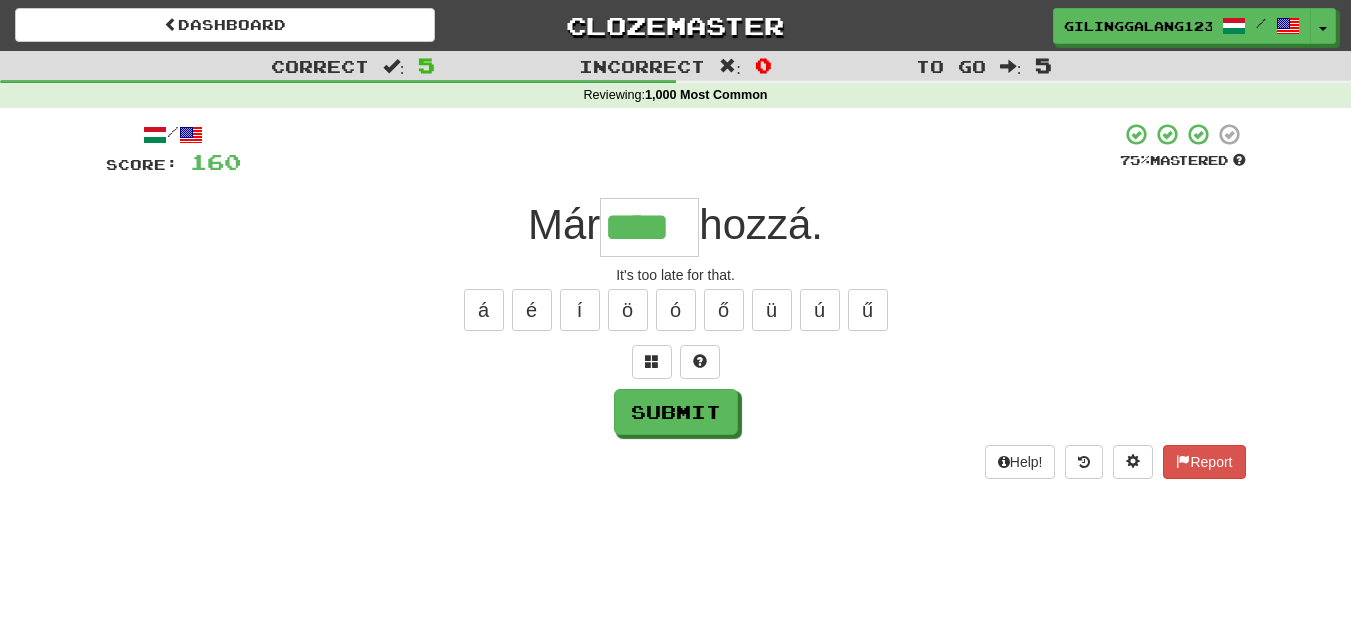 type on "****" 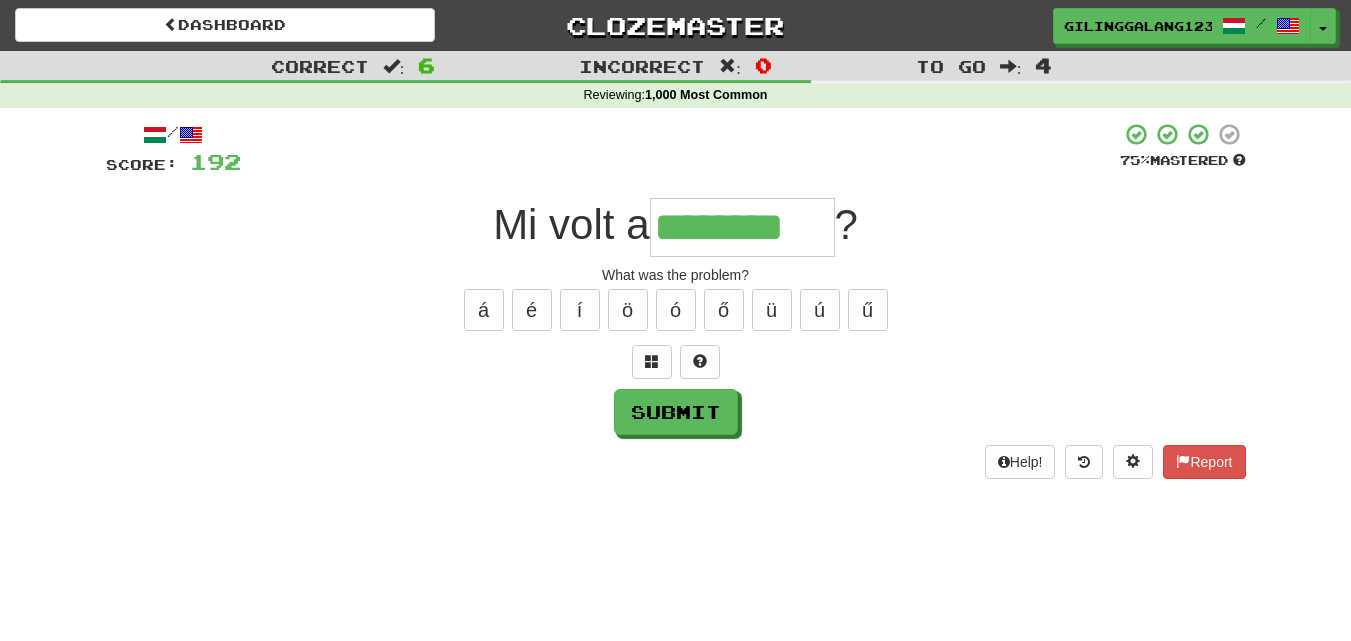 type on "********" 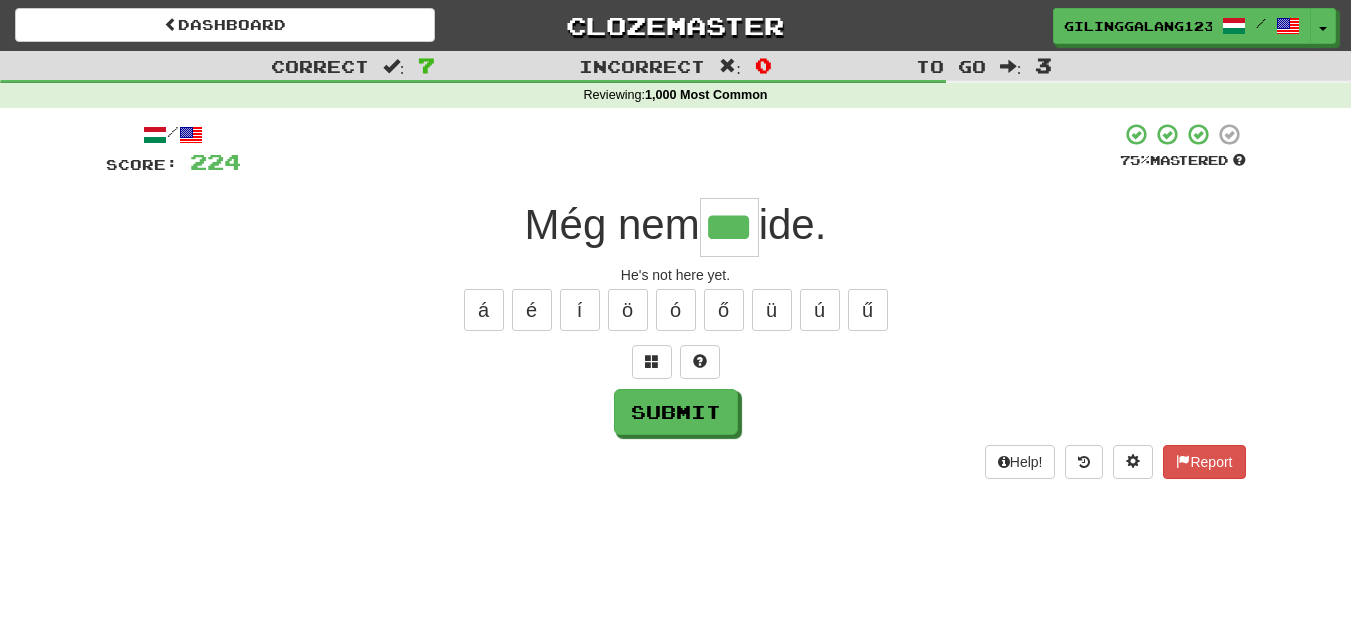 type on "***" 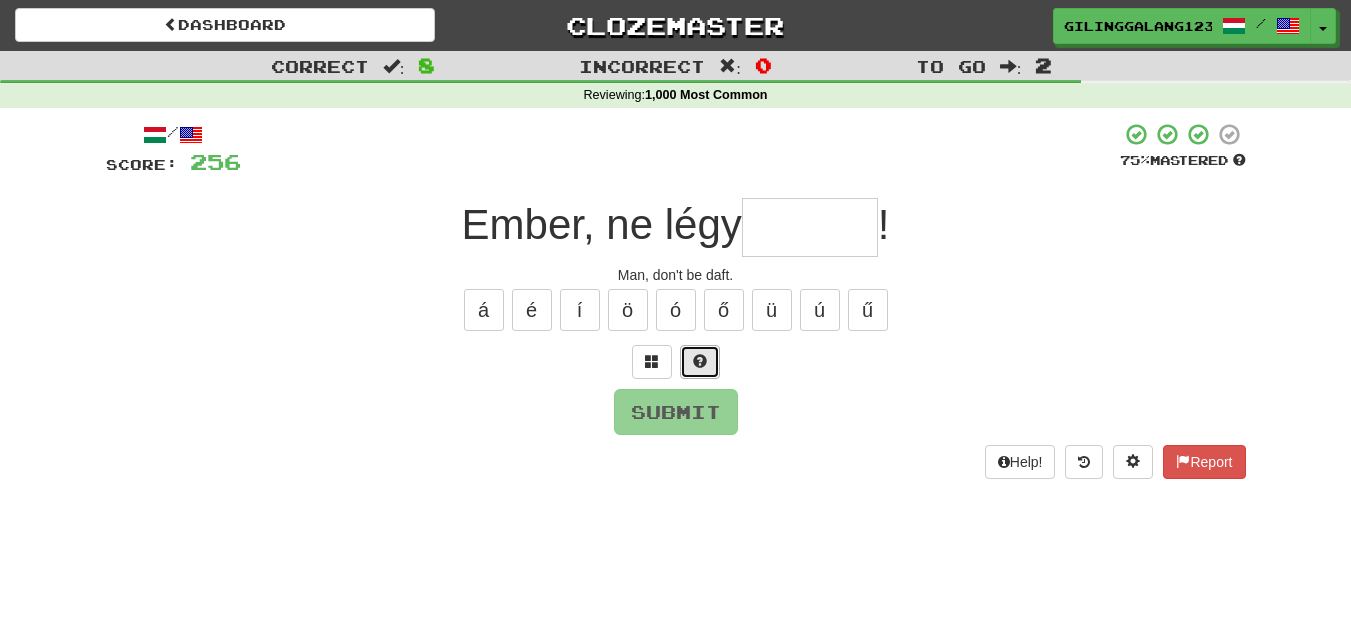 click at bounding box center [700, 362] 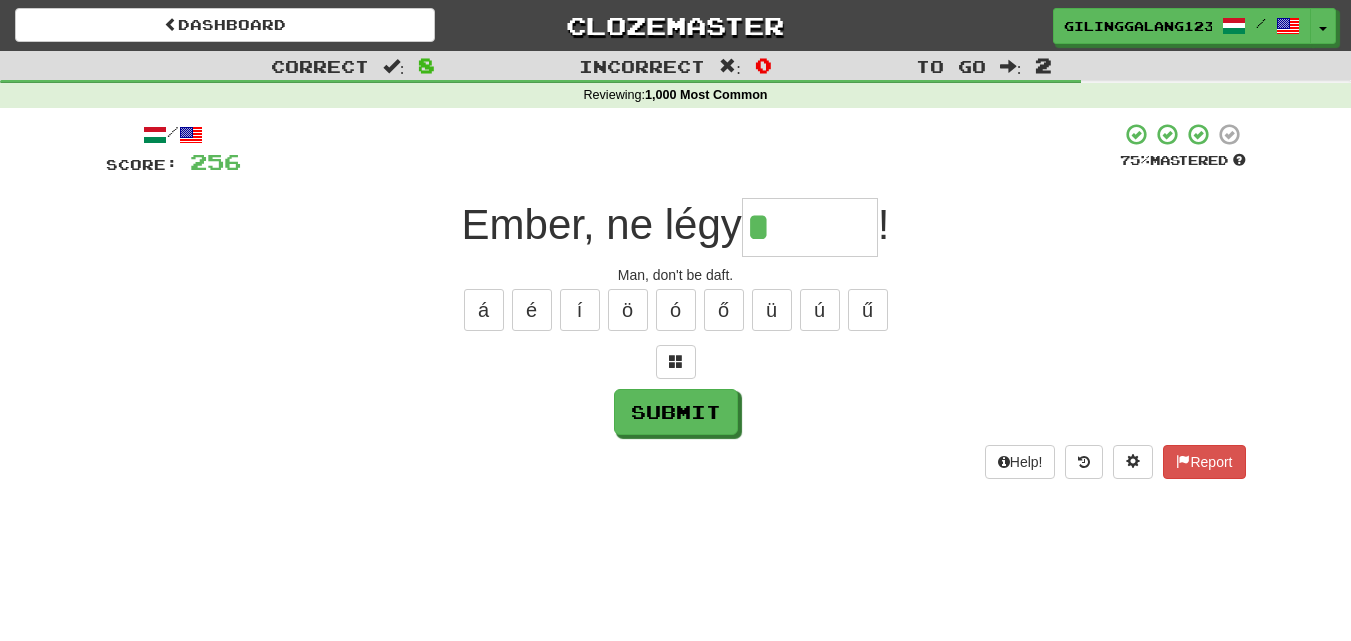 click at bounding box center [676, 362] 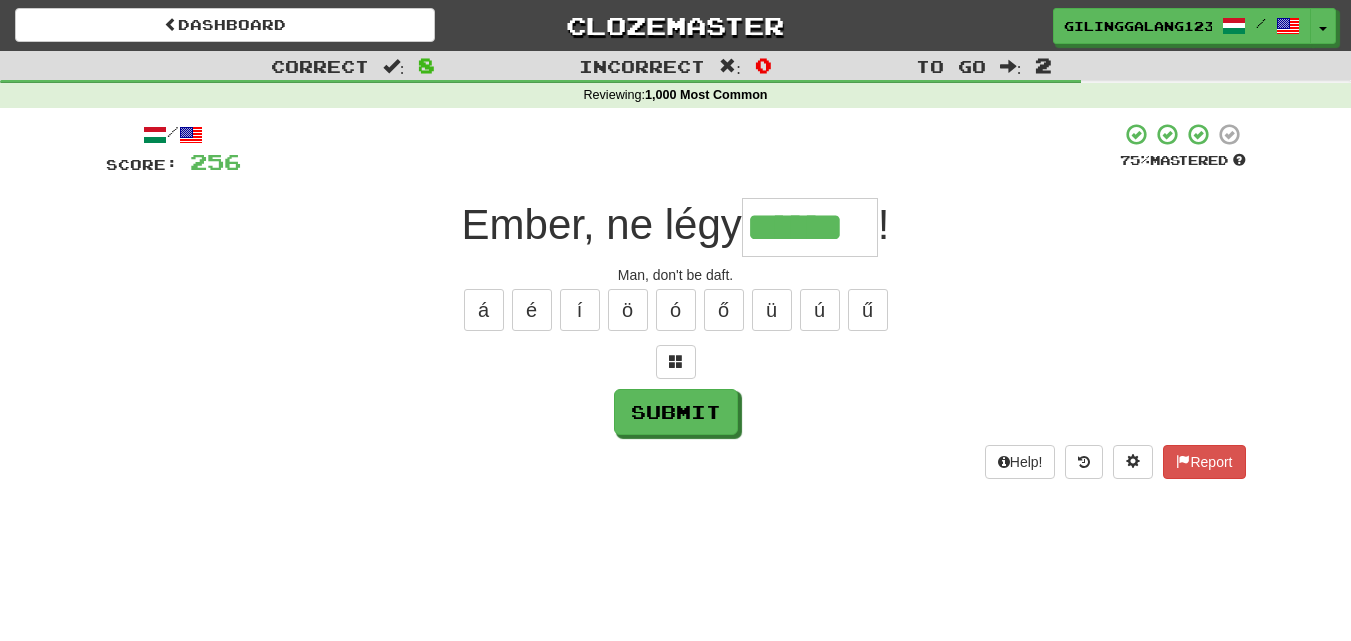 type on "******" 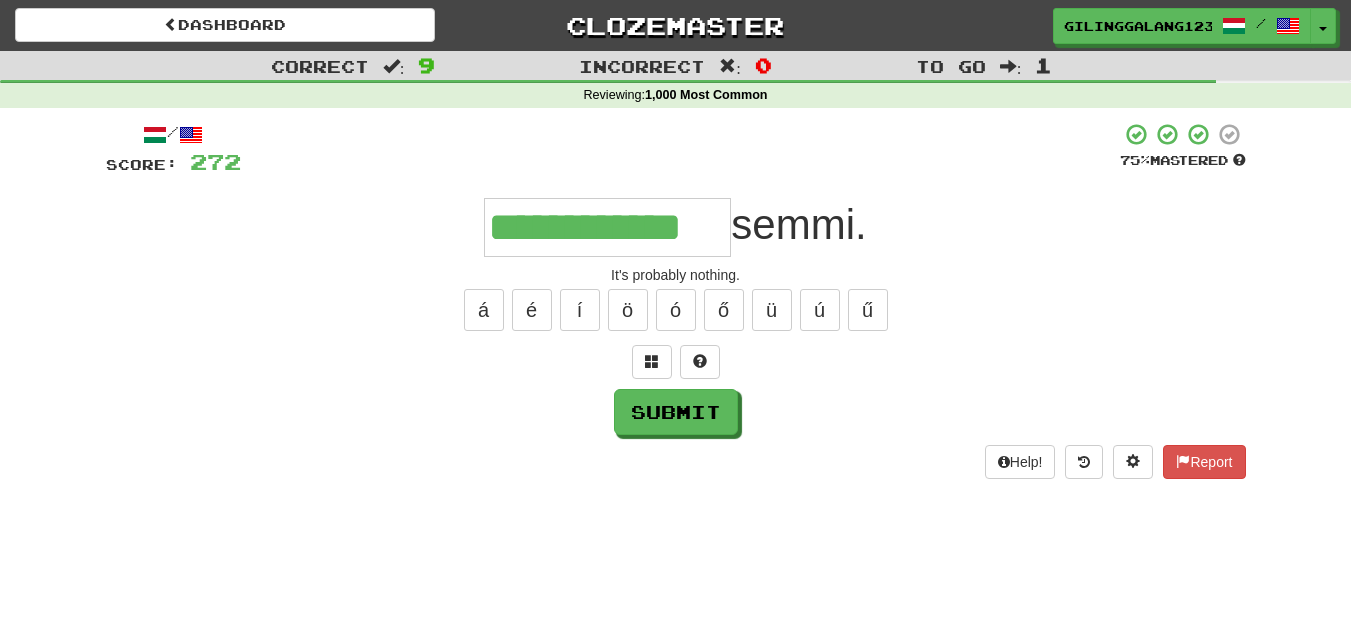 type on "**********" 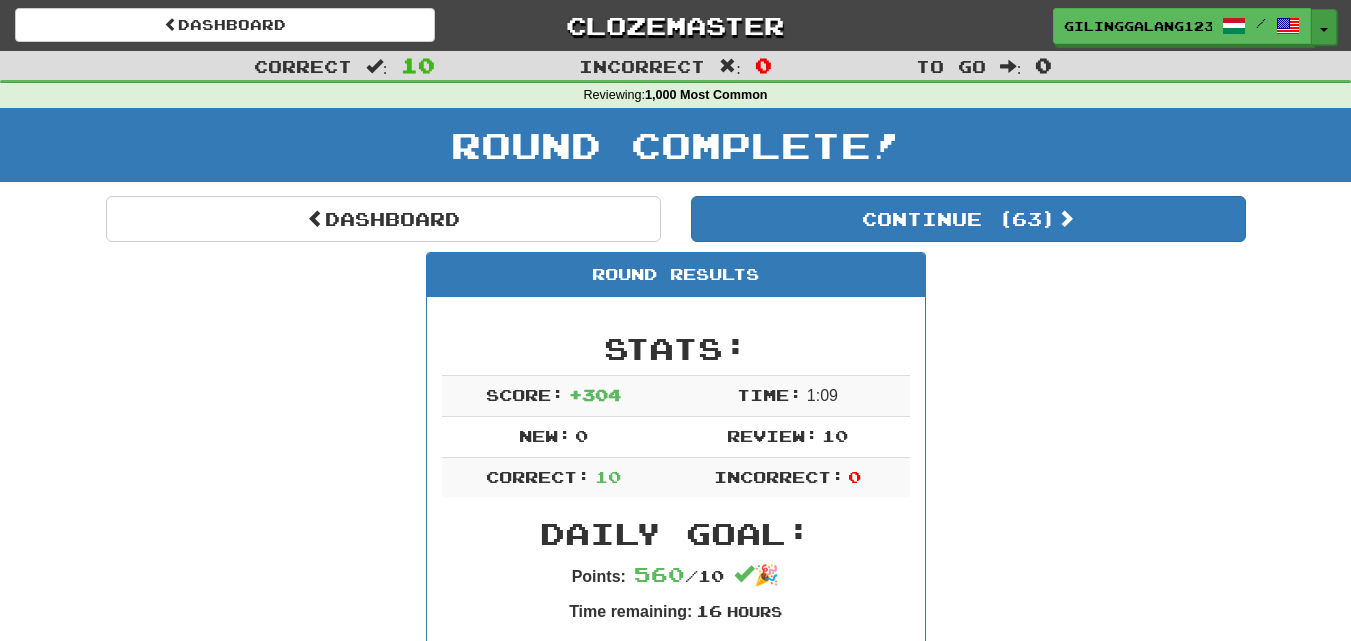 click on "Toggle Dropdown" at bounding box center (1324, 27) 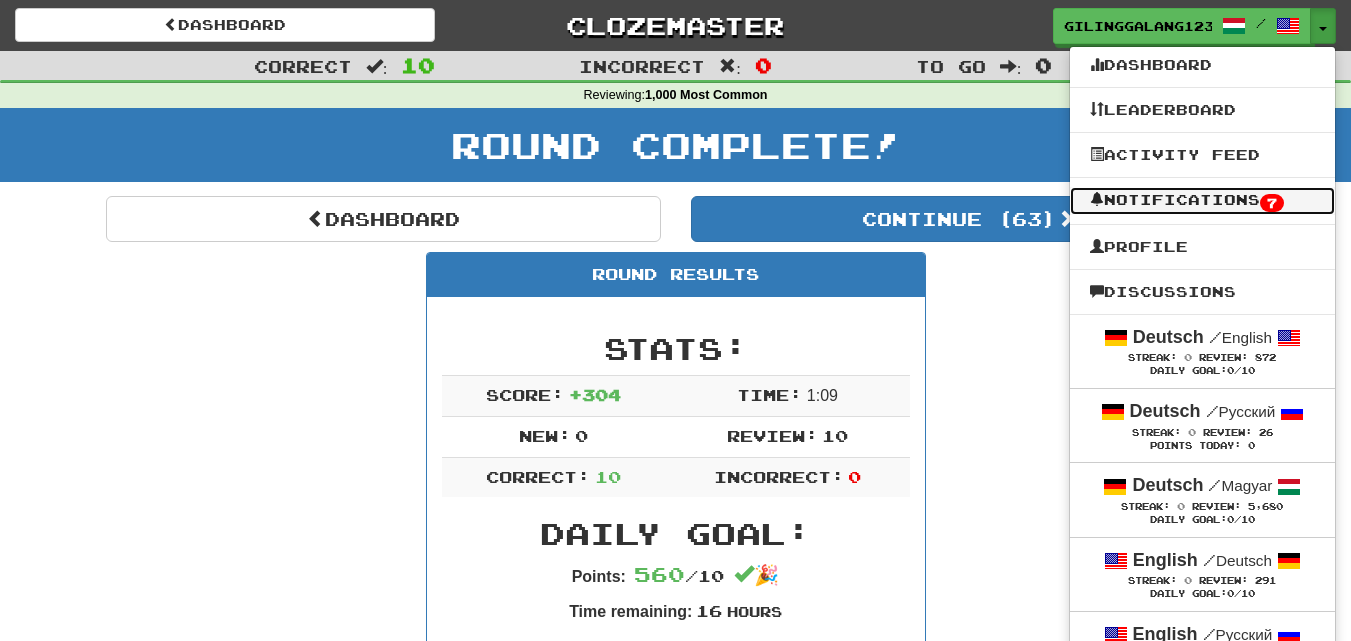 click on "Notifications
7" at bounding box center (1202, 201) 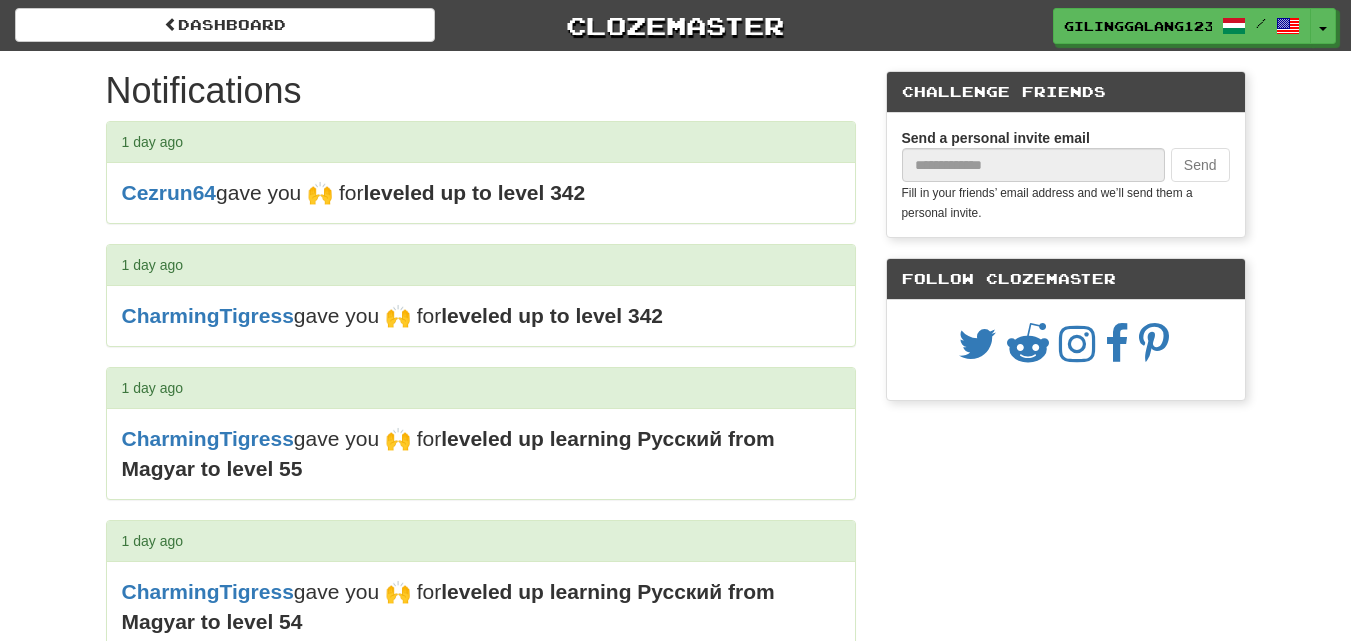 scroll, scrollTop: 0, scrollLeft: 0, axis: both 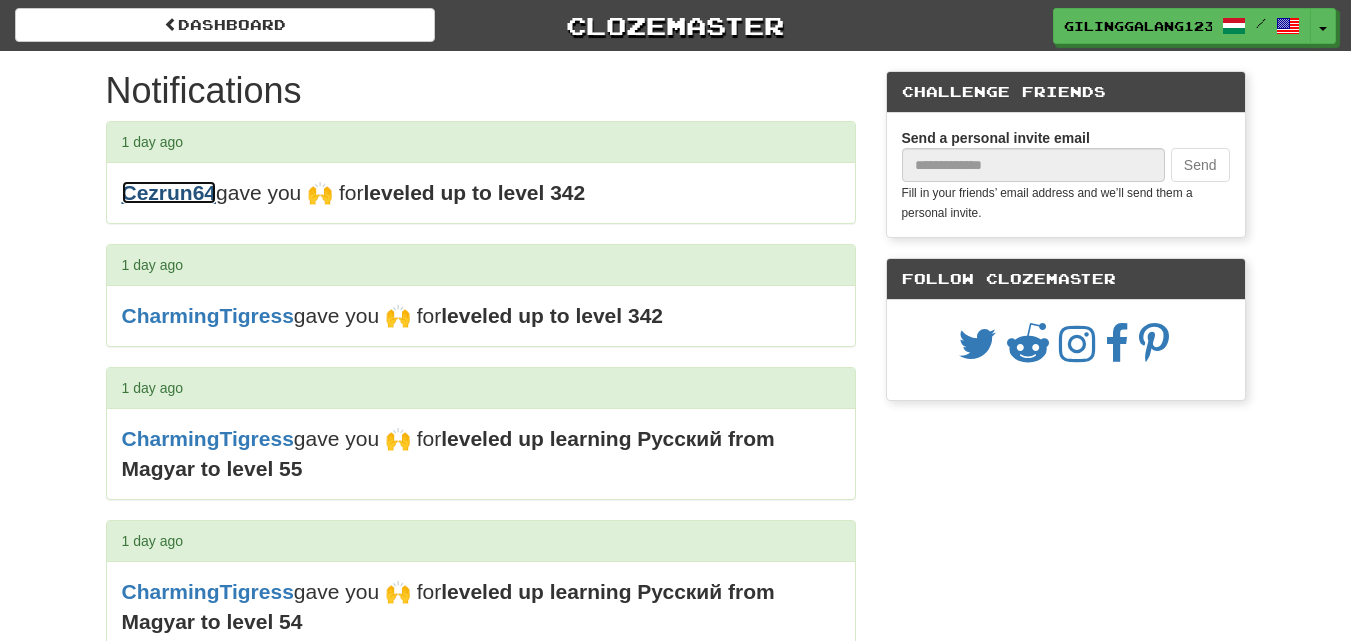 click on "Cezrun64" at bounding box center [169, 192] 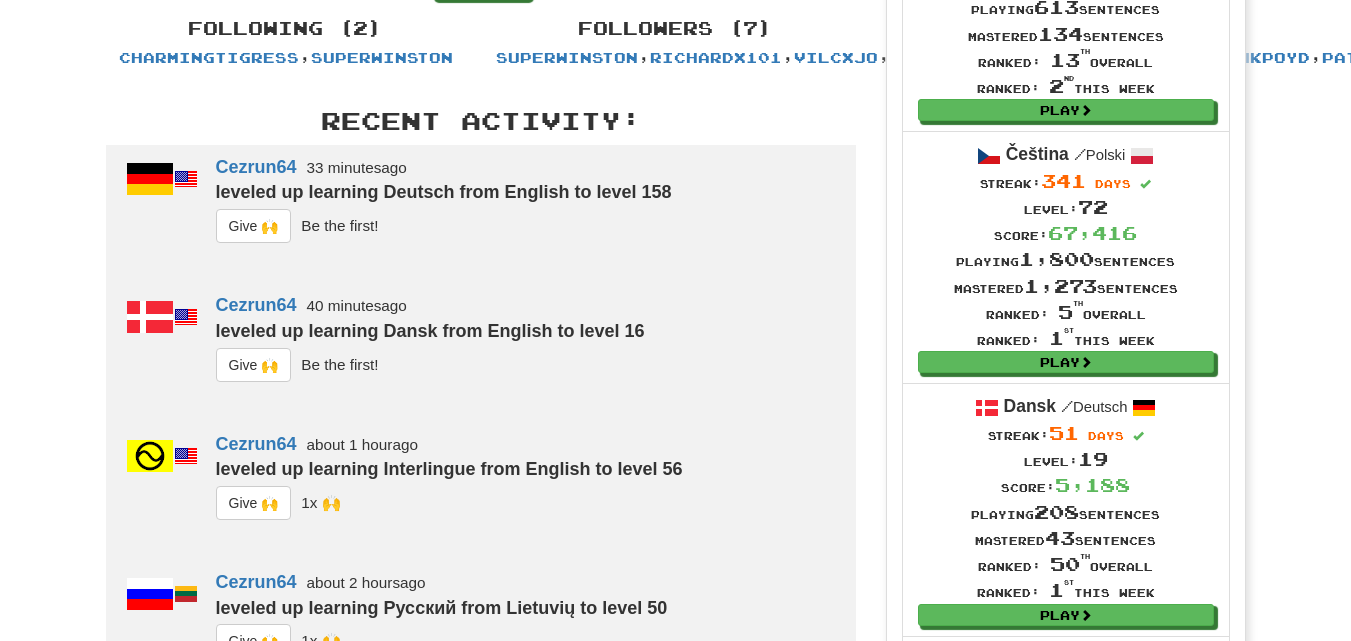 scroll, scrollTop: 500, scrollLeft: 0, axis: vertical 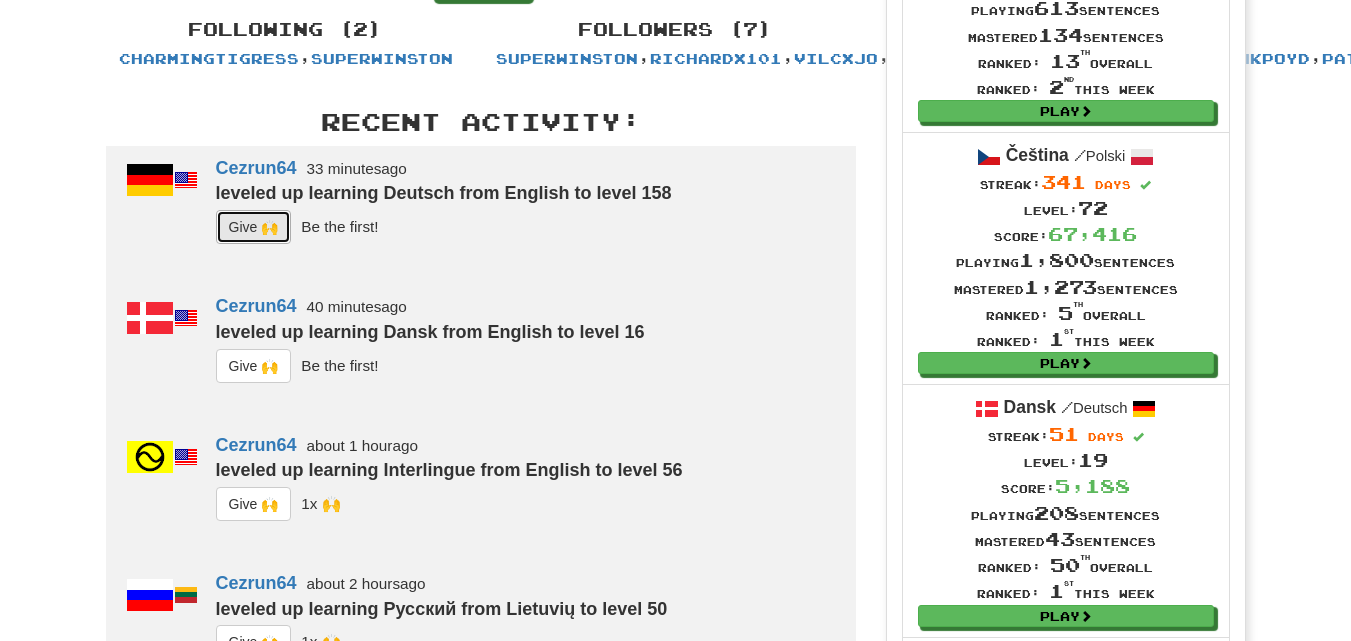click on "G i ve 🙌" at bounding box center (254, 227) 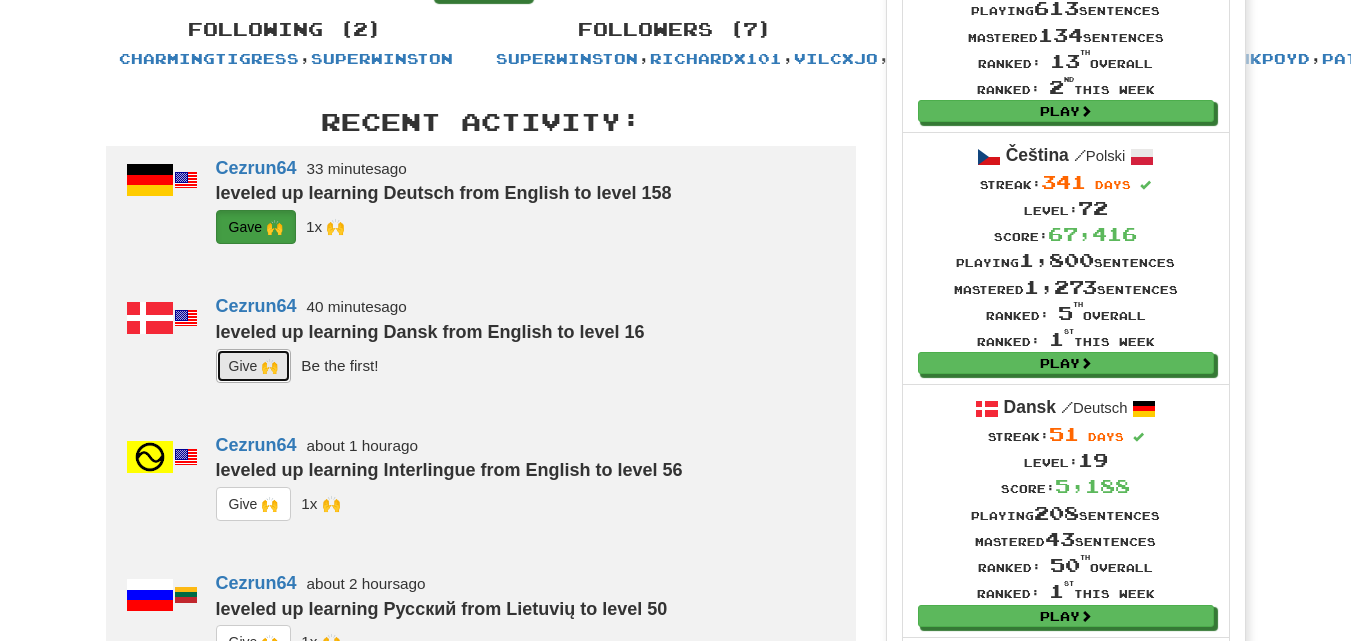 click on "G i ve 🙌" at bounding box center (254, 366) 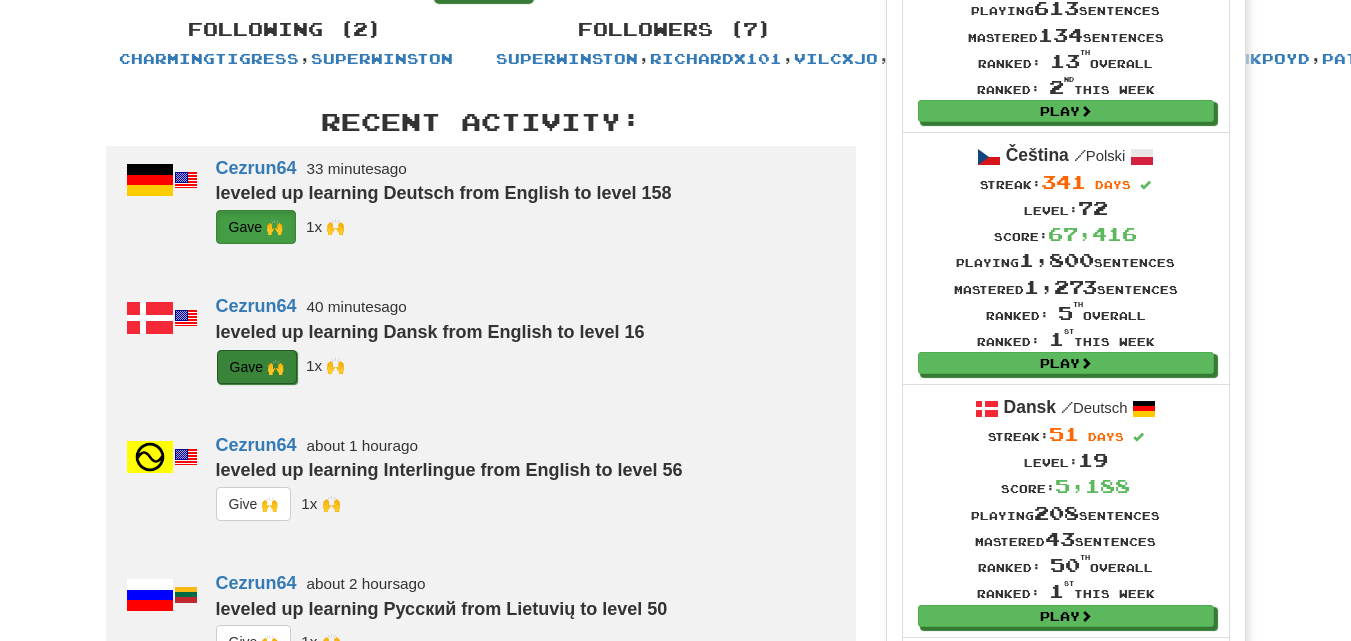 scroll, scrollTop: 600, scrollLeft: 0, axis: vertical 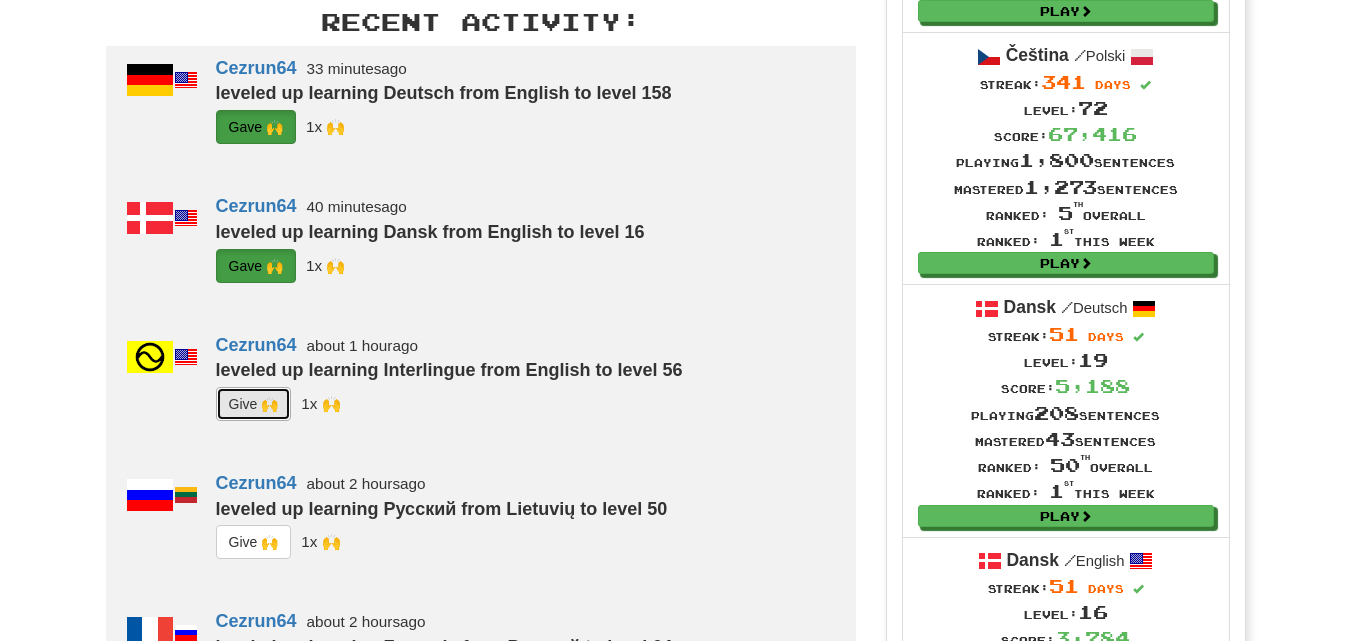 click on "G i ve 🙌" at bounding box center (254, 404) 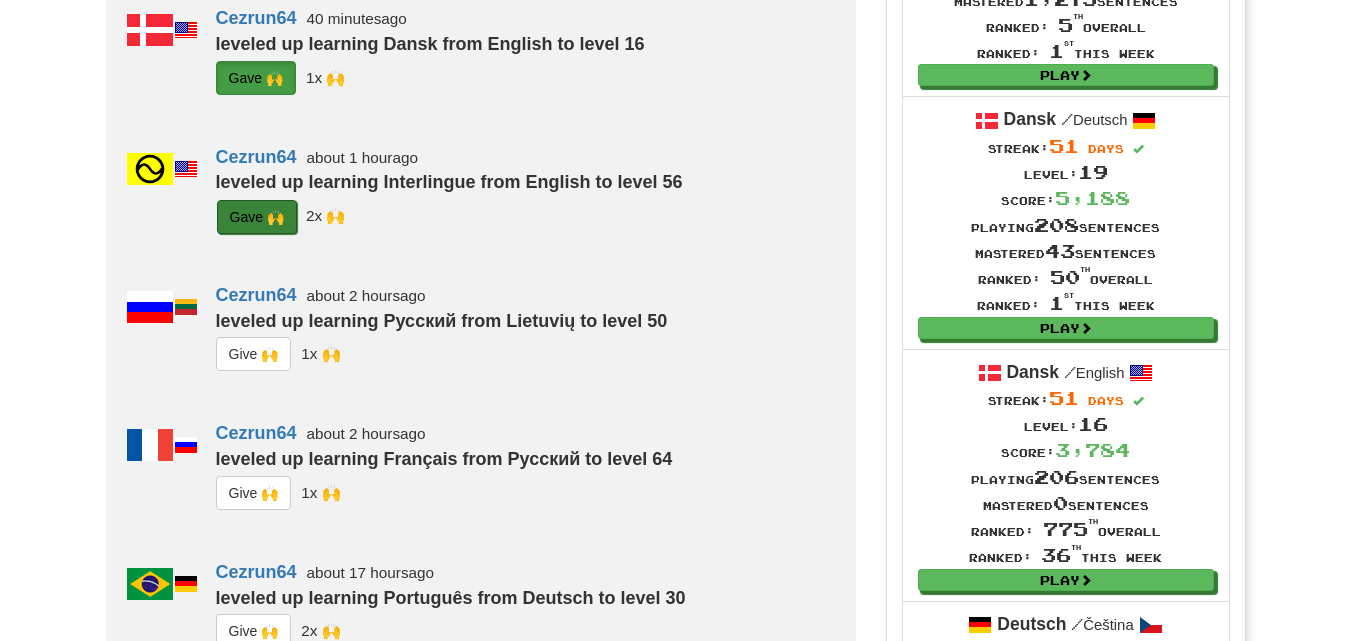 scroll, scrollTop: 800, scrollLeft: 0, axis: vertical 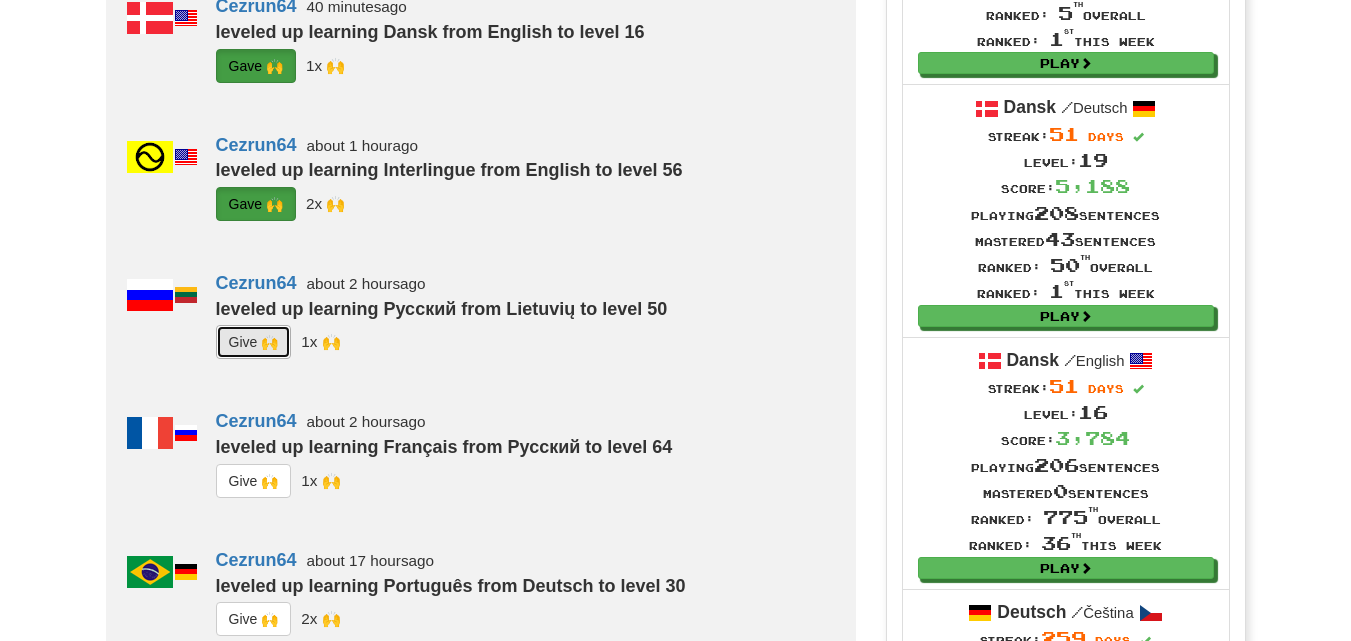 click on "G i ve 🙌" at bounding box center (254, 342) 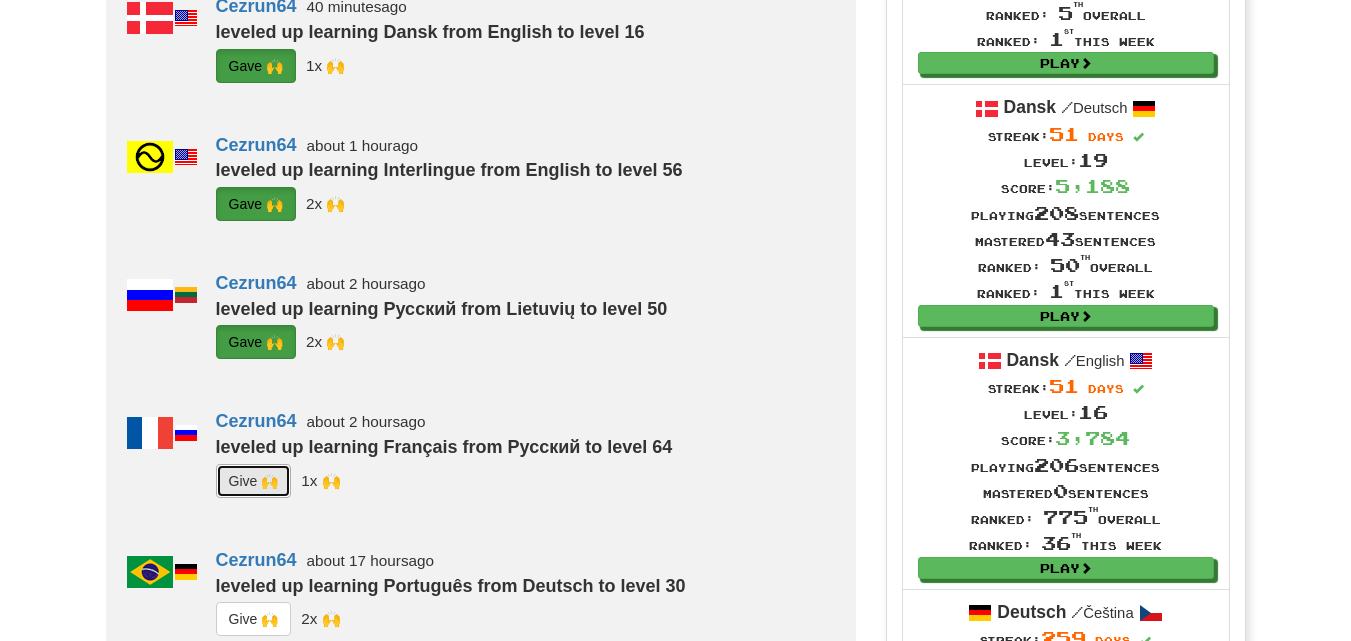 click on "G i ve 🙌" at bounding box center [254, 481] 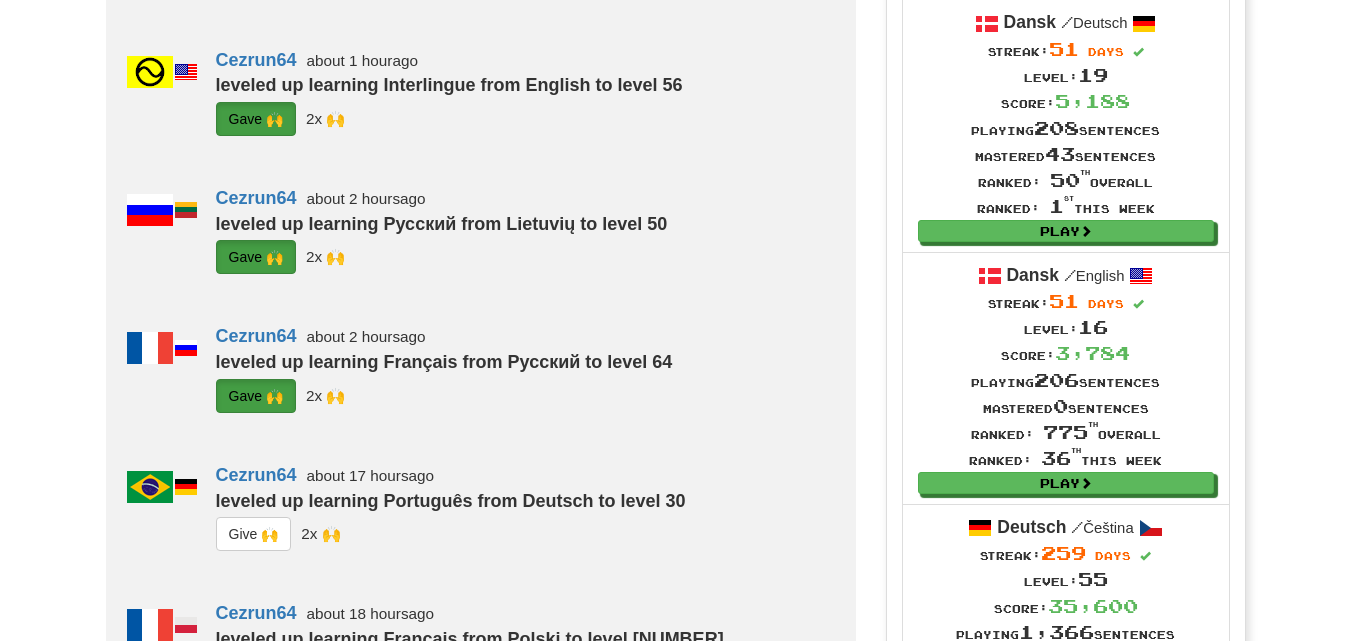 scroll, scrollTop: 1000, scrollLeft: 0, axis: vertical 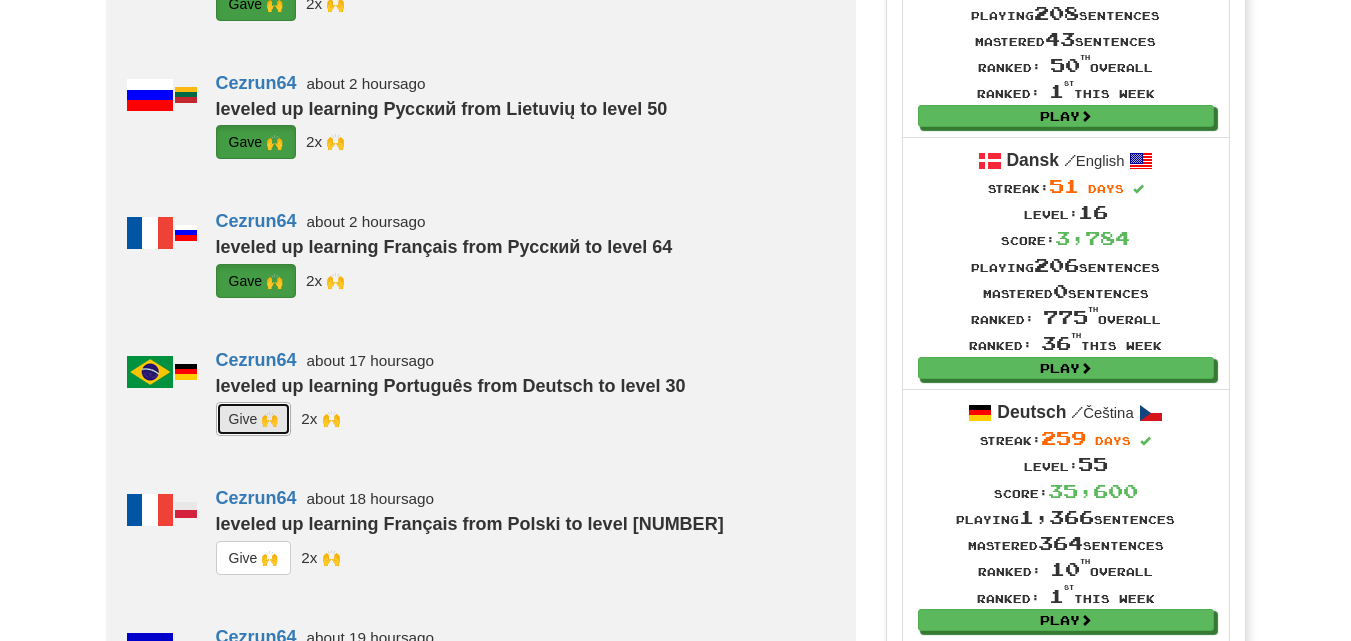 click on "G i ve 🙌" at bounding box center (254, 419) 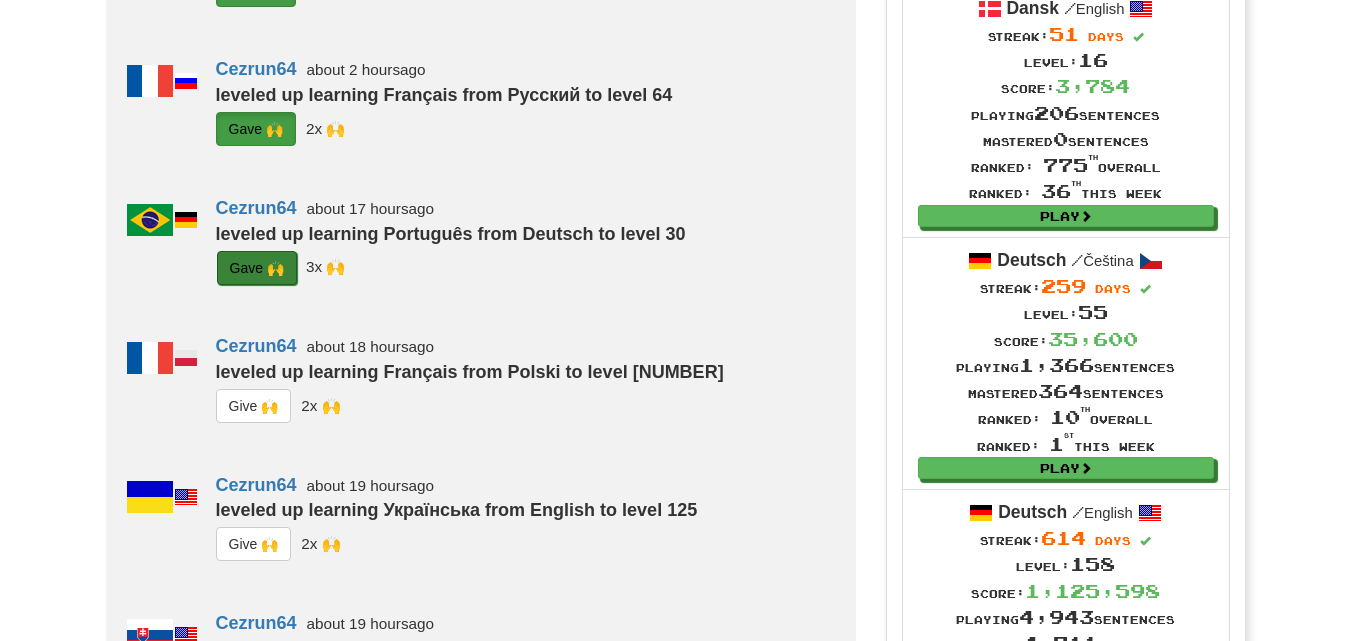 scroll, scrollTop: 1200, scrollLeft: 0, axis: vertical 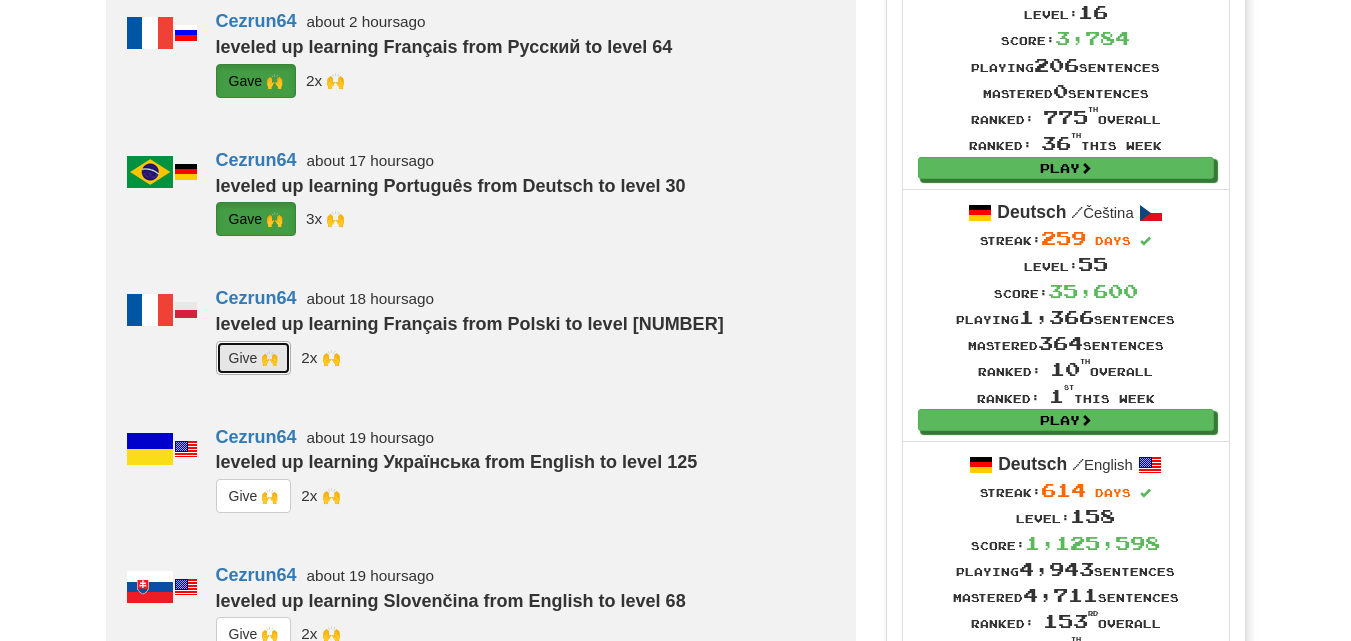 click on "G i ve 🙌" at bounding box center [254, 358] 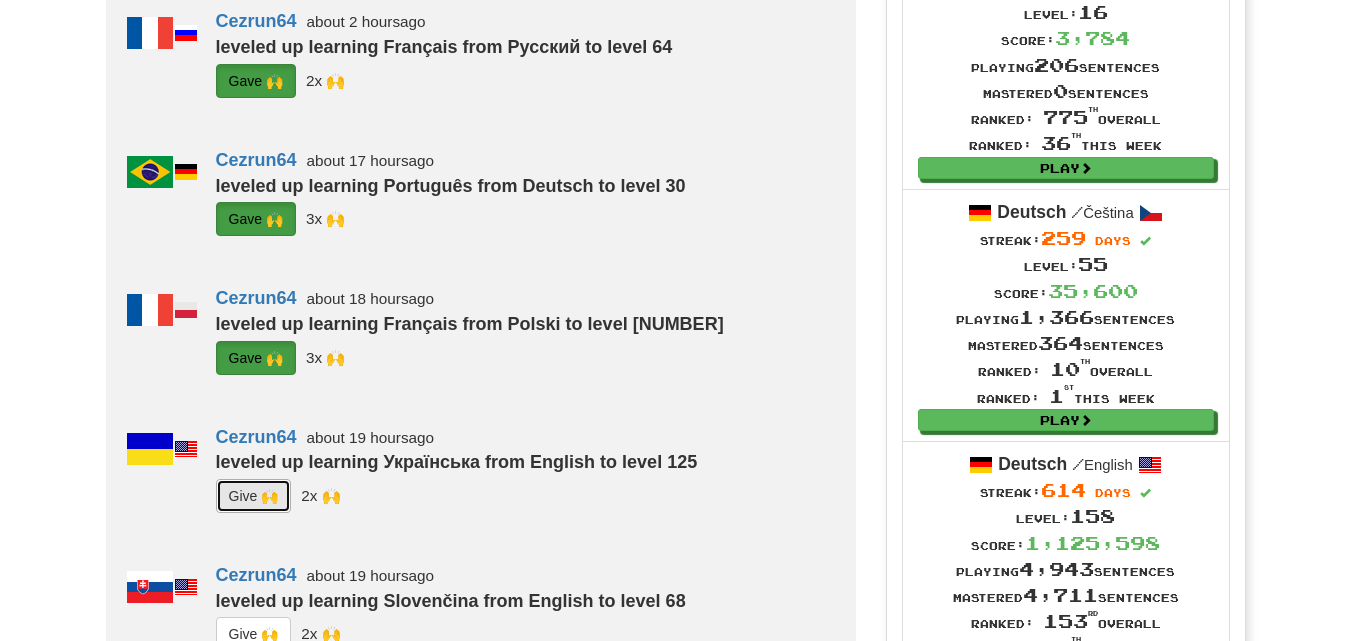 click on "G i ve 🙌" at bounding box center (254, 496) 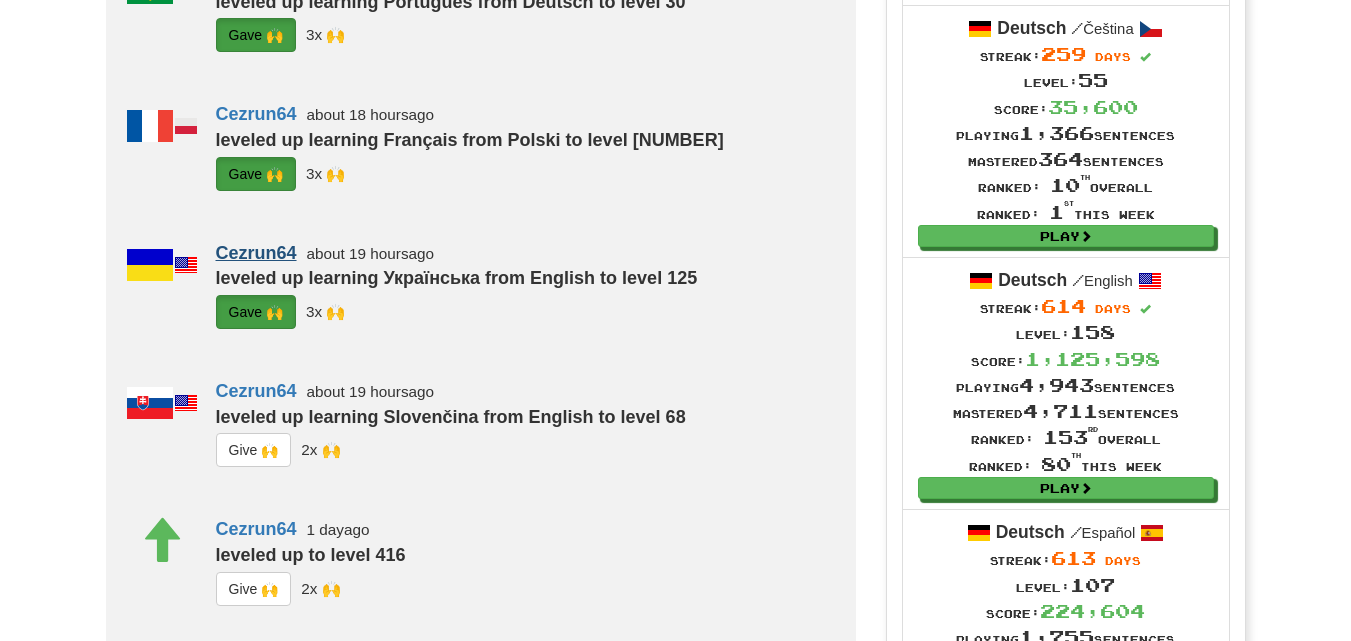 scroll, scrollTop: 1400, scrollLeft: 0, axis: vertical 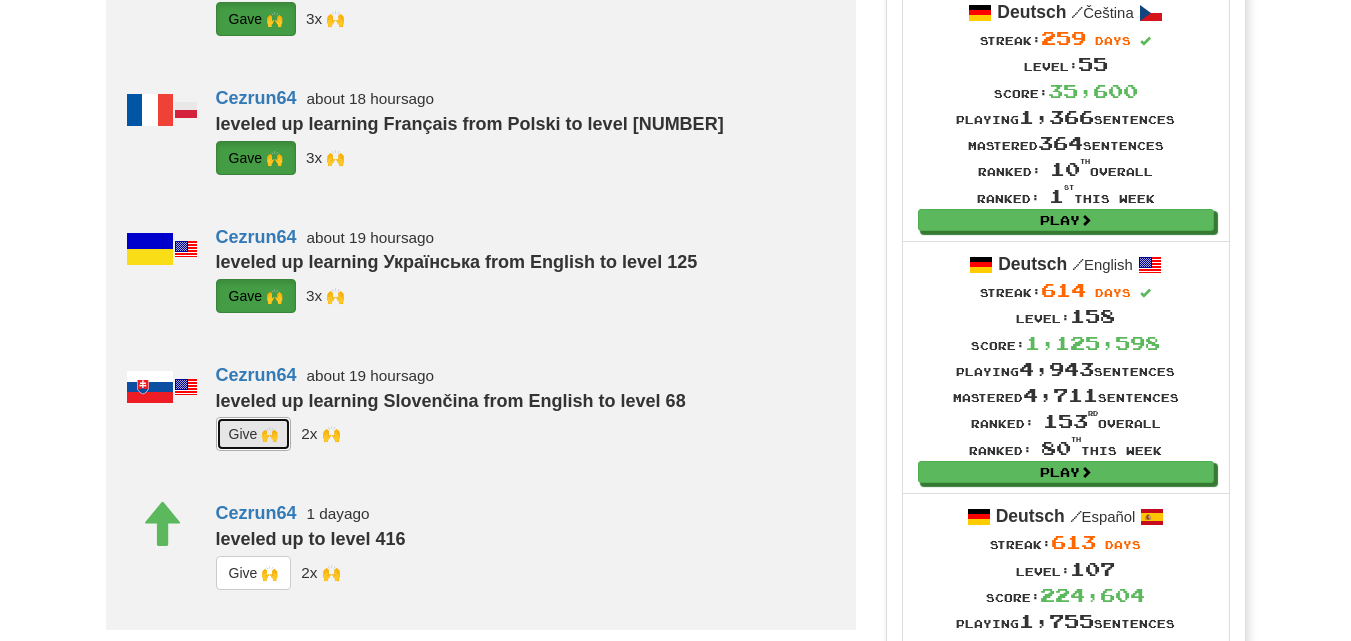 click on "G i ve 🙌" at bounding box center (254, 434) 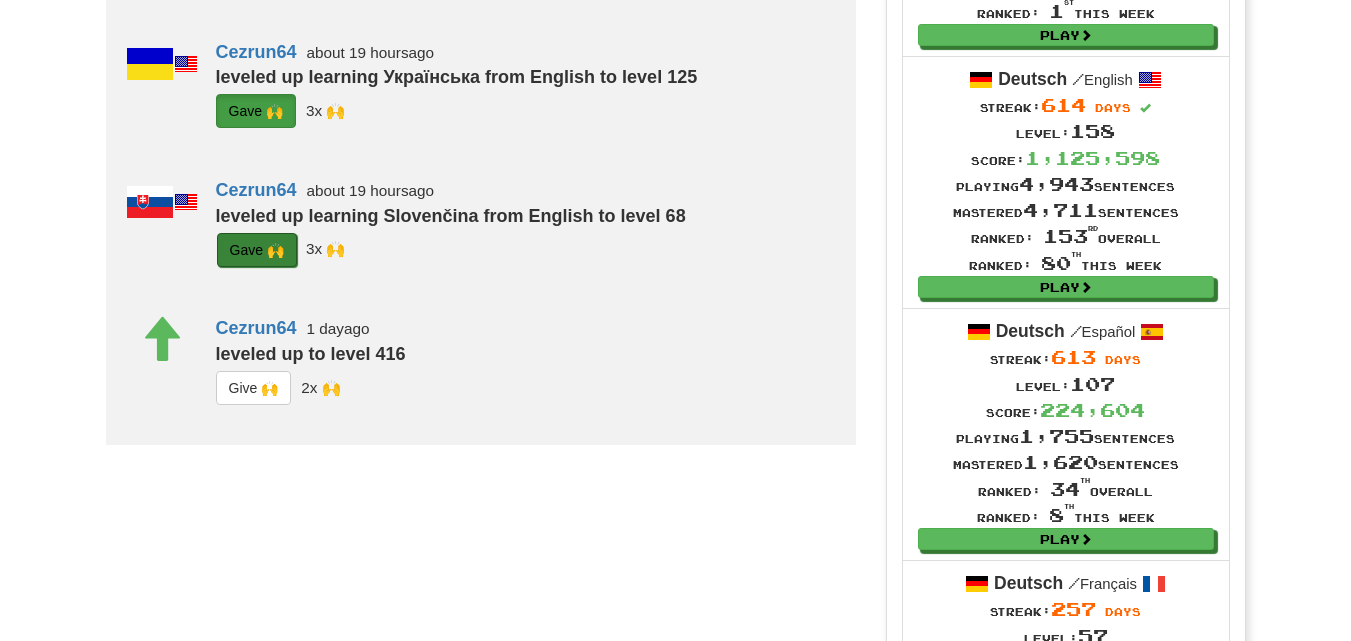 scroll, scrollTop: 1600, scrollLeft: 0, axis: vertical 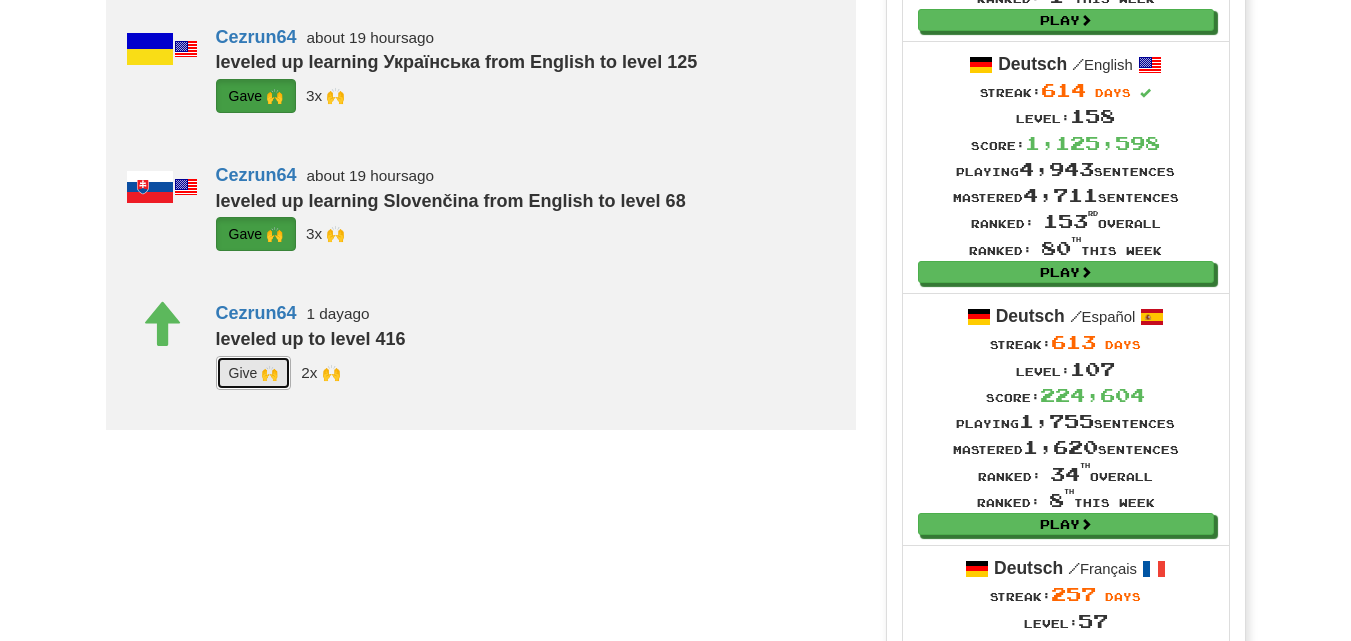 click on "G i ve 🙌" at bounding box center (254, 373) 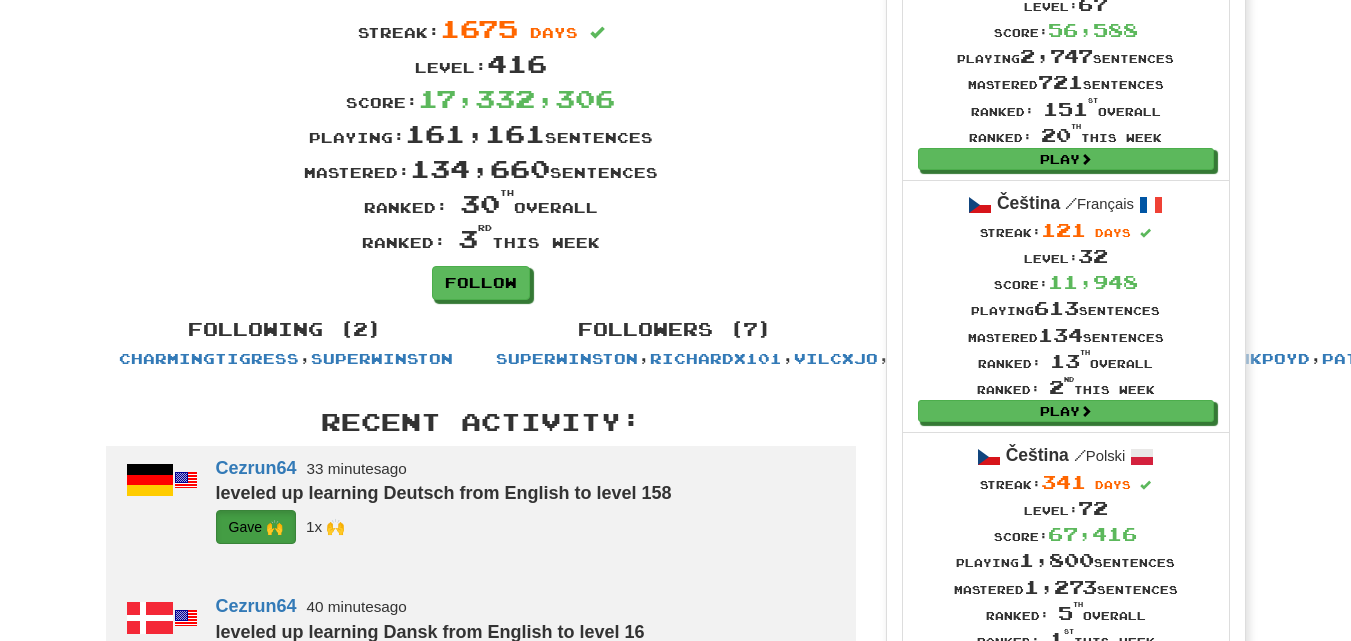 scroll, scrollTop: 0, scrollLeft: 0, axis: both 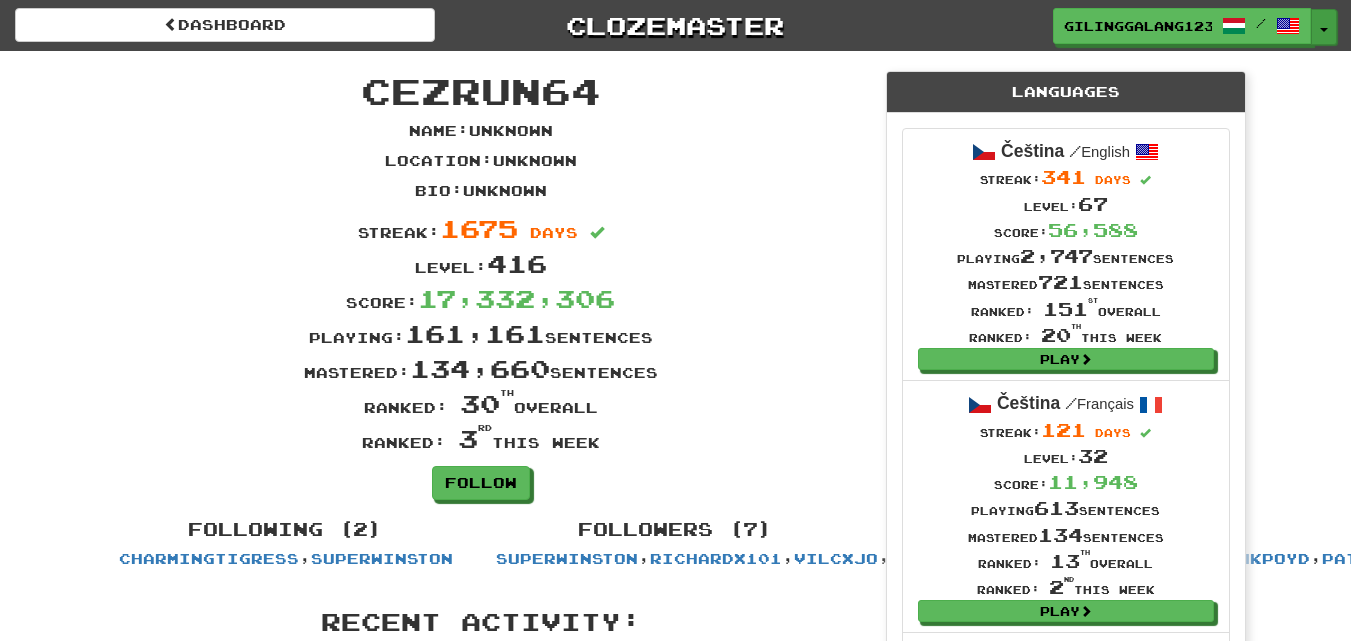 click on "Toggle Dropdown" at bounding box center [1324, 27] 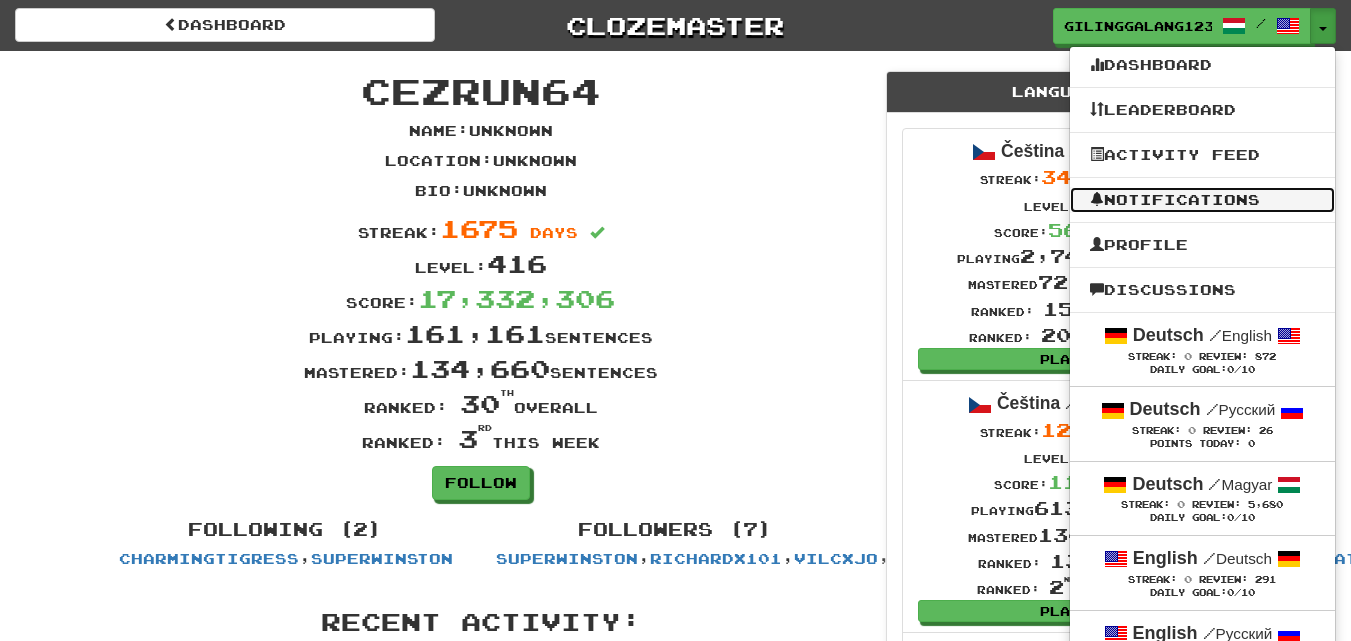 click on "Notifications" at bounding box center (1202, 200) 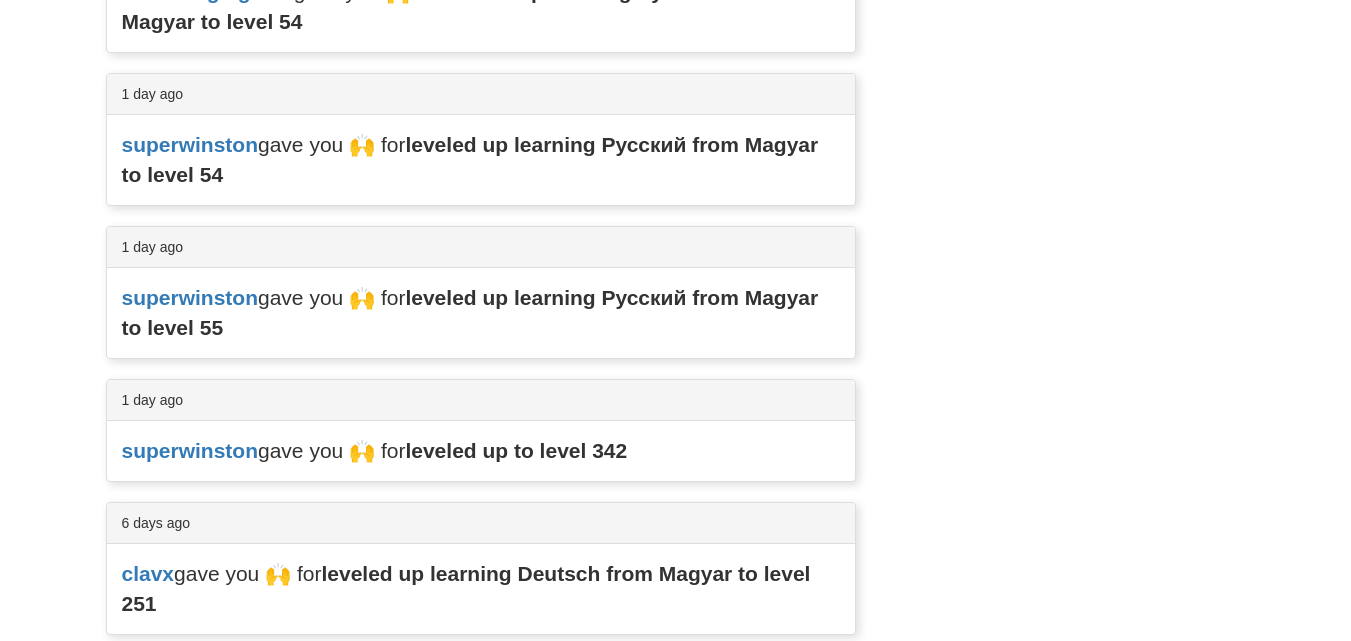 scroll, scrollTop: 700, scrollLeft: 0, axis: vertical 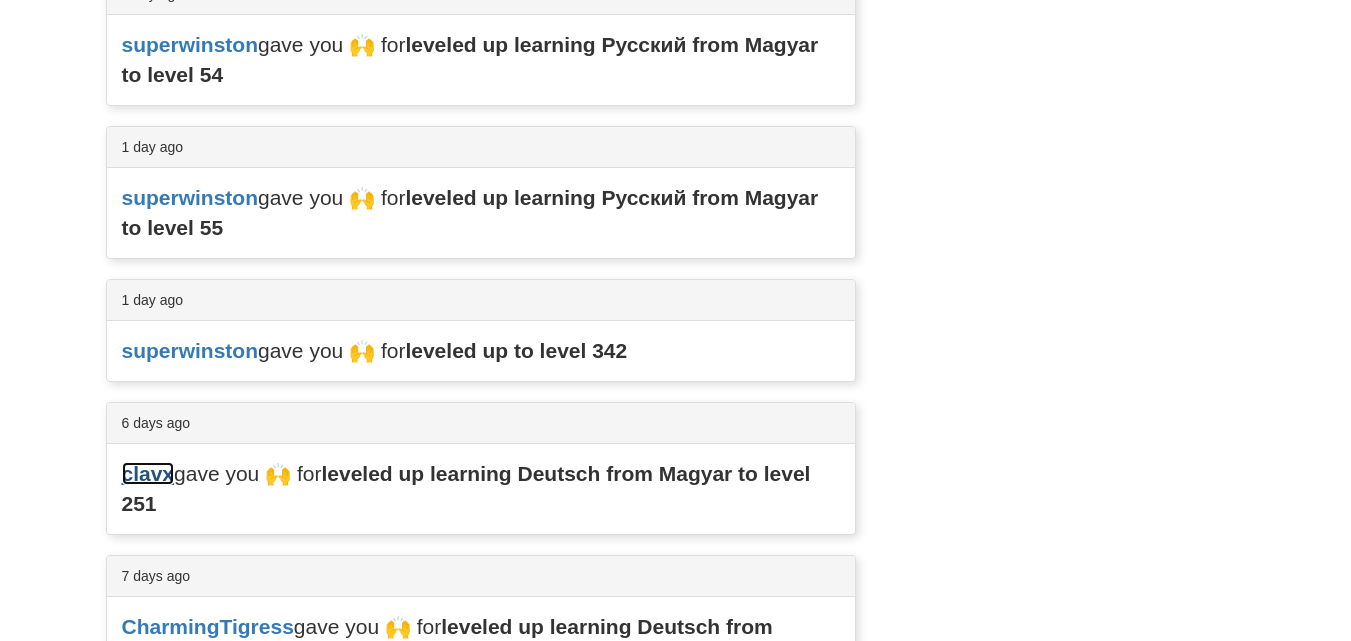 click on "clavx" at bounding box center (148, 473) 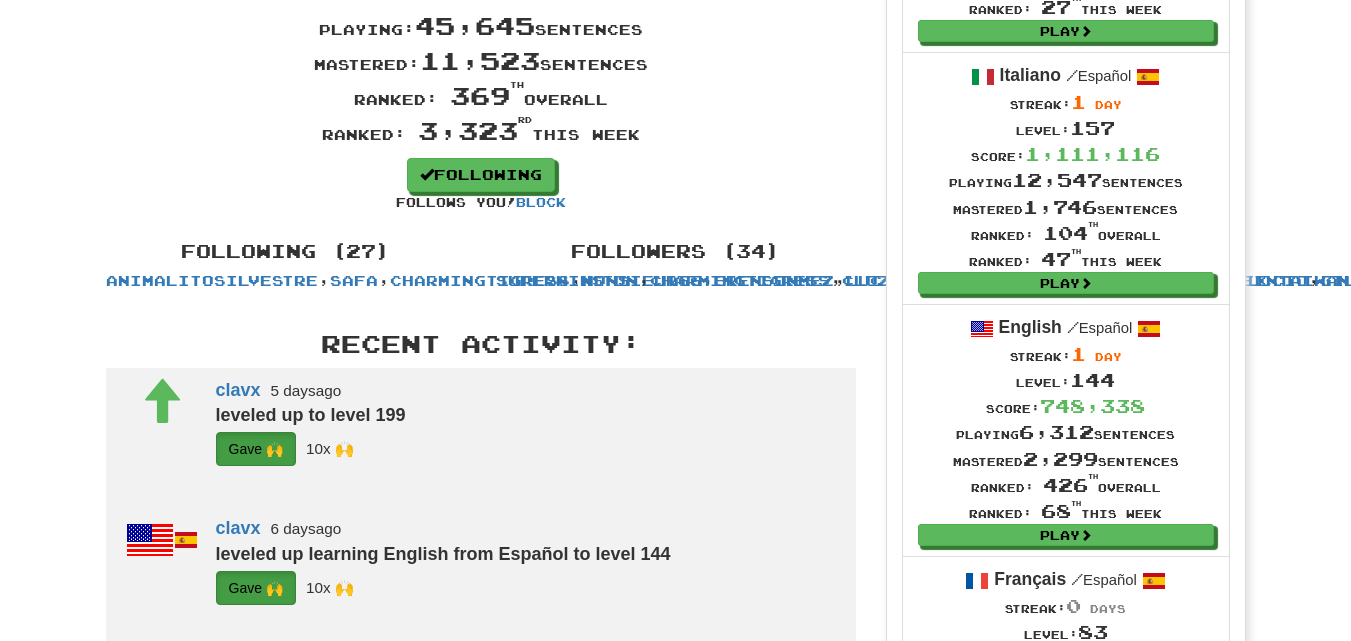 scroll, scrollTop: 0, scrollLeft: 0, axis: both 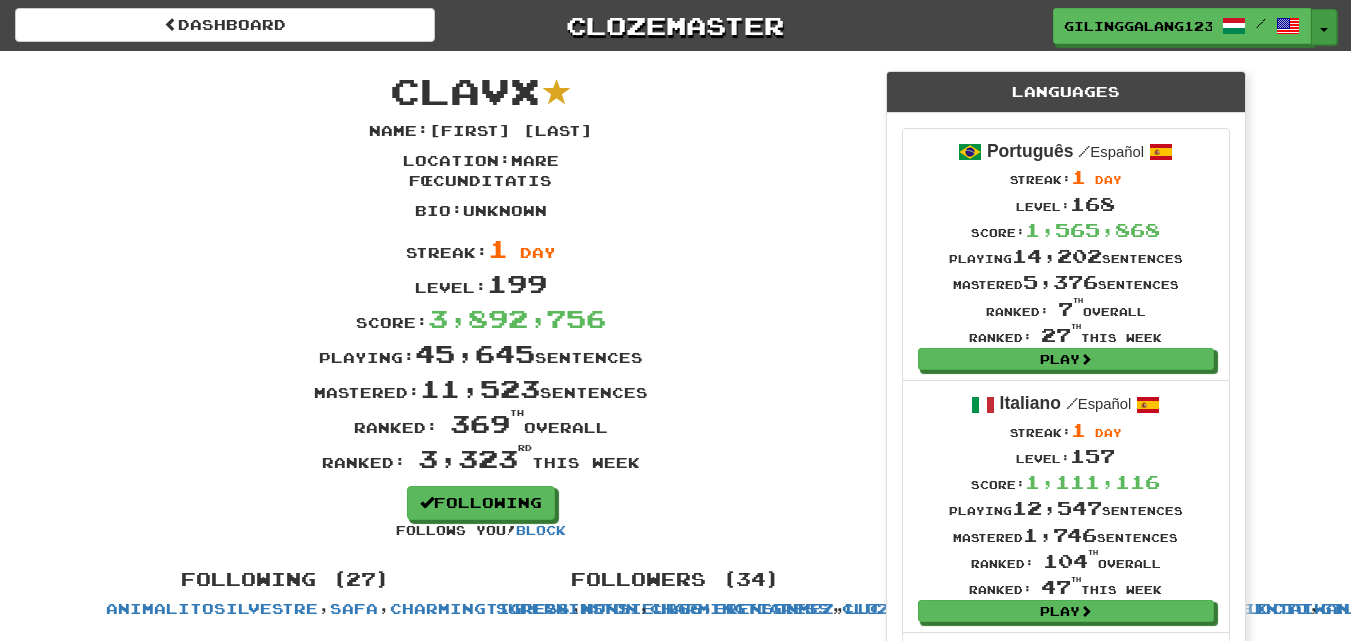 click on "Toggle Dropdown" at bounding box center [1324, 27] 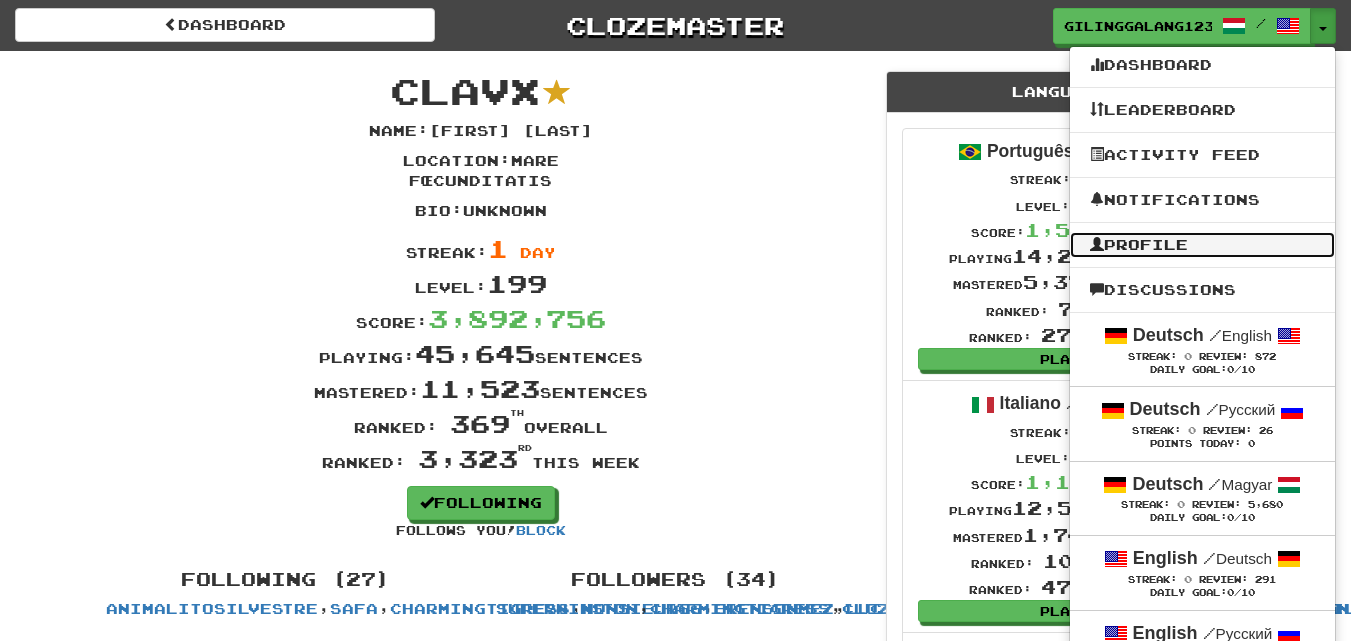 click on "Profile" at bounding box center [1202, 245] 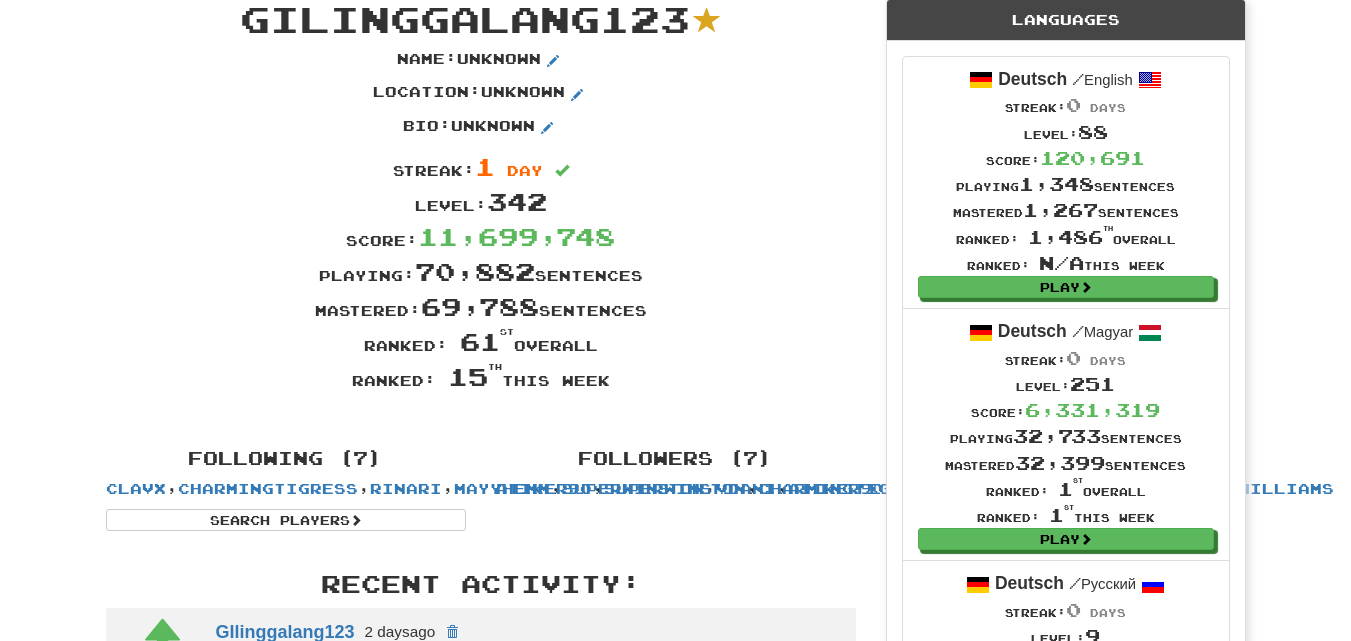 scroll, scrollTop: 0, scrollLeft: 0, axis: both 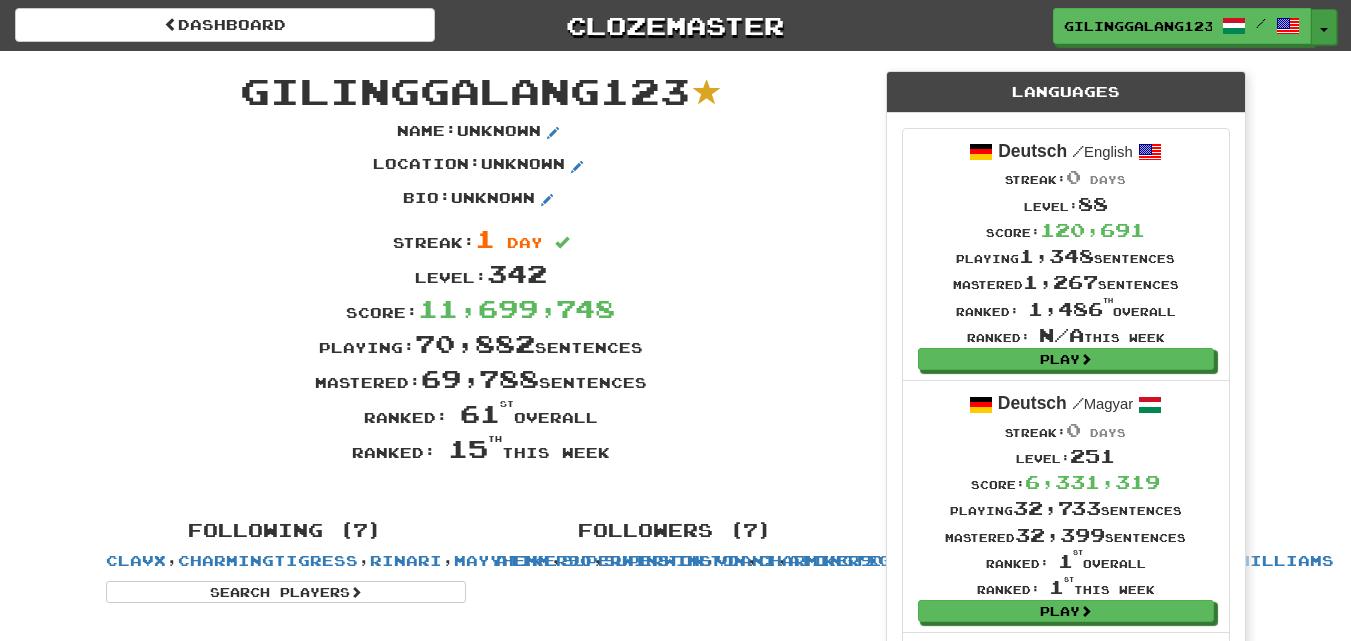 click at bounding box center (1324, 30) 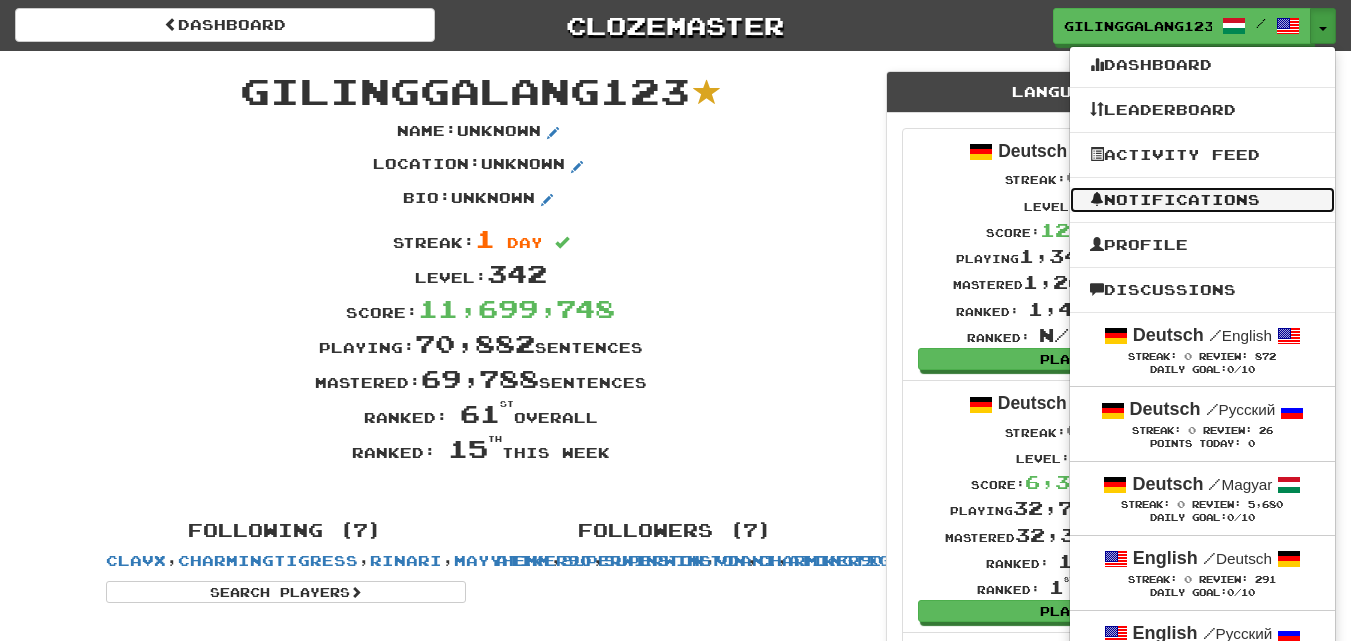 click on "Notifications" at bounding box center (1202, 200) 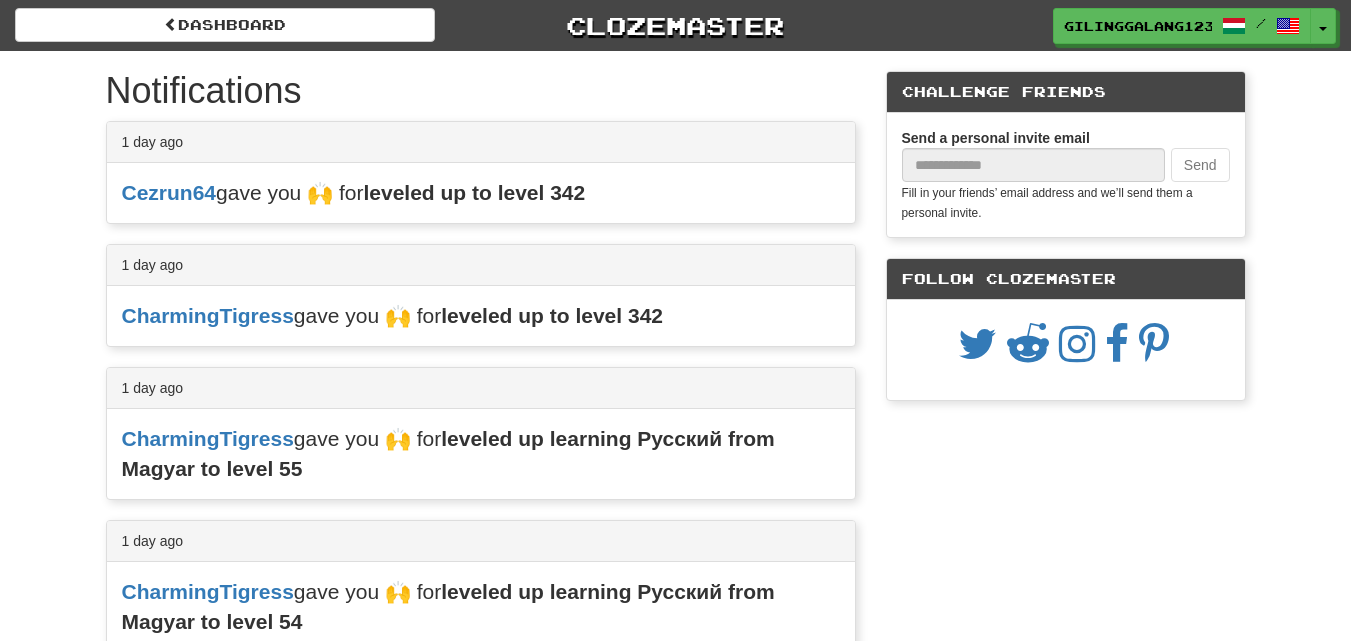 scroll, scrollTop: 0, scrollLeft: 0, axis: both 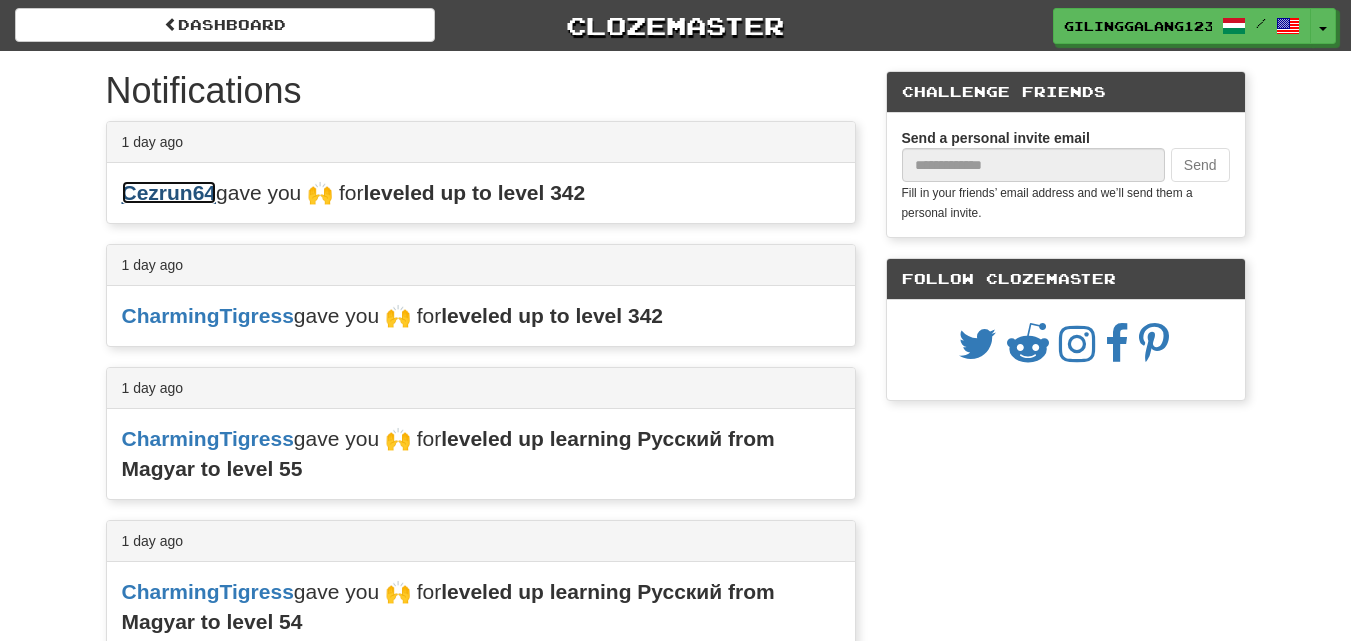 click on "Cezrun64" at bounding box center [169, 192] 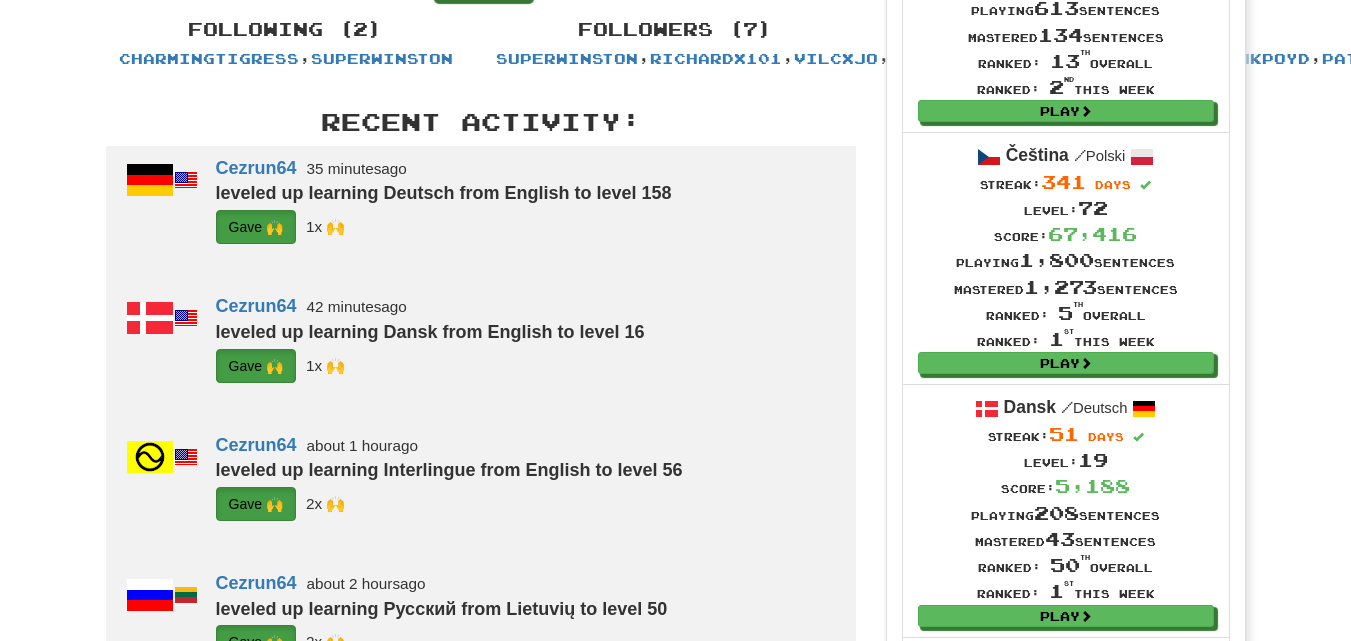 scroll, scrollTop: 0, scrollLeft: 0, axis: both 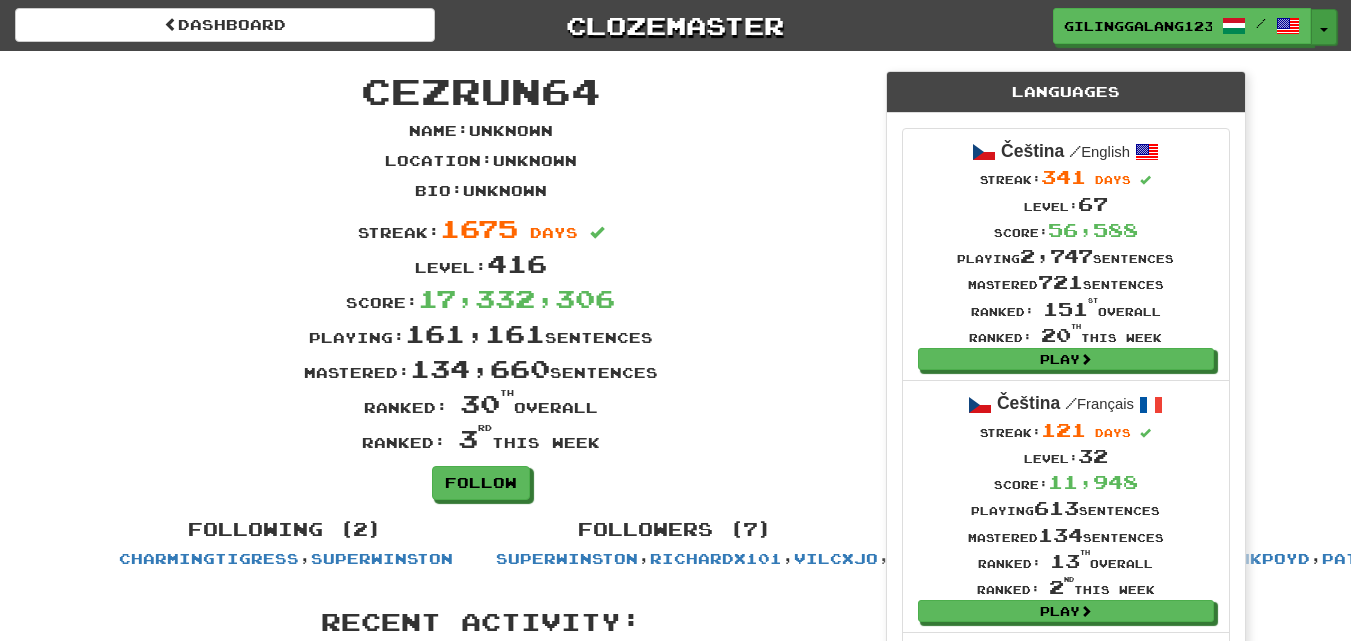 click on "Toggle Dropdown" at bounding box center (1324, 27) 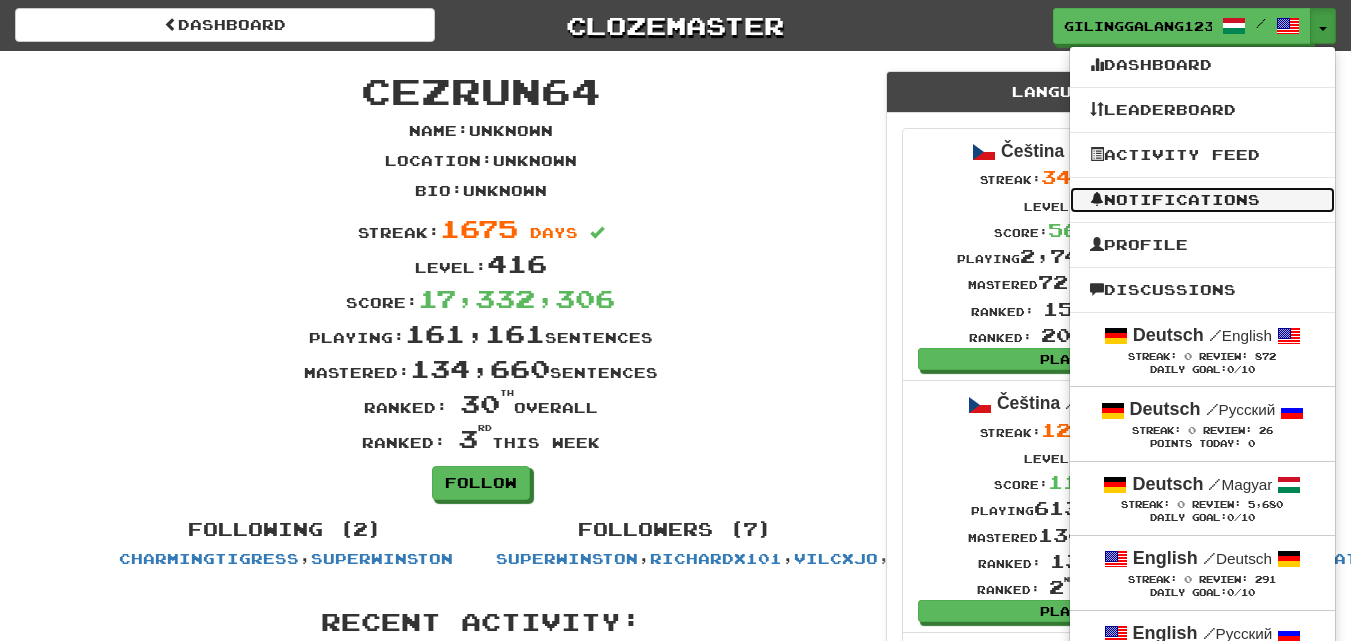 click on "Notifications" at bounding box center [1202, 200] 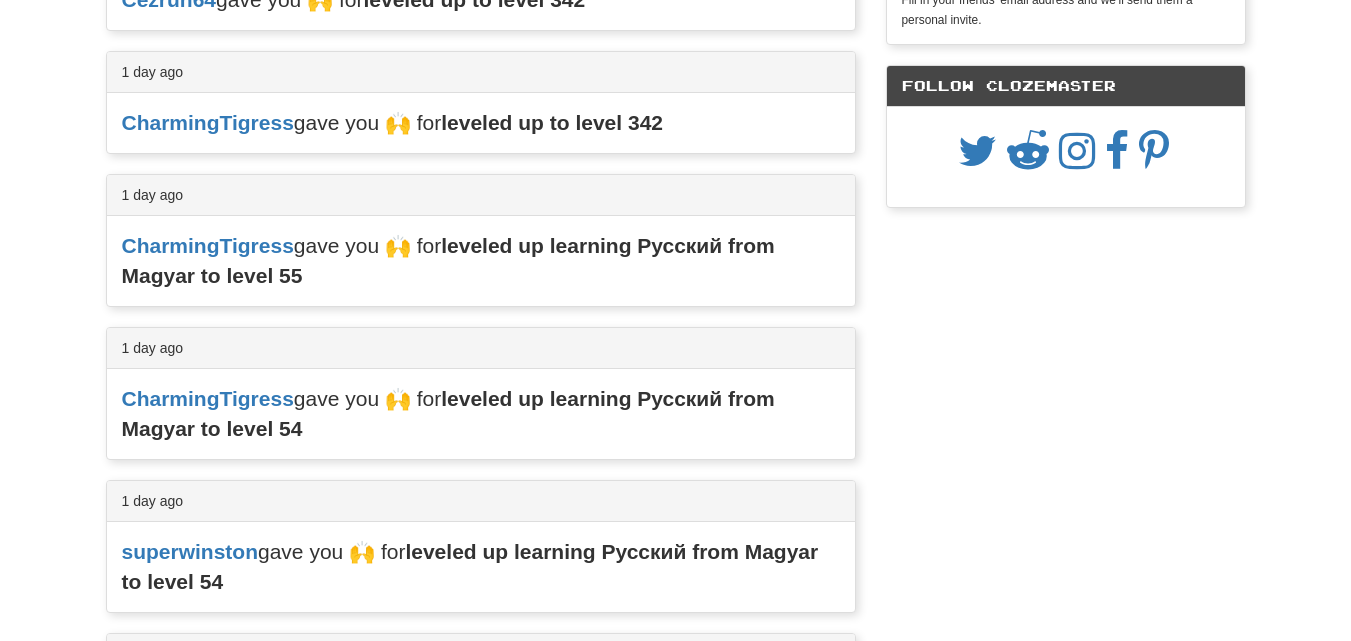 scroll, scrollTop: 200, scrollLeft: 0, axis: vertical 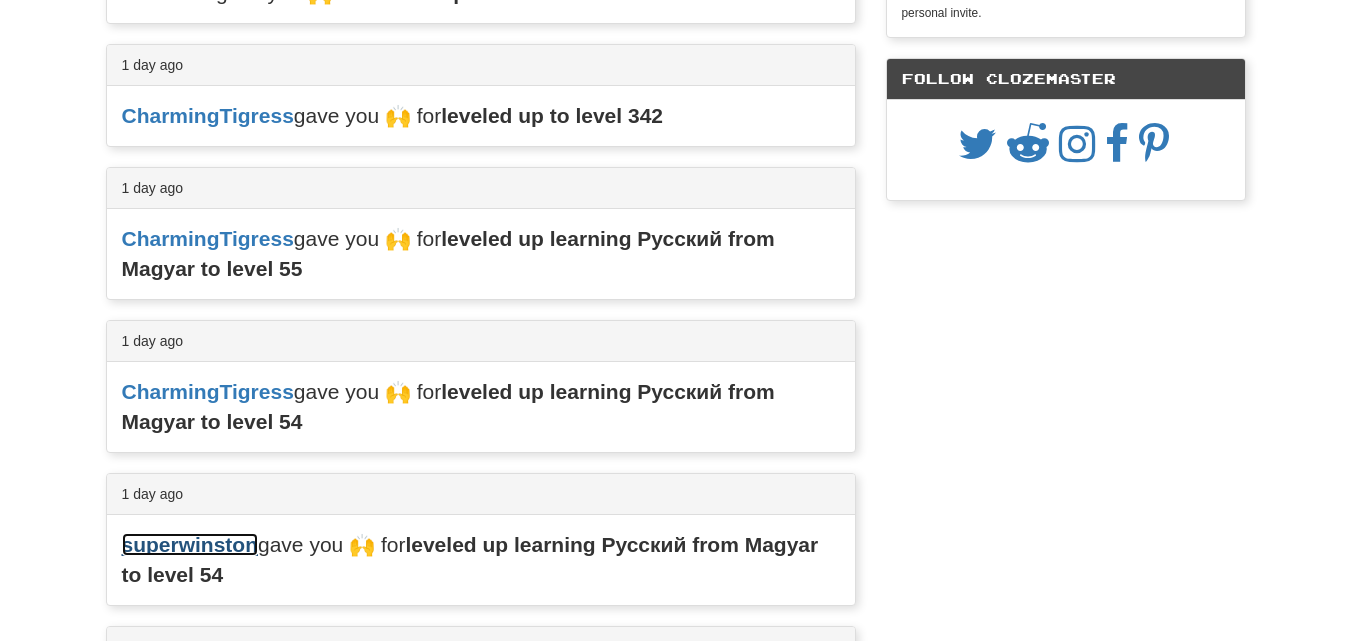 click on "superwinston" at bounding box center (190, 544) 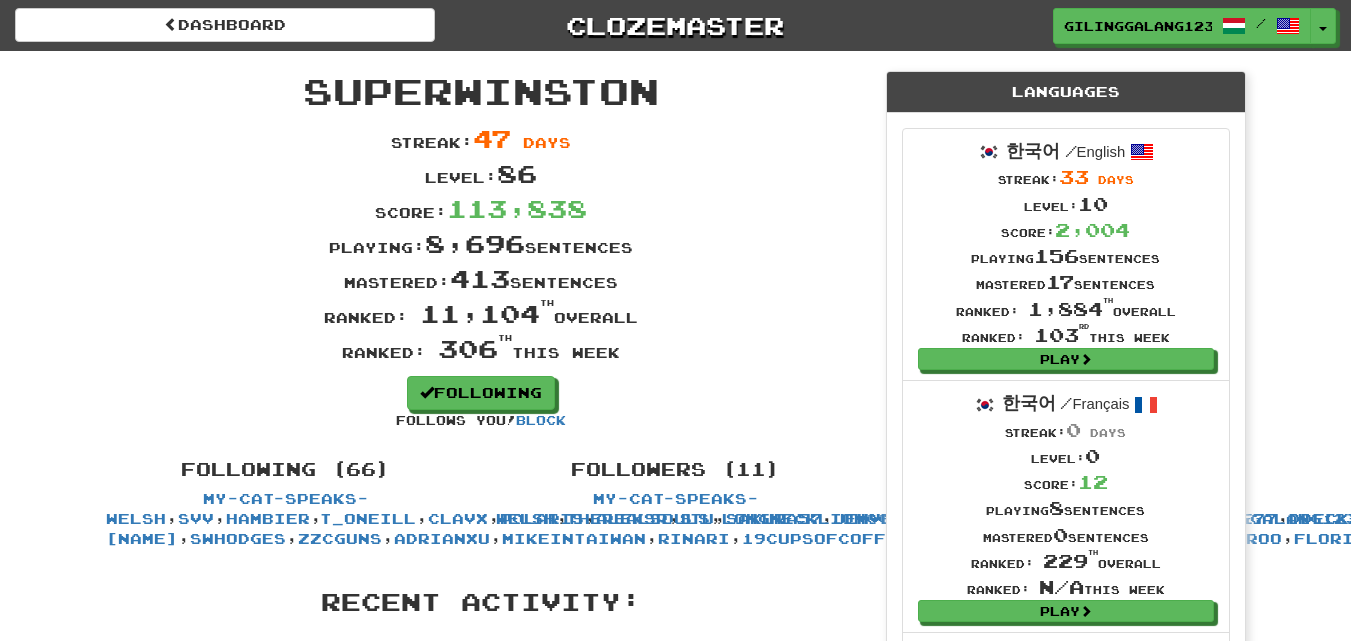 scroll, scrollTop: 1190, scrollLeft: 0, axis: vertical 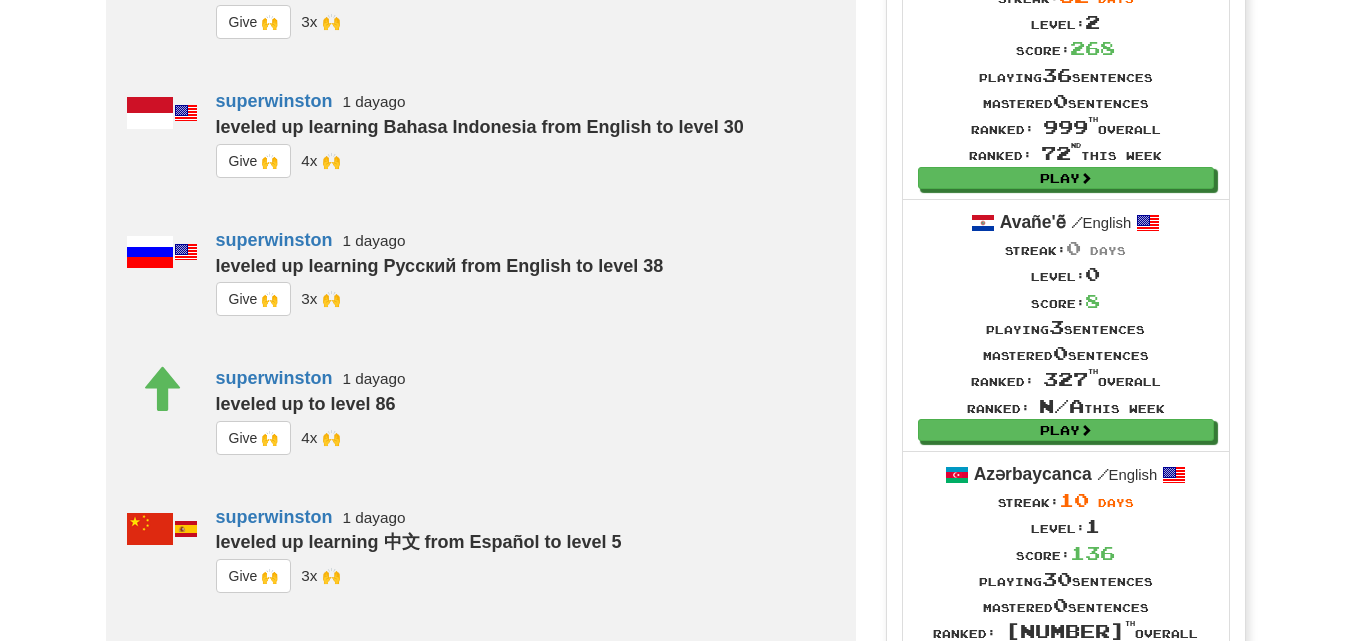click on "G i ve 🙌" at bounding box center [254, -393] 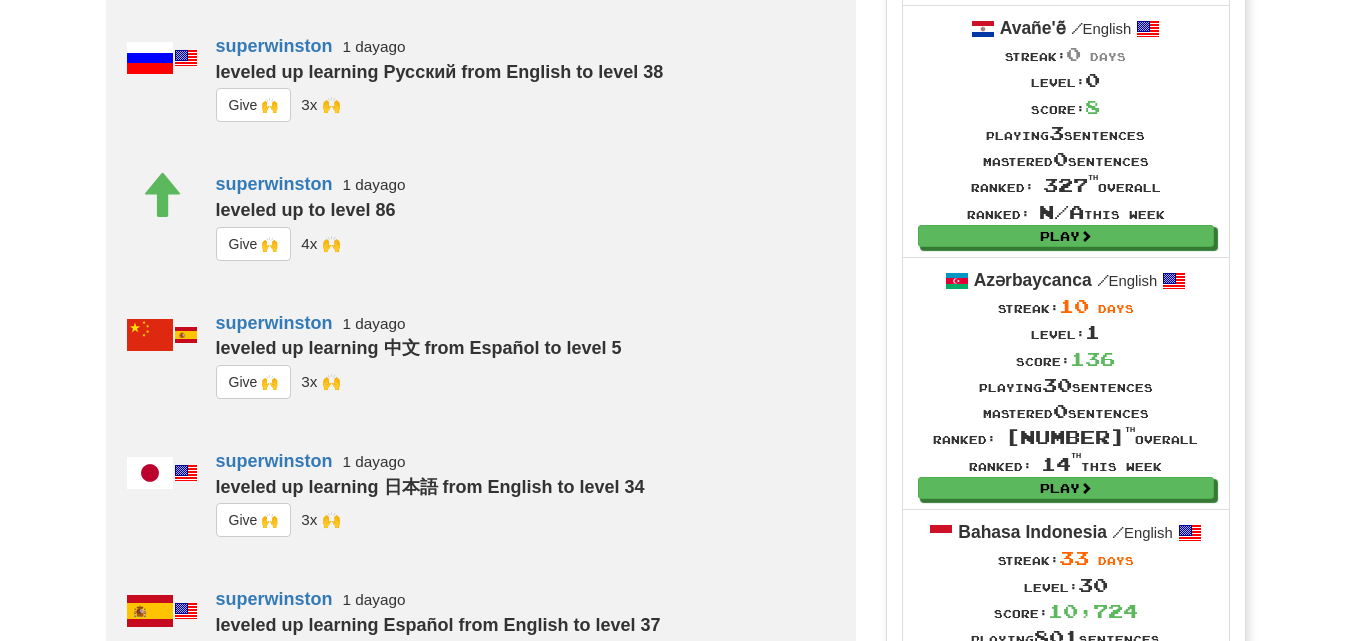 scroll, scrollTop: 1390, scrollLeft: 0, axis: vertical 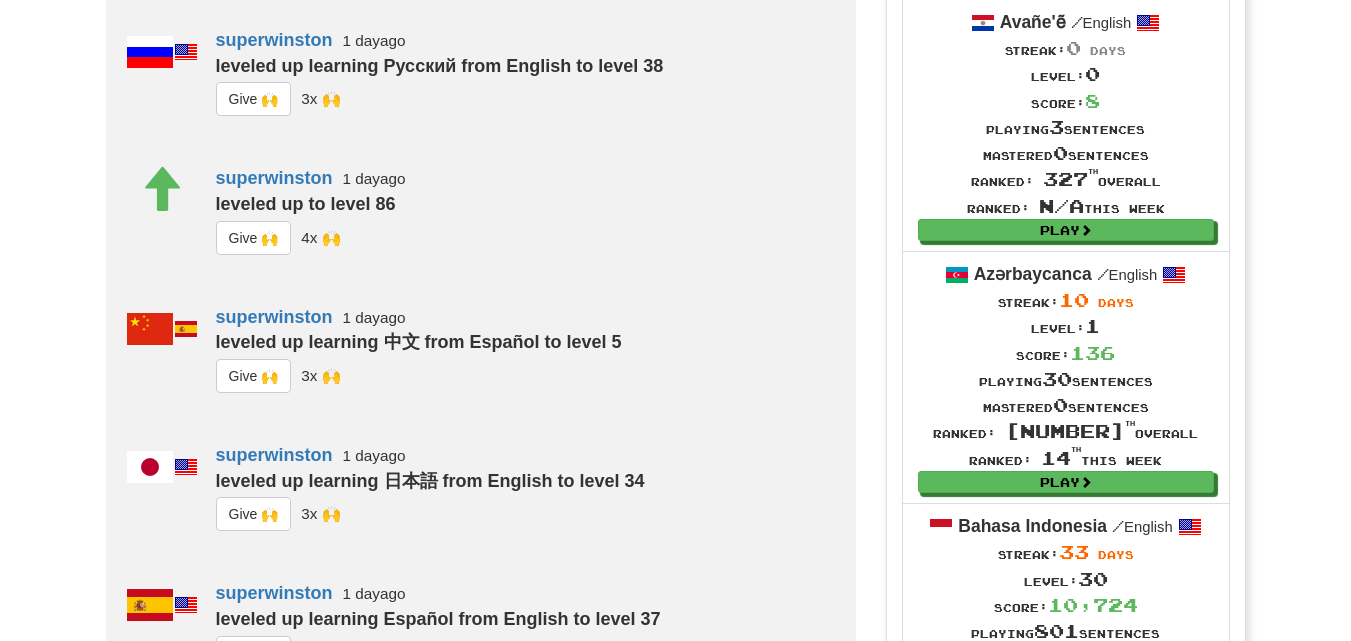 click on "G i ve 🙌" at bounding box center (254, -178) 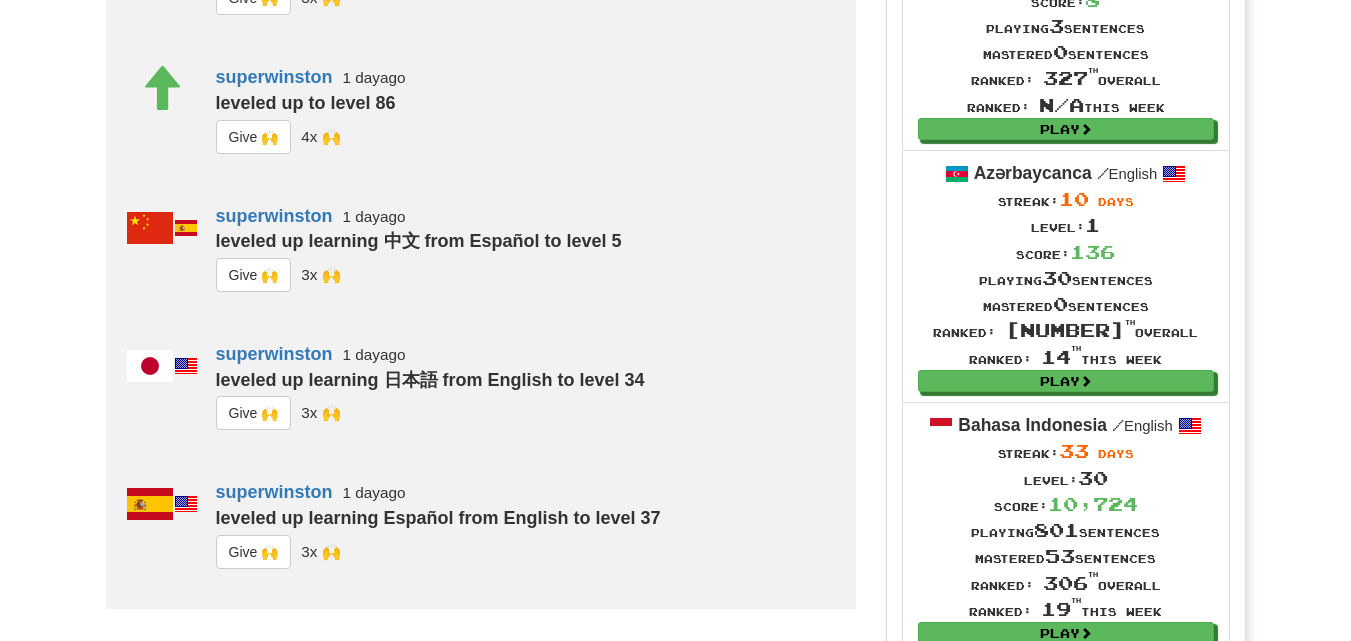 scroll, scrollTop: 1590, scrollLeft: 0, axis: vertical 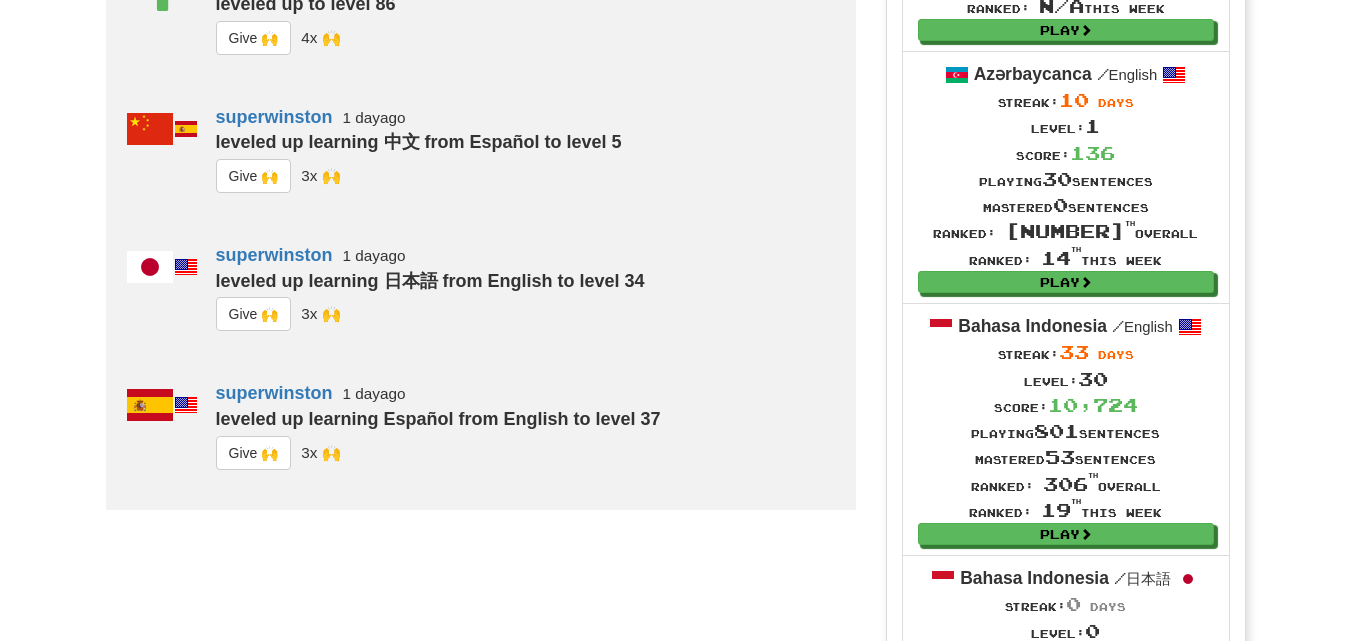 click on "G i ve 🙌" at bounding box center [254, -239] 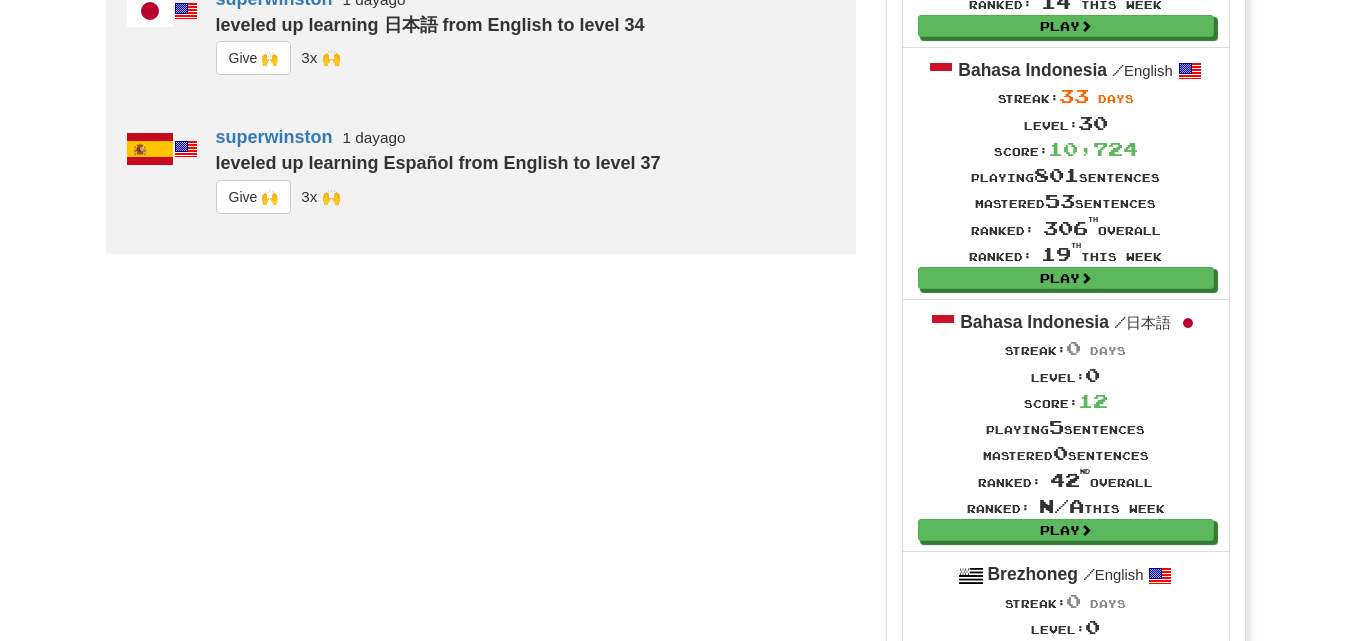 scroll, scrollTop: 1890, scrollLeft: 0, axis: vertical 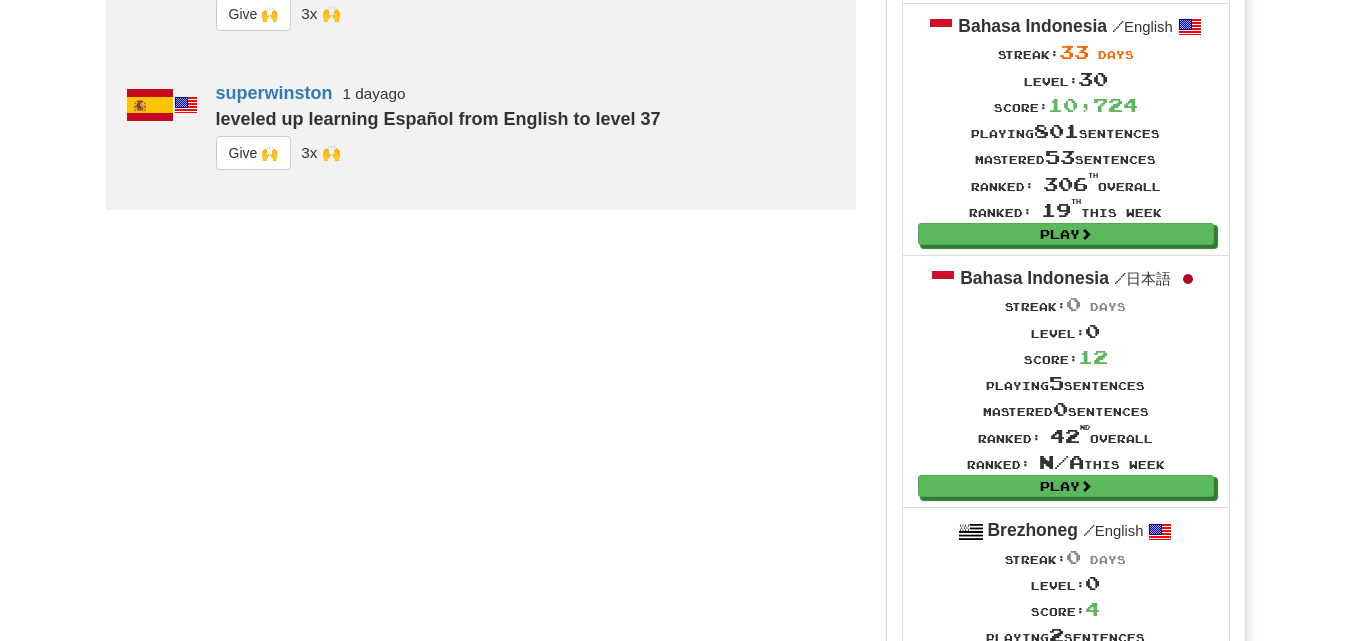 click on "G i ve 🙌" at bounding box center (254, -262) 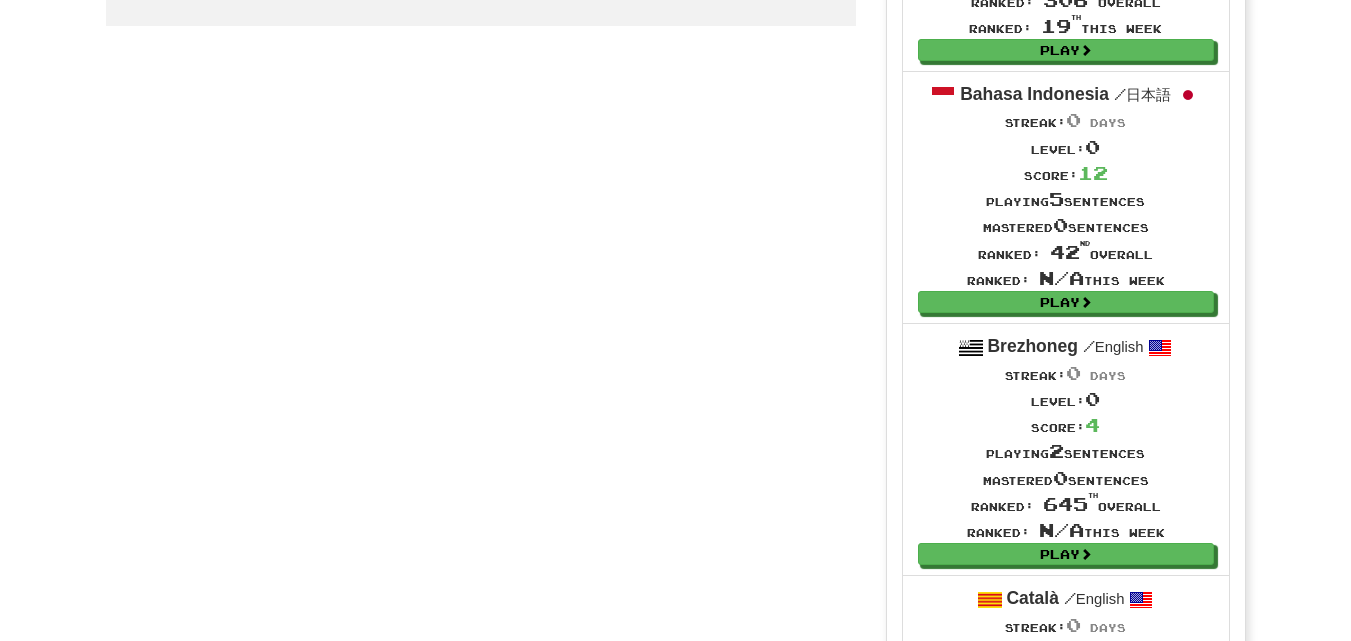 scroll, scrollTop: 2090, scrollLeft: 0, axis: vertical 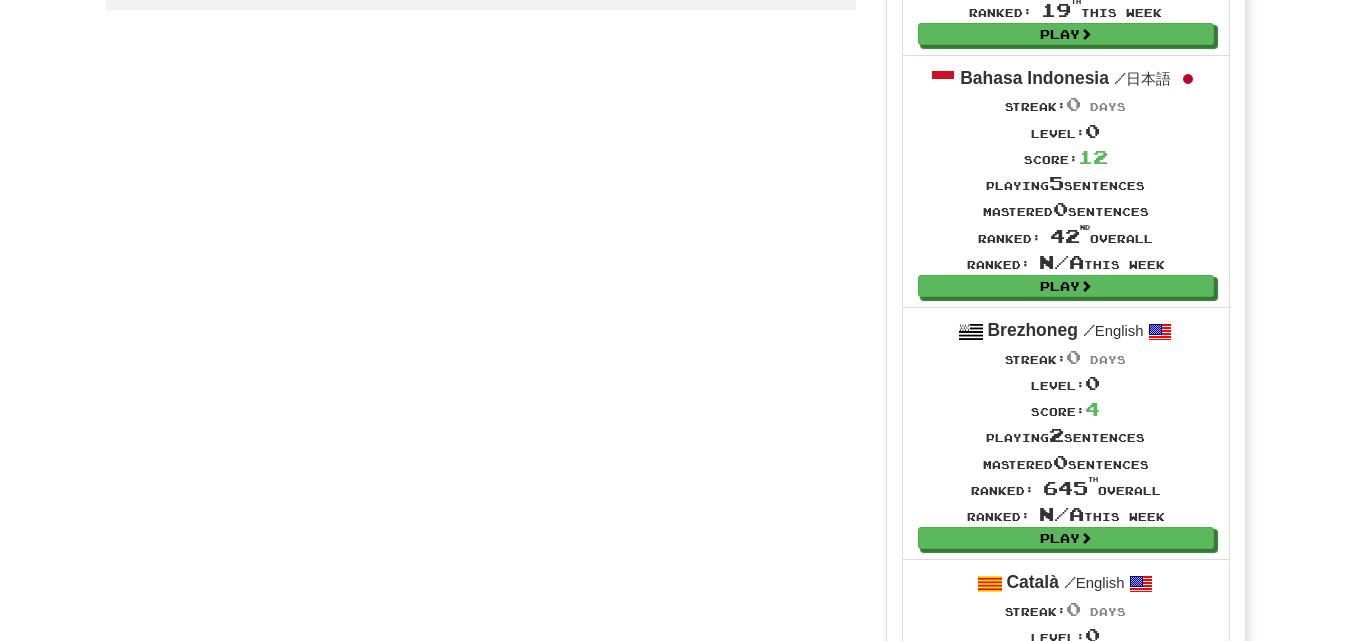 click on "G i ve 🙌" at bounding box center (254, -186) 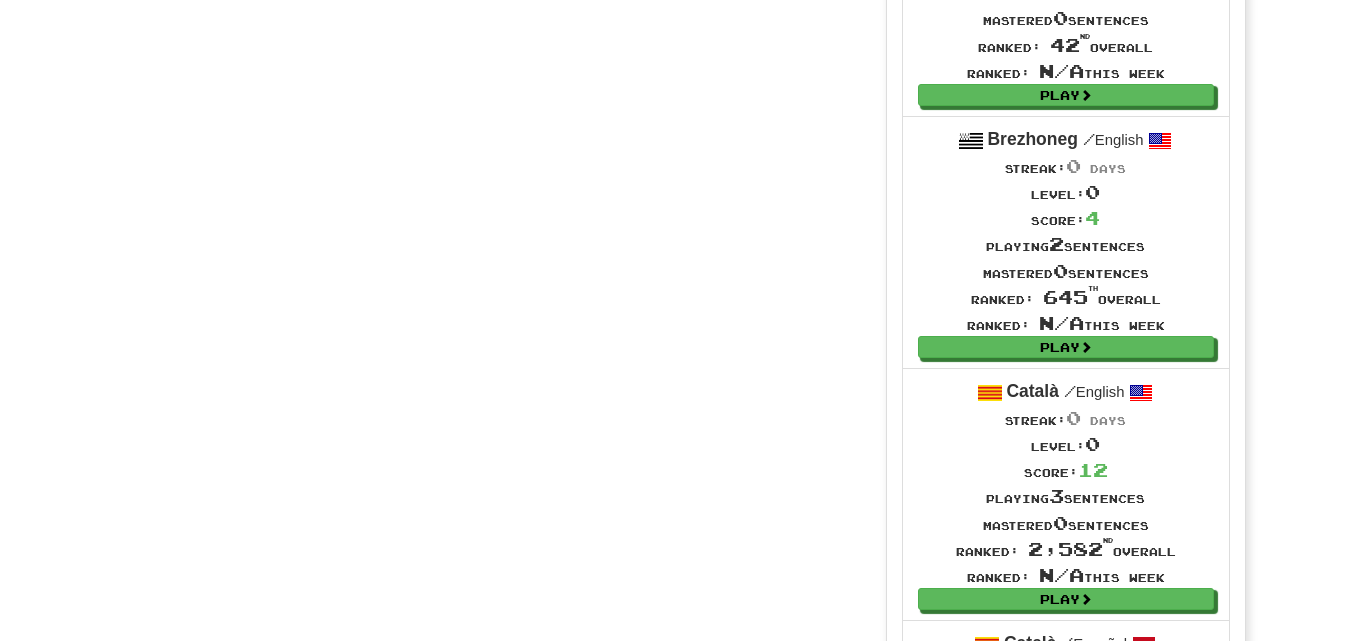 scroll, scrollTop: 2290, scrollLeft: 0, axis: vertical 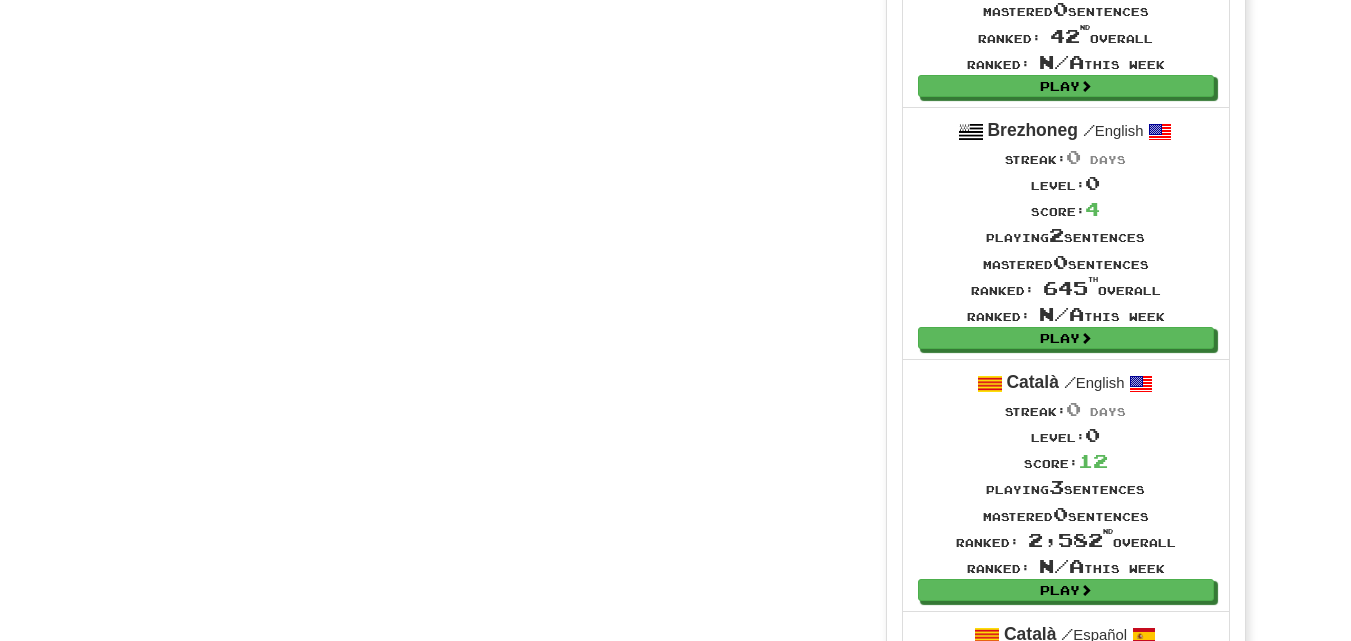 click on "G i ve 🙌" at bounding box center (254, -247) 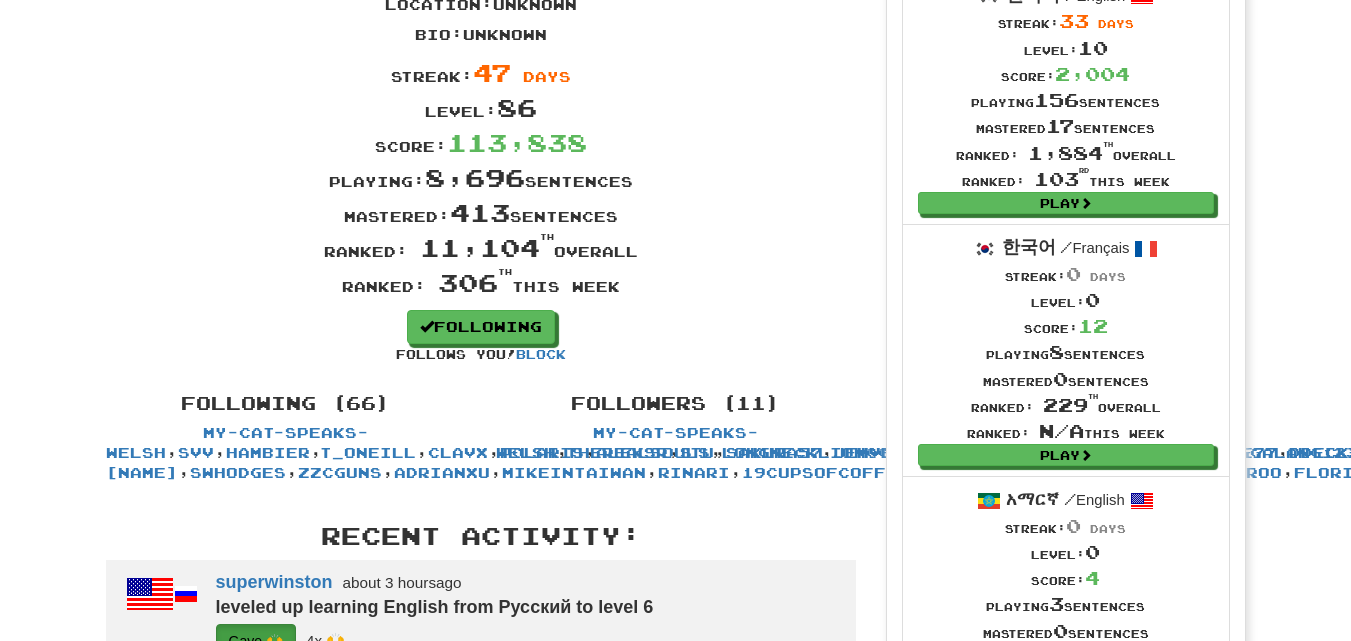 scroll, scrollTop: 0, scrollLeft: 0, axis: both 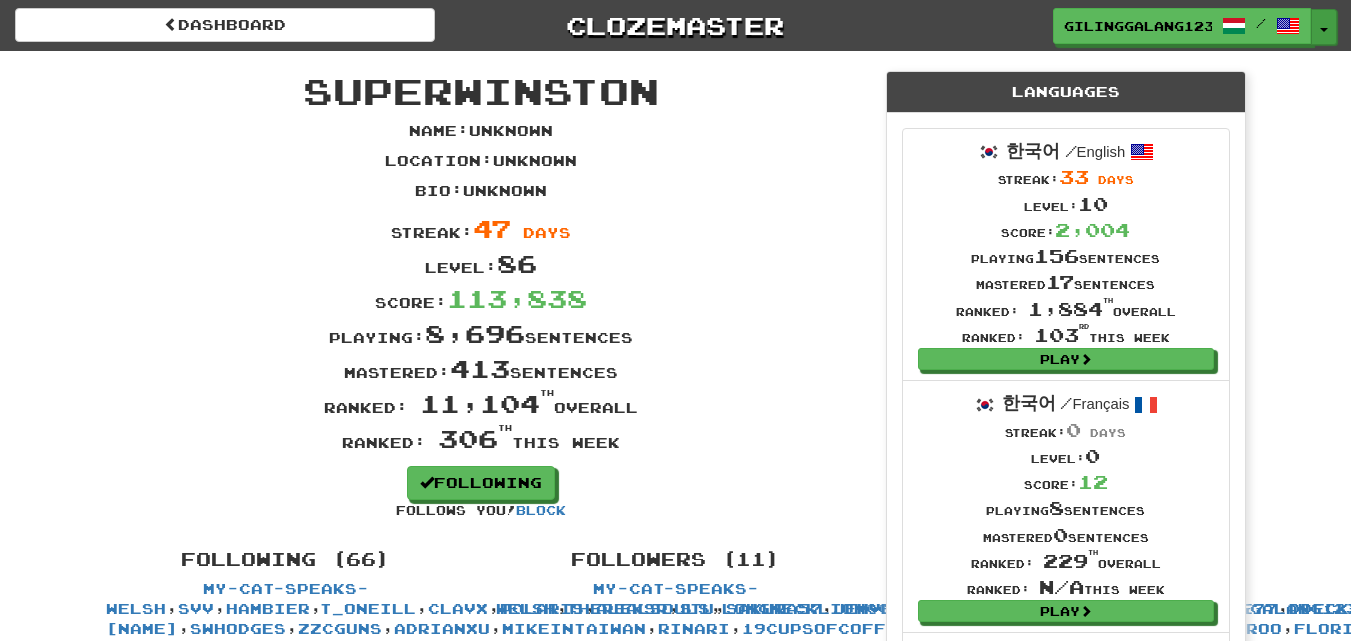 click on "Toggle Dropdown" at bounding box center [1324, 27] 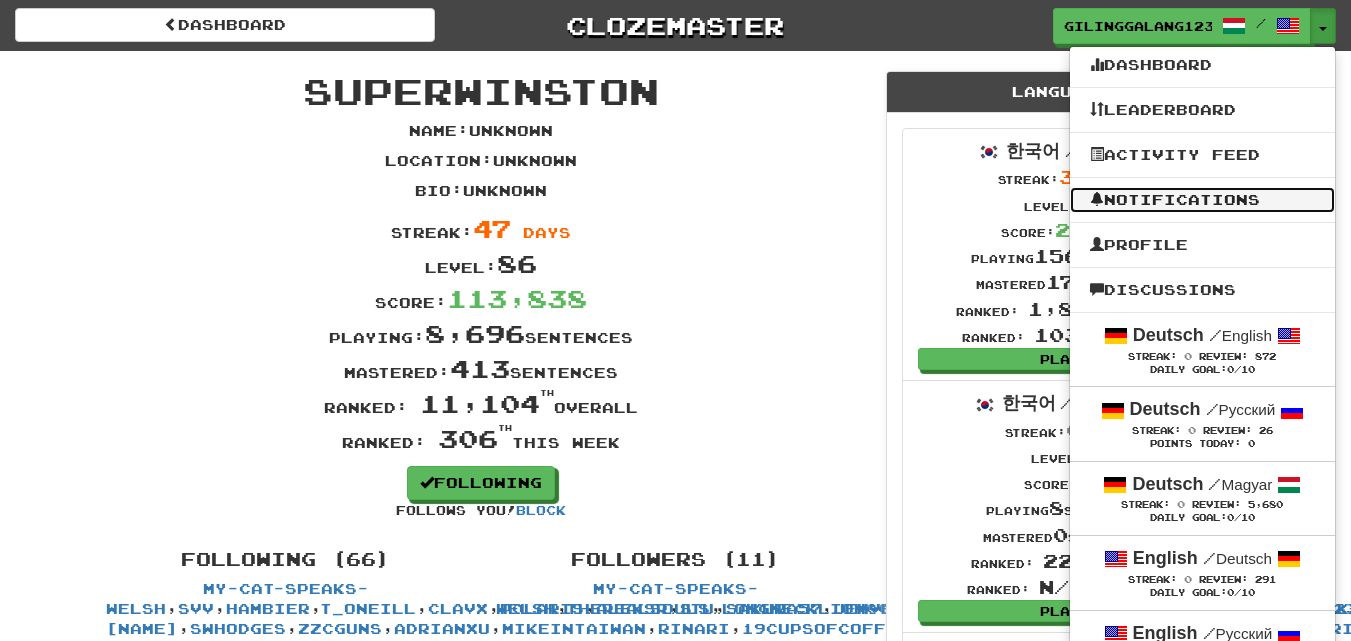 click on "Notifications" at bounding box center (1202, 200) 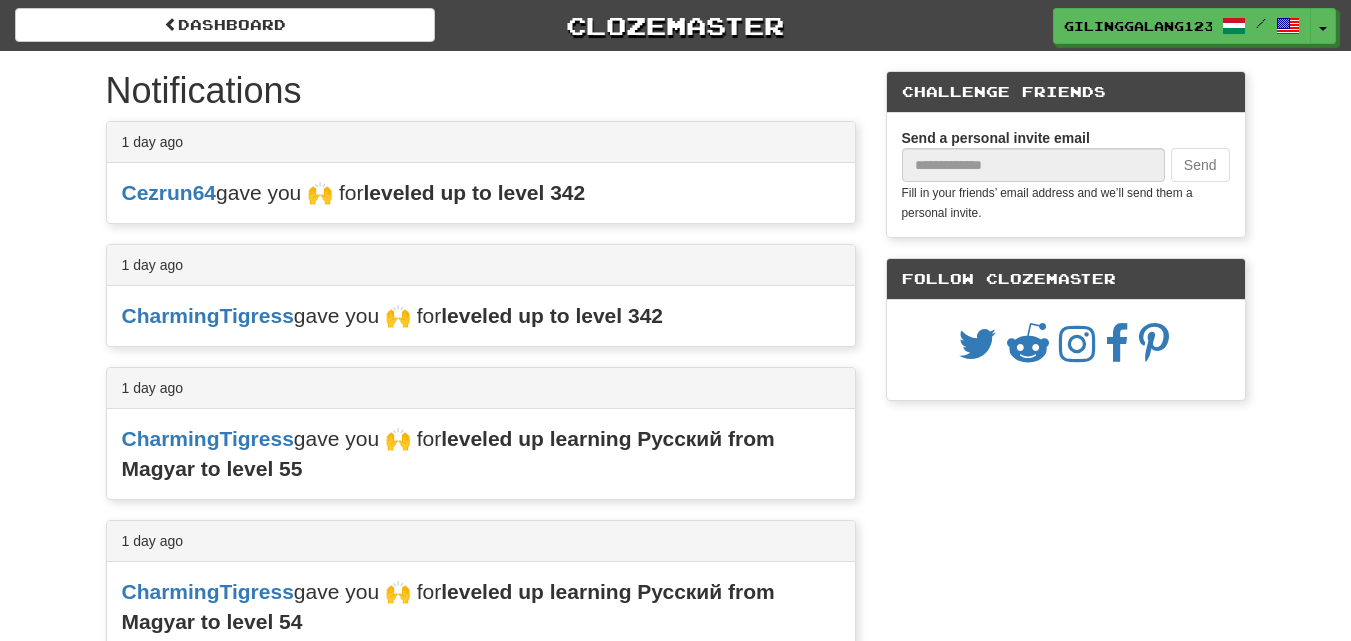 scroll, scrollTop: 0, scrollLeft: 0, axis: both 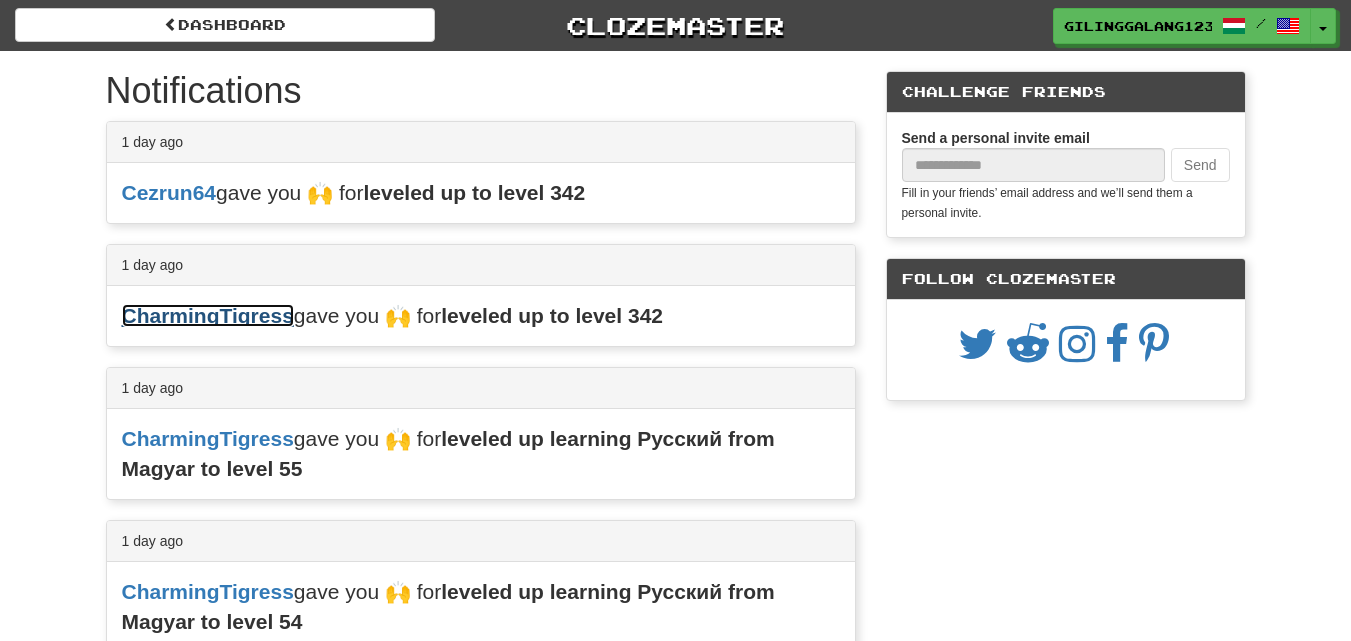 click on "CharmingTigress" at bounding box center [208, 315] 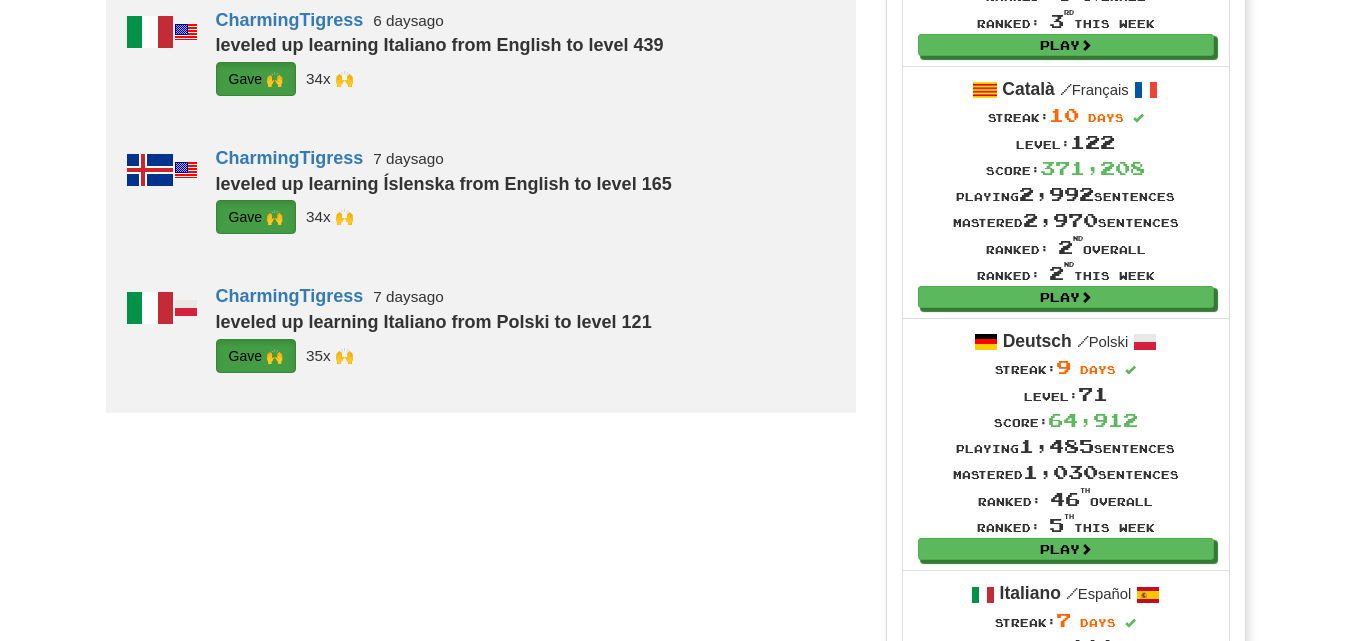 scroll, scrollTop: 1900, scrollLeft: 0, axis: vertical 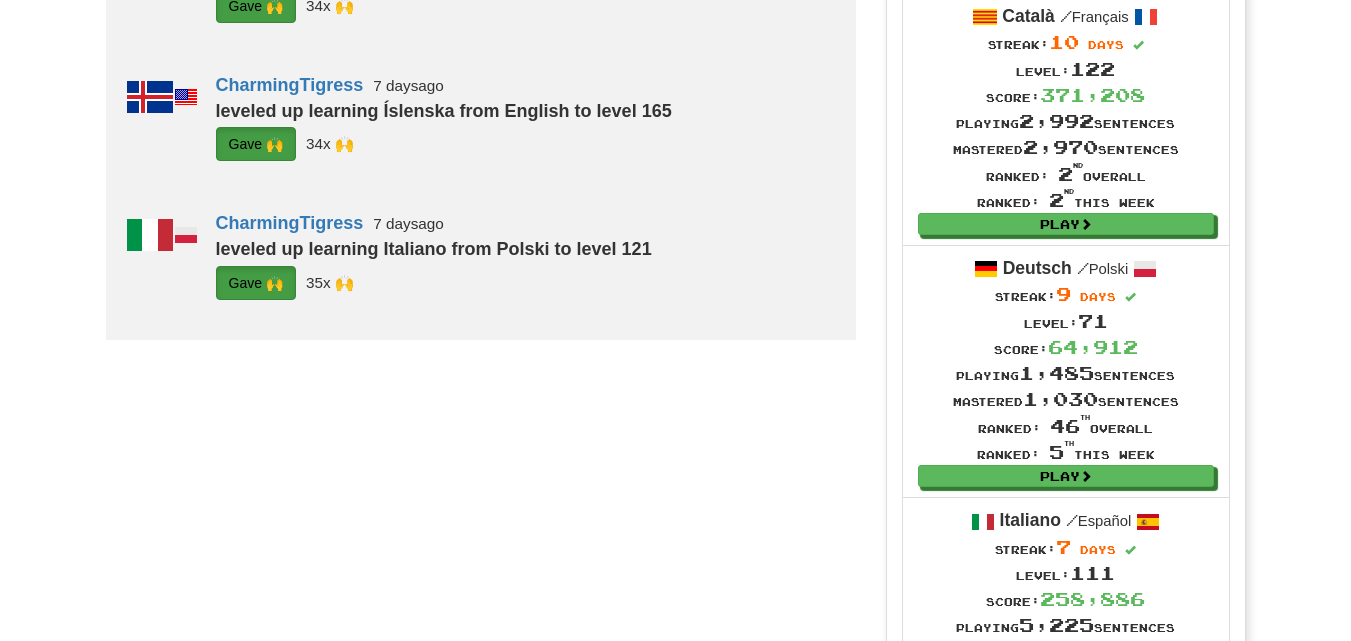 click on "G i ve 🙌" at bounding box center [254, -963] 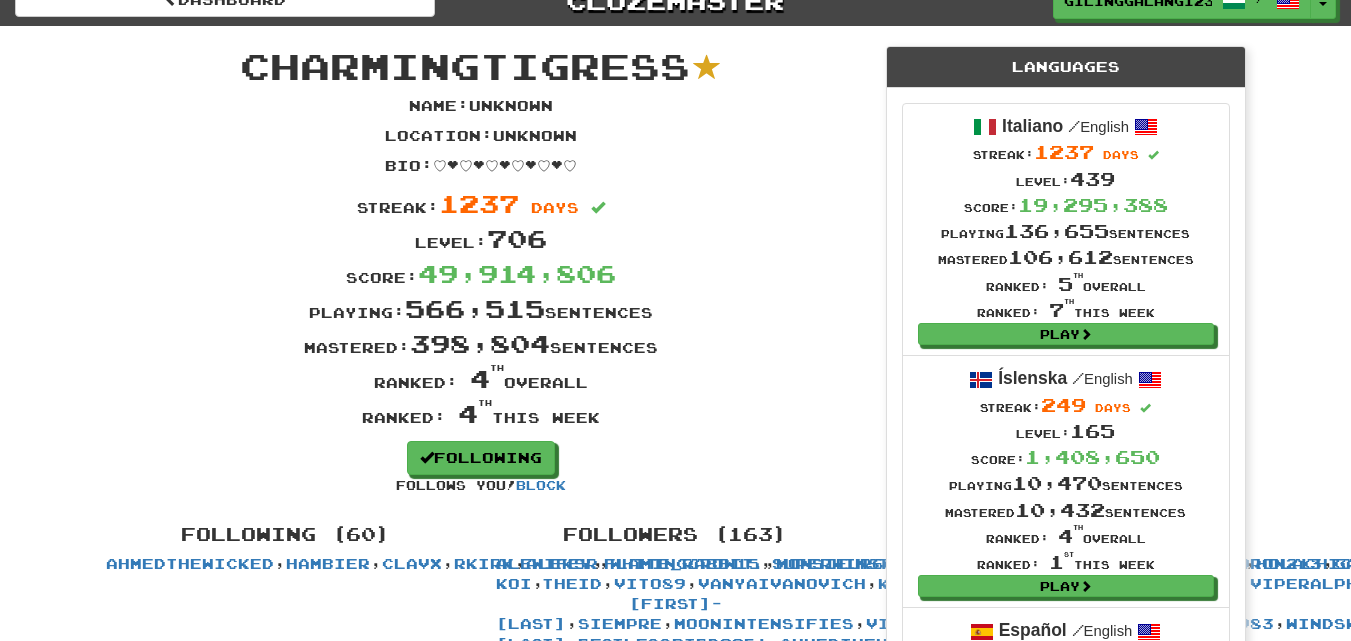 scroll, scrollTop: 0, scrollLeft: 0, axis: both 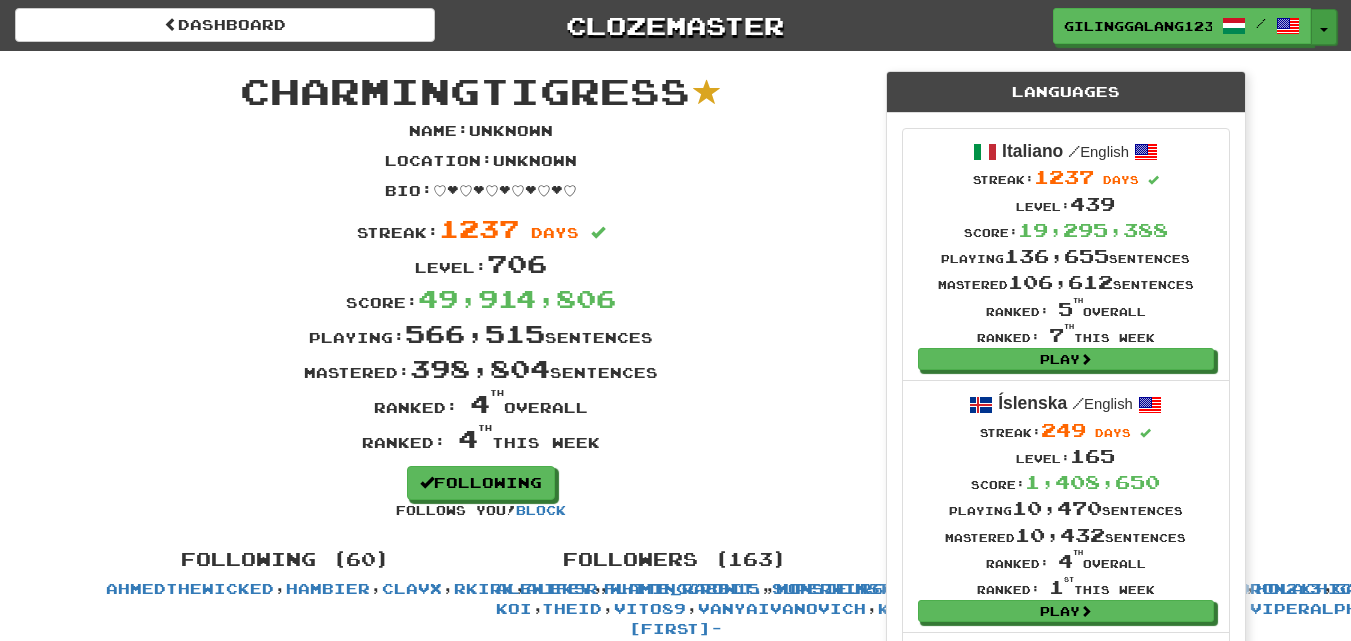 click on "Toggle Dropdown" at bounding box center [1324, 27] 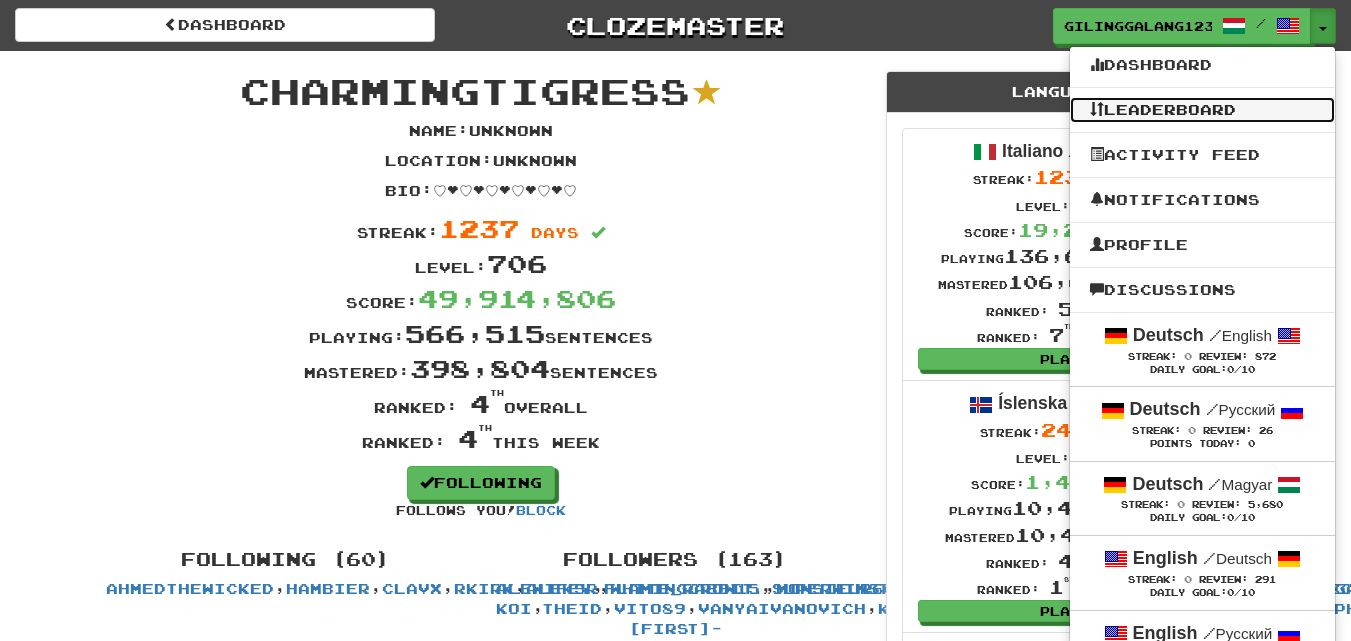 click on "Leaderboard" at bounding box center [1202, 110] 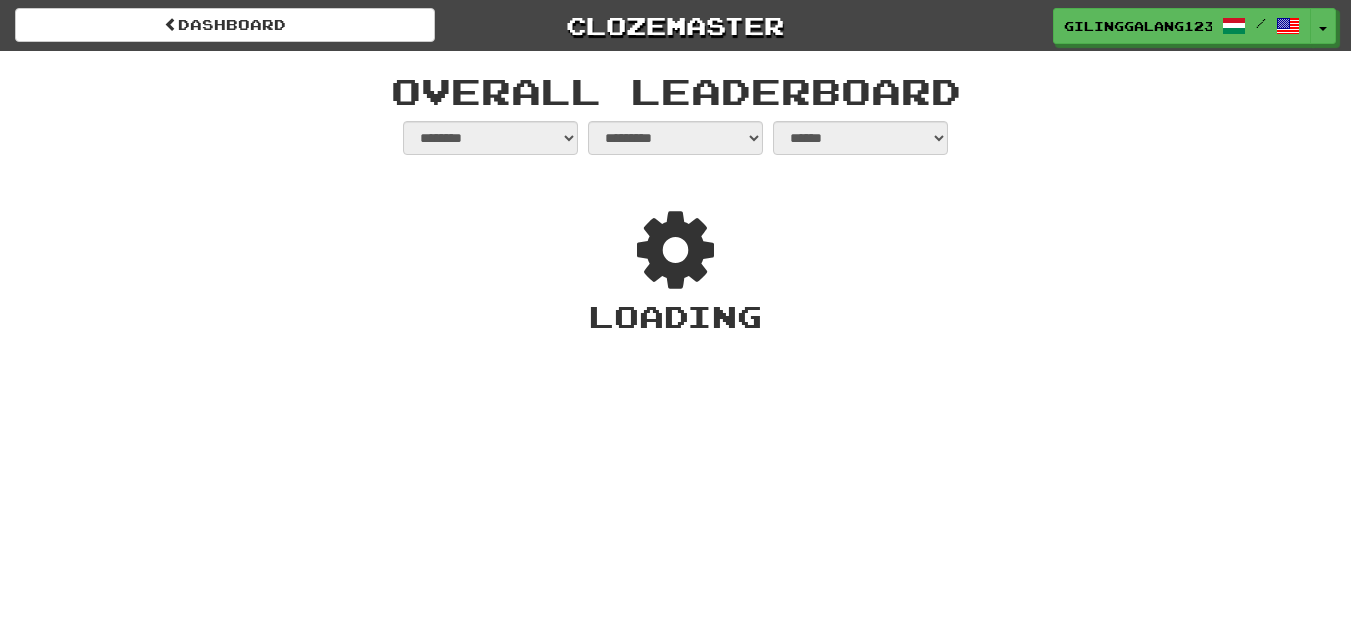 select on "**********" 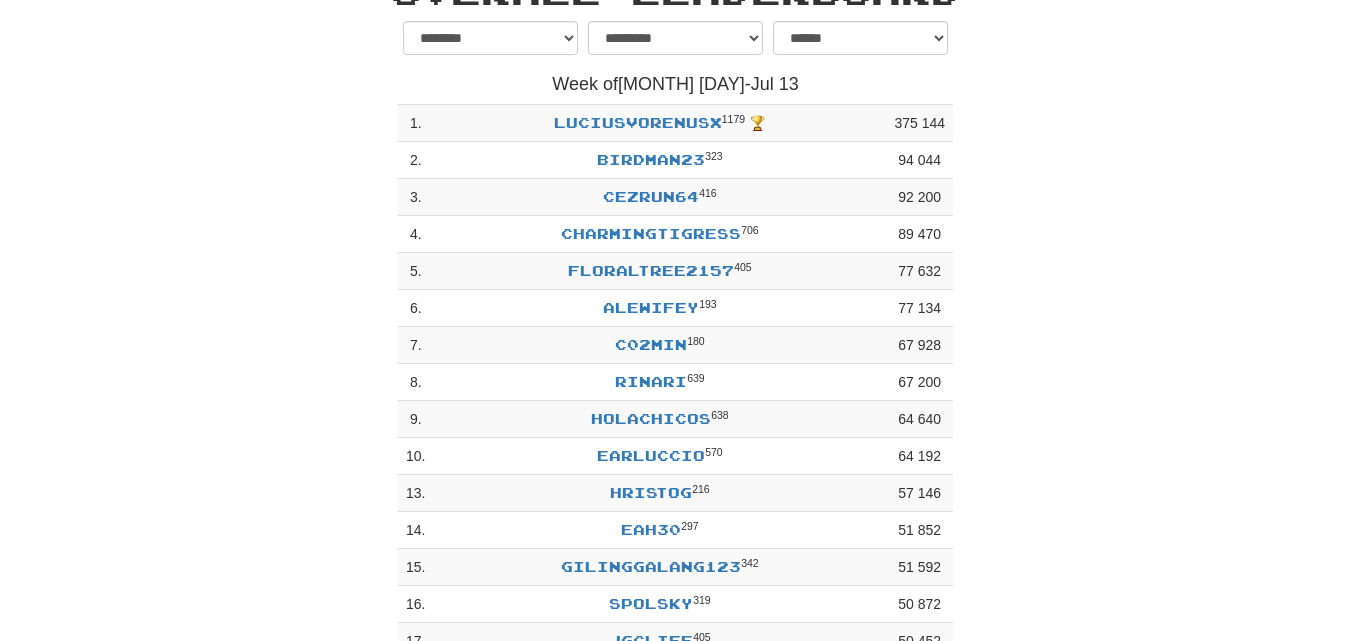 scroll, scrollTop: 200, scrollLeft: 0, axis: vertical 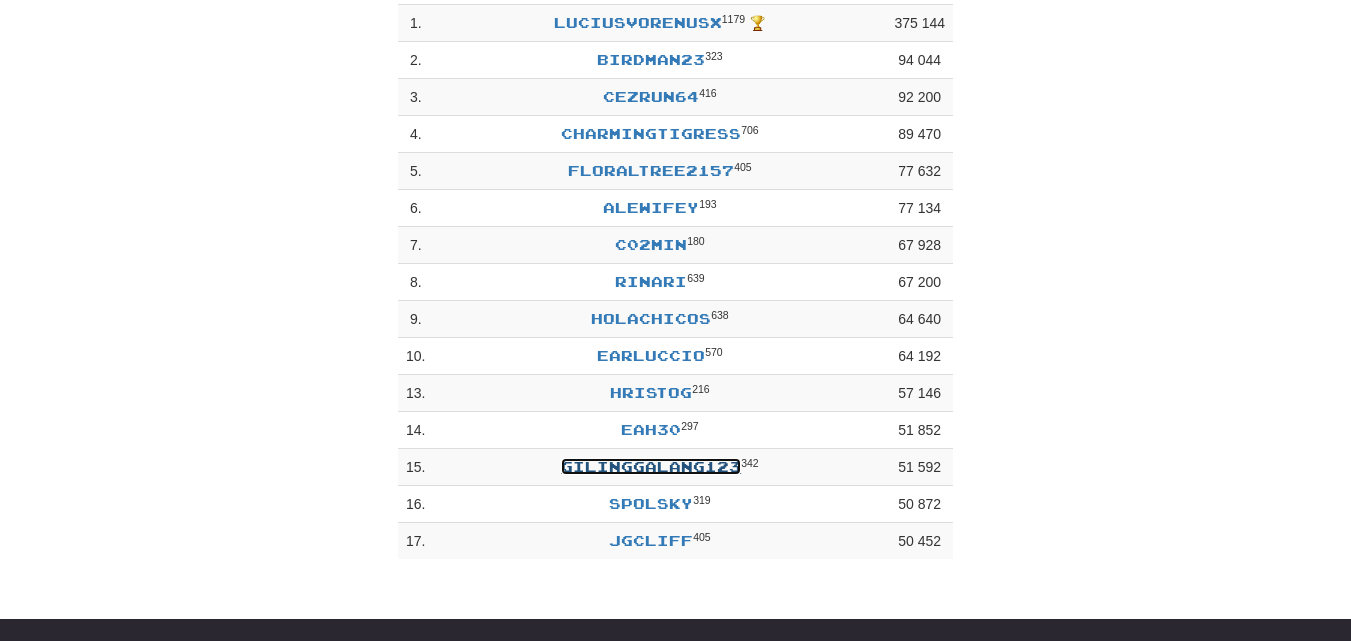 click on "GIlinggalang123" at bounding box center [651, 466] 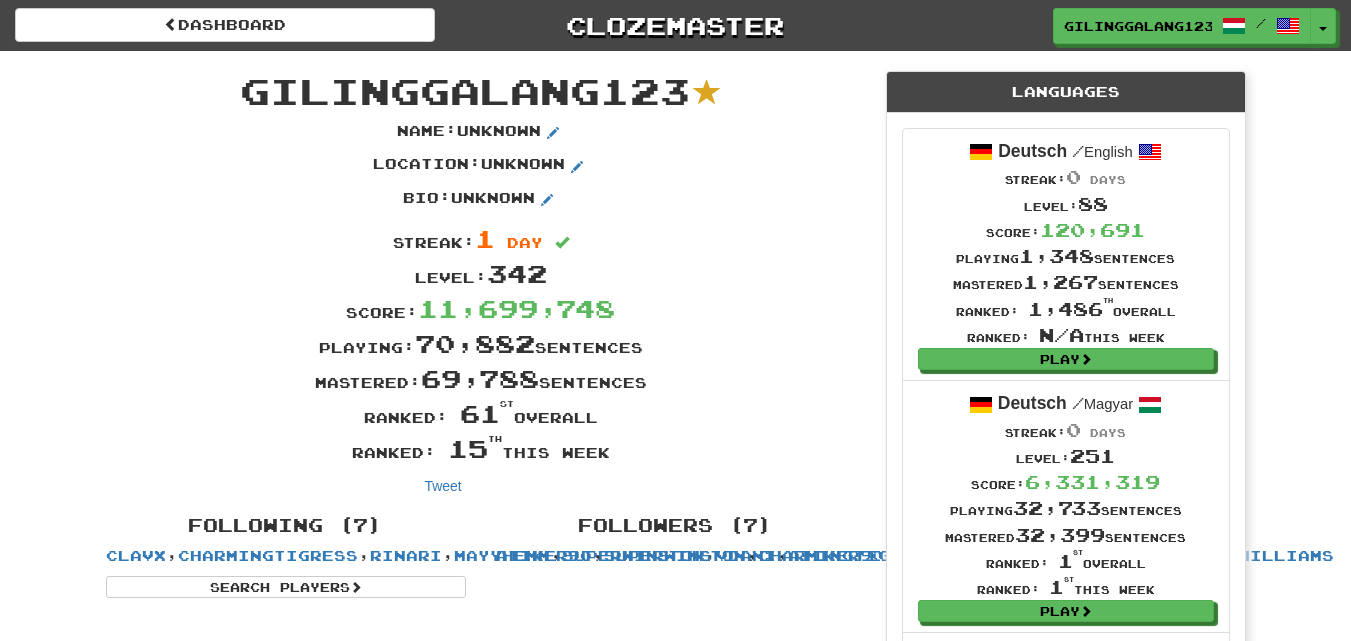 scroll, scrollTop: 0, scrollLeft: 0, axis: both 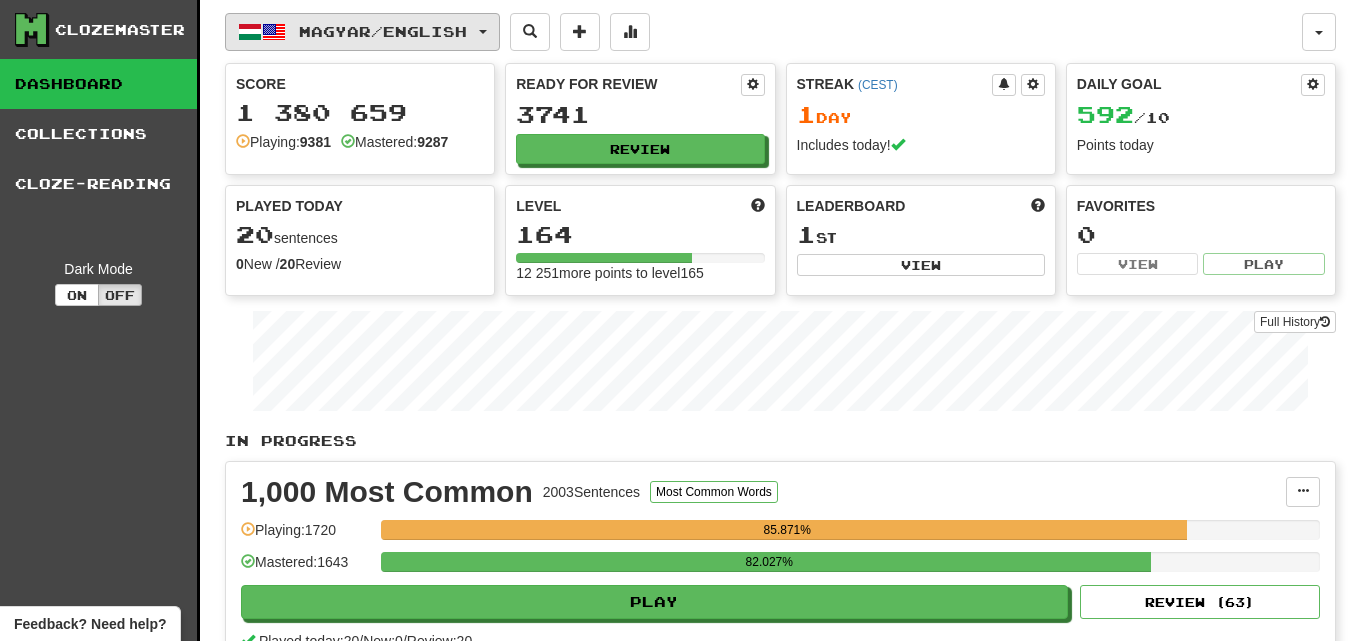 click on "Magyar  /  English" 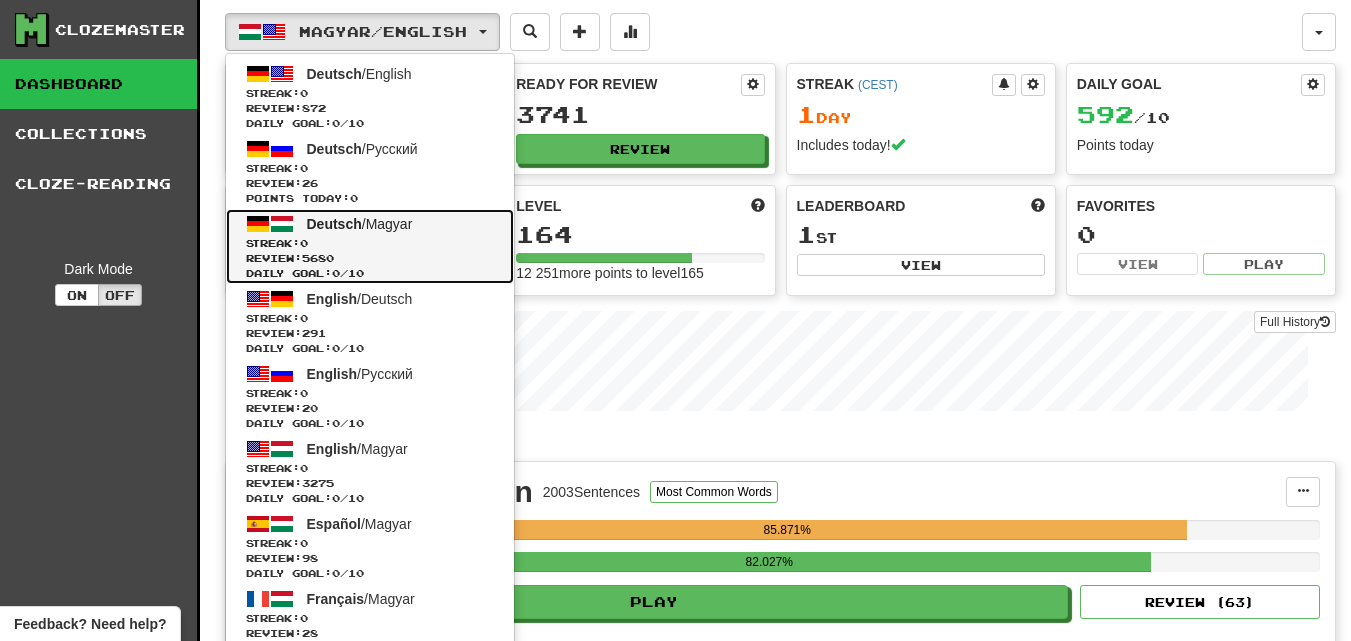 click on "Streak:  0" 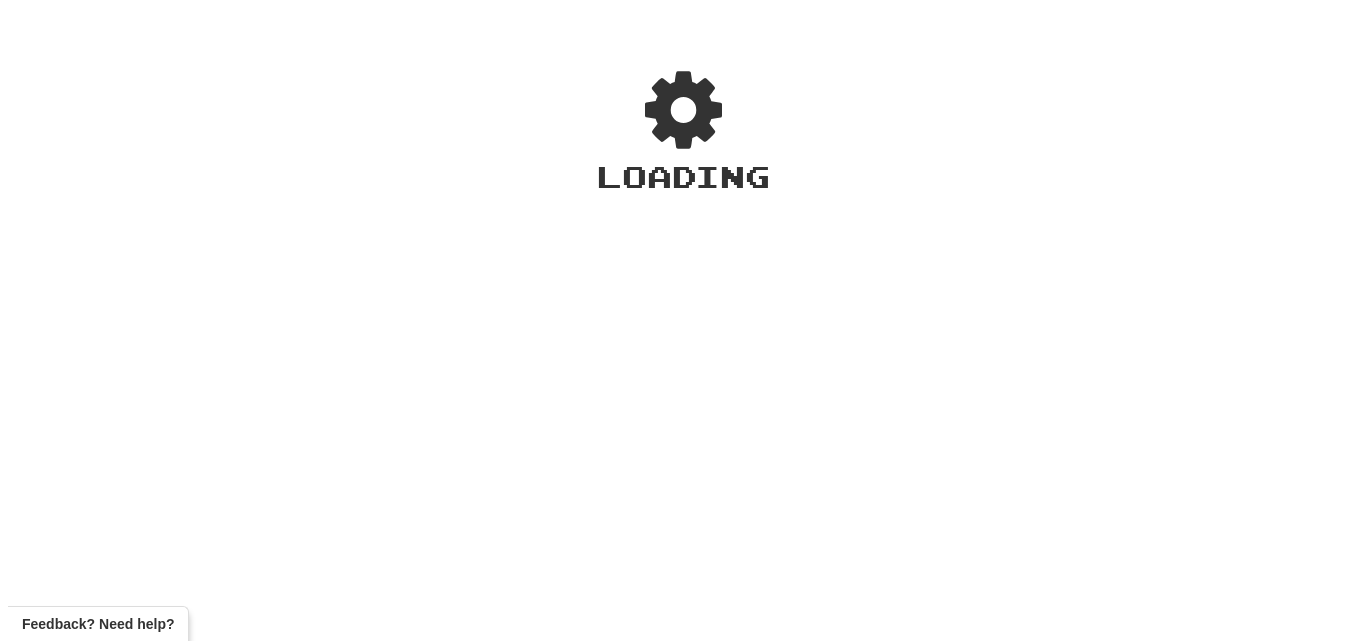 scroll, scrollTop: 0, scrollLeft: 0, axis: both 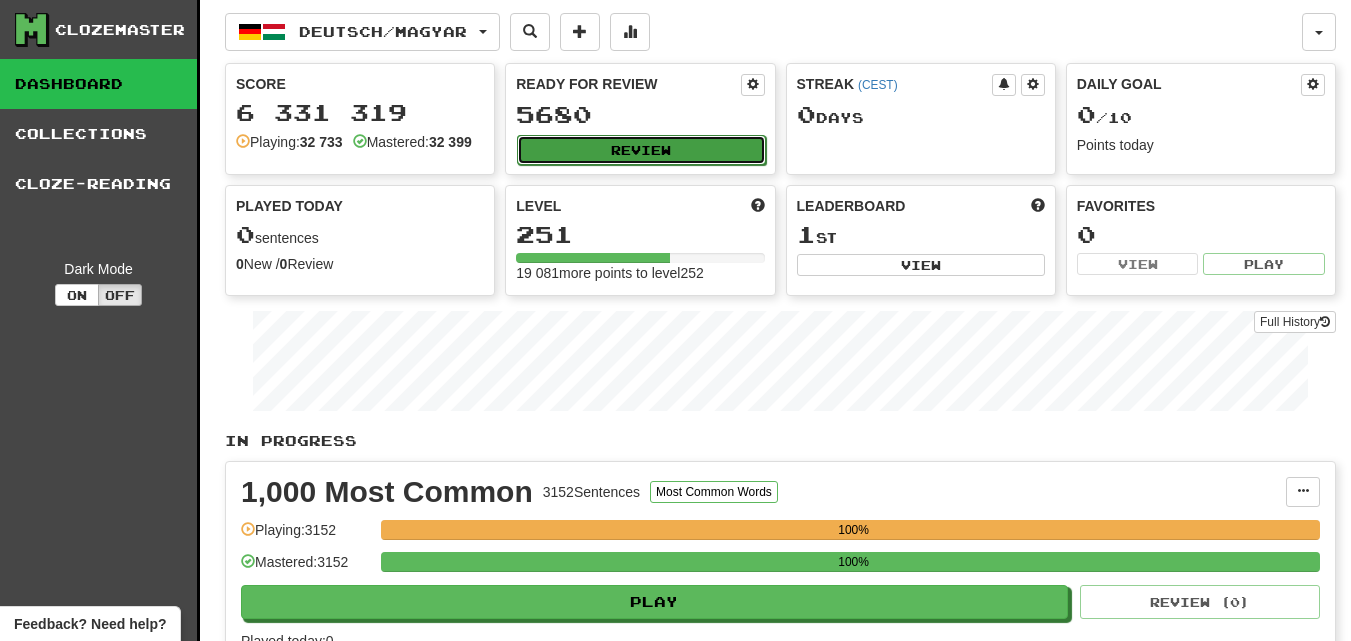 click on "Review" 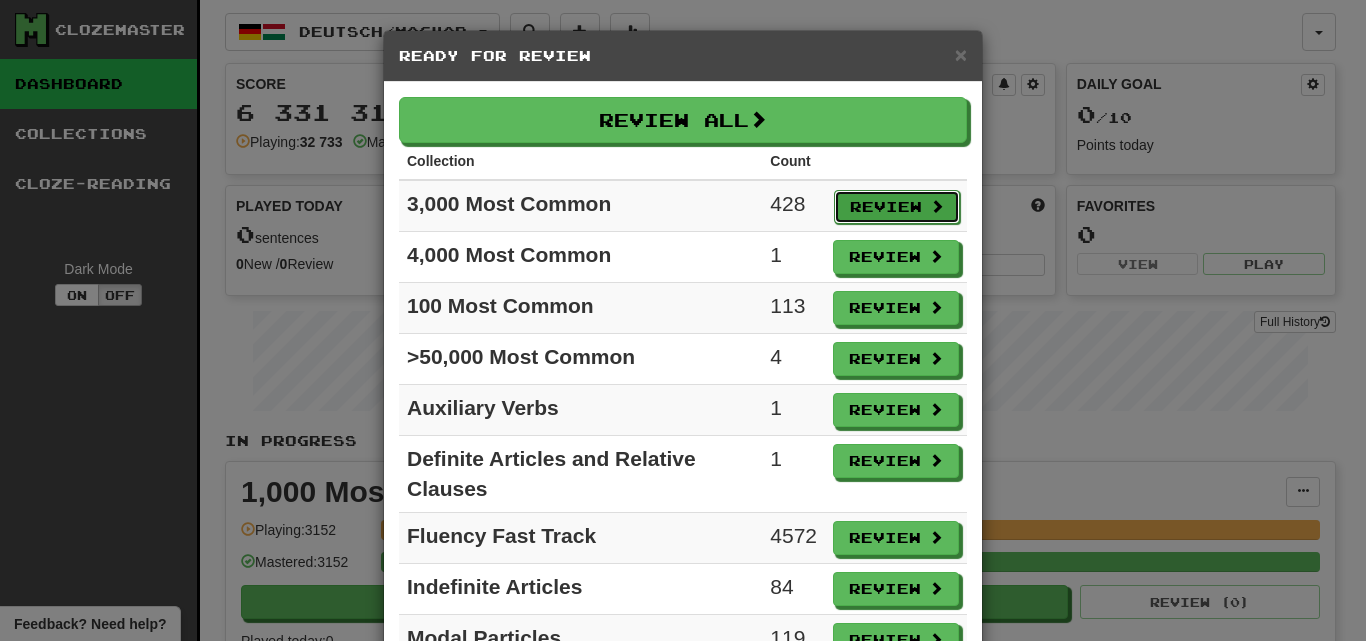 click on "Review" at bounding box center [897, 207] 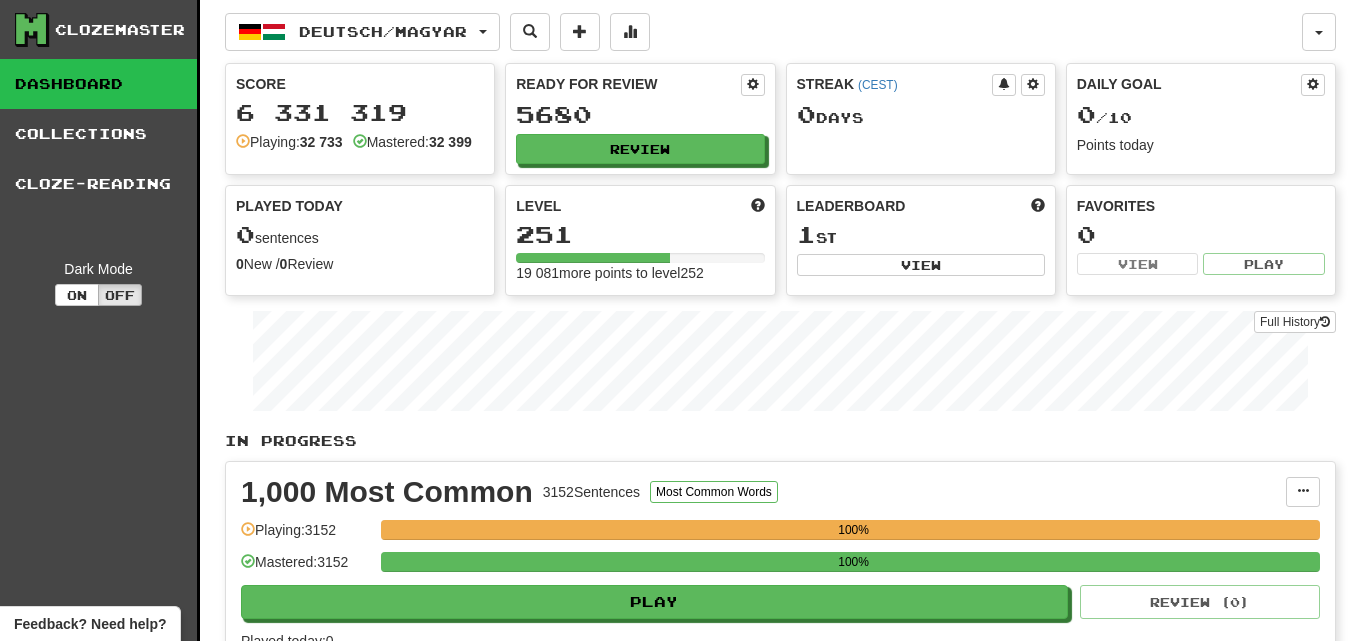 select on "**" 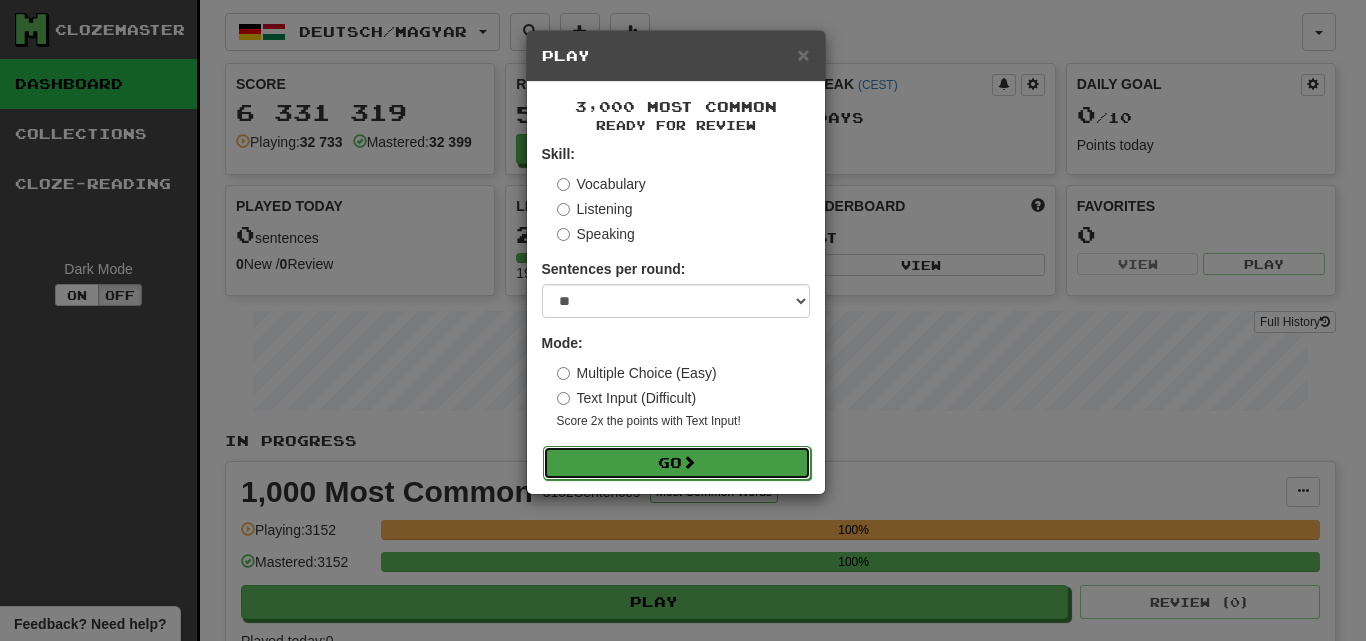 click on "Go" at bounding box center (677, 463) 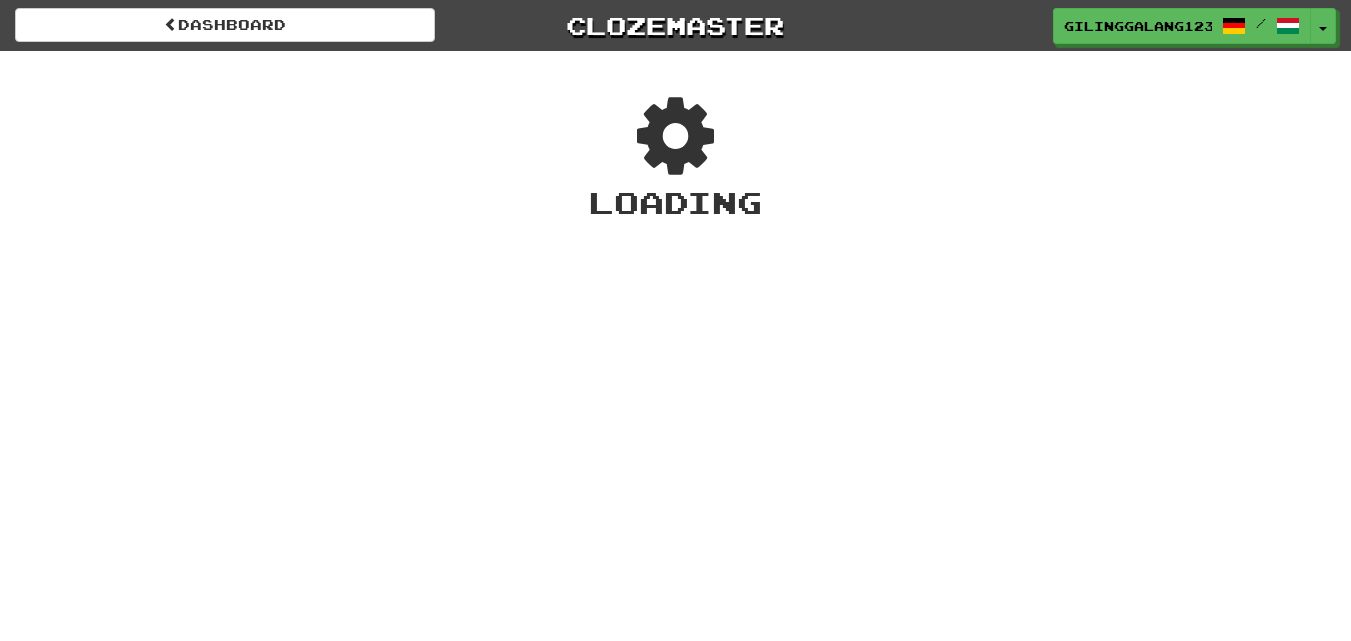 scroll, scrollTop: 0, scrollLeft: 0, axis: both 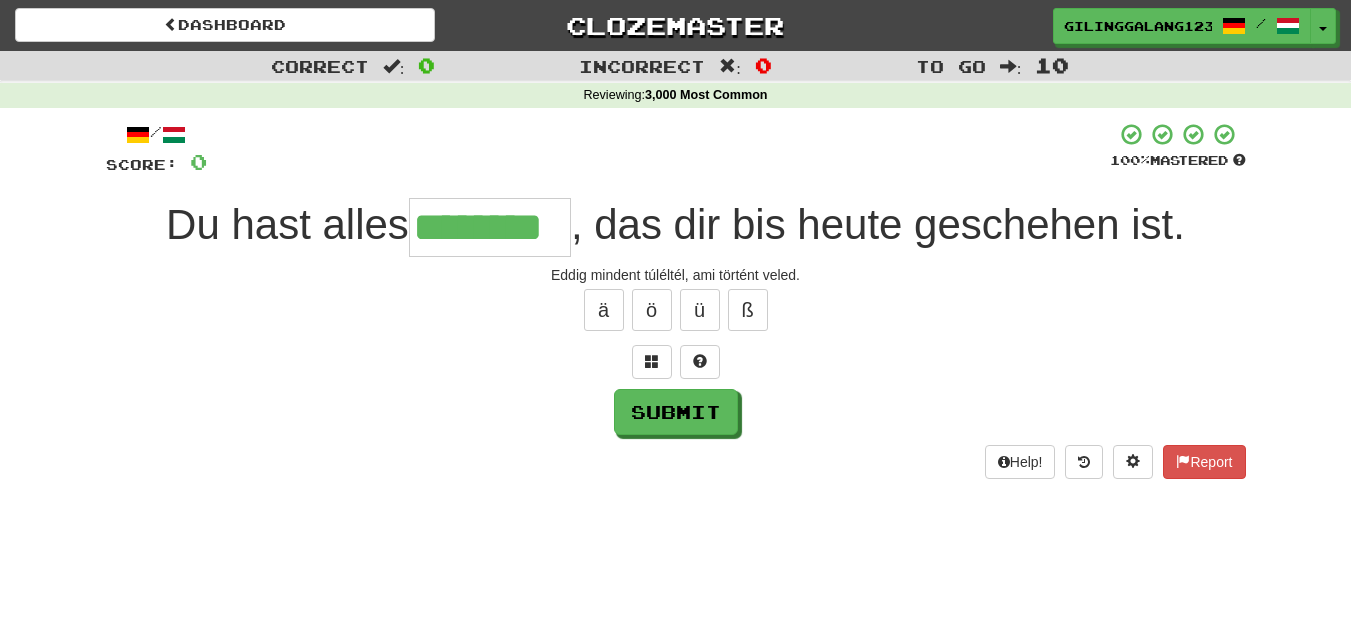 type on "********" 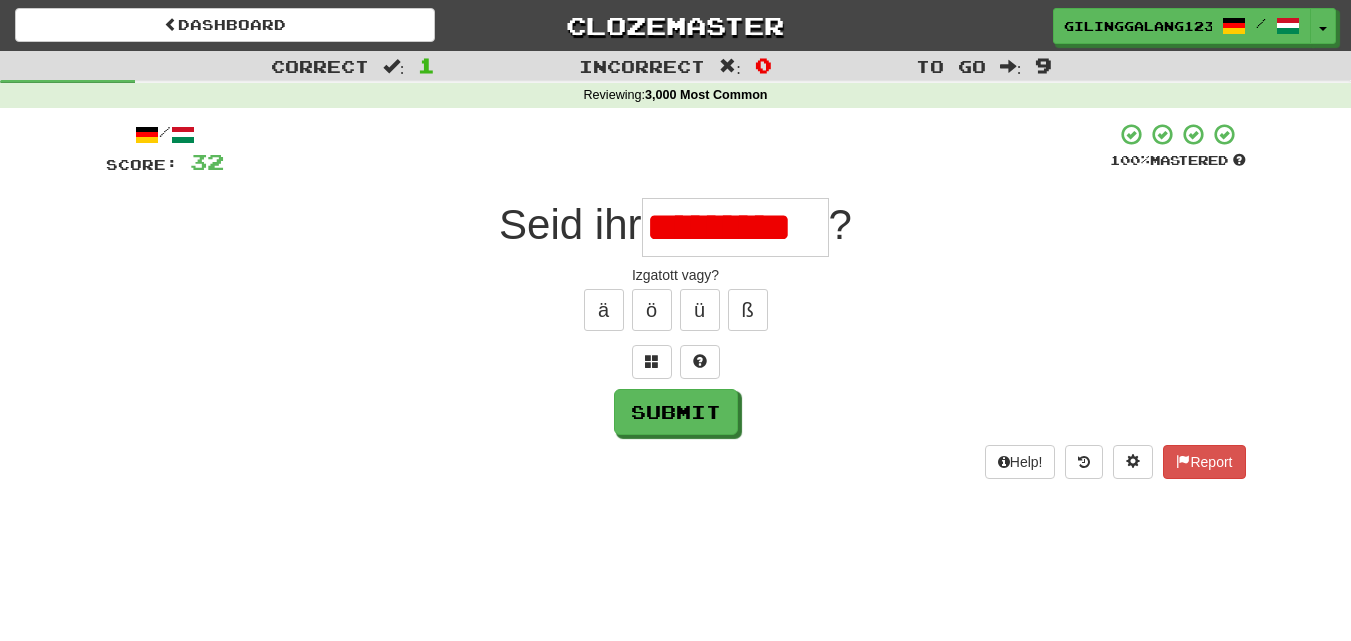 scroll, scrollTop: 0, scrollLeft: 0, axis: both 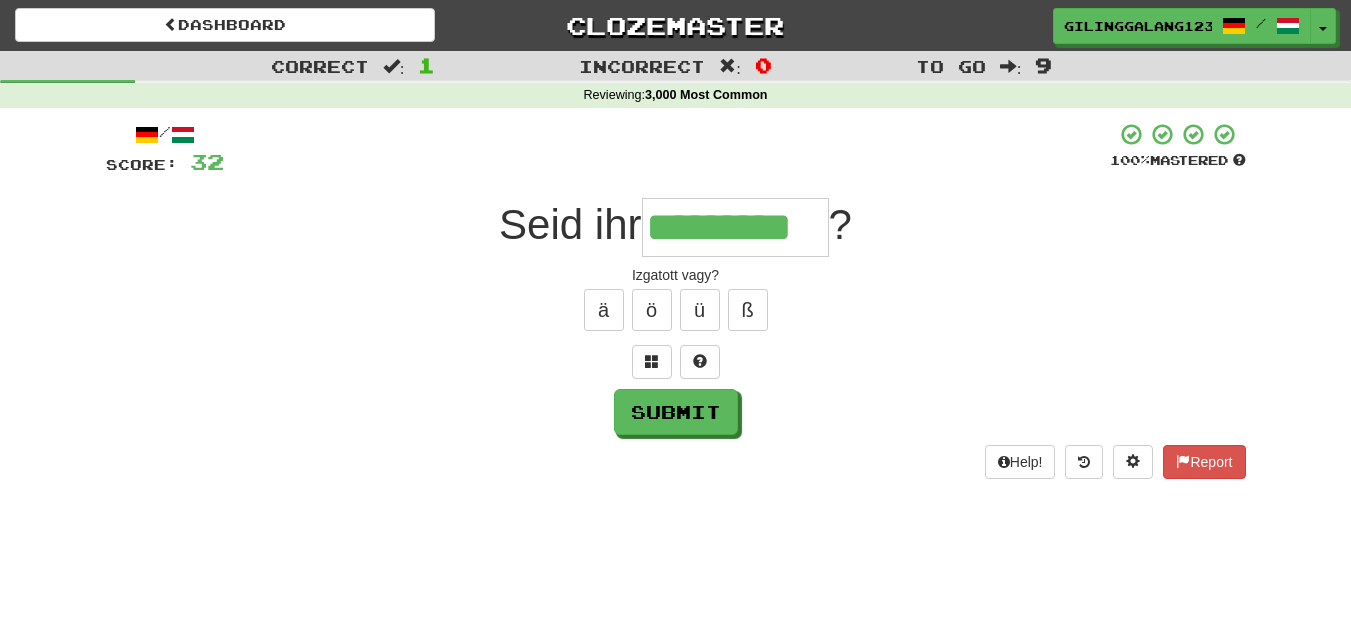 type on "*********" 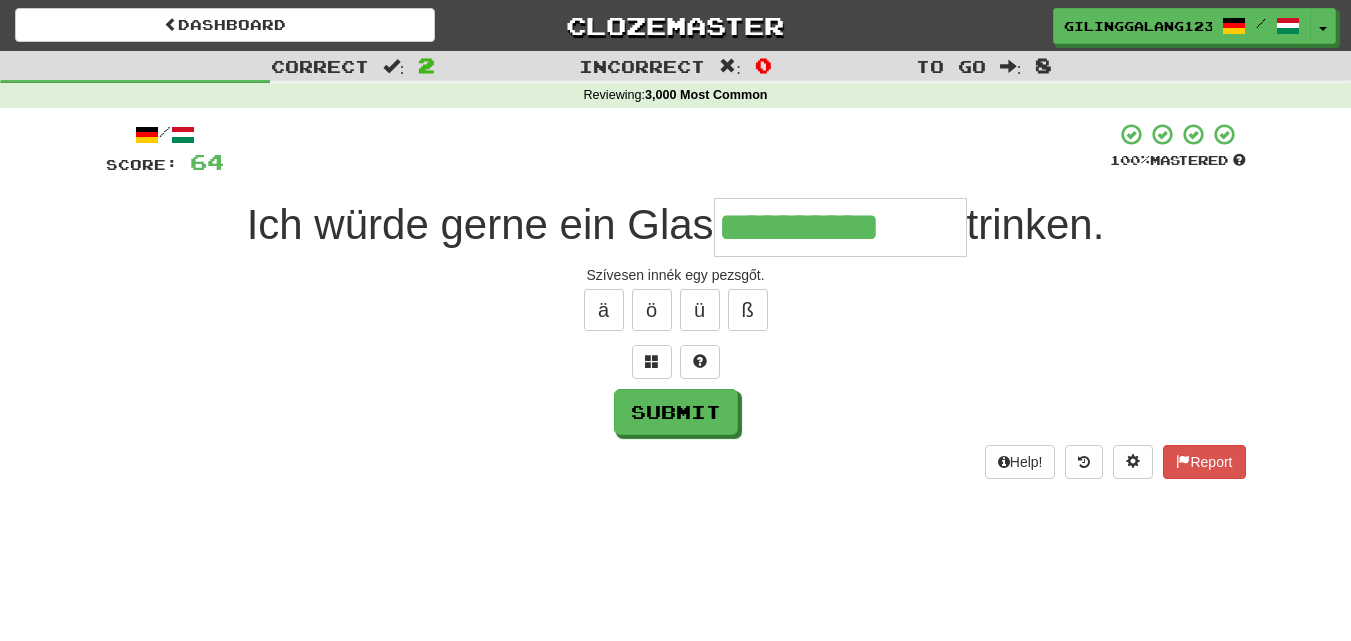 type on "**********" 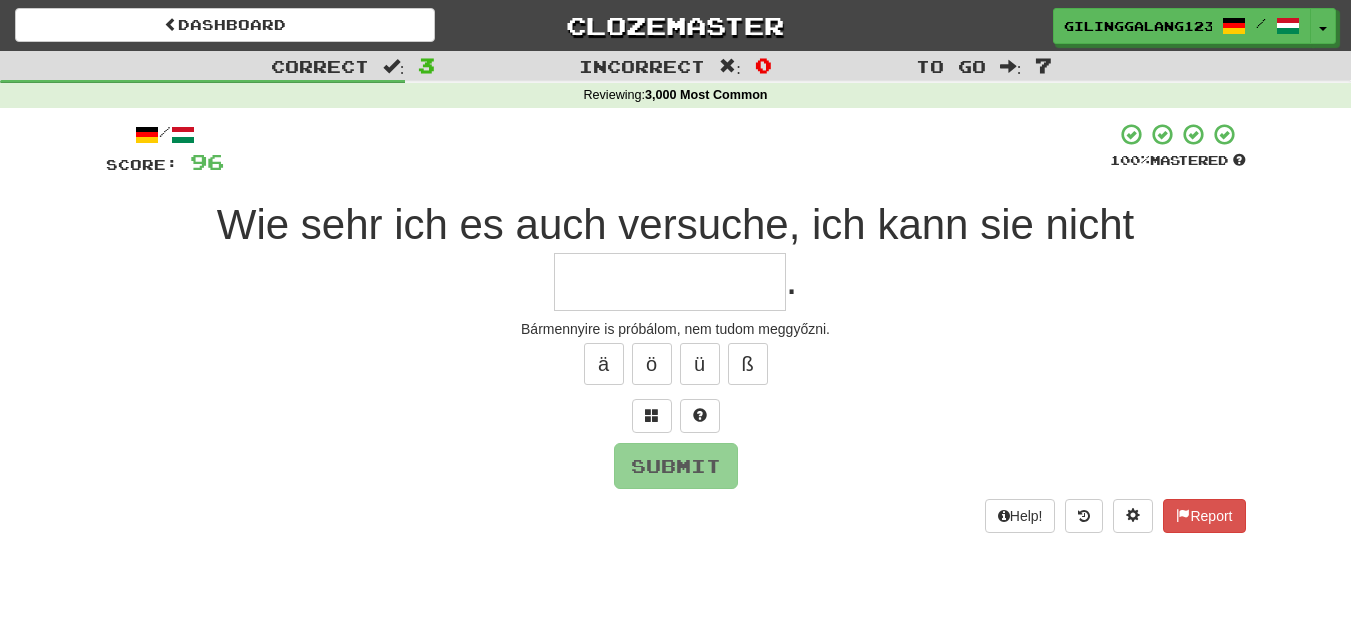 type on "**********" 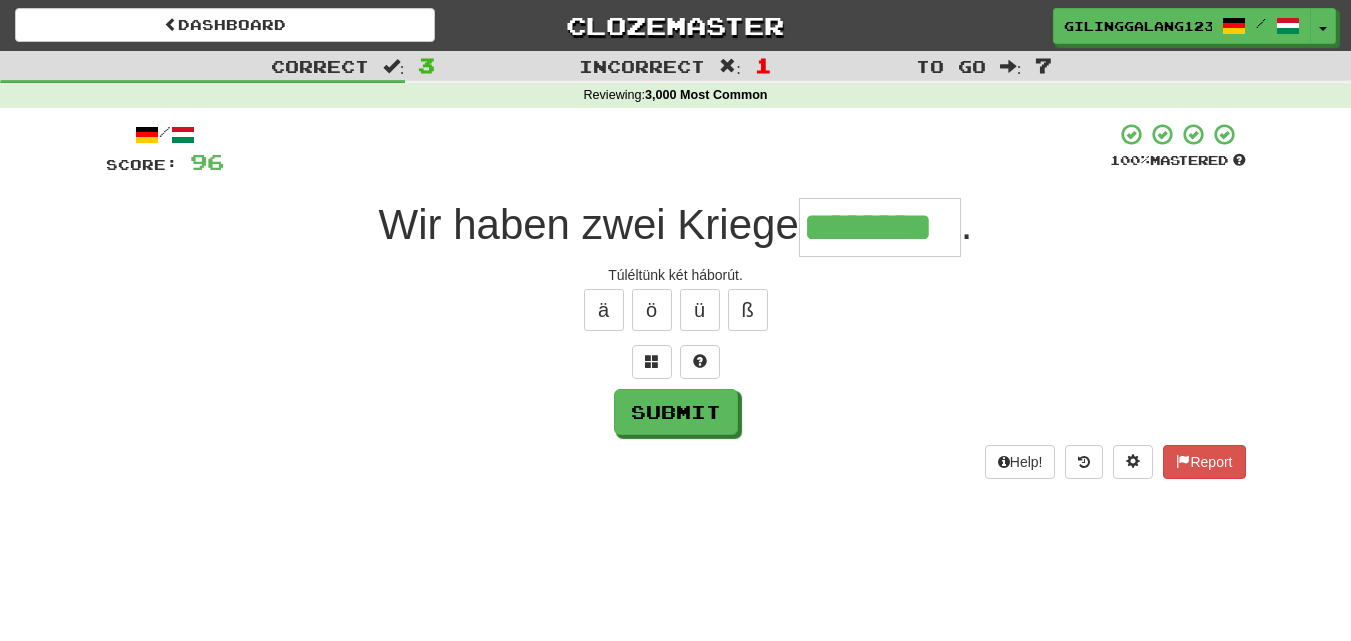 type on "********" 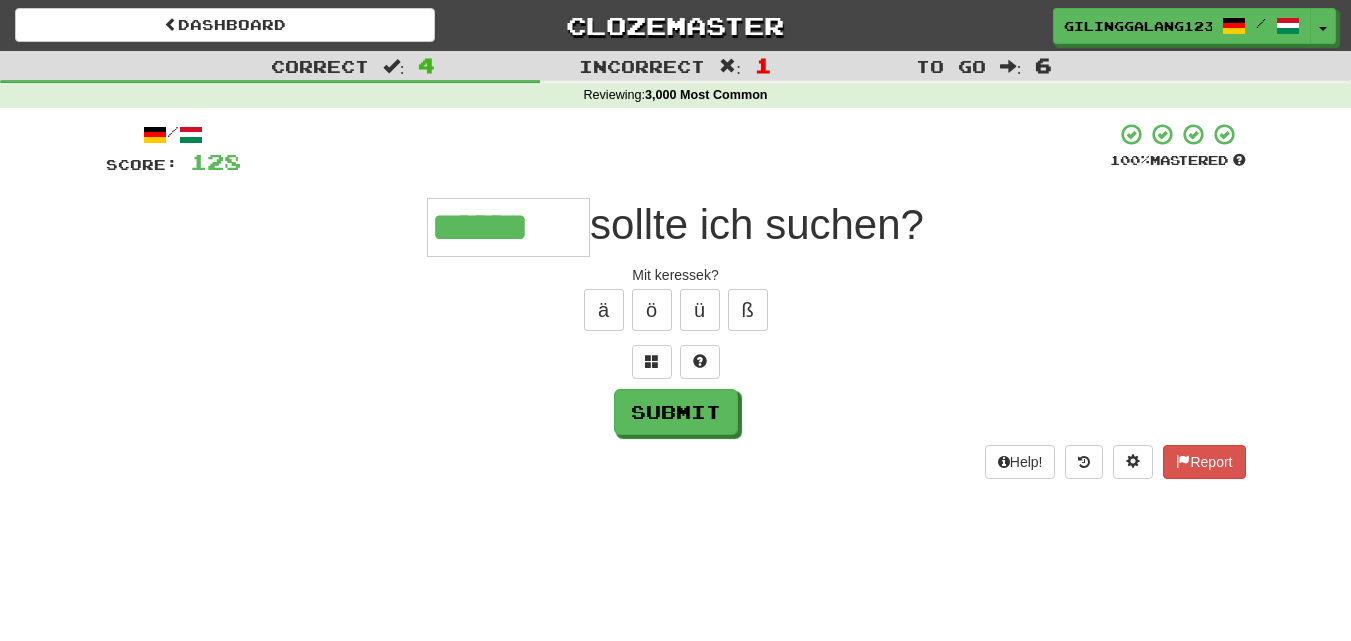 type on "******" 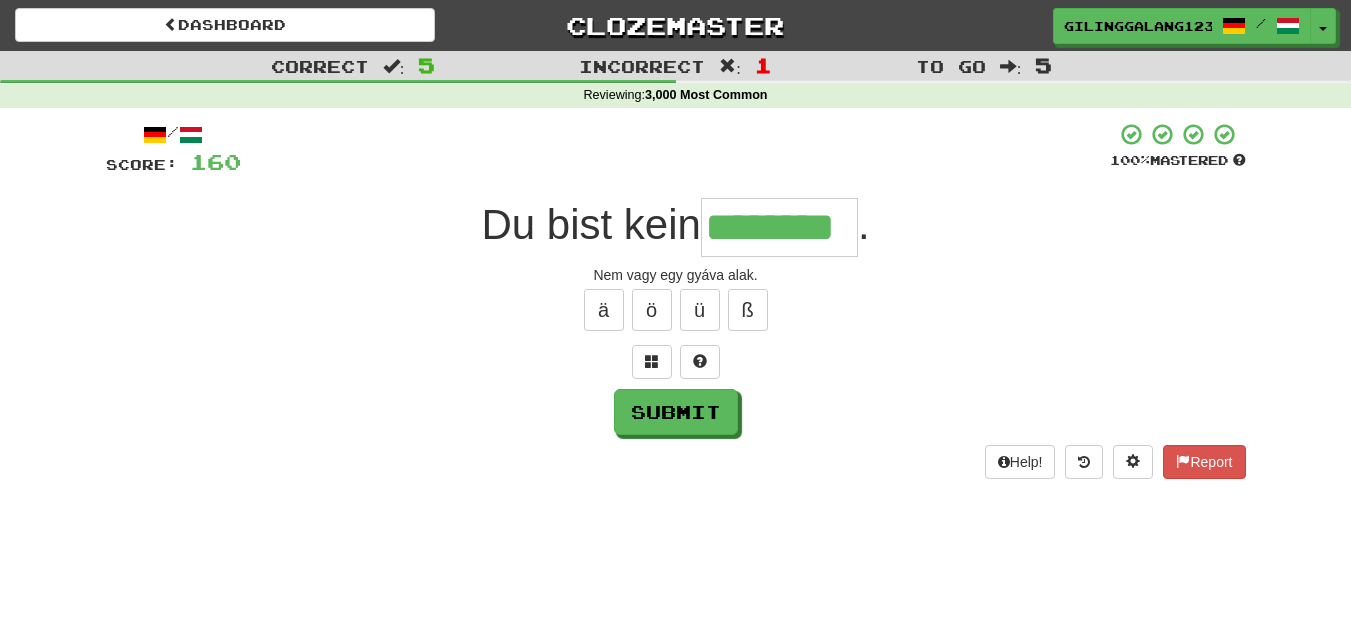 type on "********" 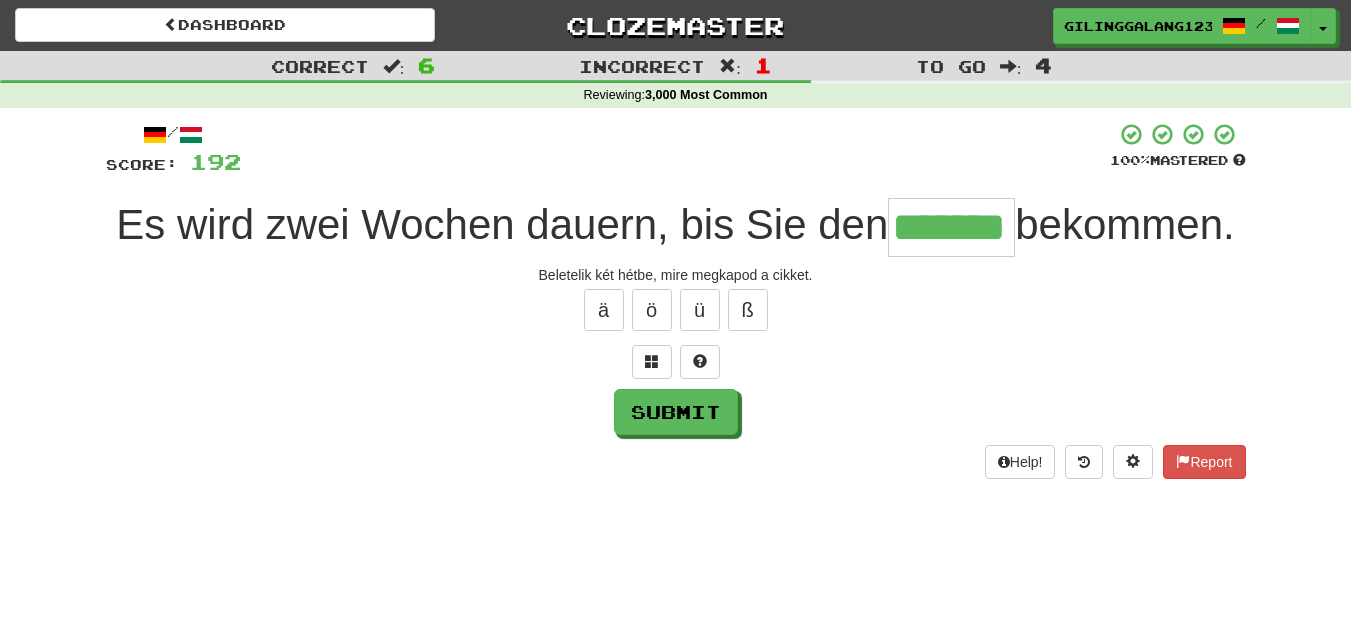 type on "*******" 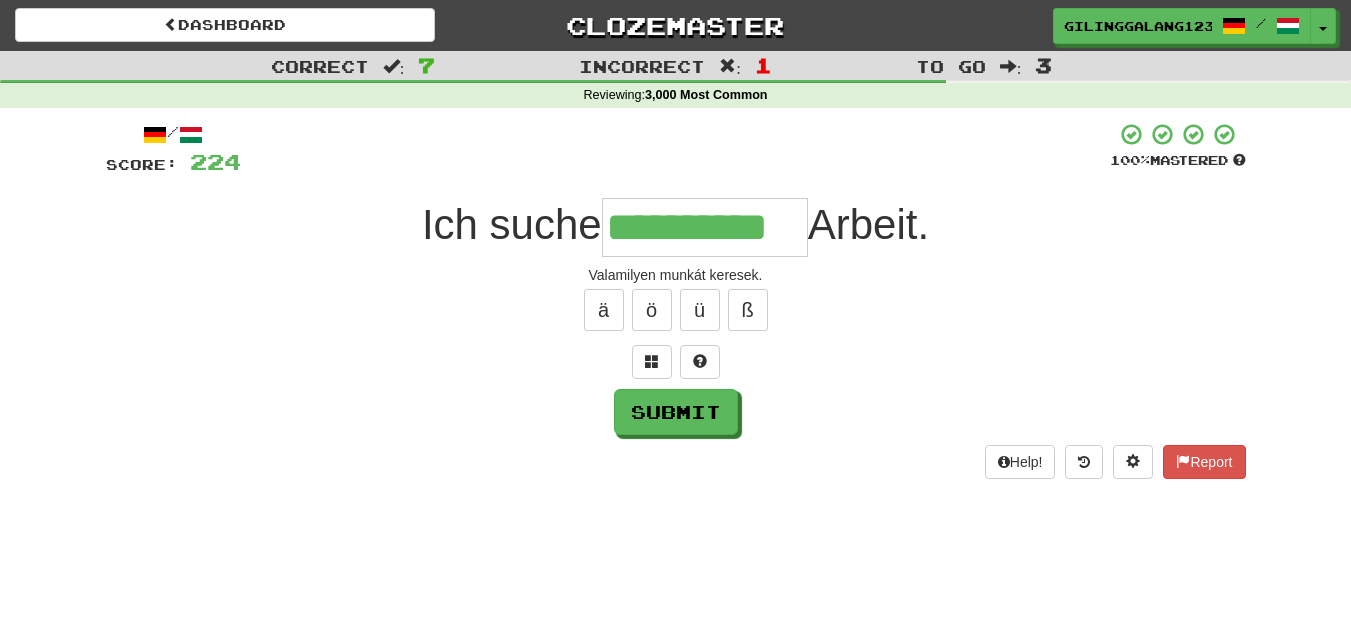 type on "**********" 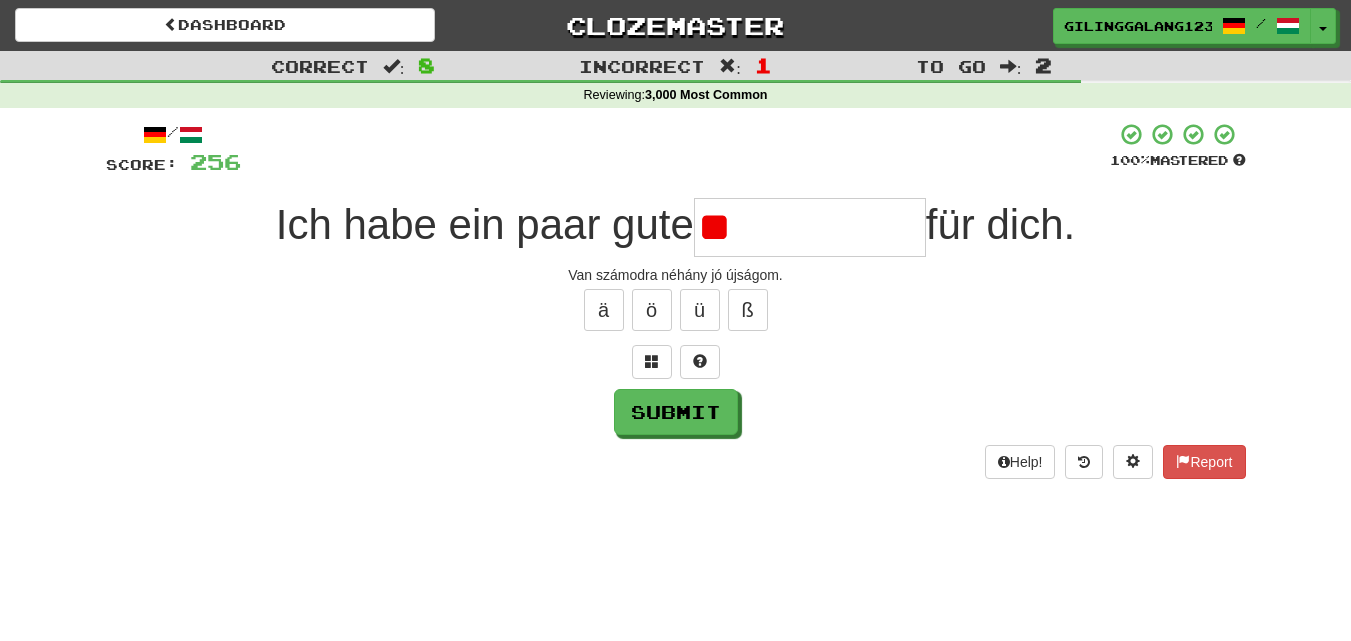 type on "*" 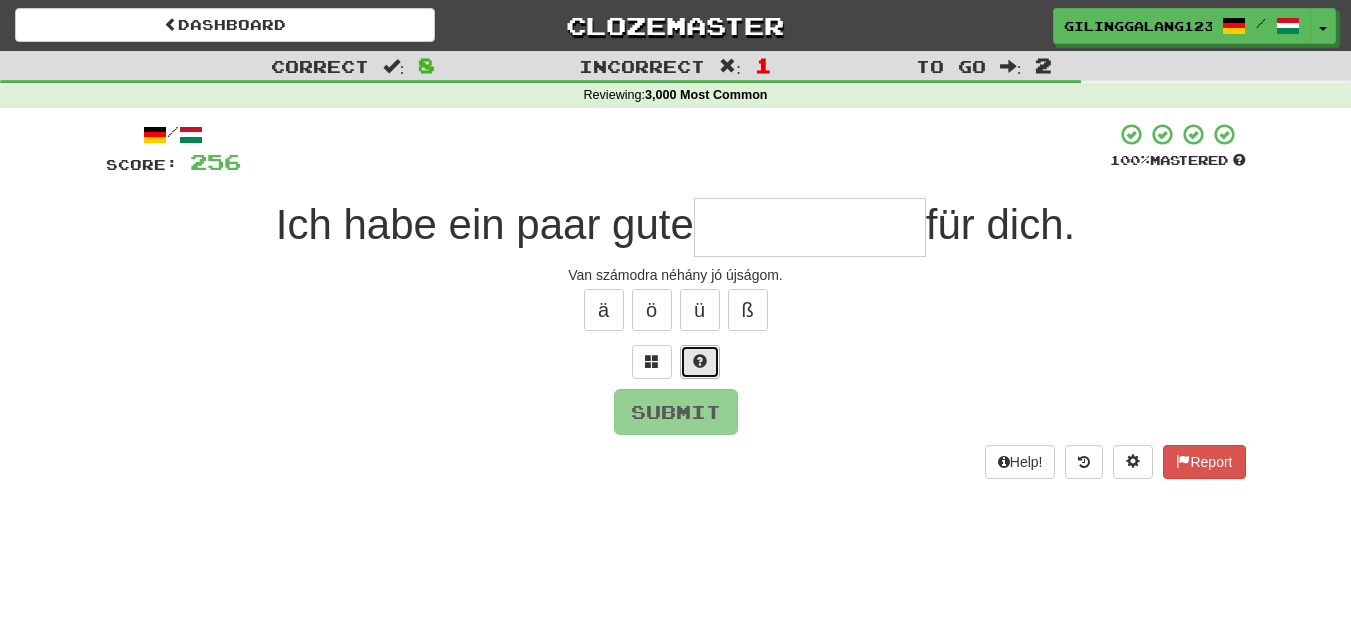 click at bounding box center (700, 361) 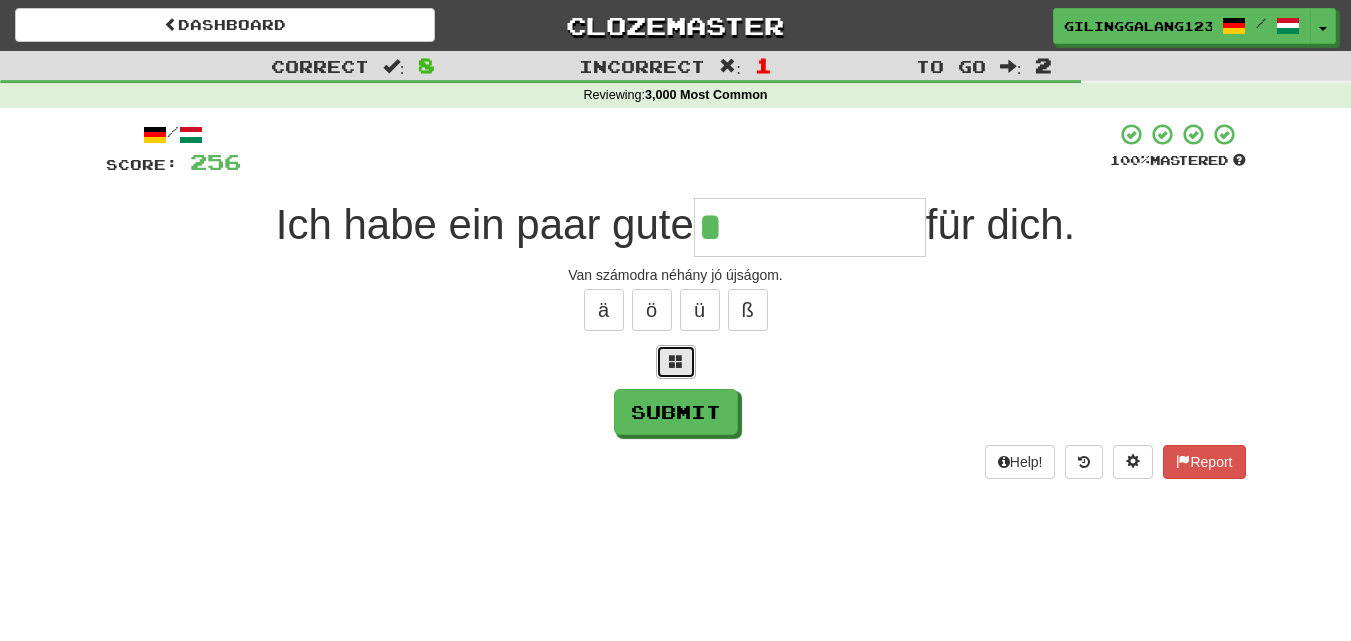 click at bounding box center (676, 361) 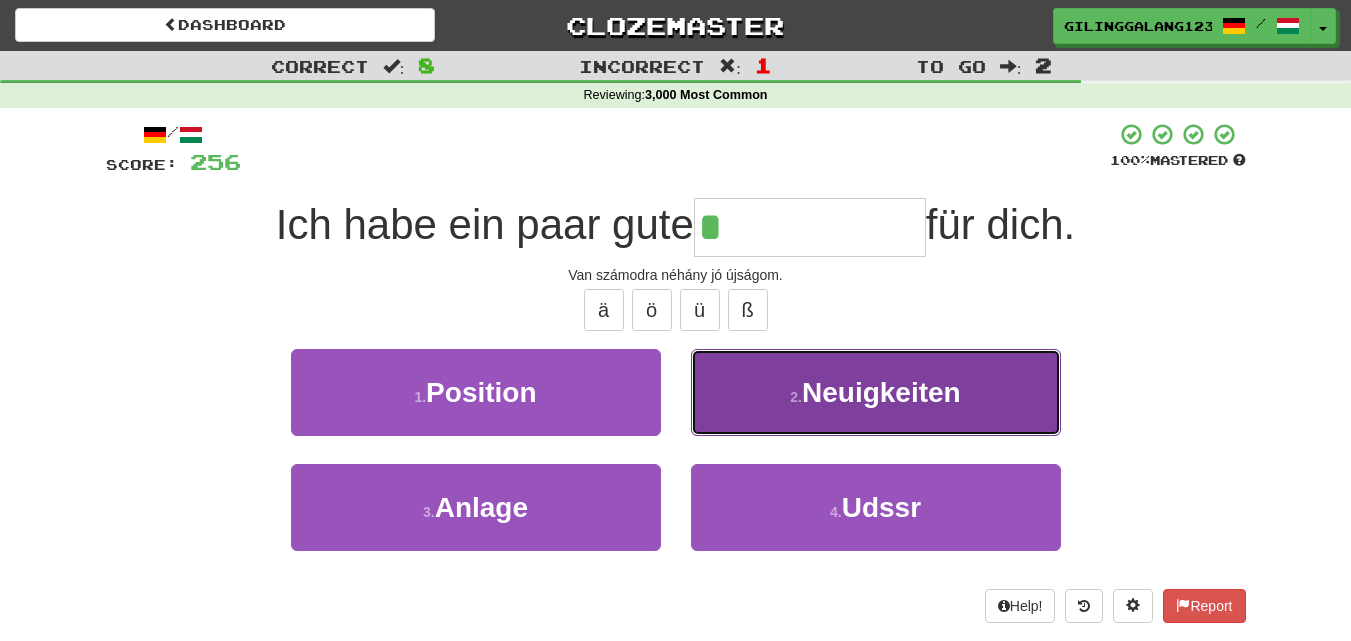 click on "2 .  Neuigkeiten" at bounding box center [876, 392] 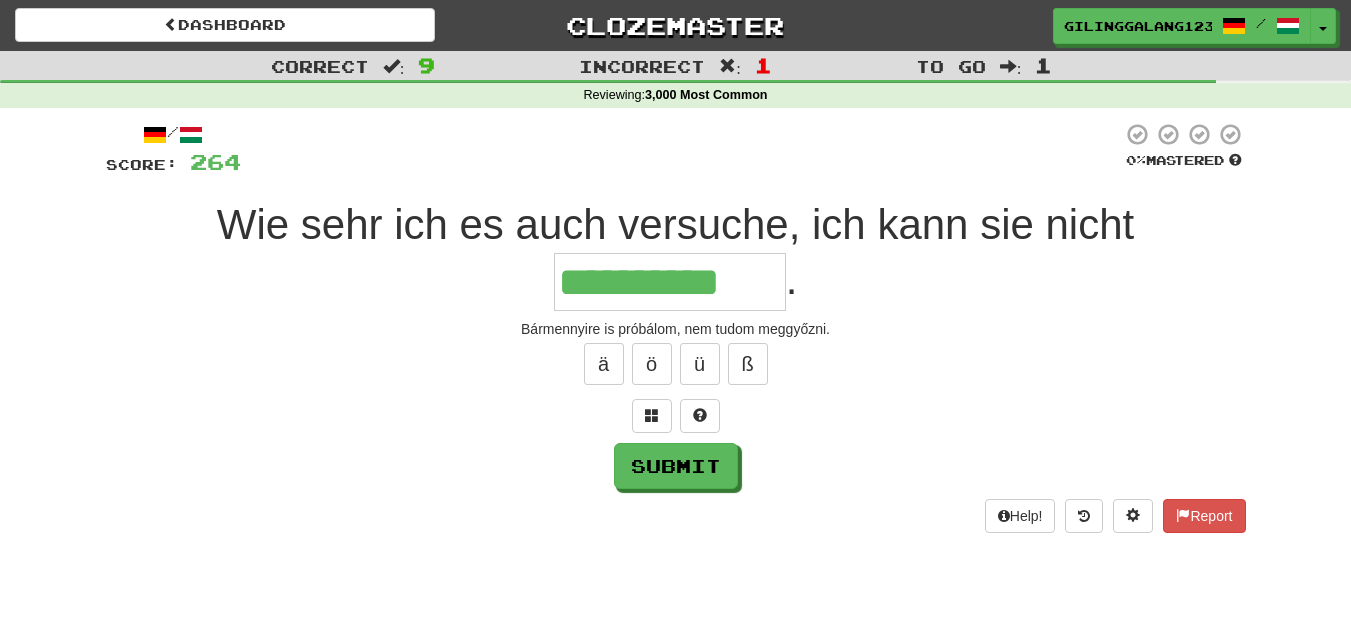 type on "**********" 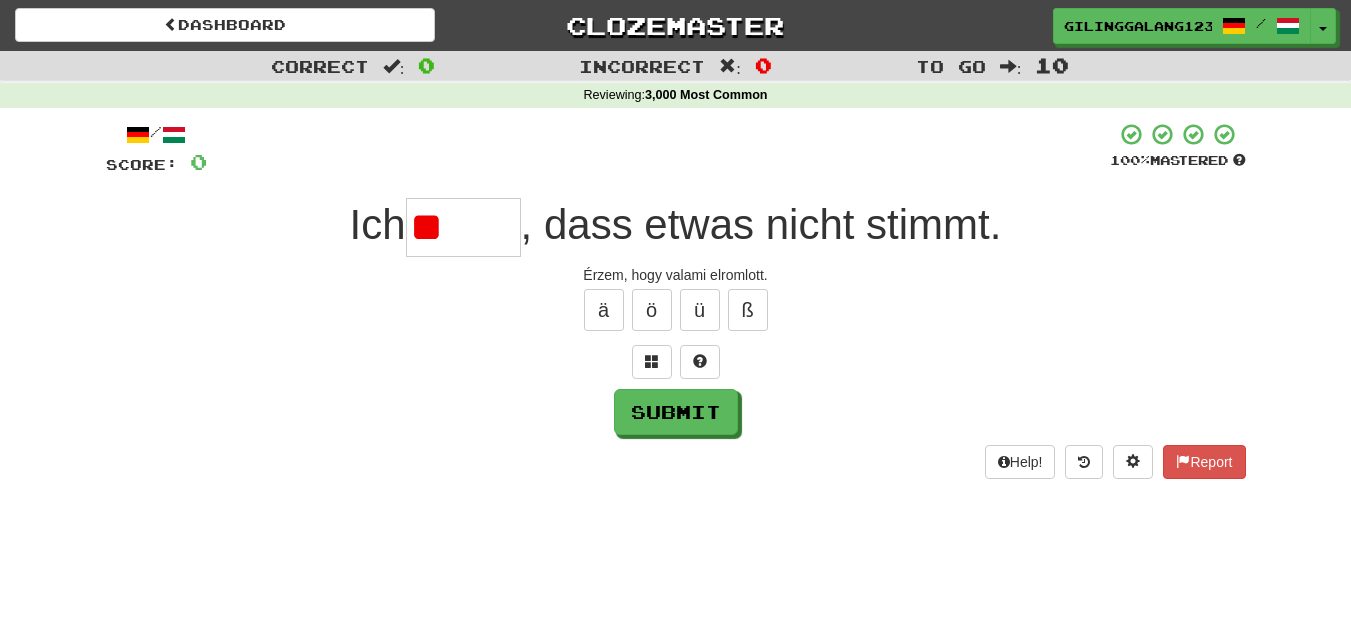 type on "*" 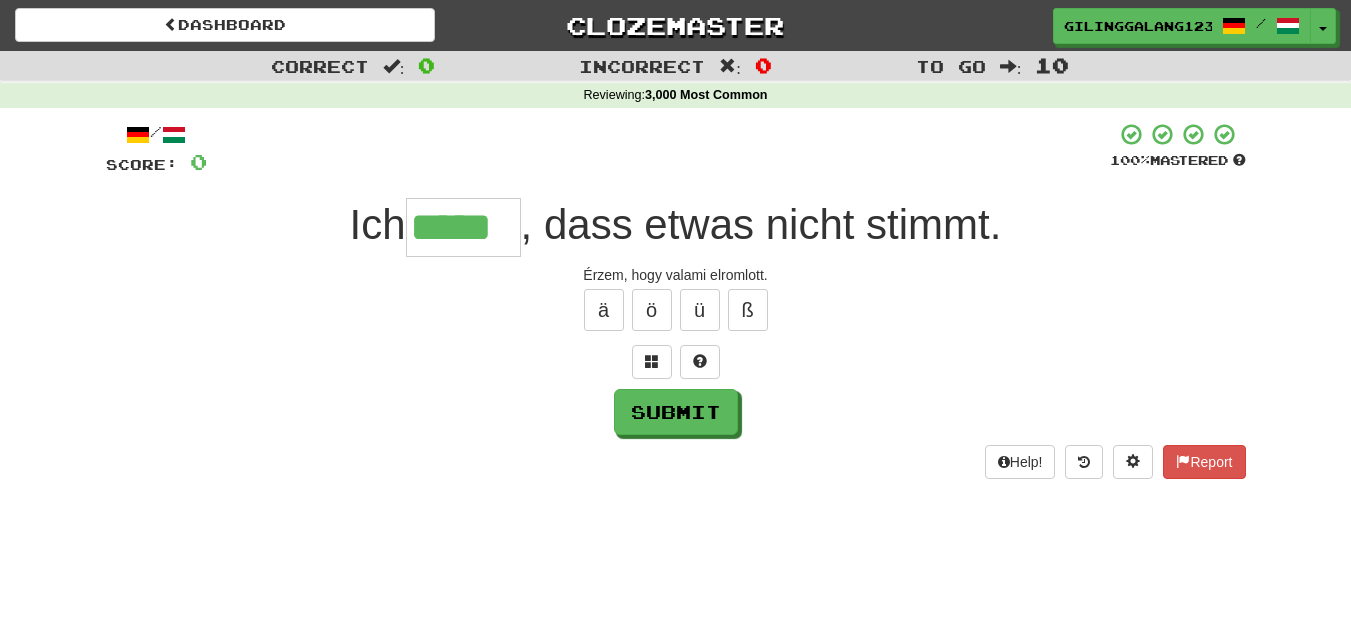 type on "*****" 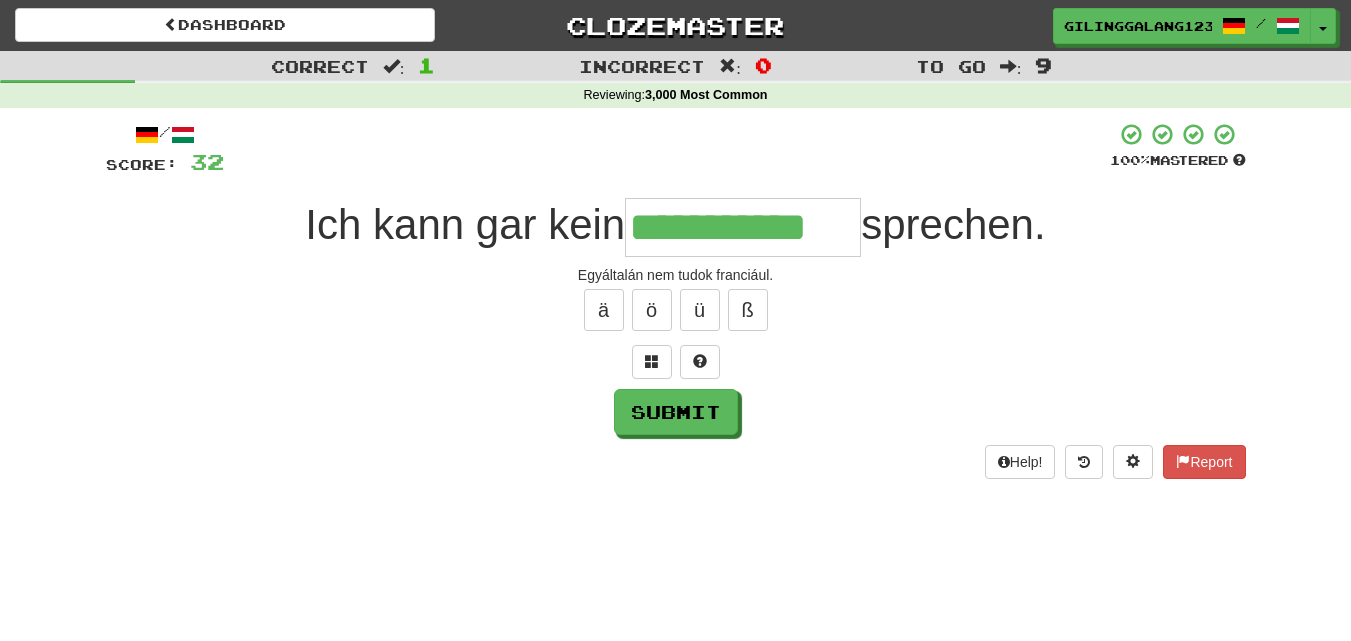 type on "**********" 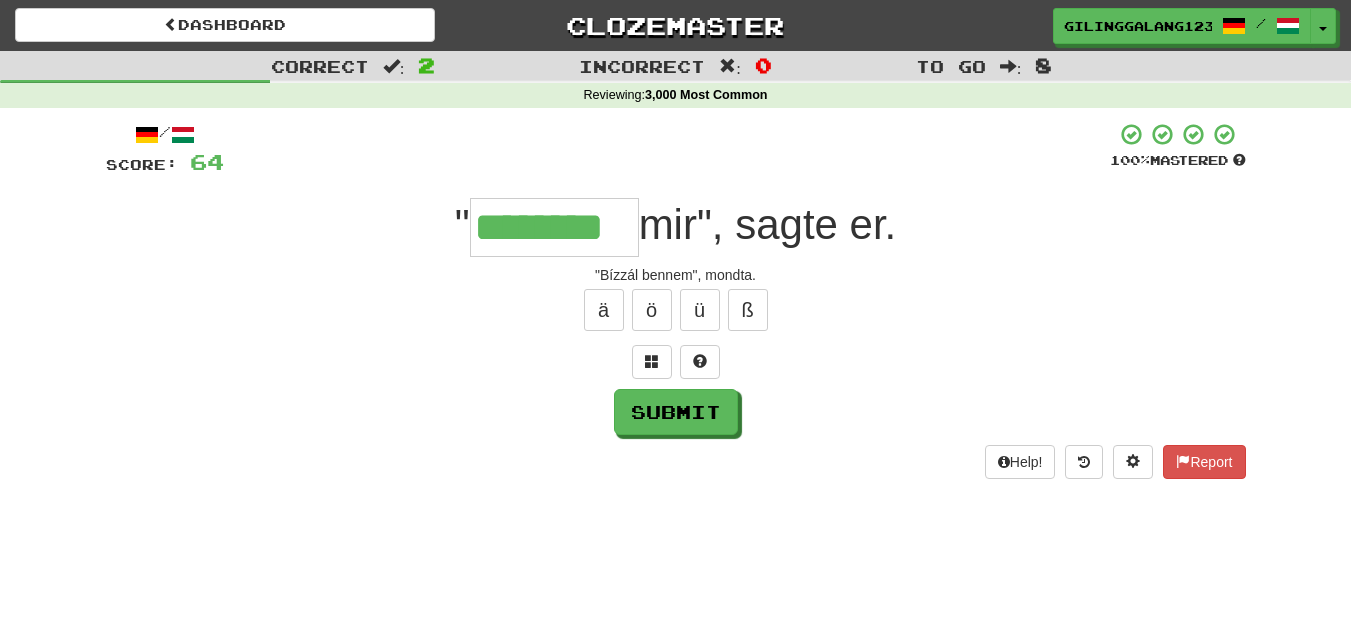 type on "********" 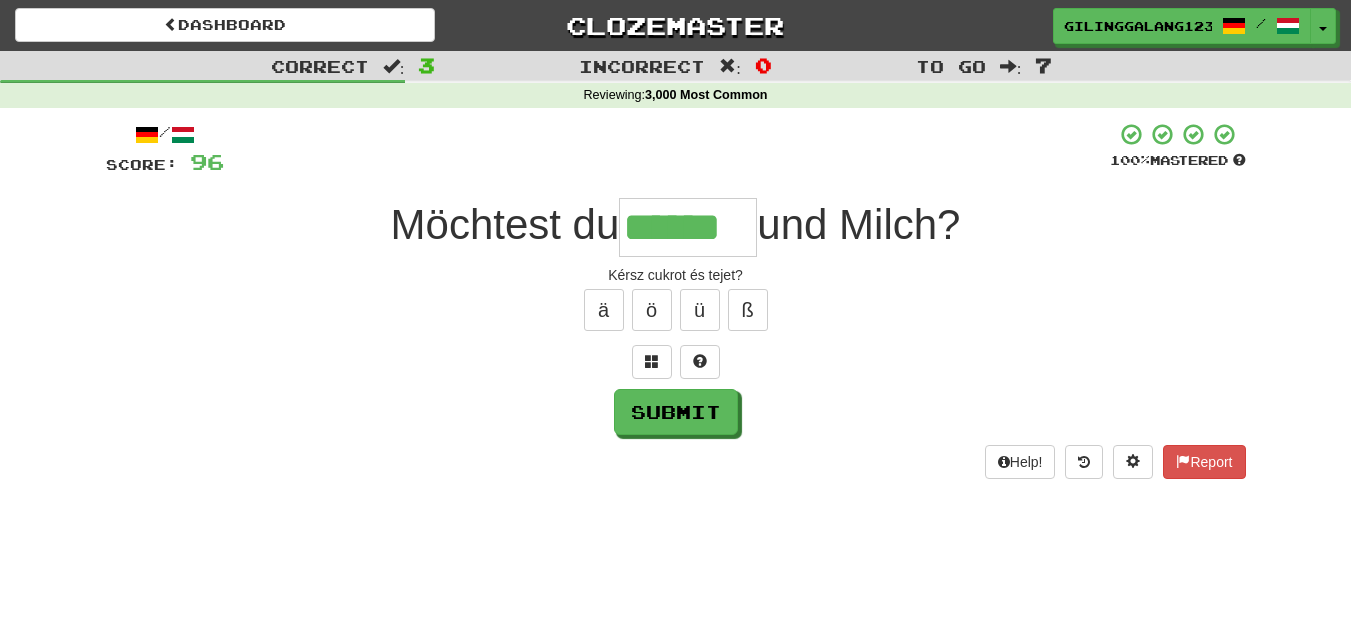 type on "******" 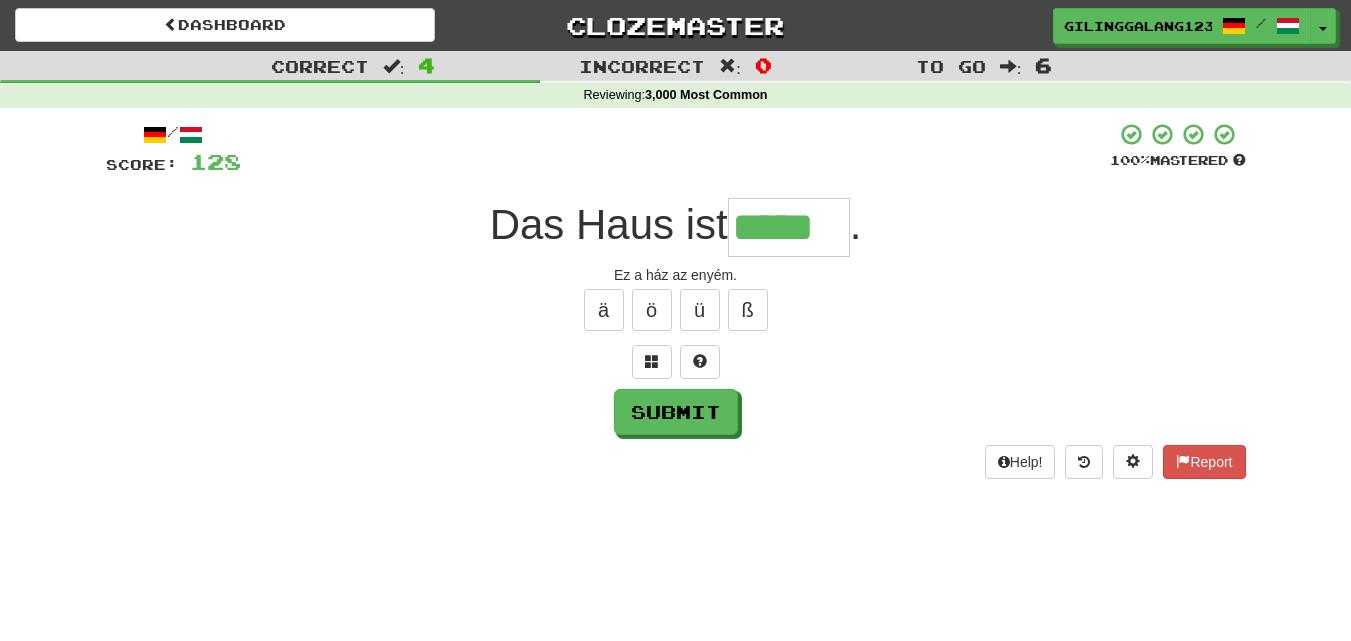 type on "*****" 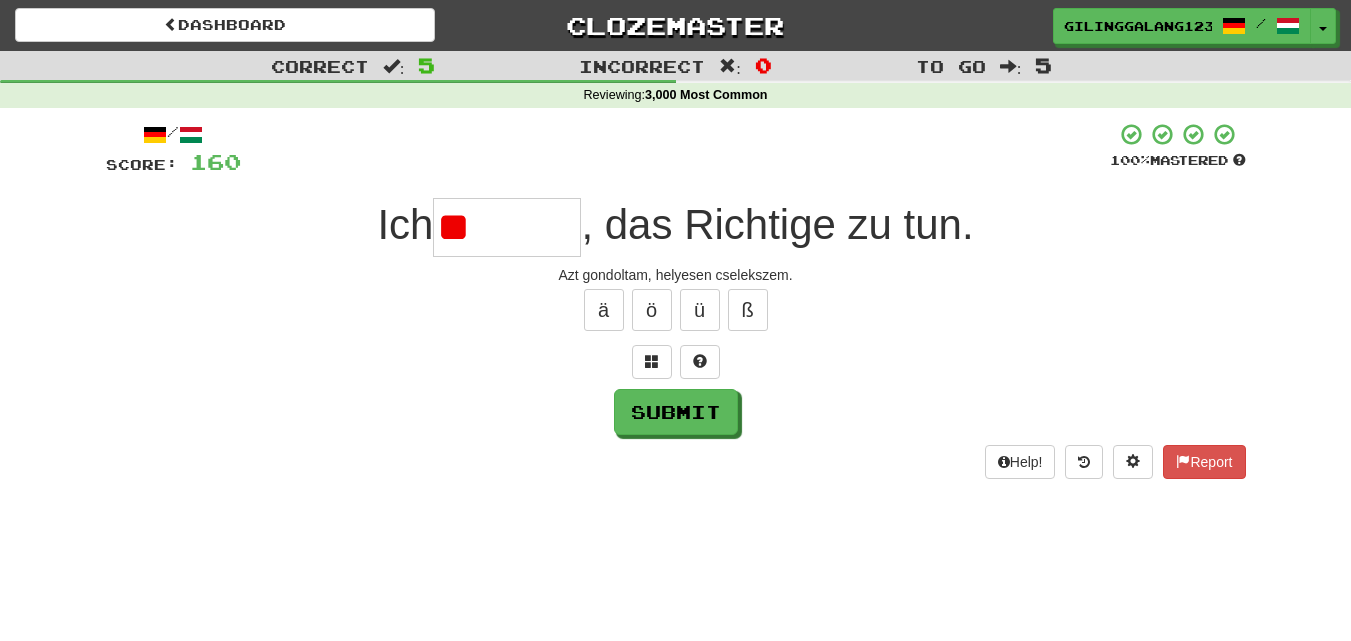 type on "*" 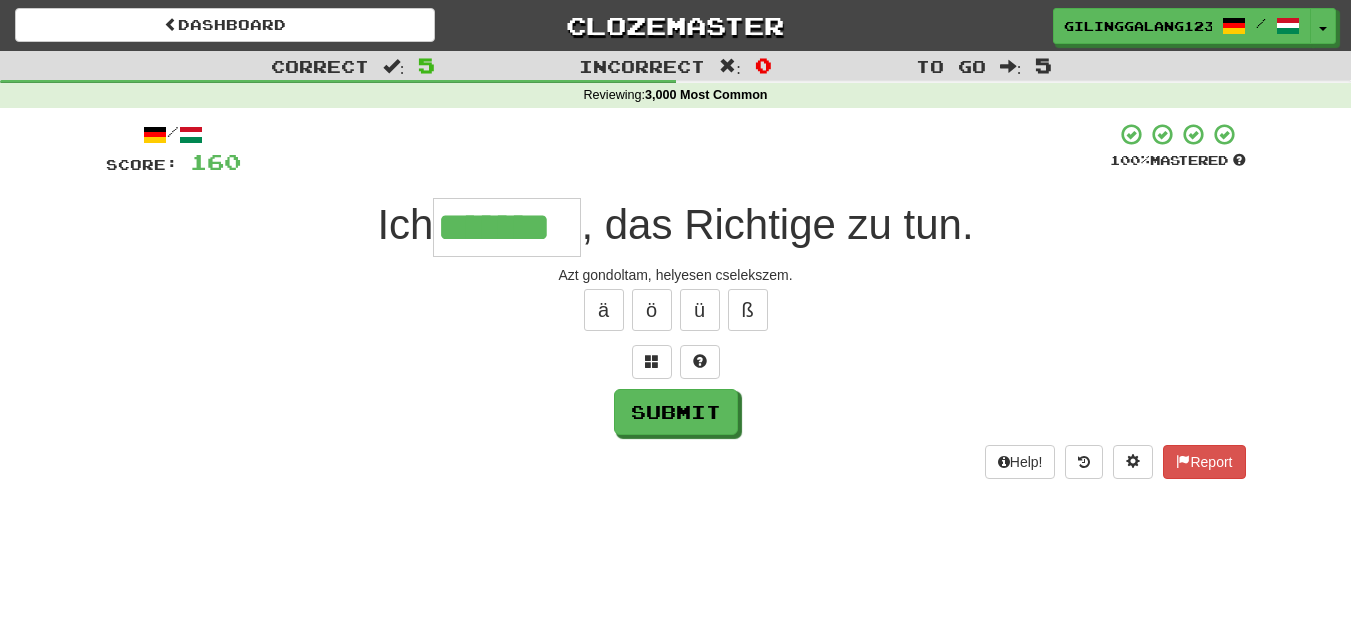 type on "*******" 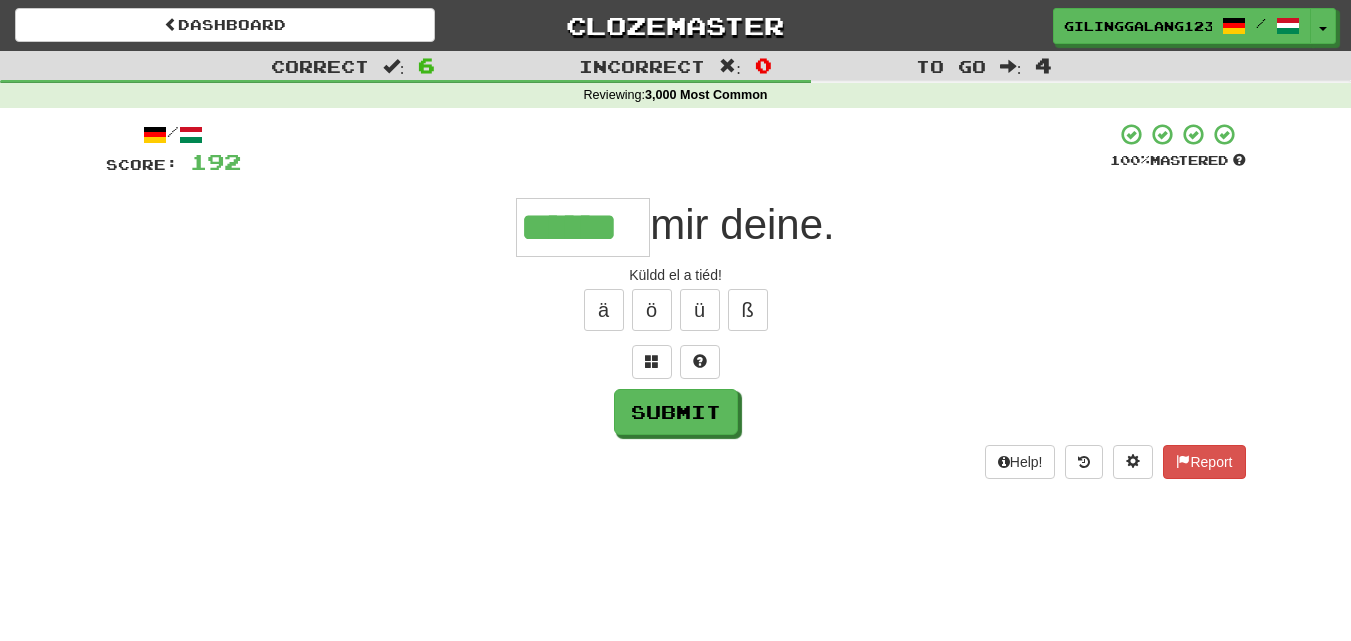type on "******" 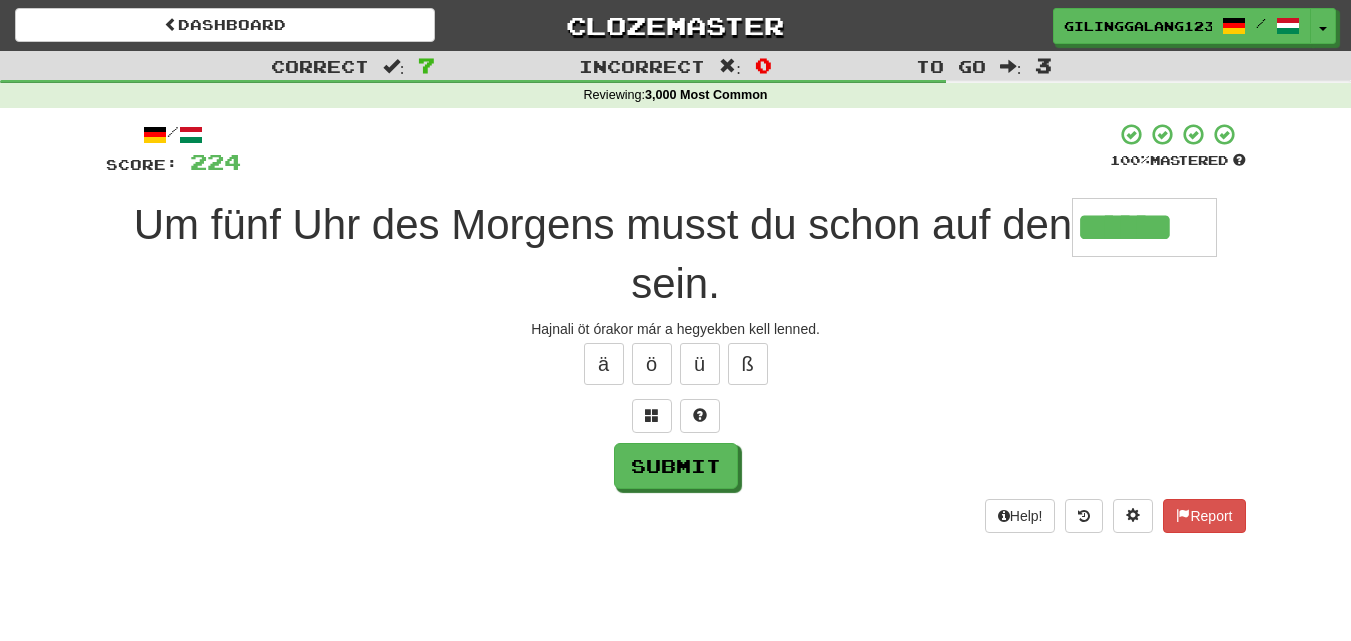 type on "******" 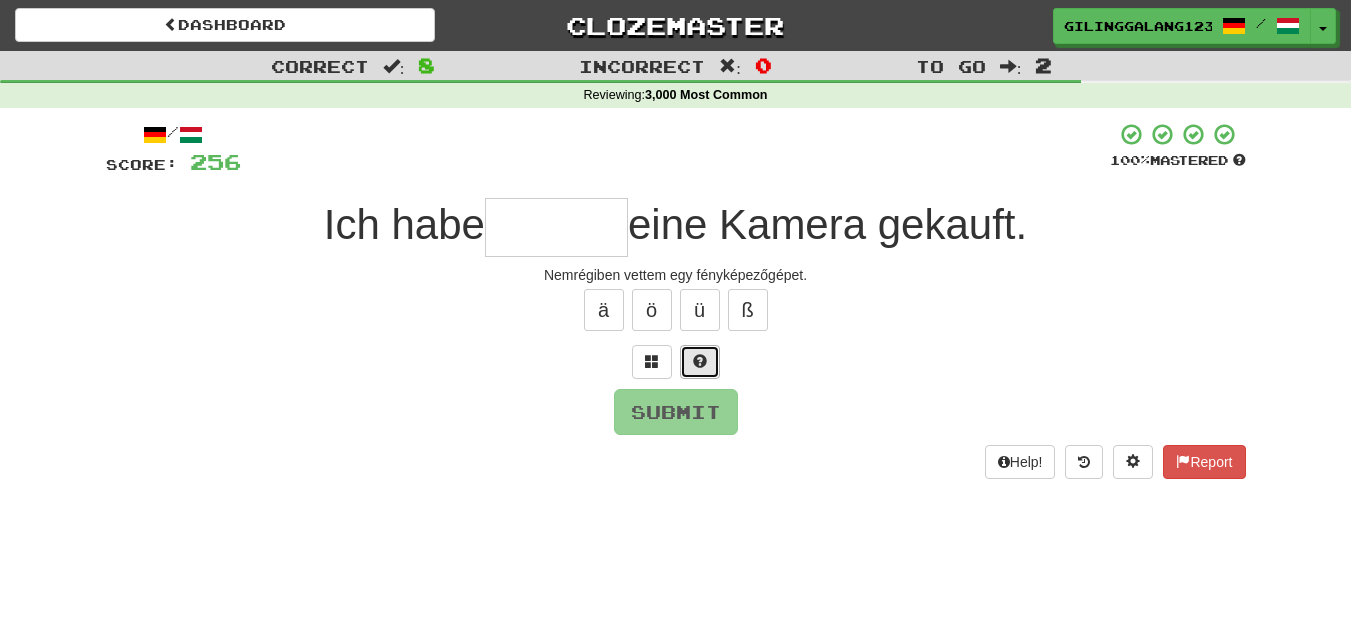 click at bounding box center [700, 362] 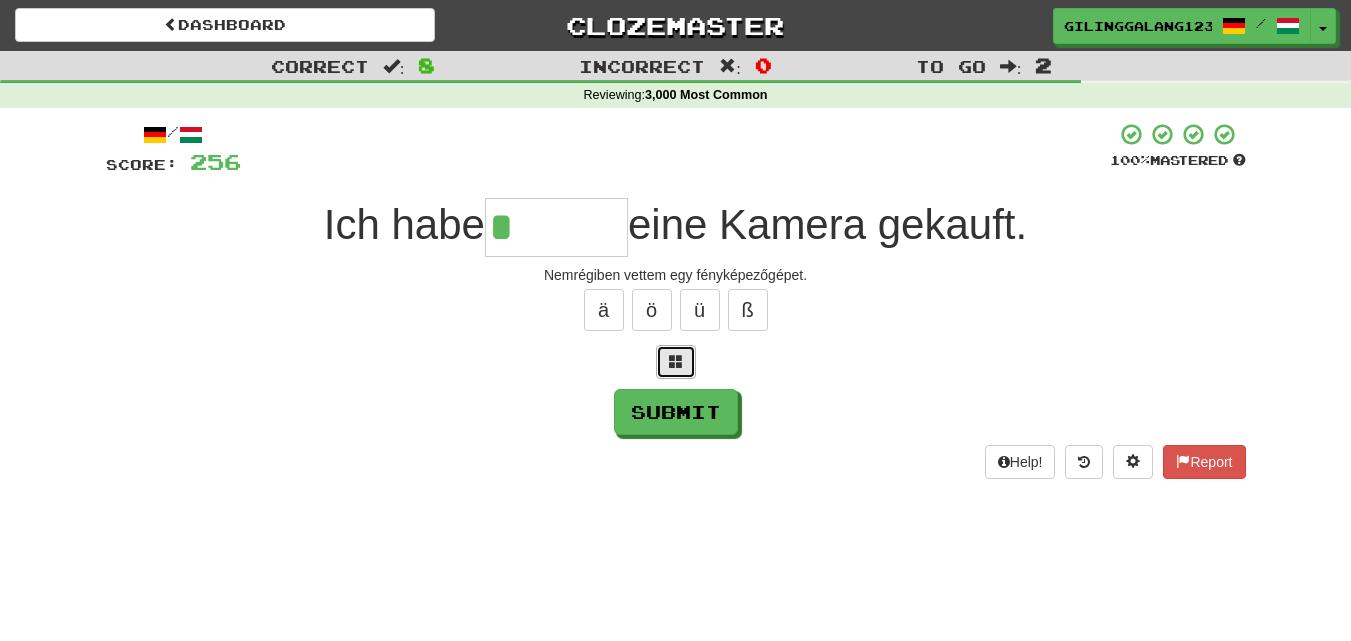 click at bounding box center (676, 361) 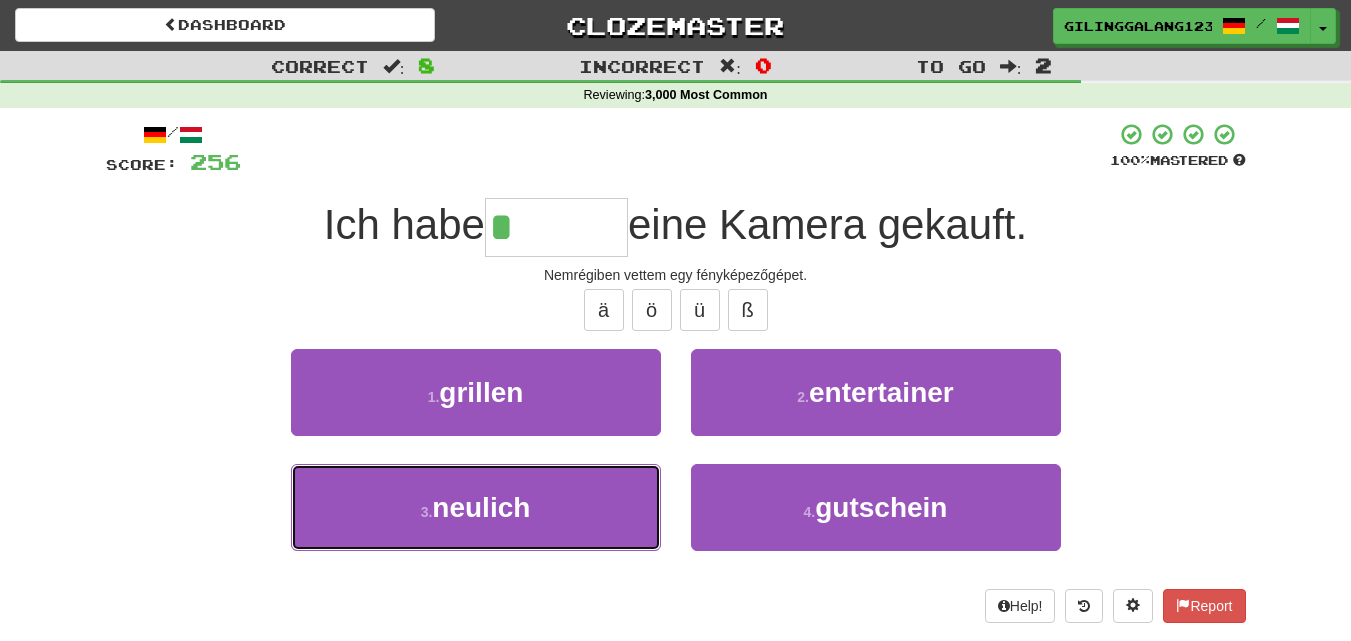 click on "3 .  neulich" at bounding box center (476, 507) 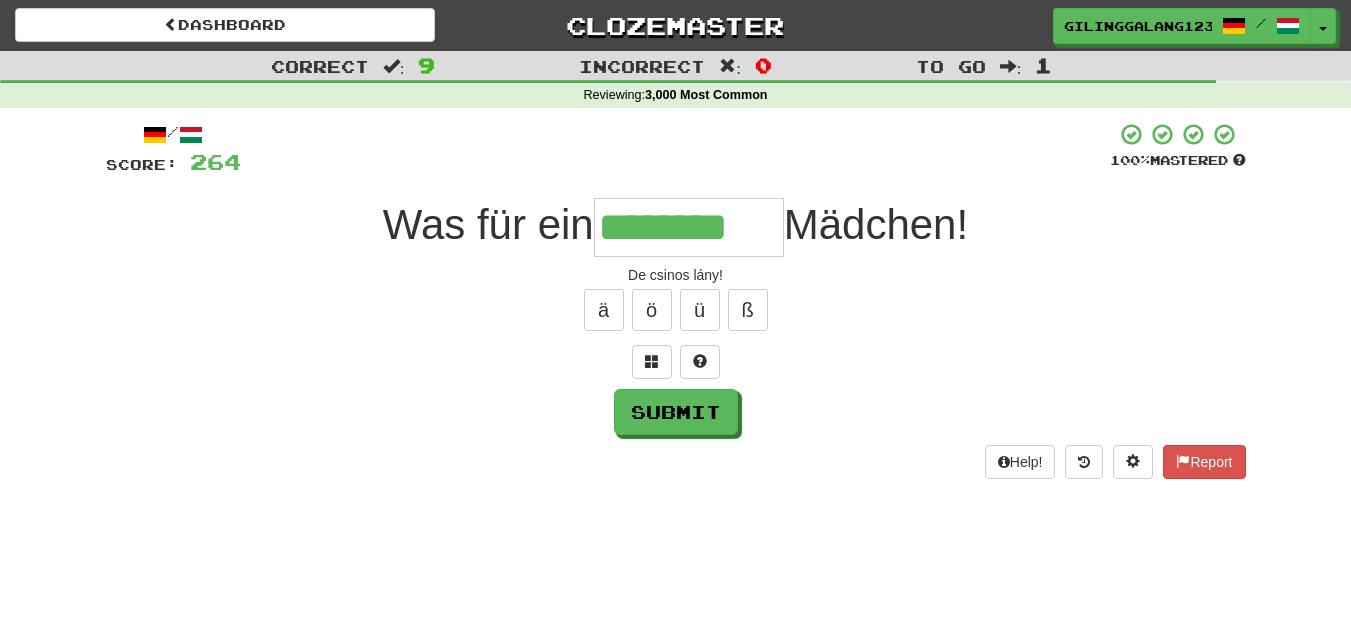 type on "********" 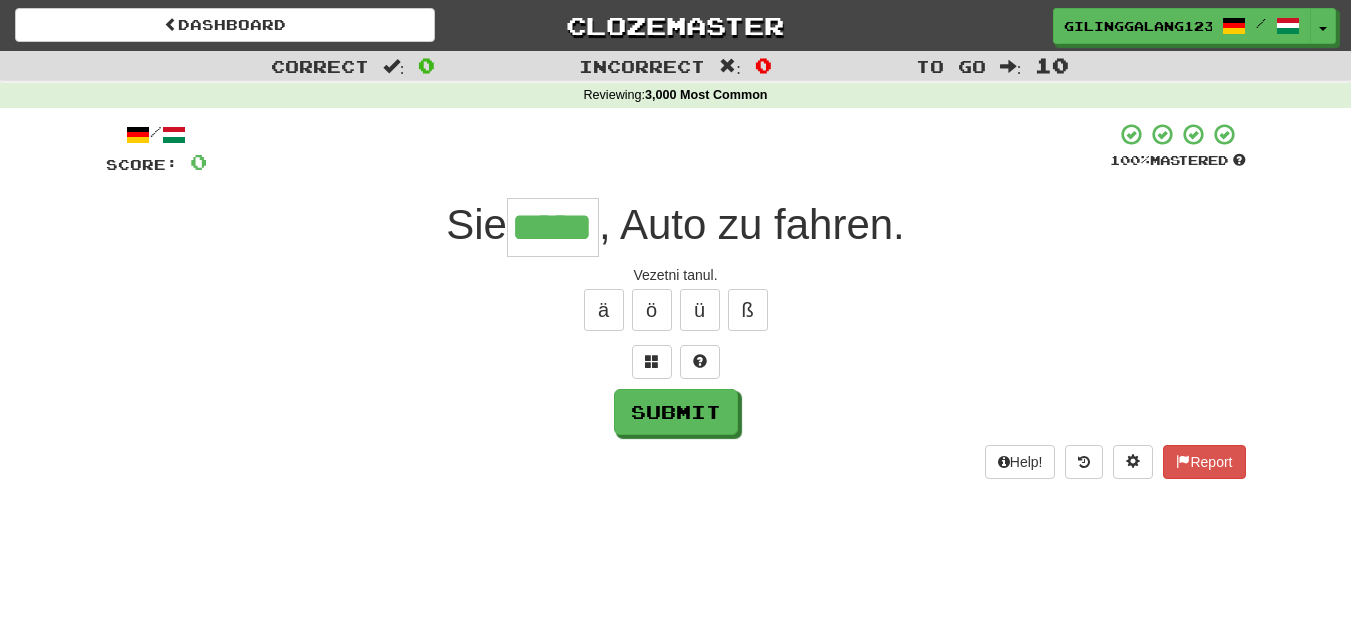 type on "*****" 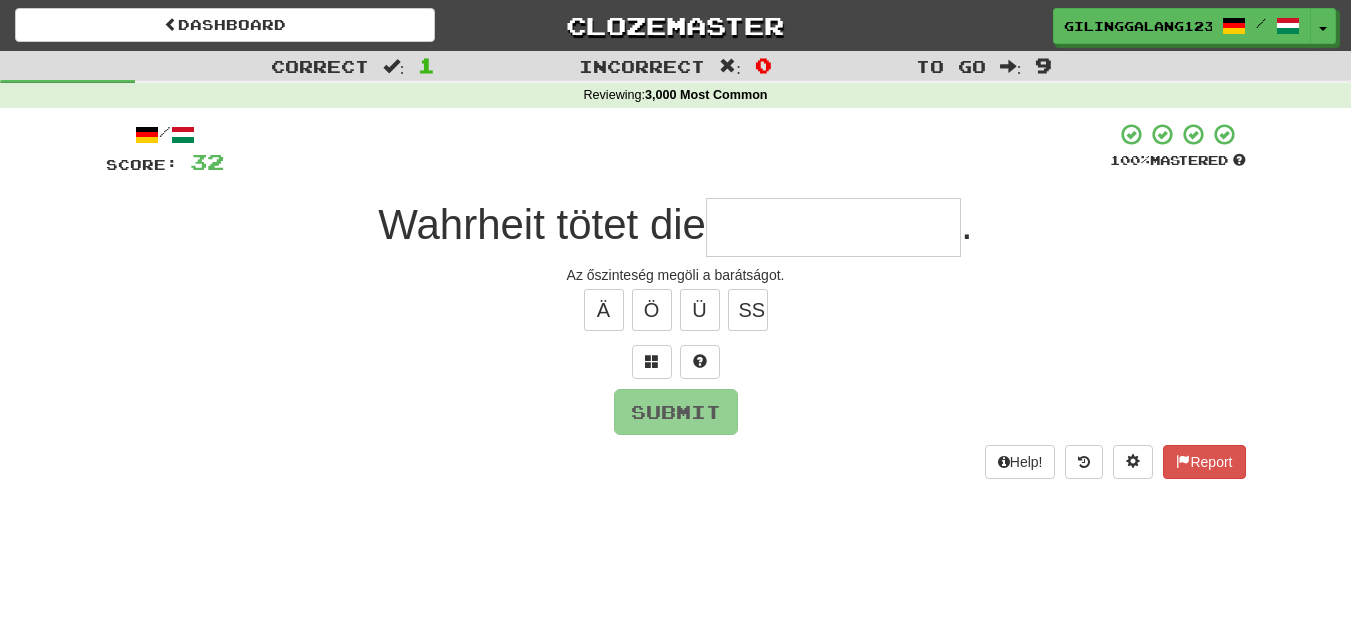 type on "*" 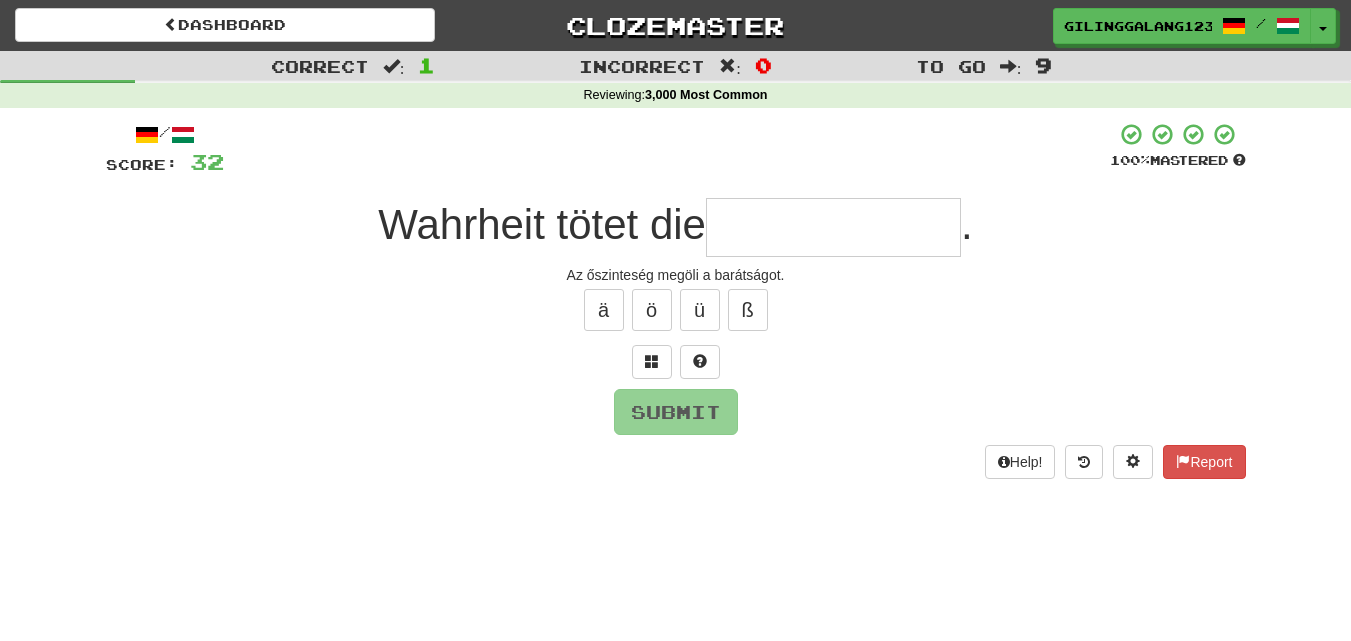 type on "*" 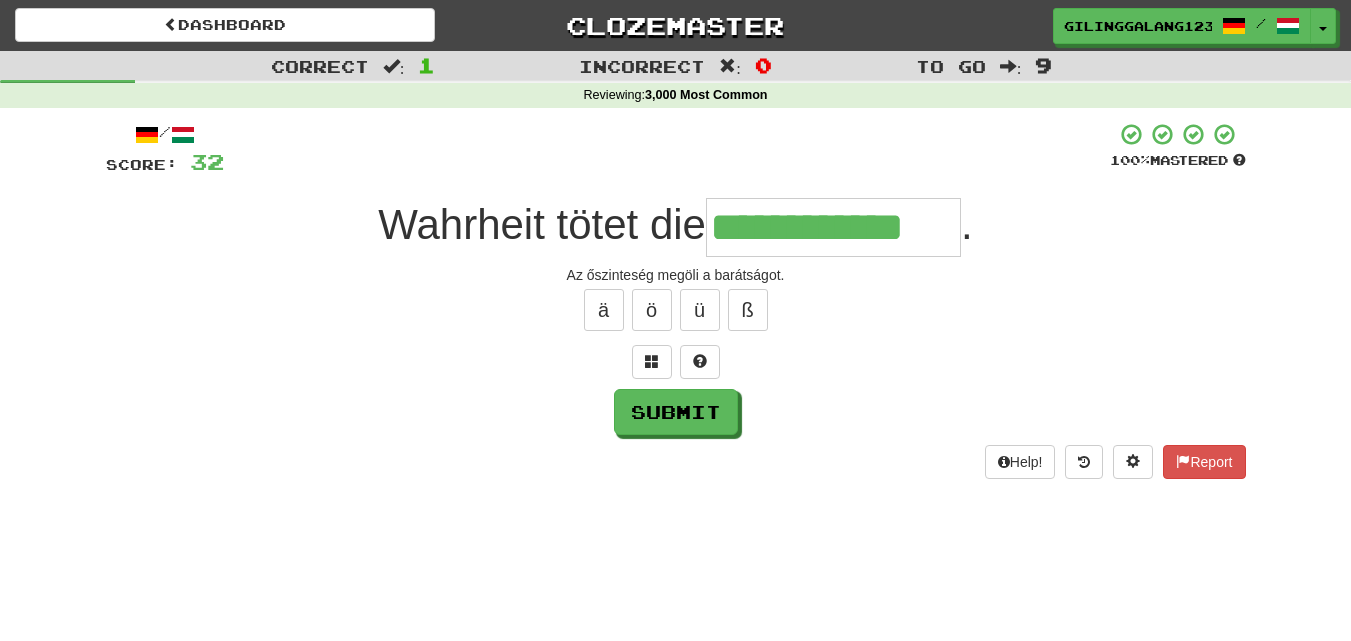 type on "**********" 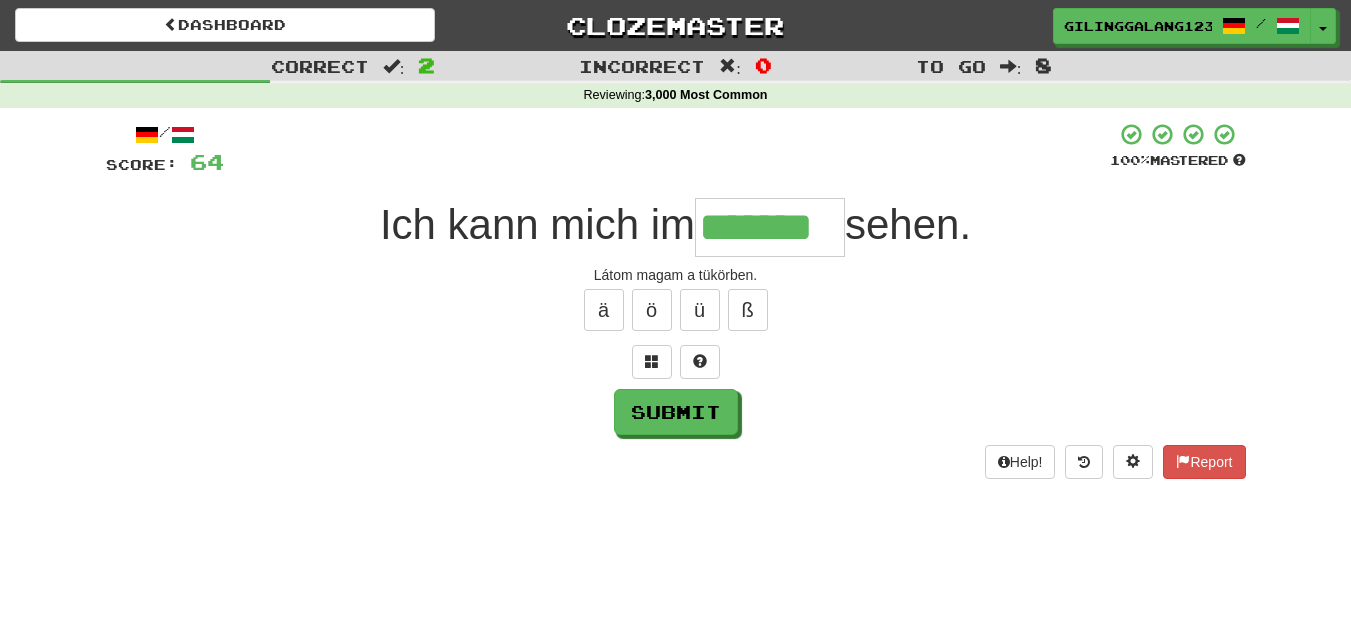 type on "*******" 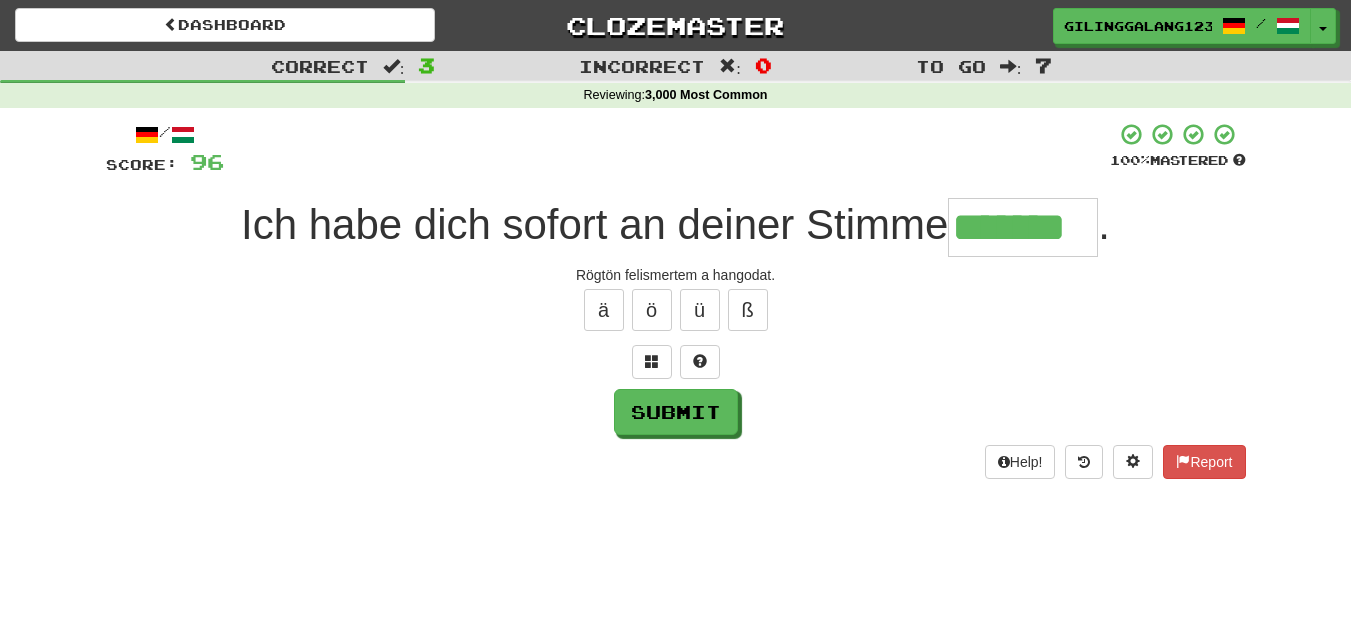 type on "*******" 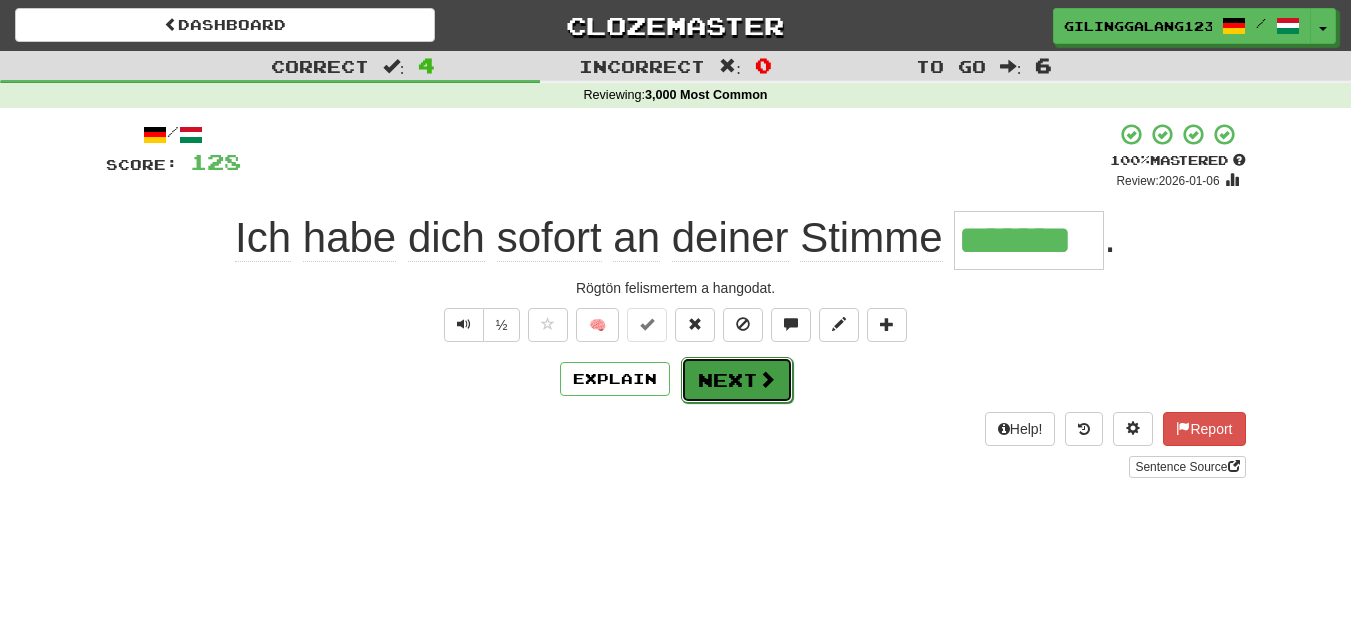 click on "Next" at bounding box center (737, 380) 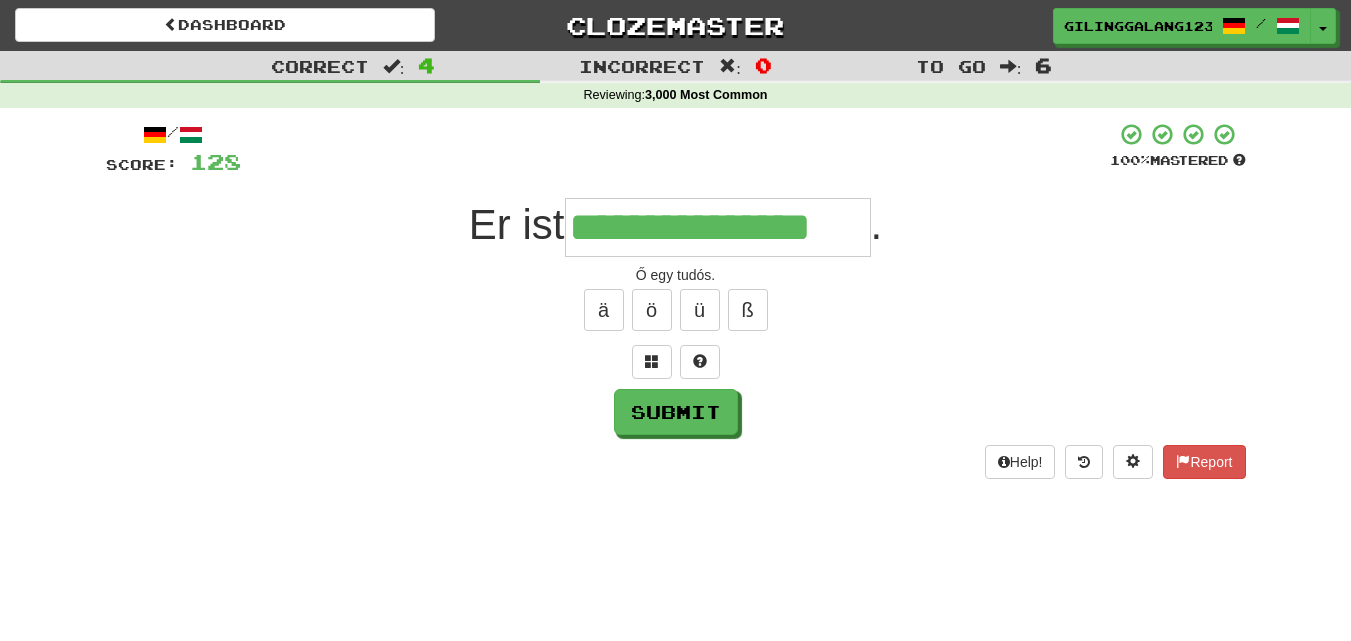 type on "**********" 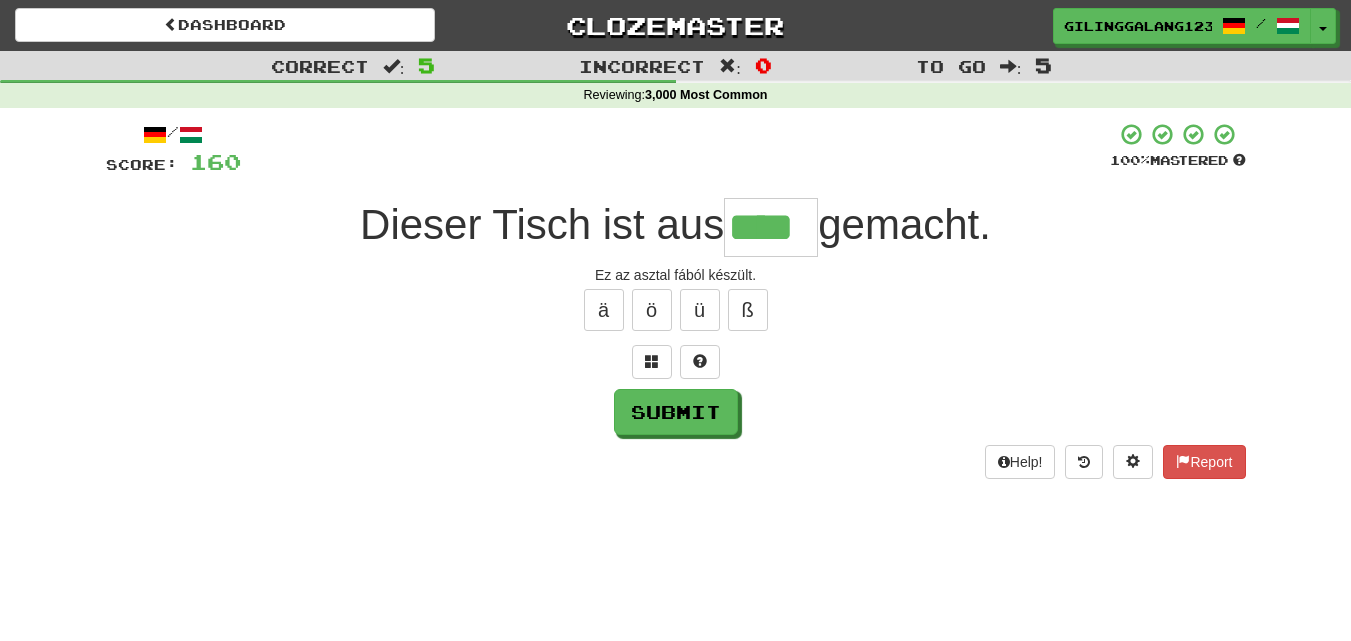 type on "****" 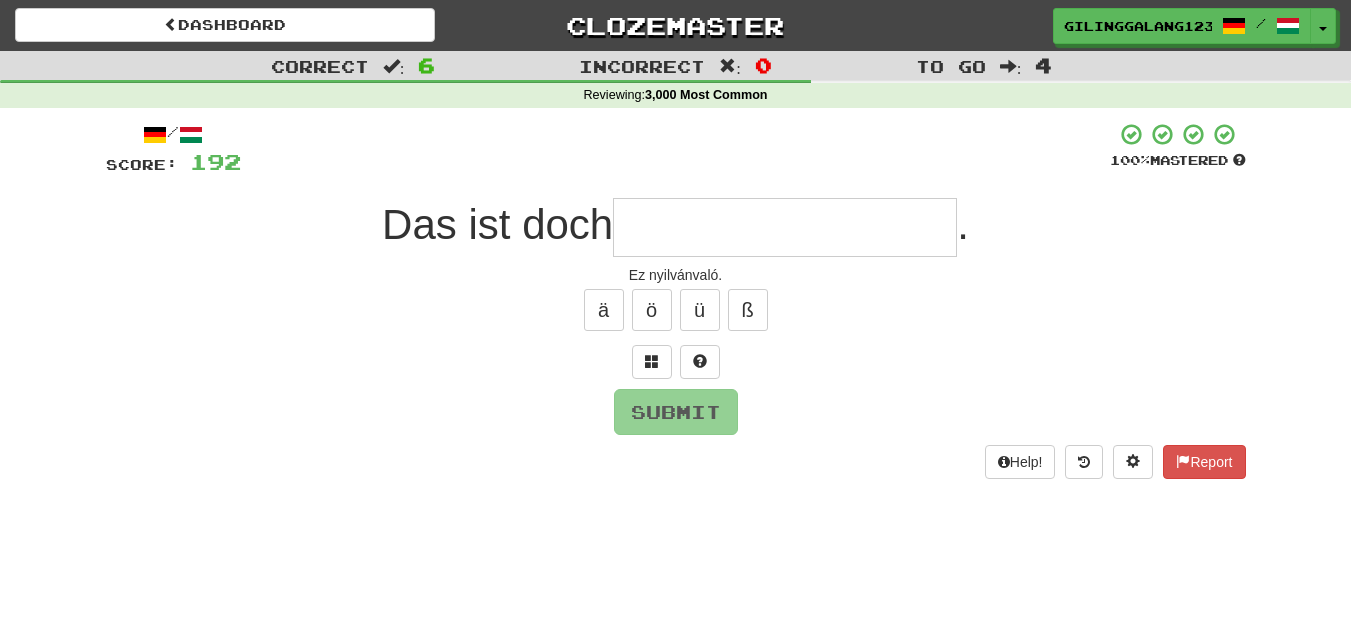 type on "*" 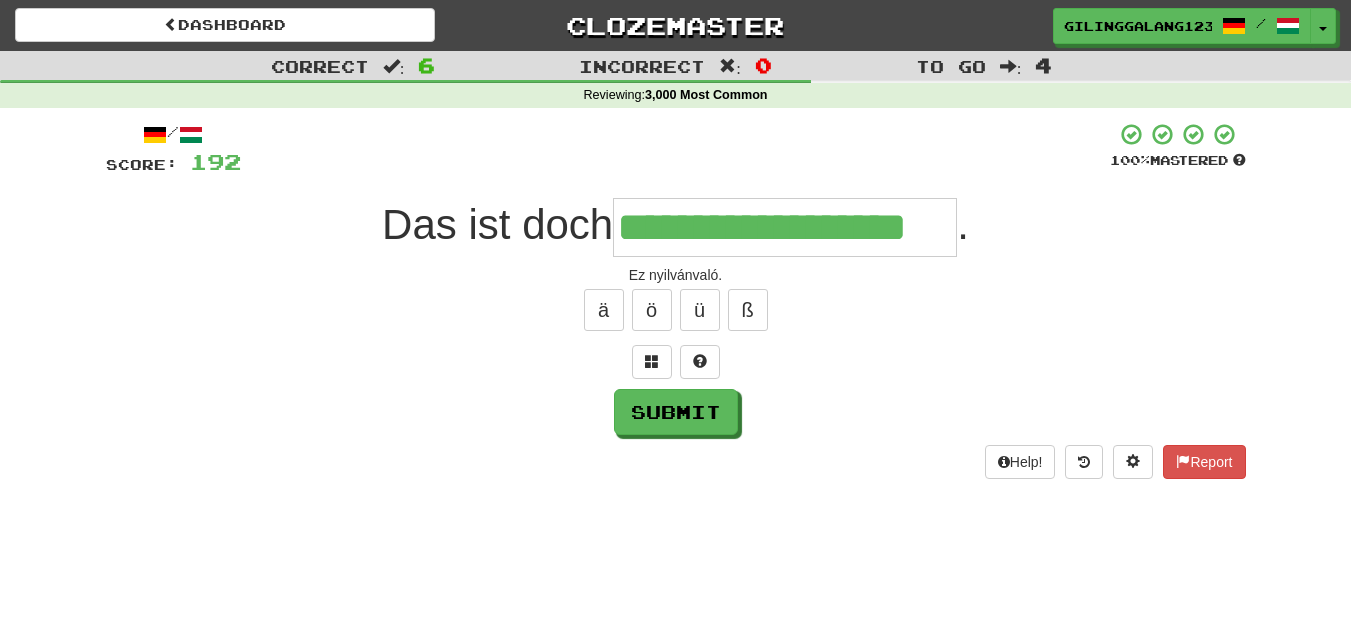 type on "**********" 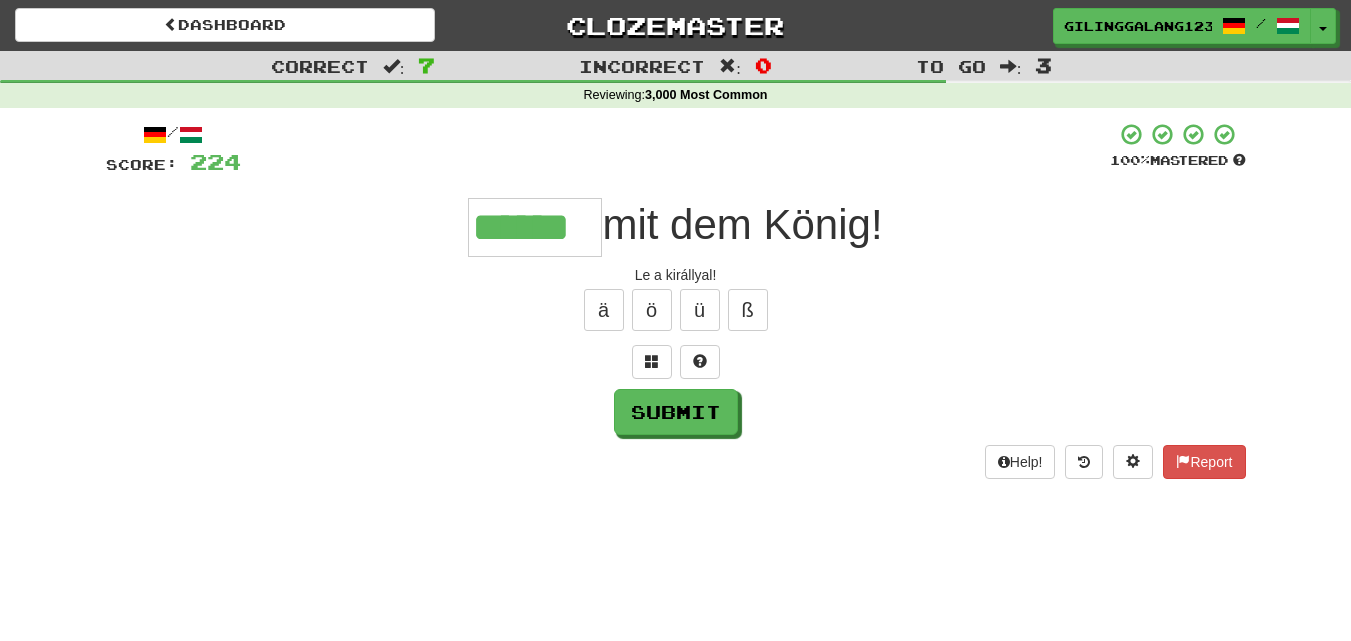 type on "******" 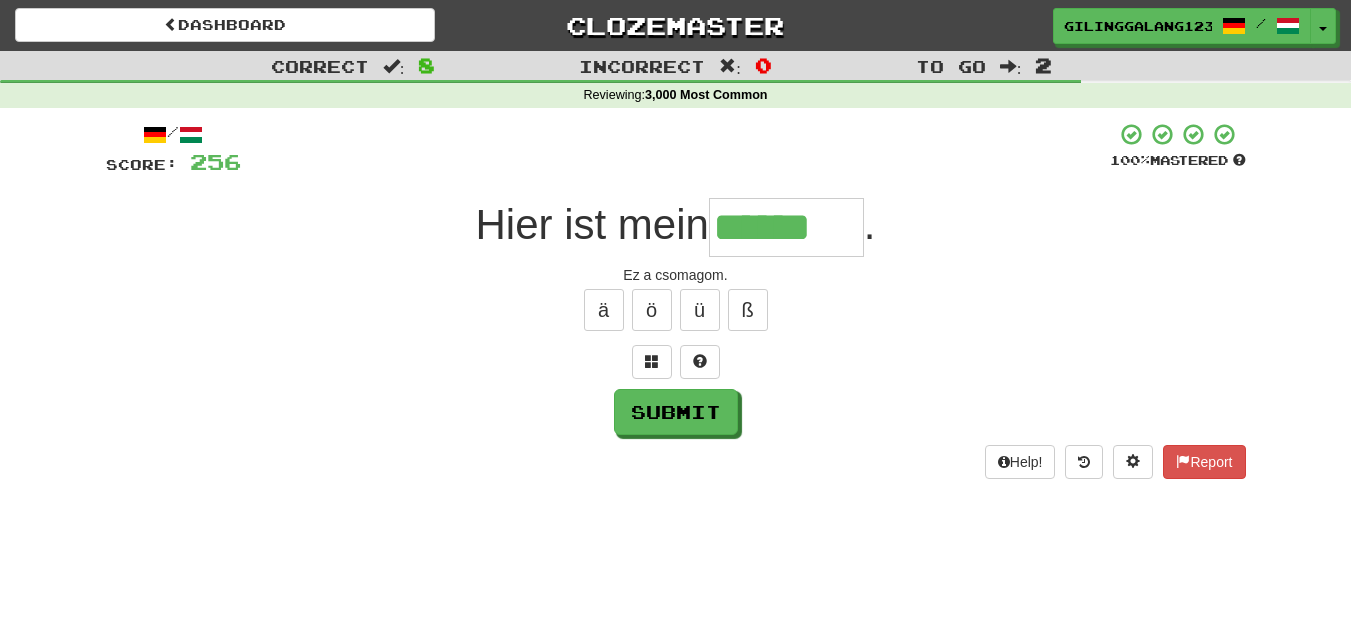 type on "******" 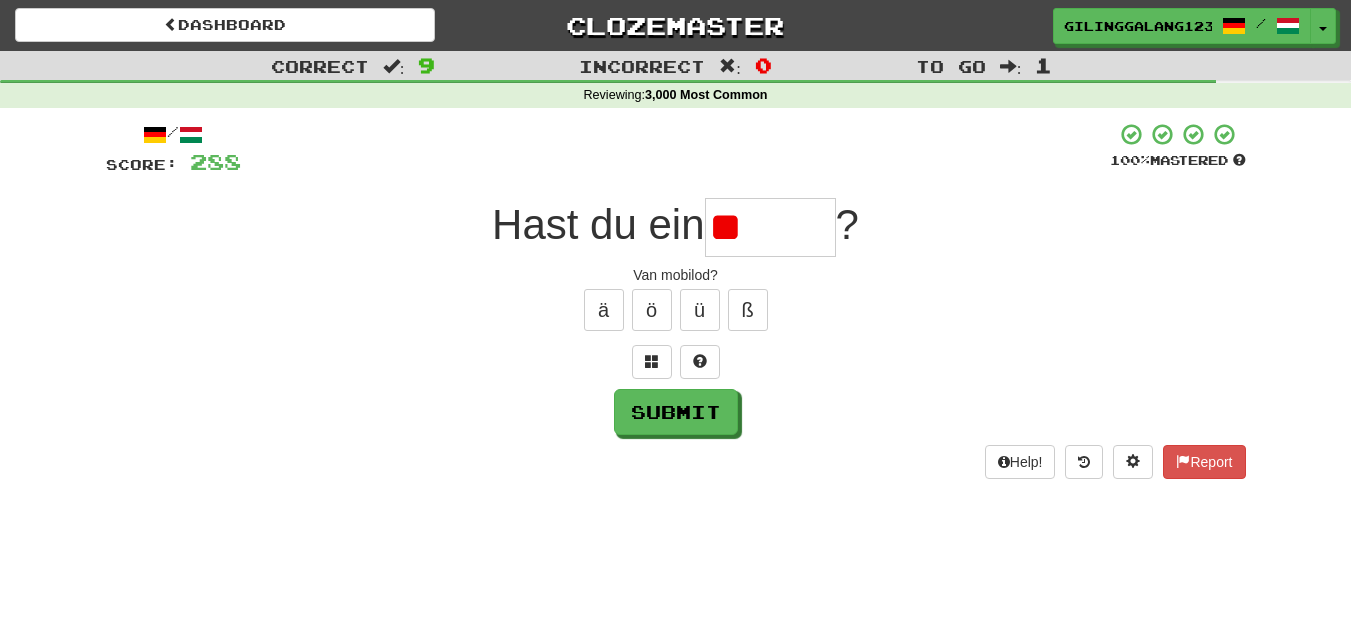 type on "*" 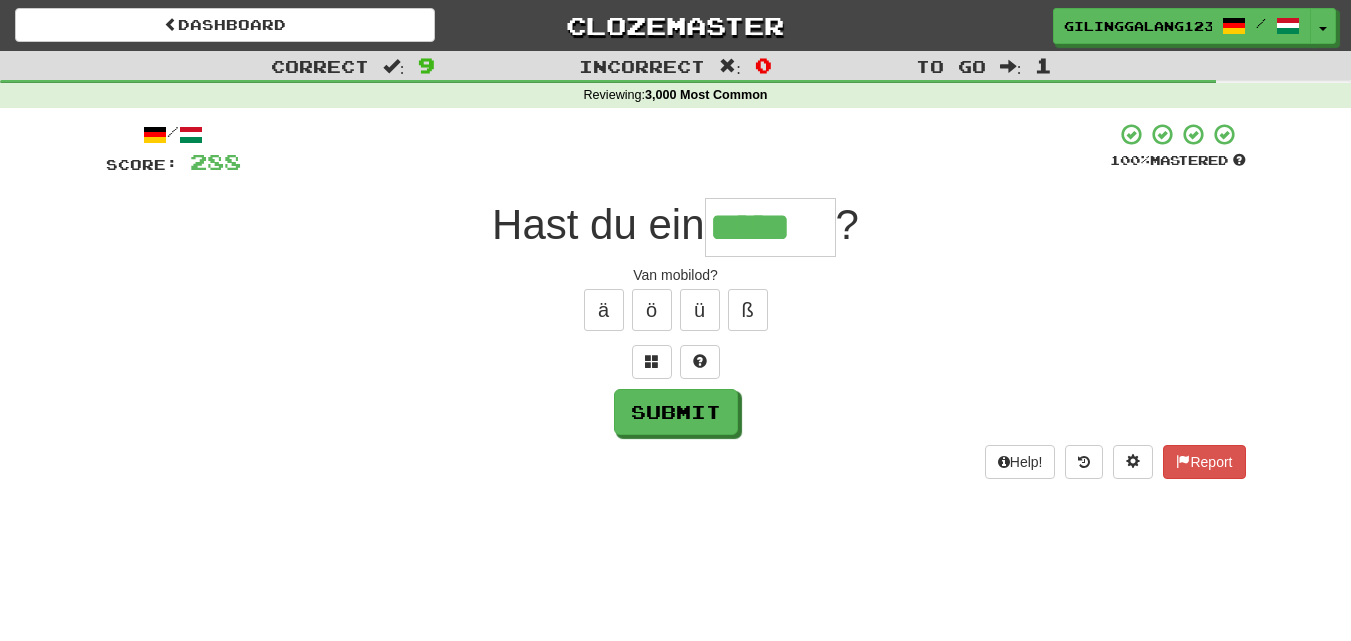 type on "*****" 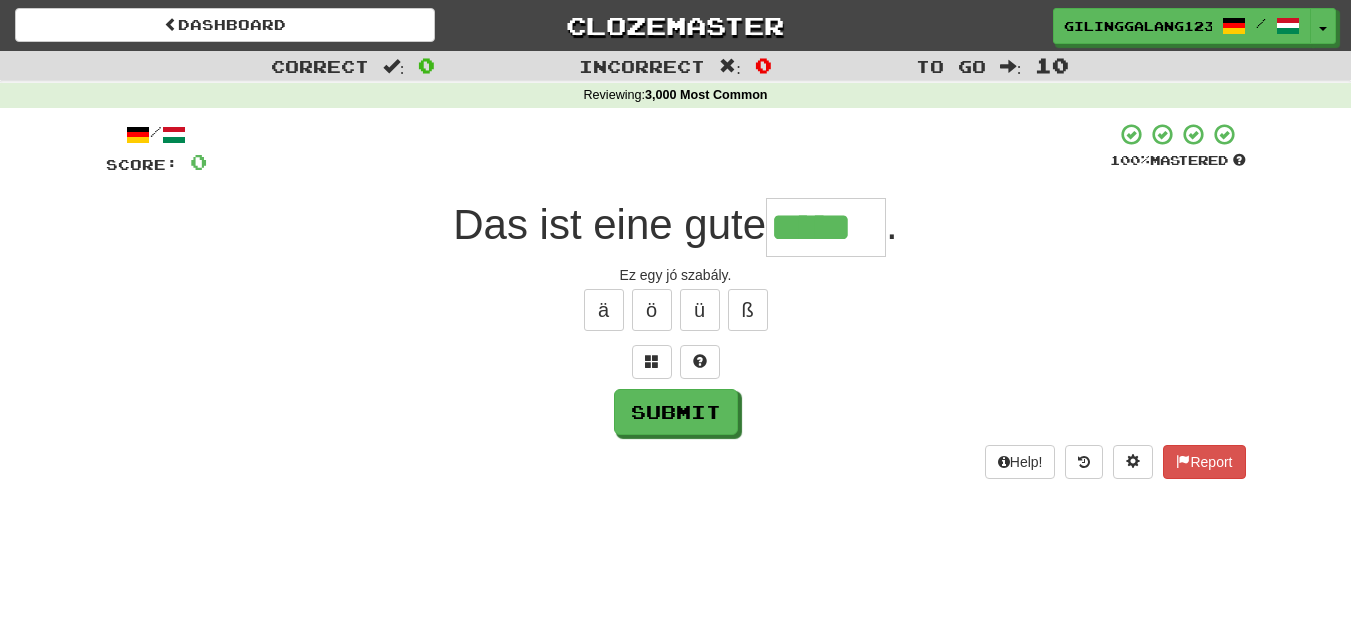 type on "*****" 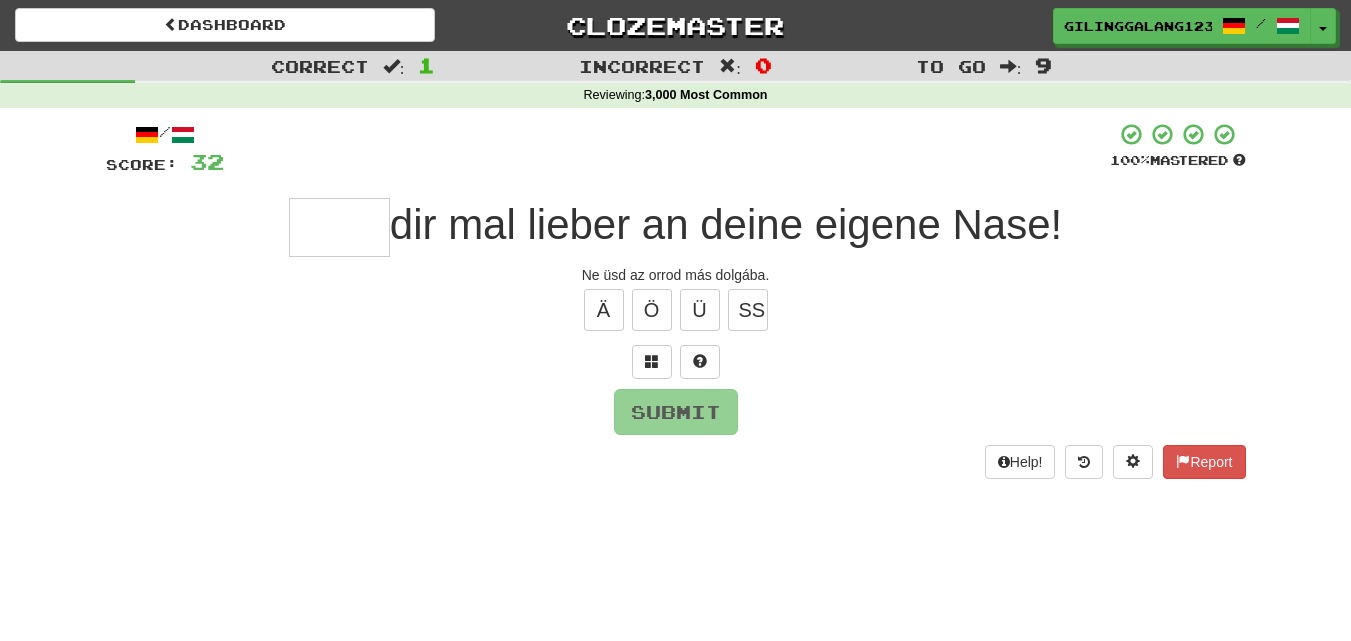 type on "*" 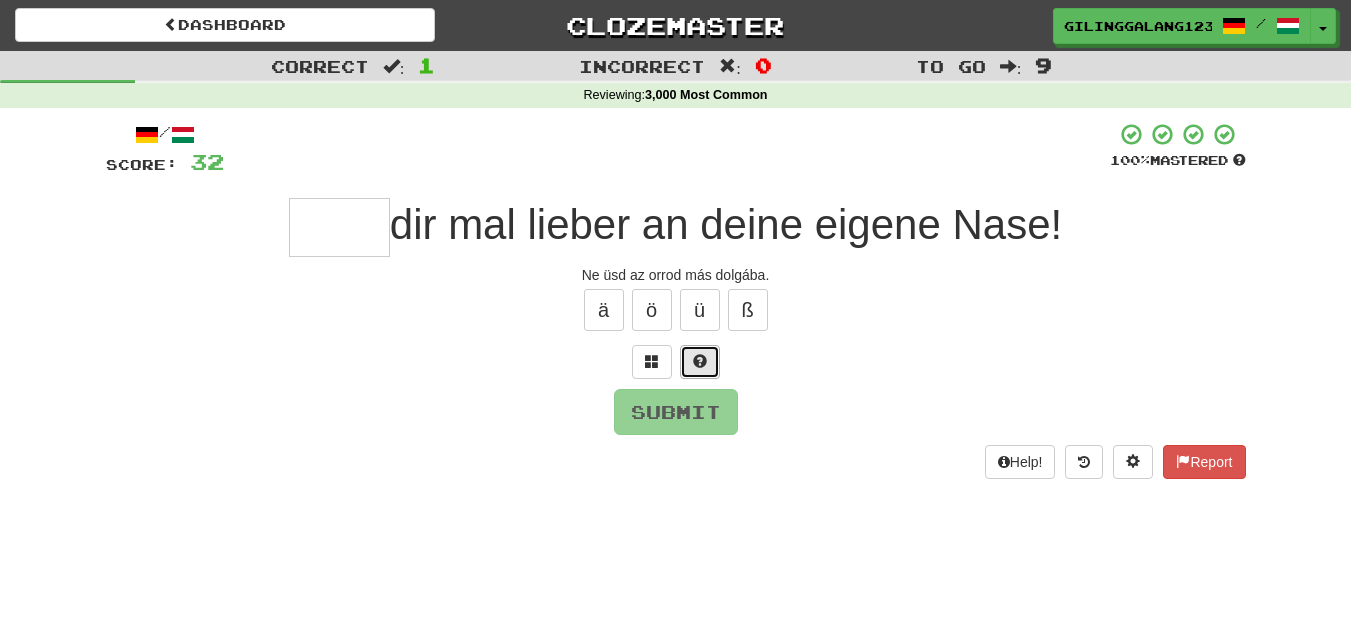 click at bounding box center [700, 362] 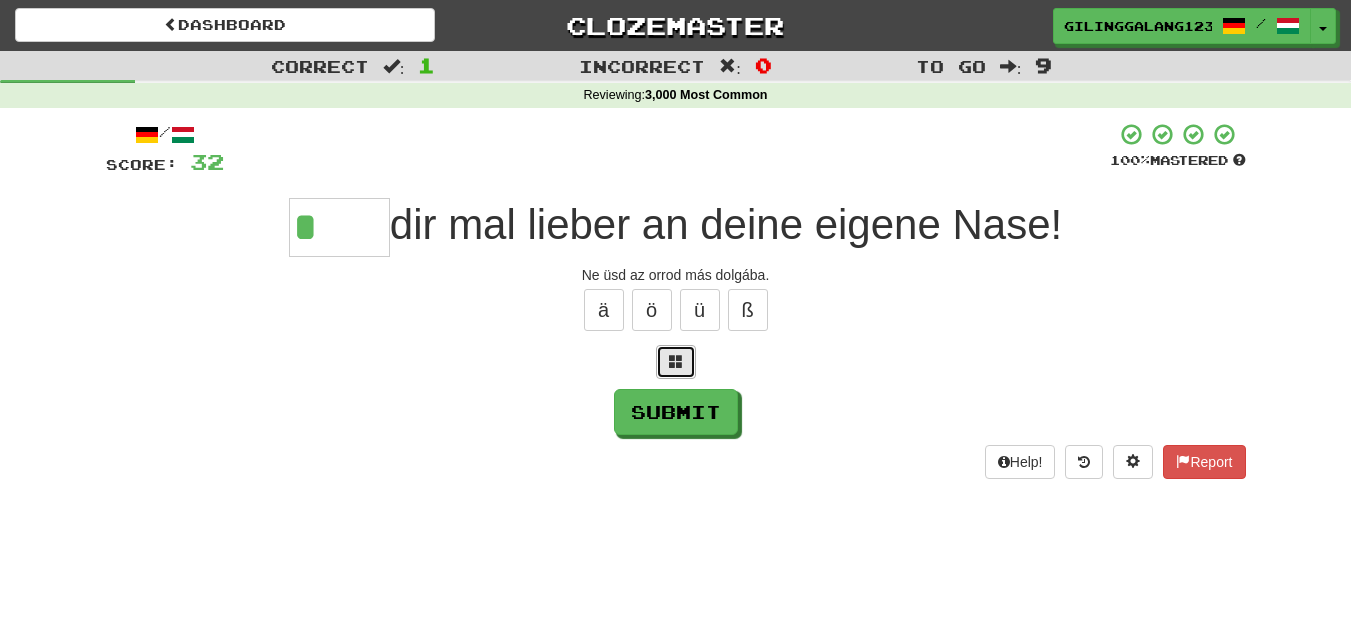 click at bounding box center (676, 361) 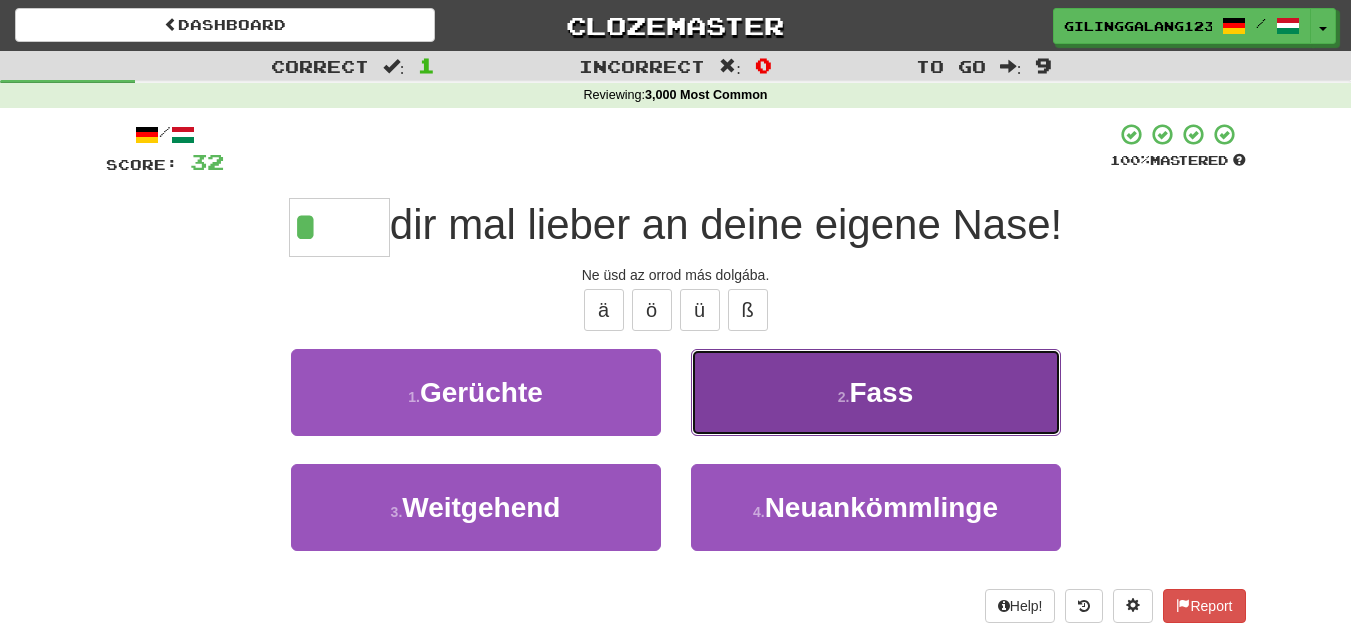 click on "2 .  Fass" at bounding box center [876, 392] 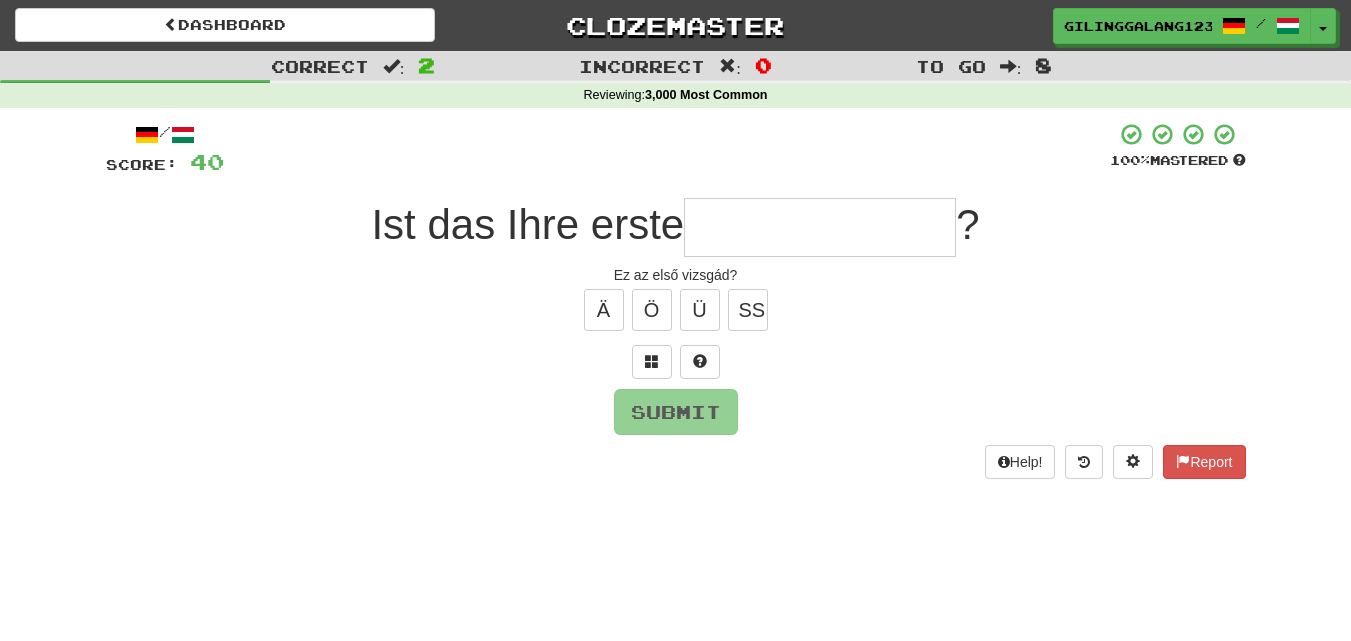 type on "*" 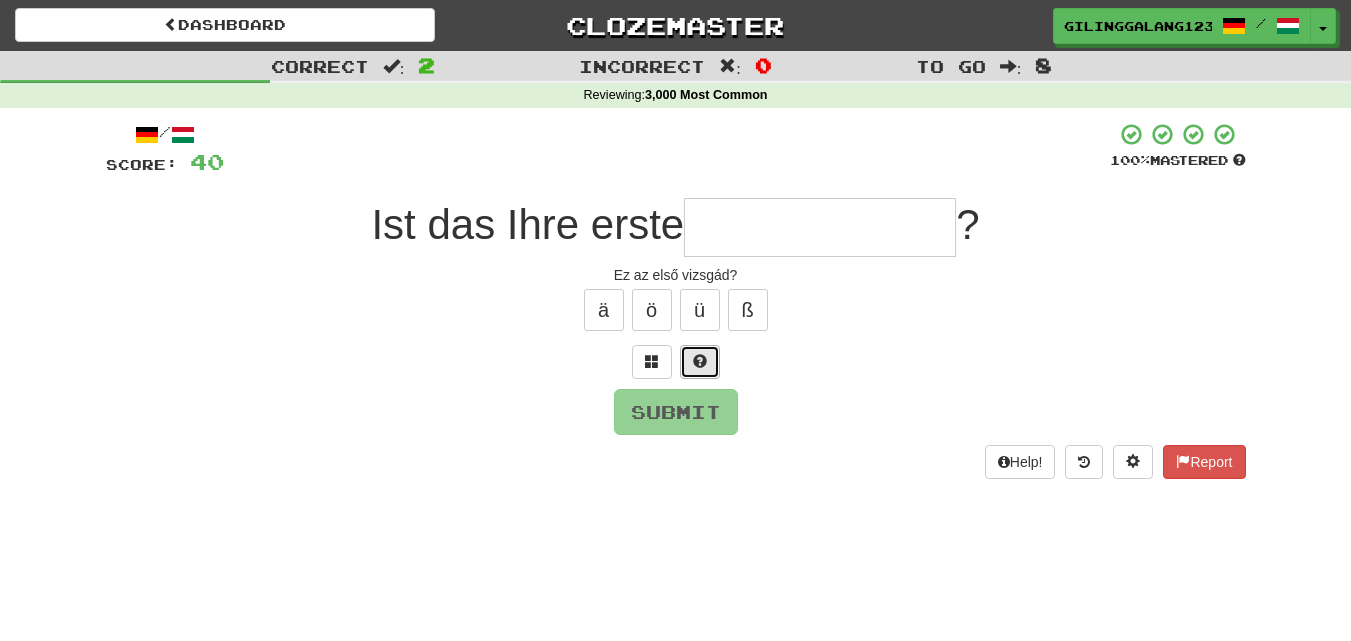 click at bounding box center [700, 361] 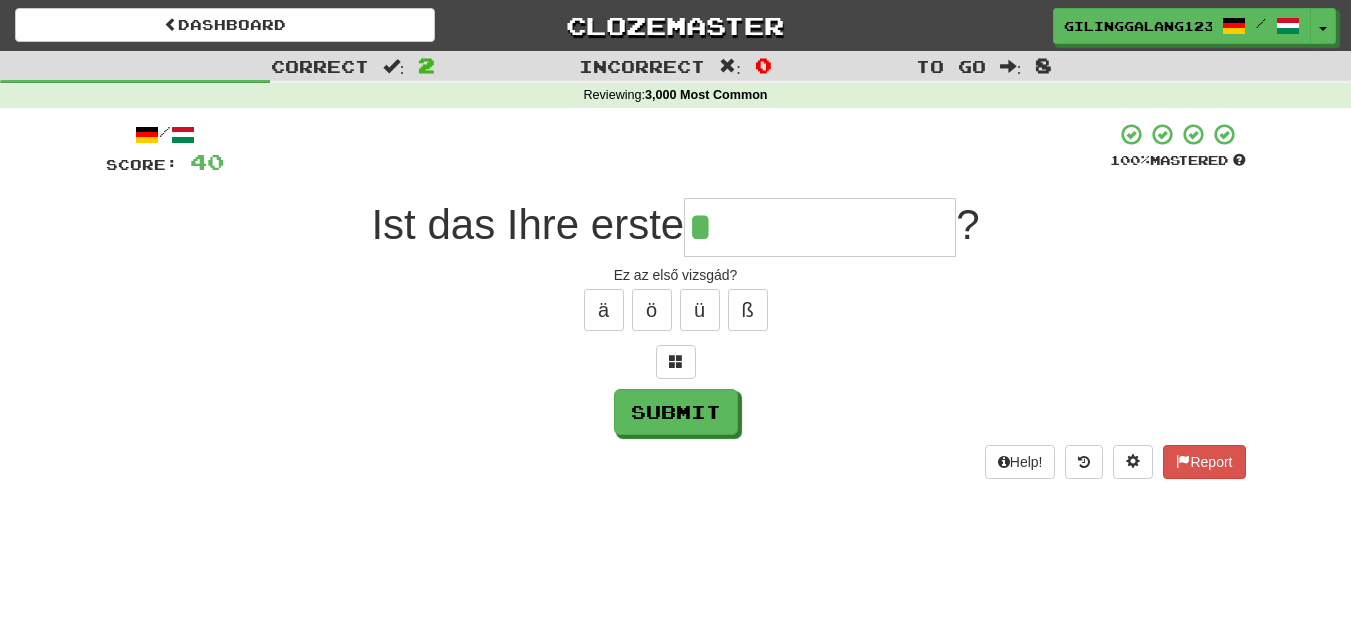 click at bounding box center [676, 362] 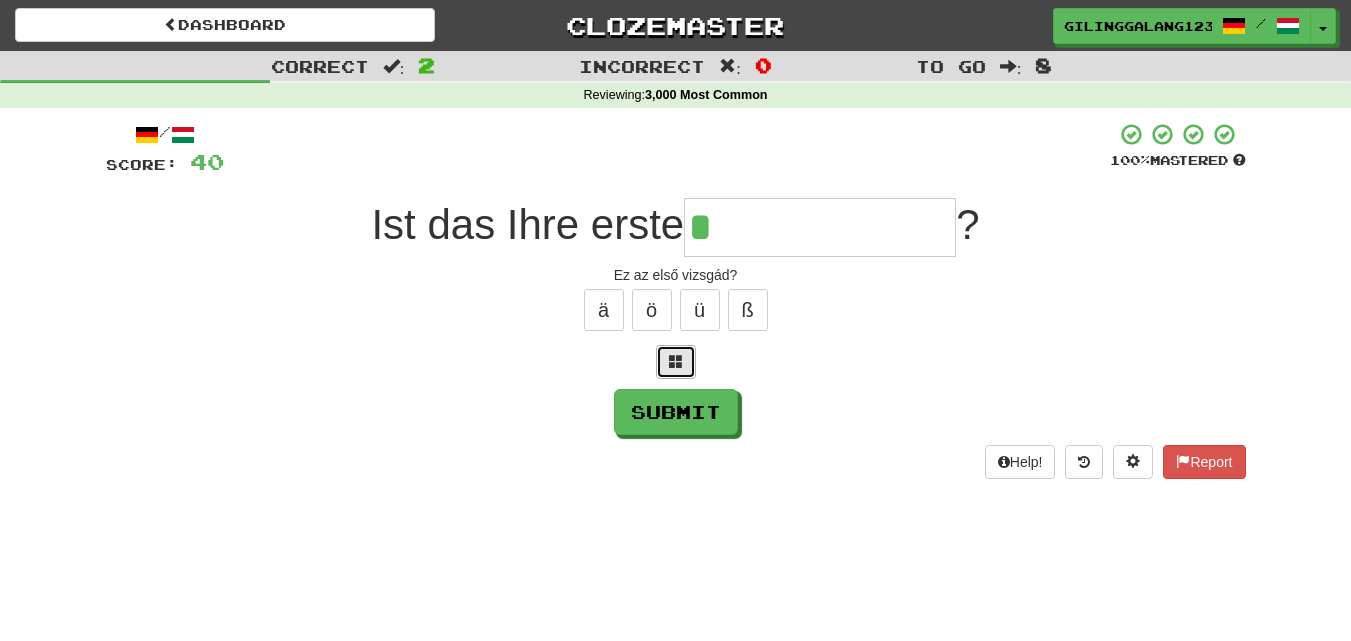 click at bounding box center [676, 361] 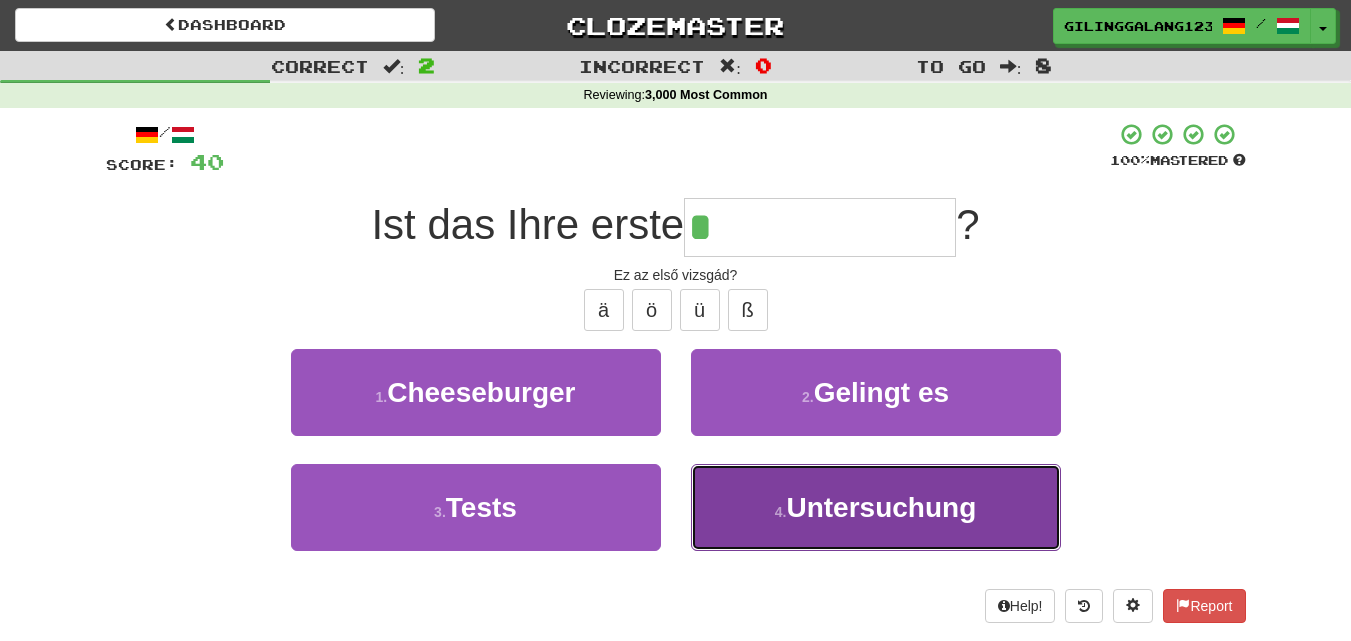 click on "Untersuchung" at bounding box center [881, 507] 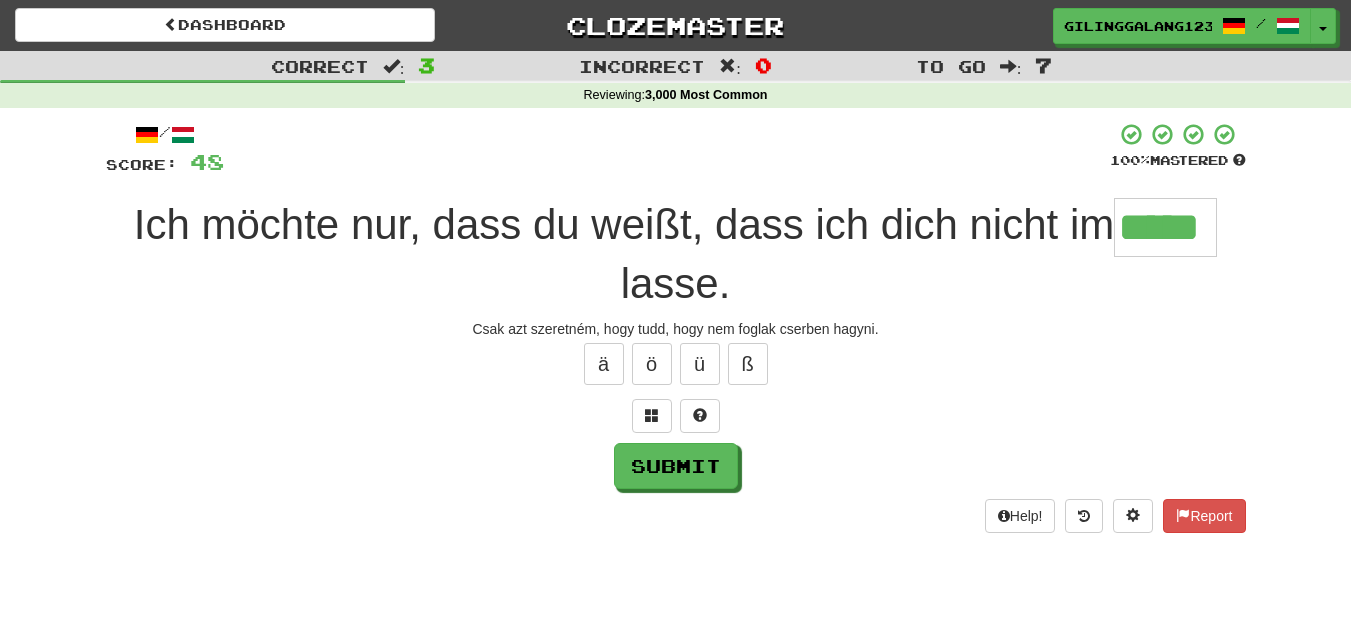 type on "*****" 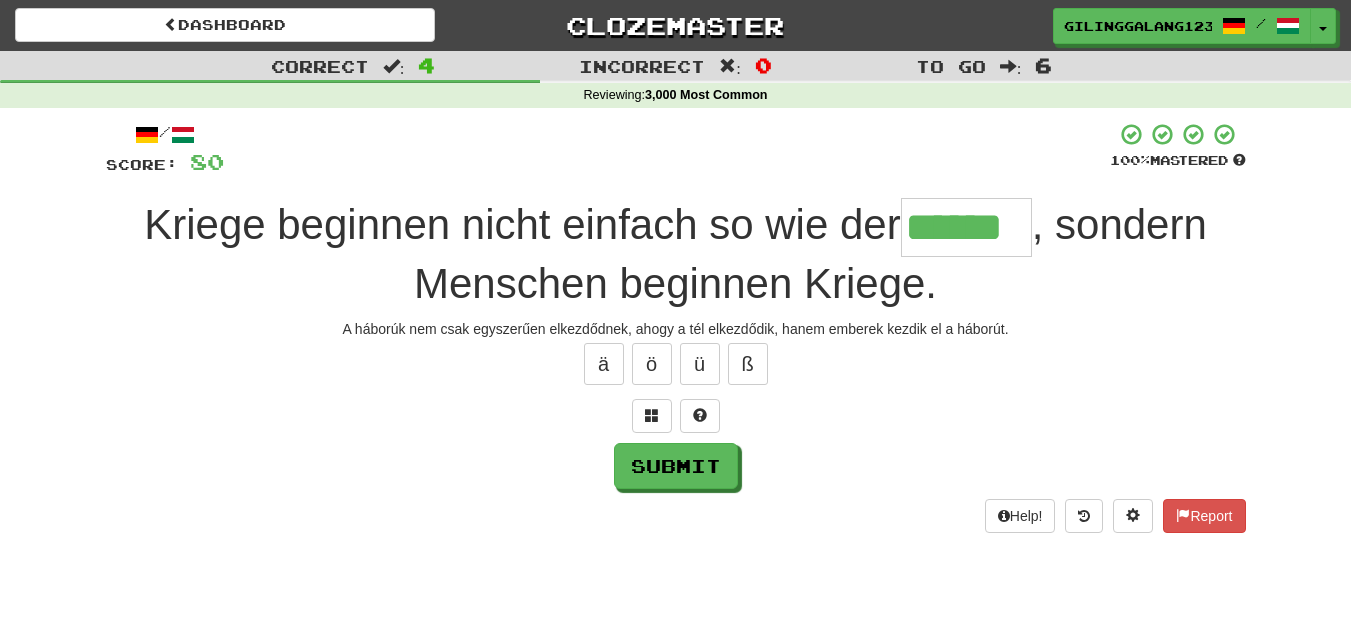 type on "******" 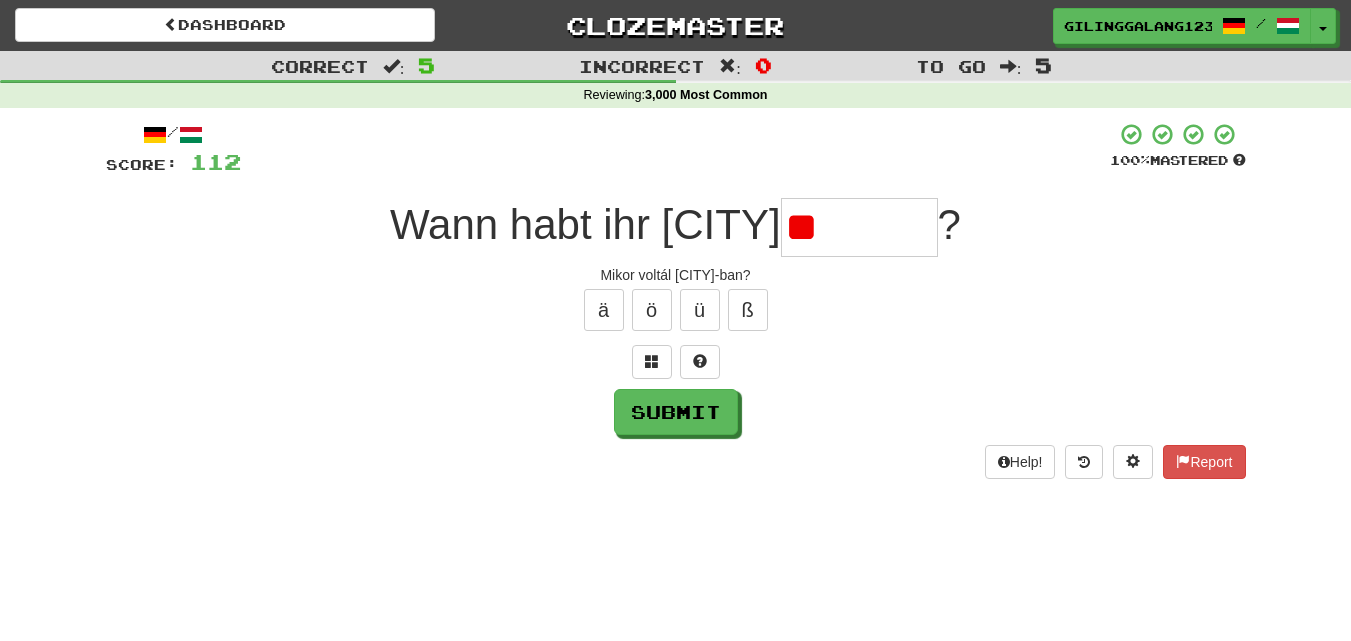 type on "*" 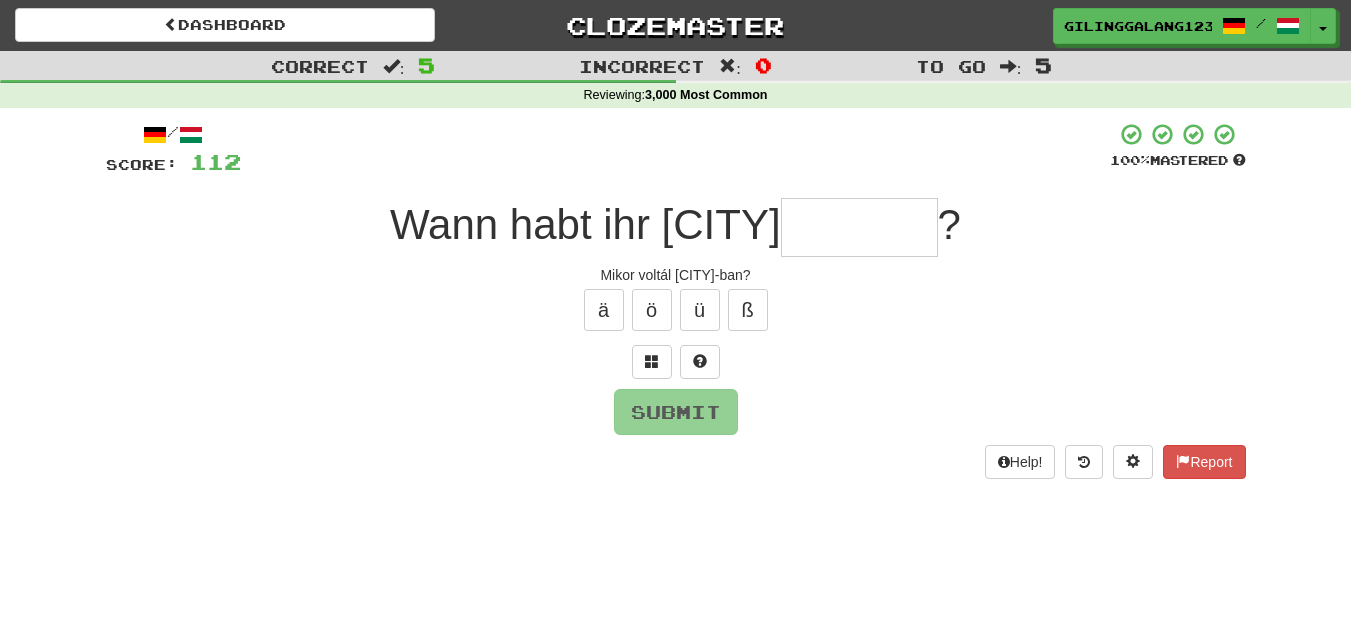 type on "*" 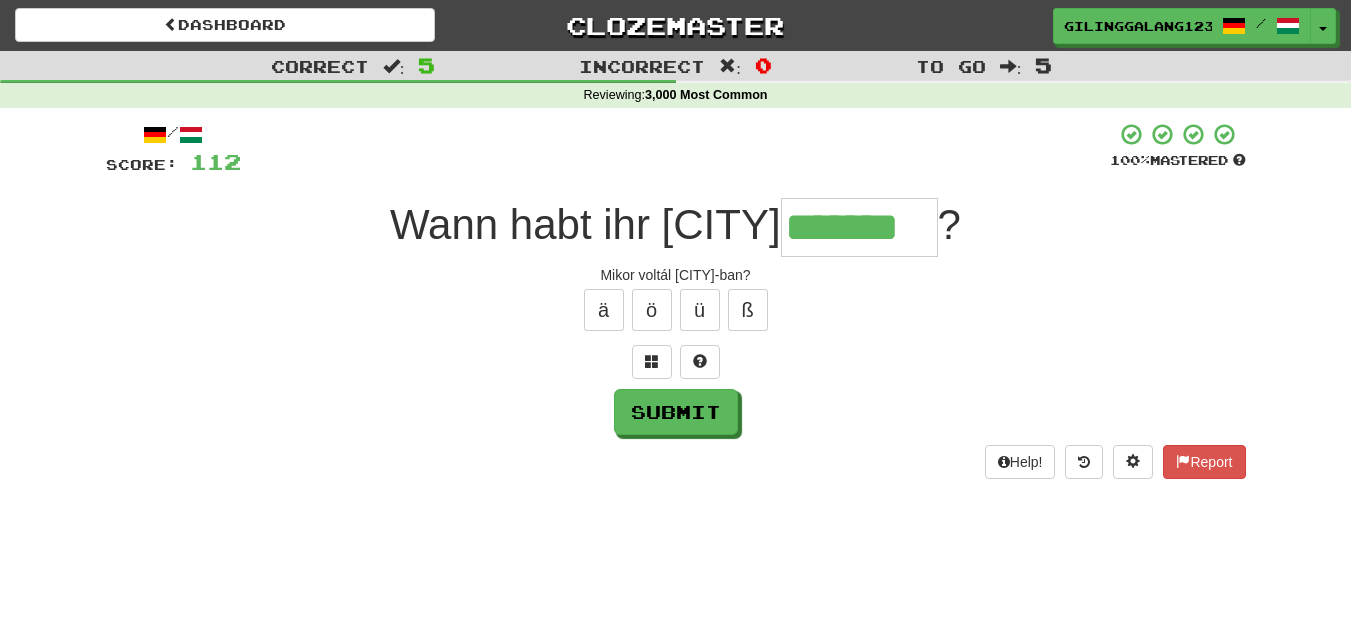 type on "*******" 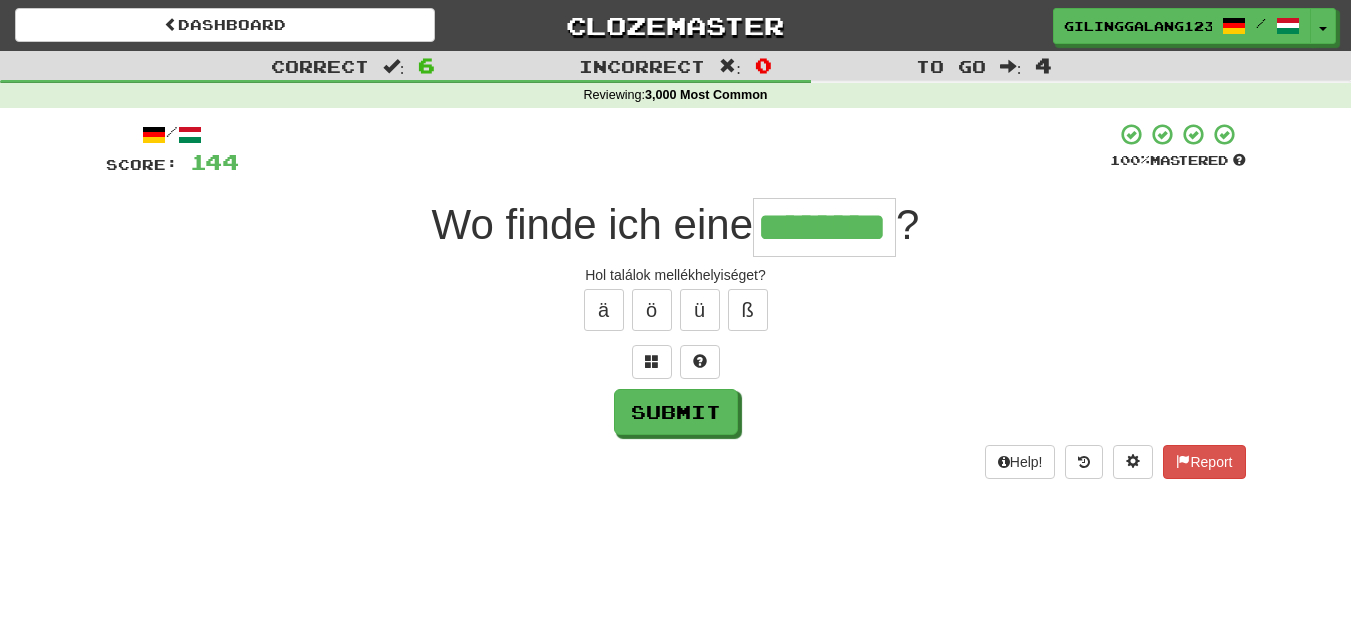 type on "********" 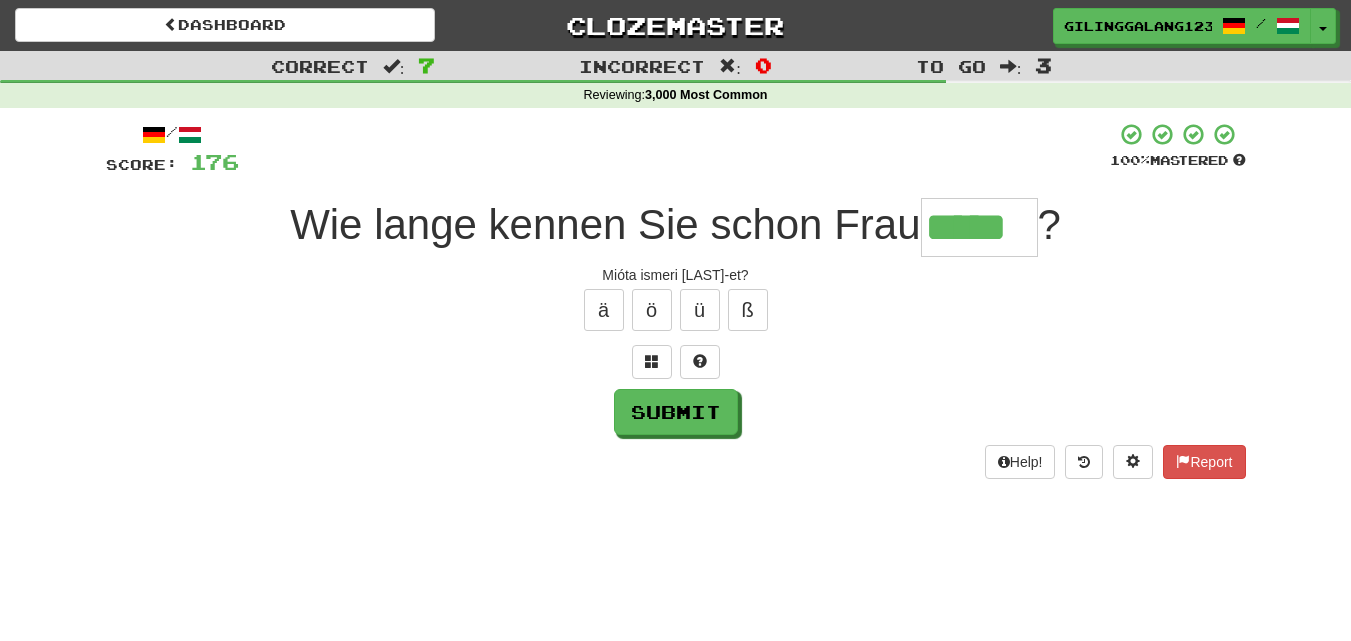 type on "*****" 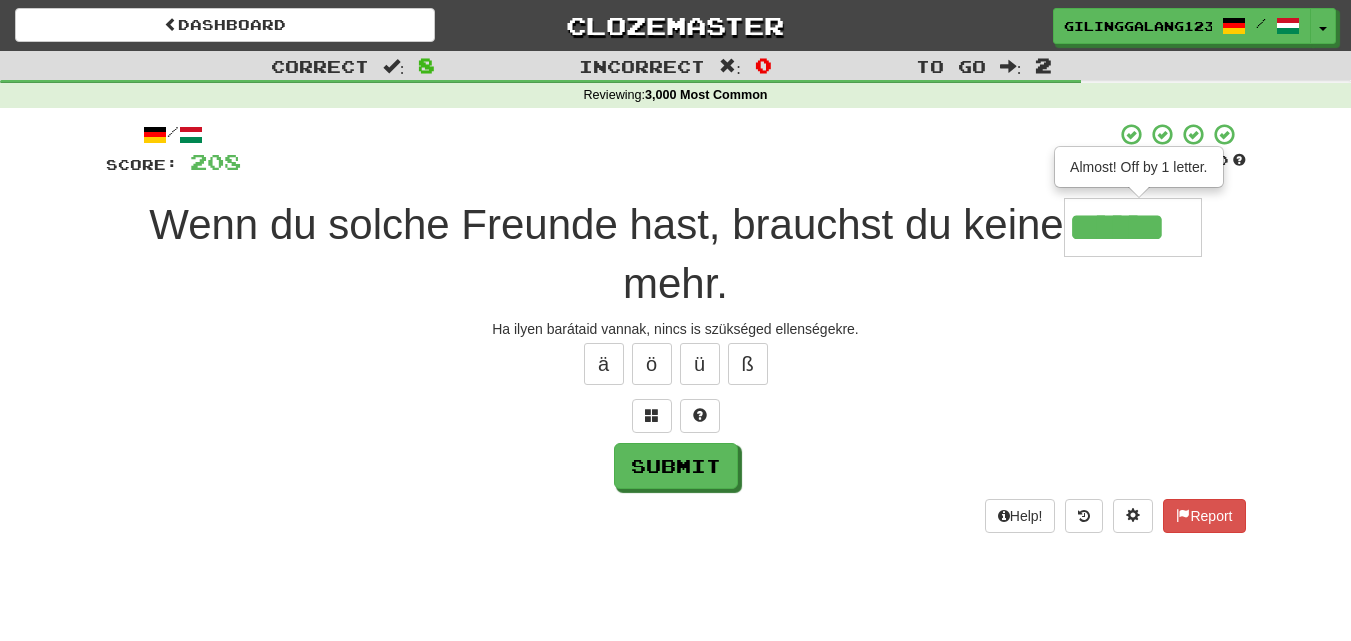 type on "******" 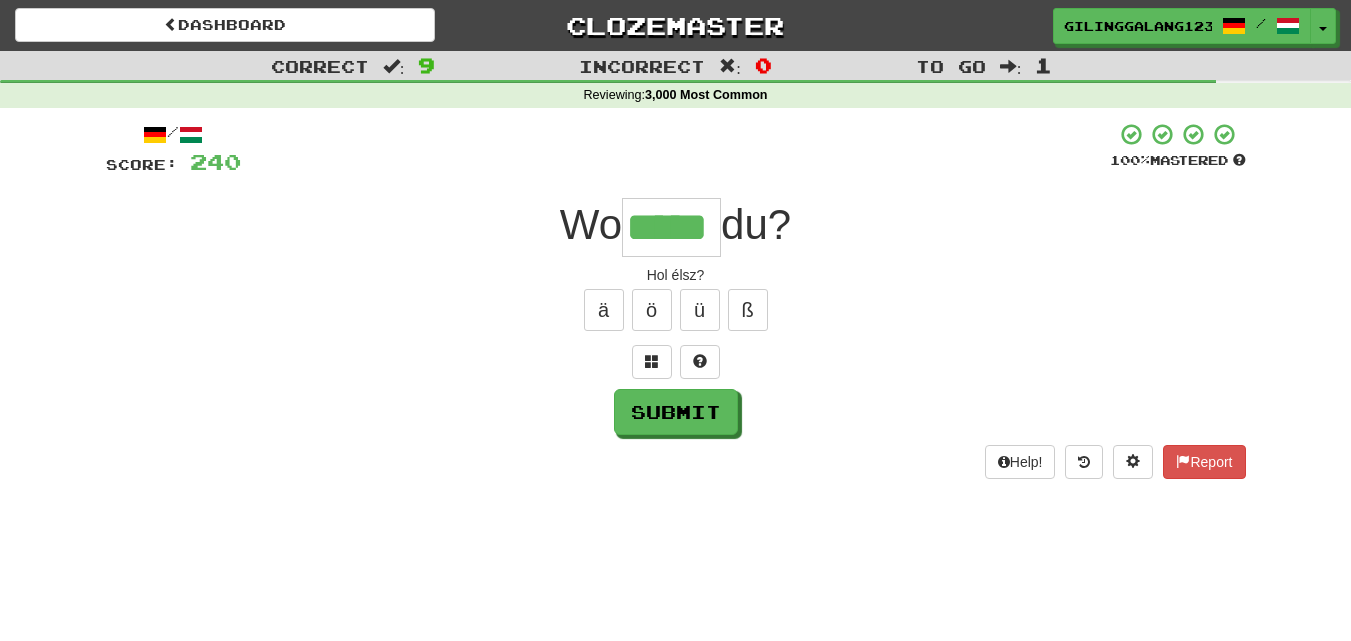 type on "*****" 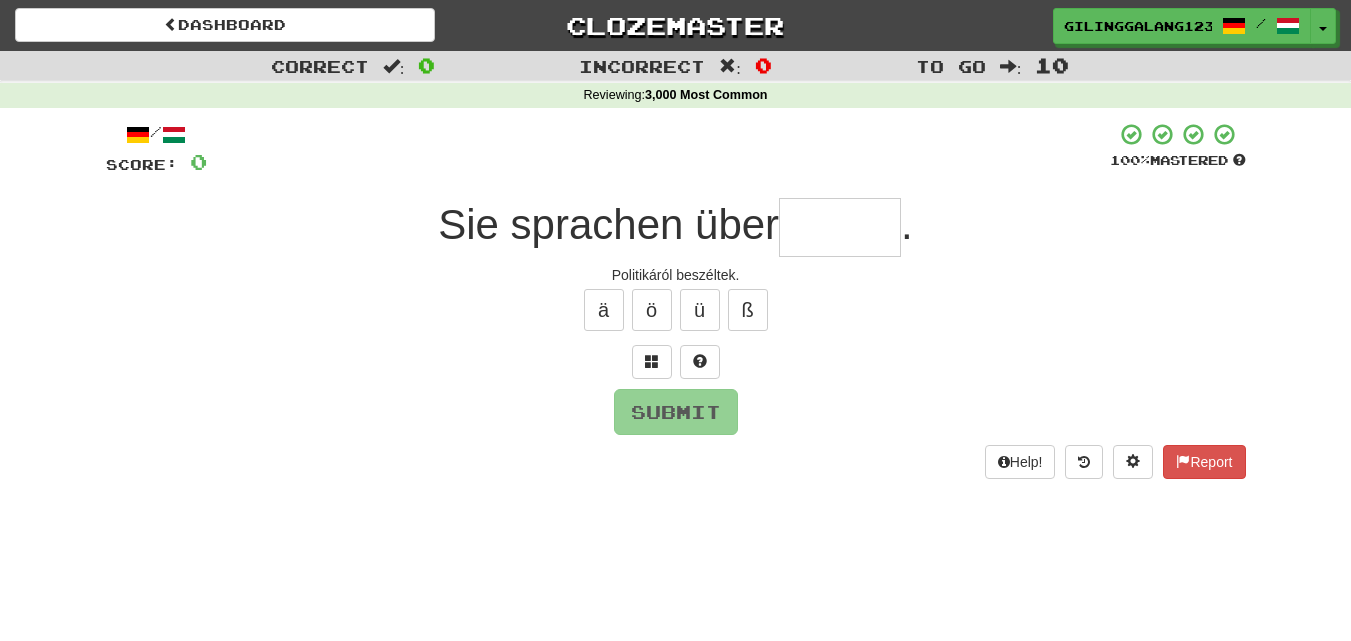 click at bounding box center (840, 227) 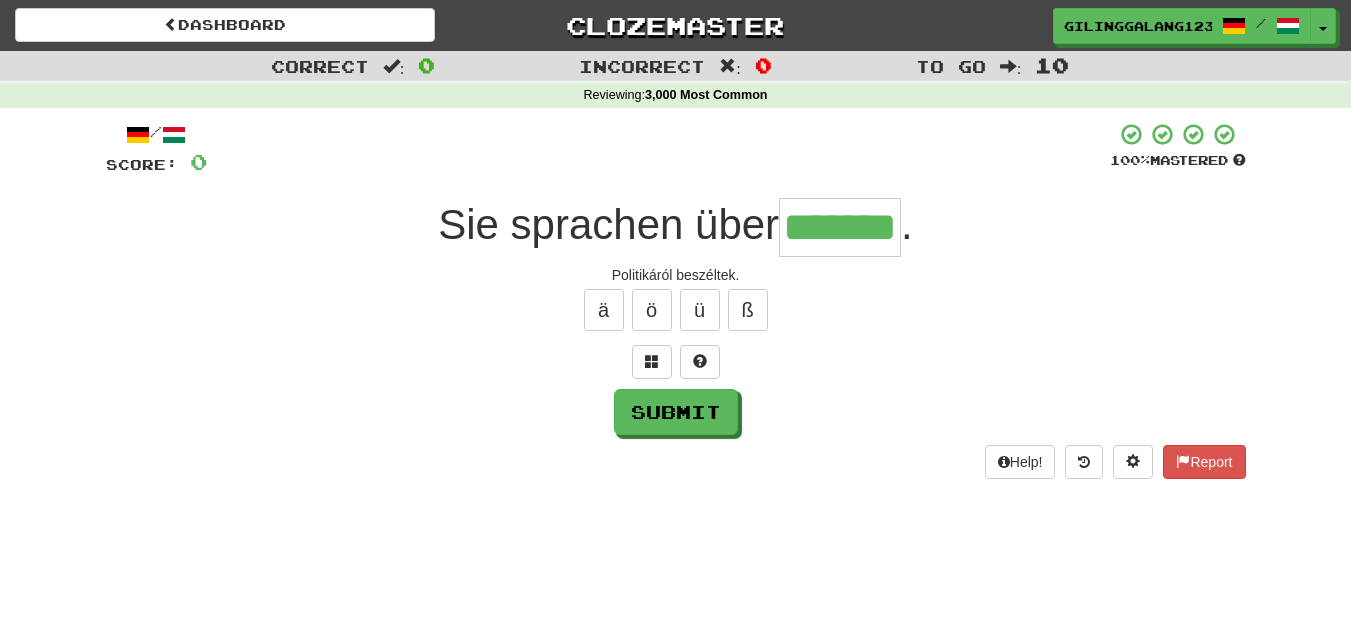 type on "*******" 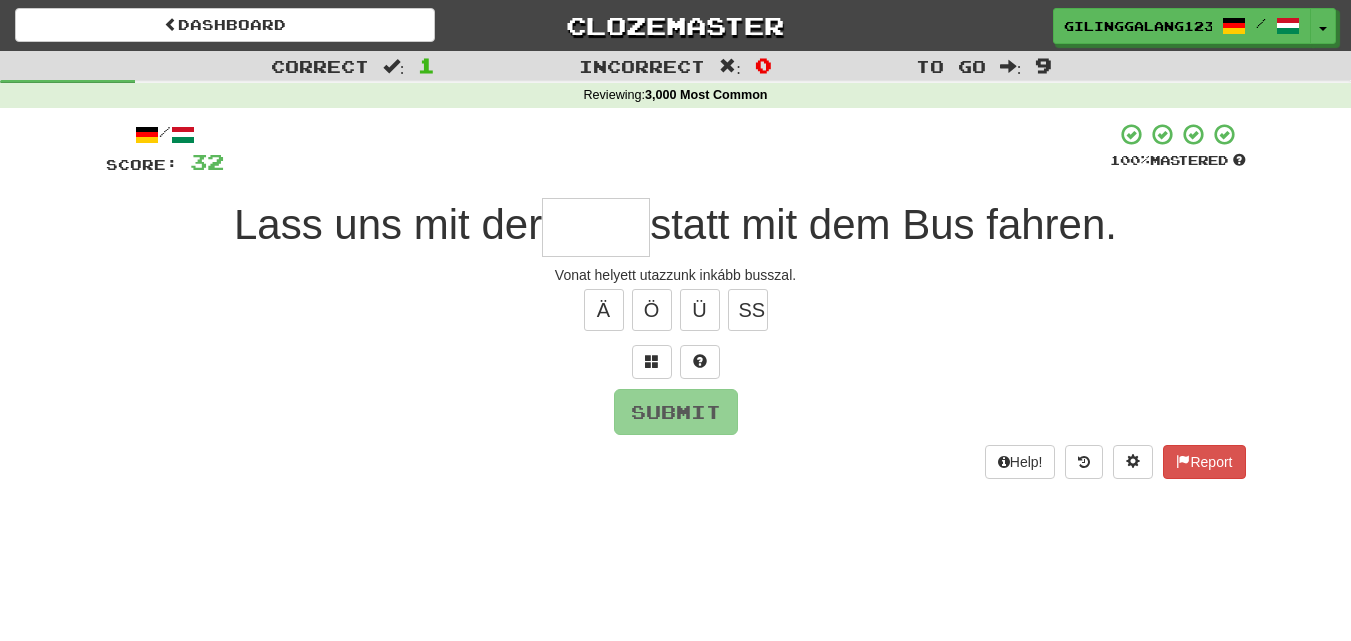 type on "*" 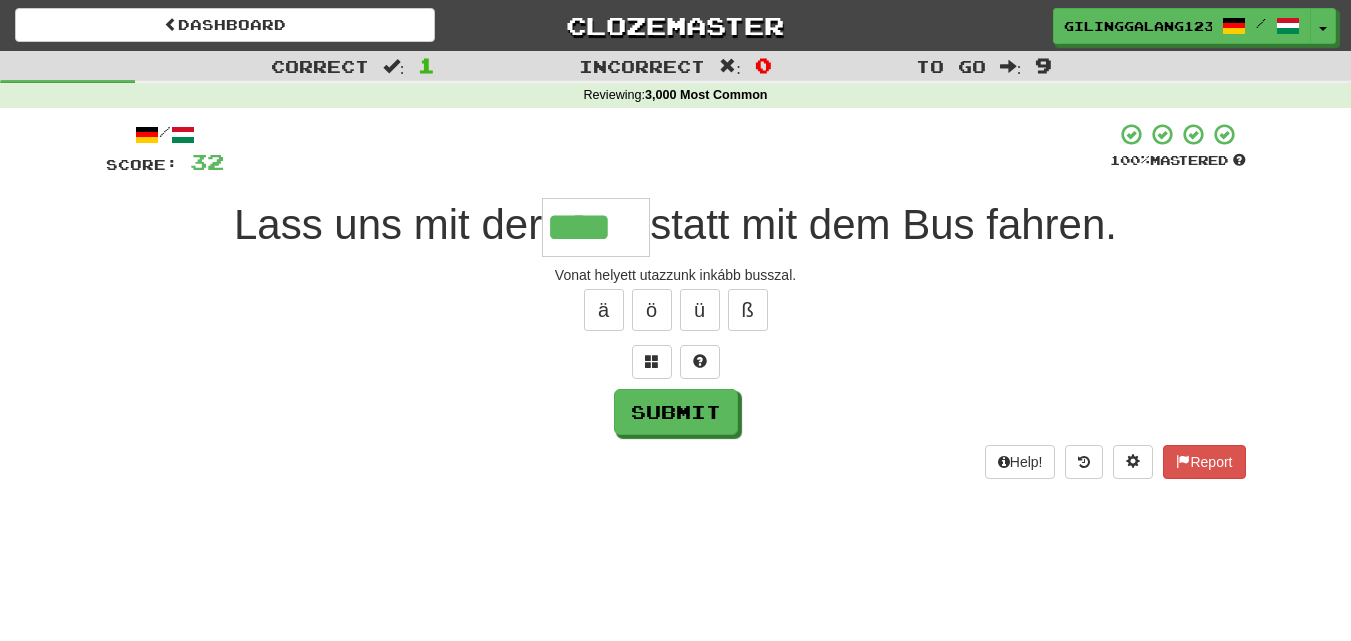 type on "****" 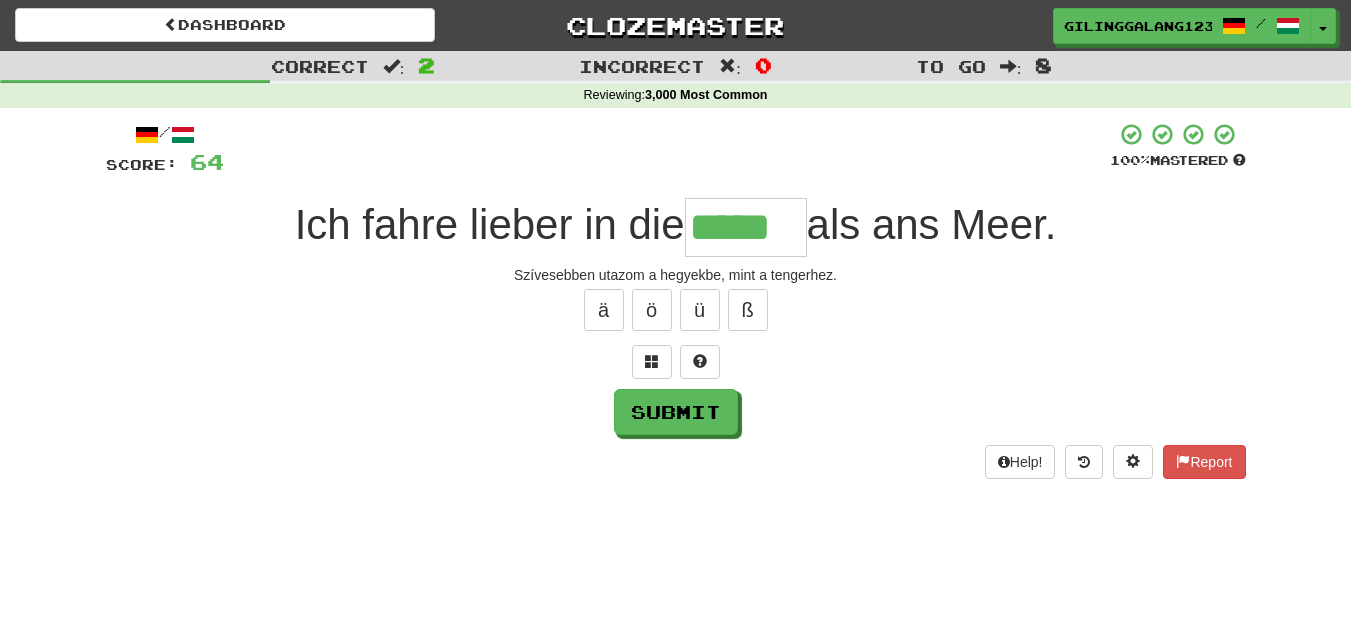 type on "*****" 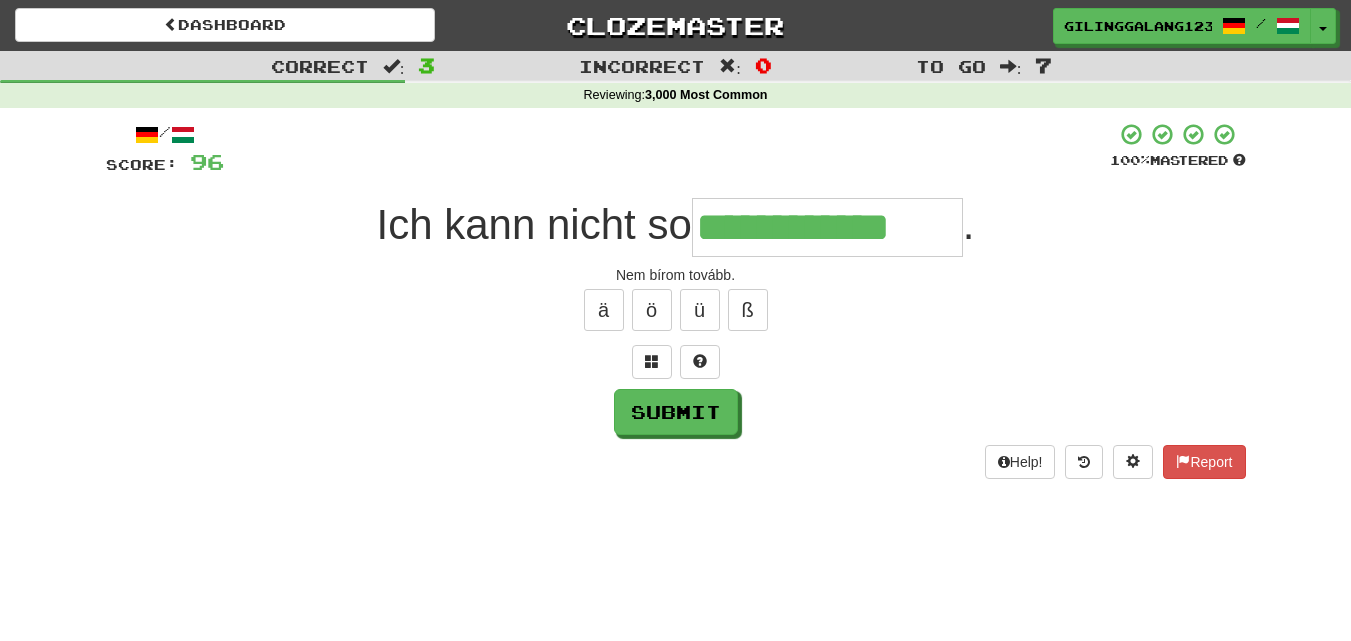 type on "**********" 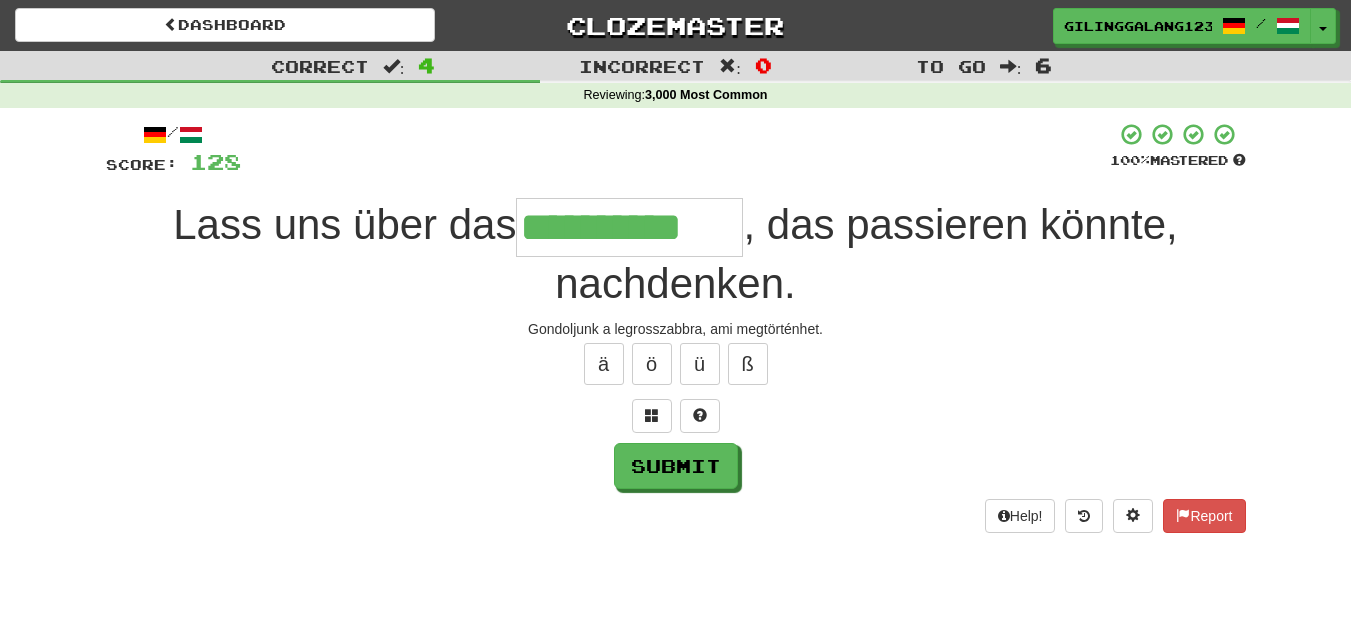 type on "**********" 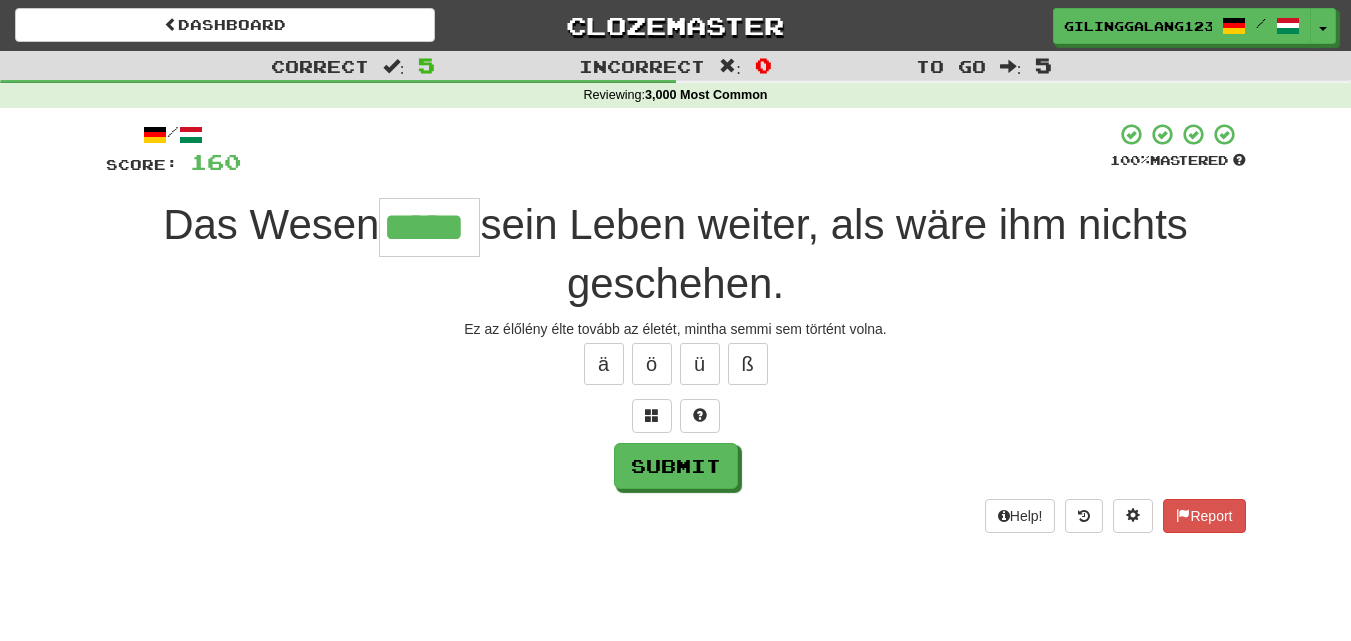 type on "*****" 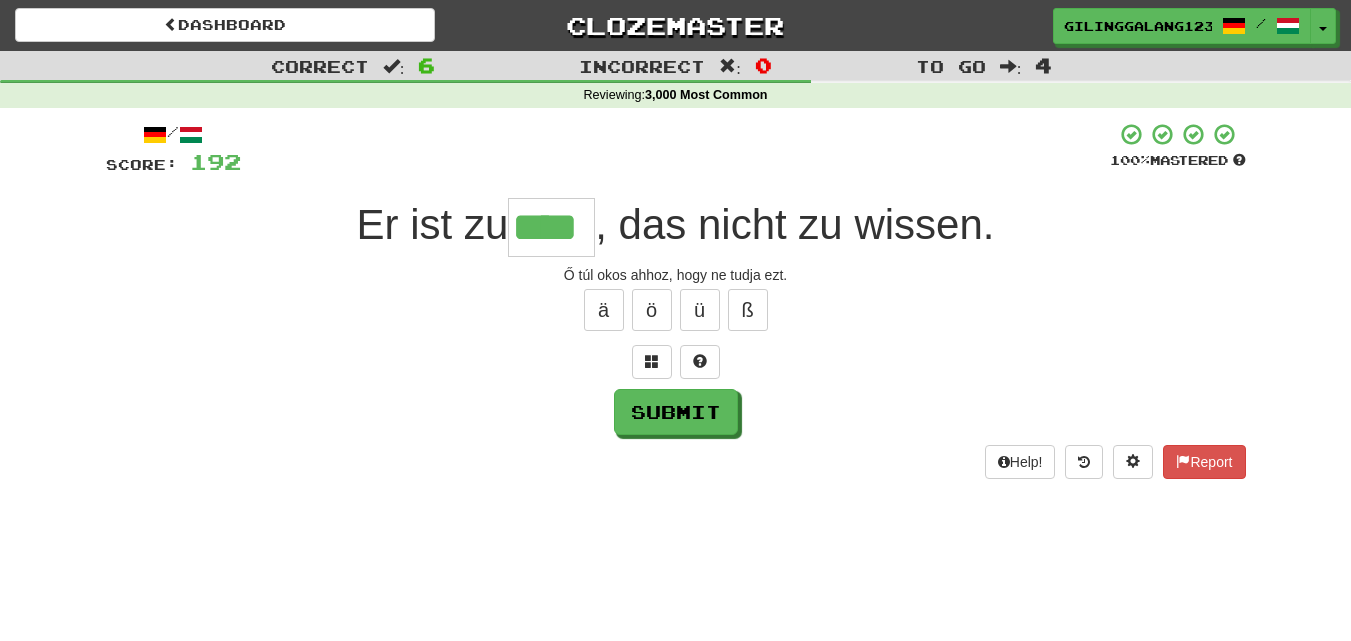 type on "****" 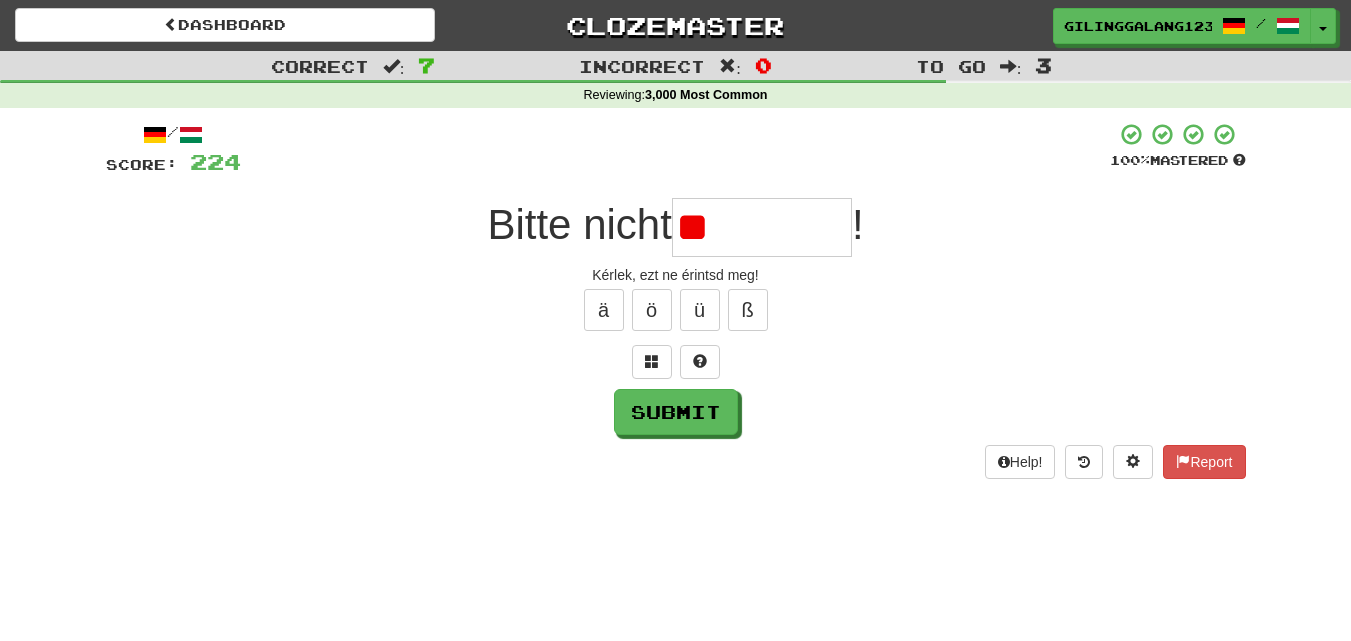 type on "*" 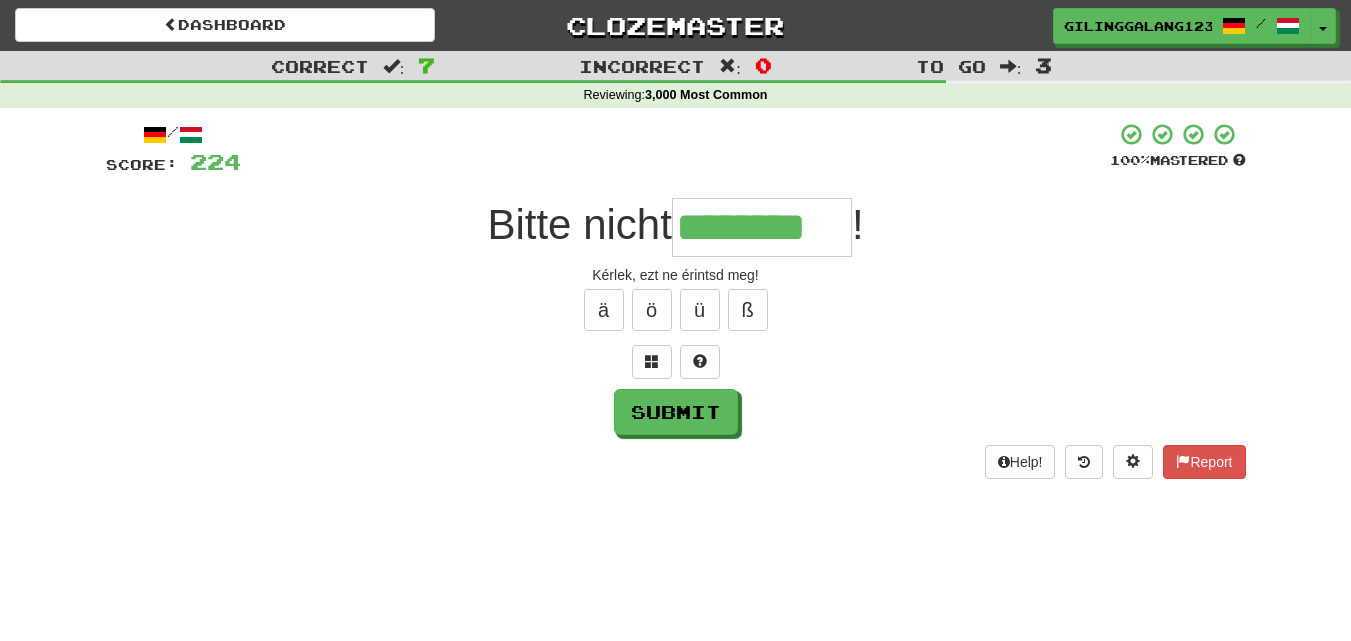 type on "********" 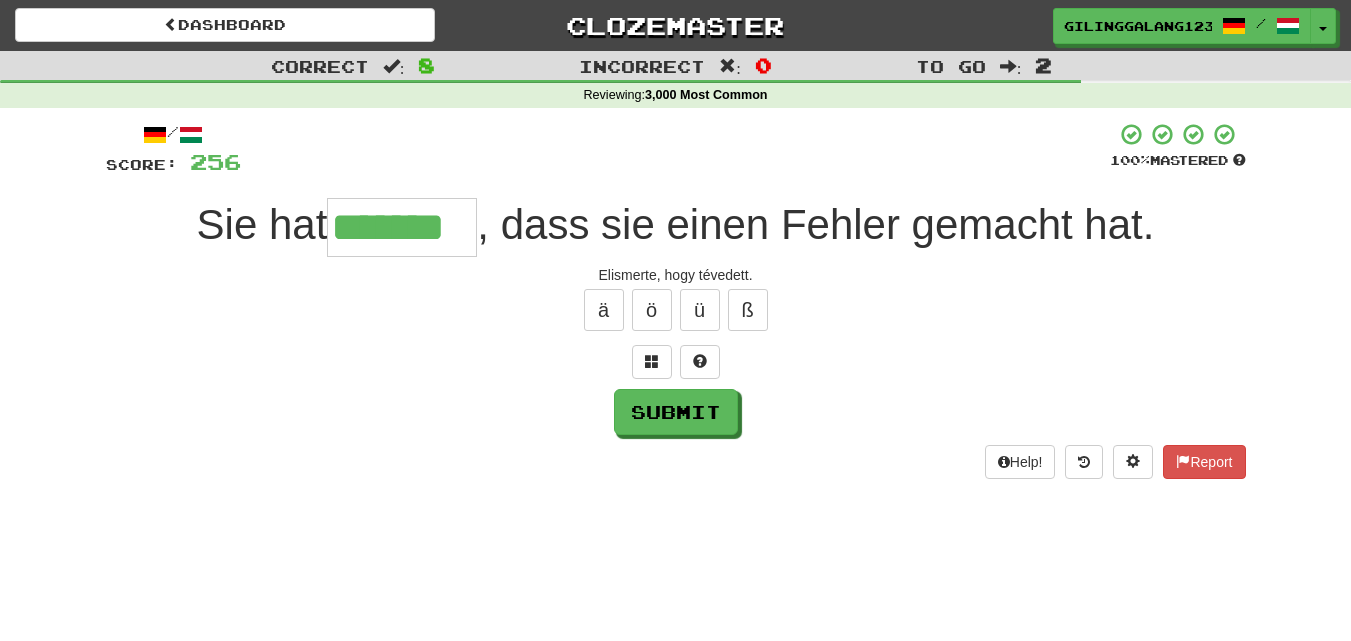 type on "*******" 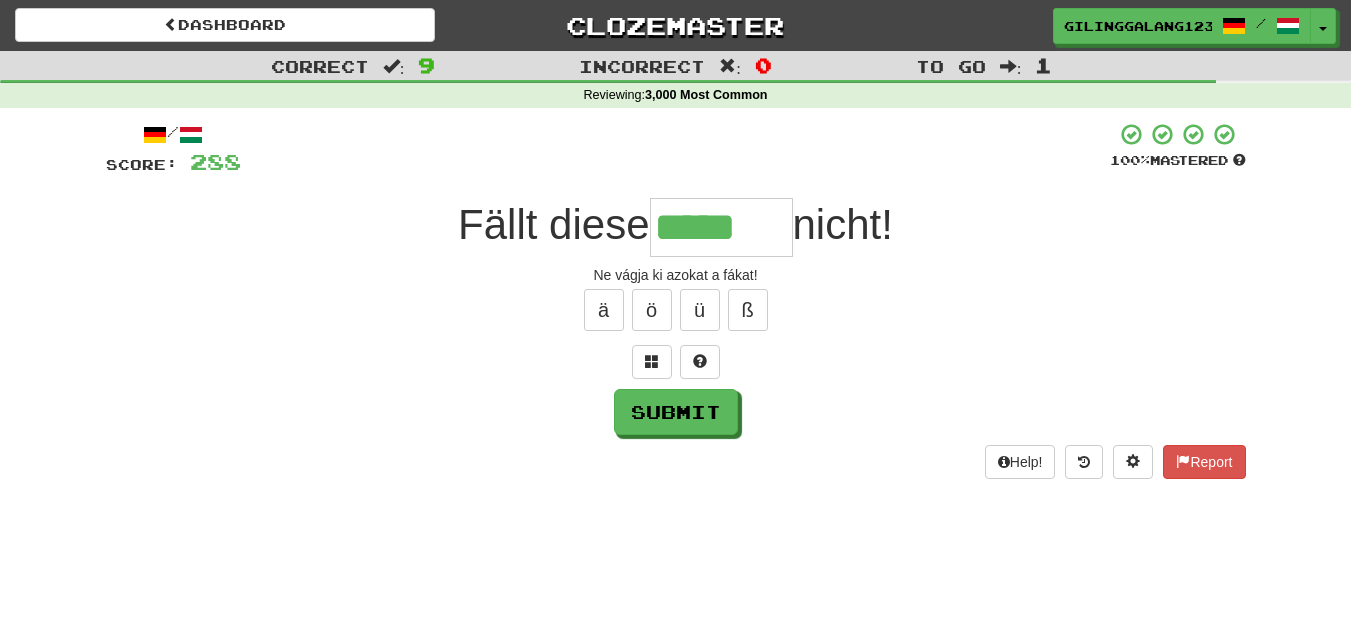type on "*****" 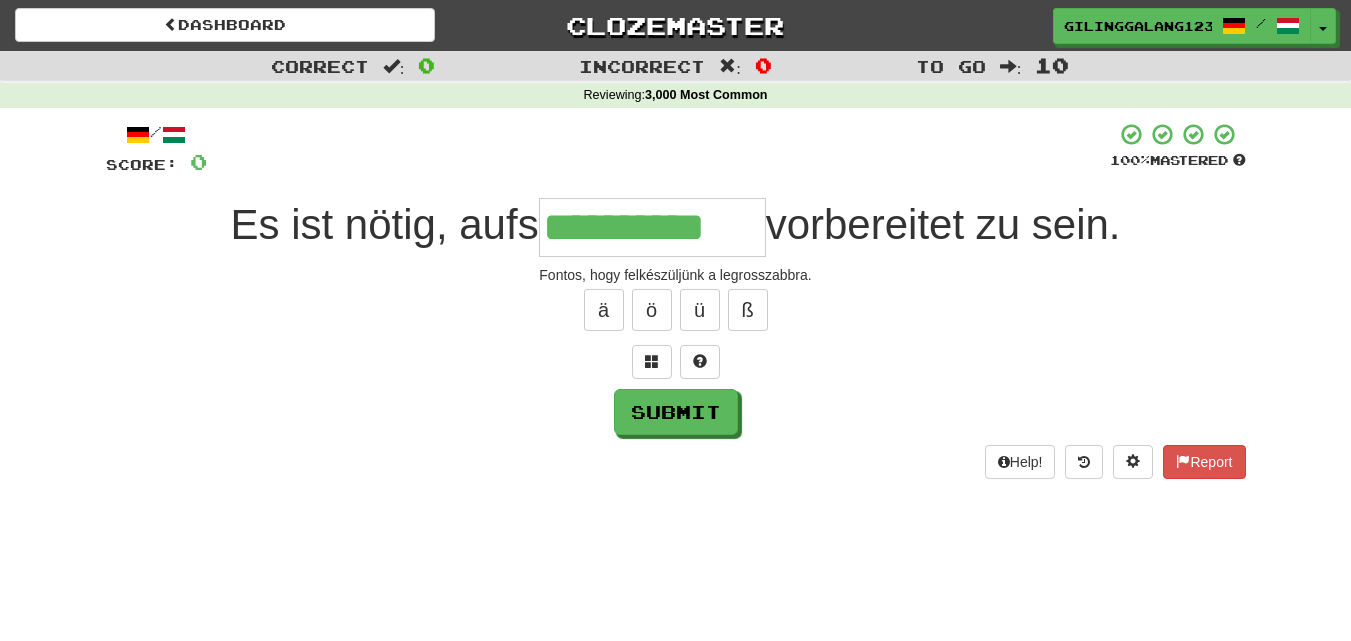 type on "**********" 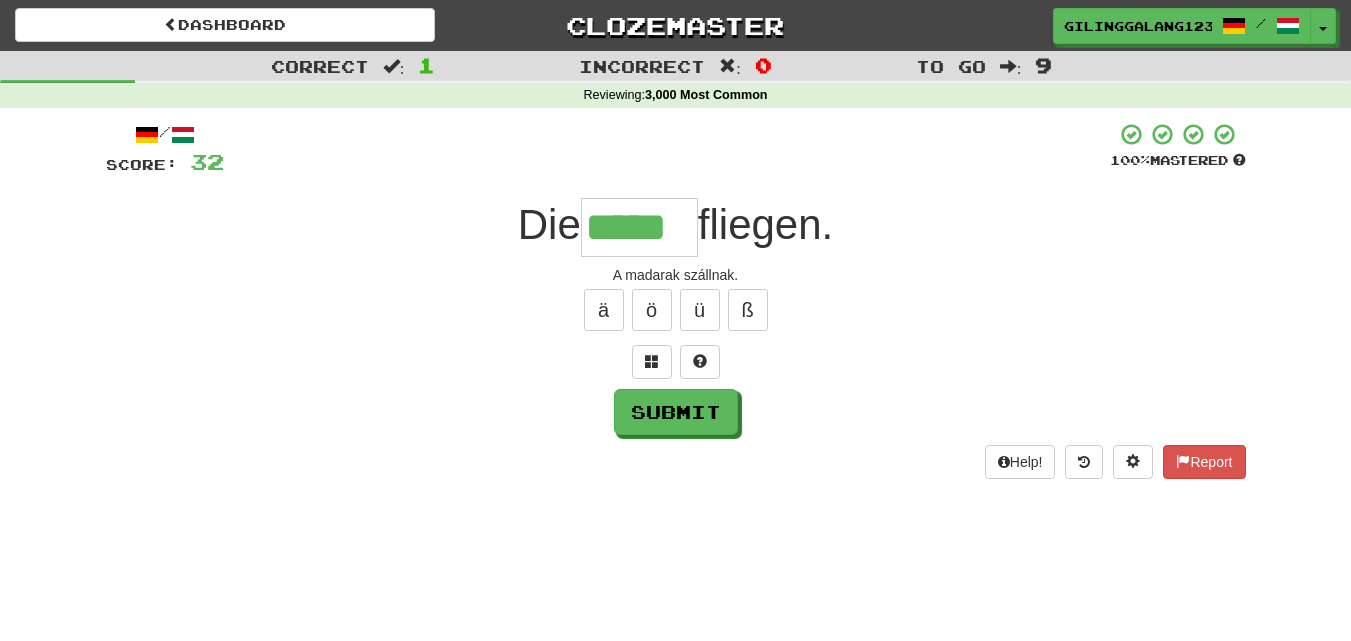 type on "*****" 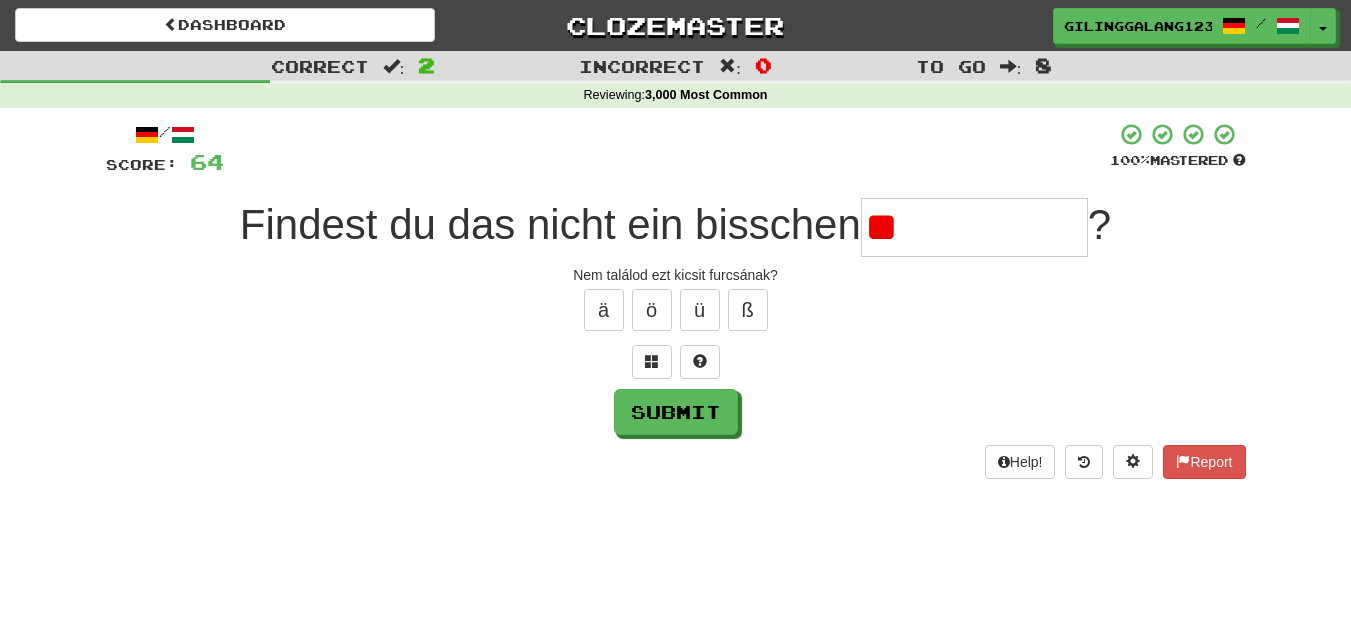type on "*" 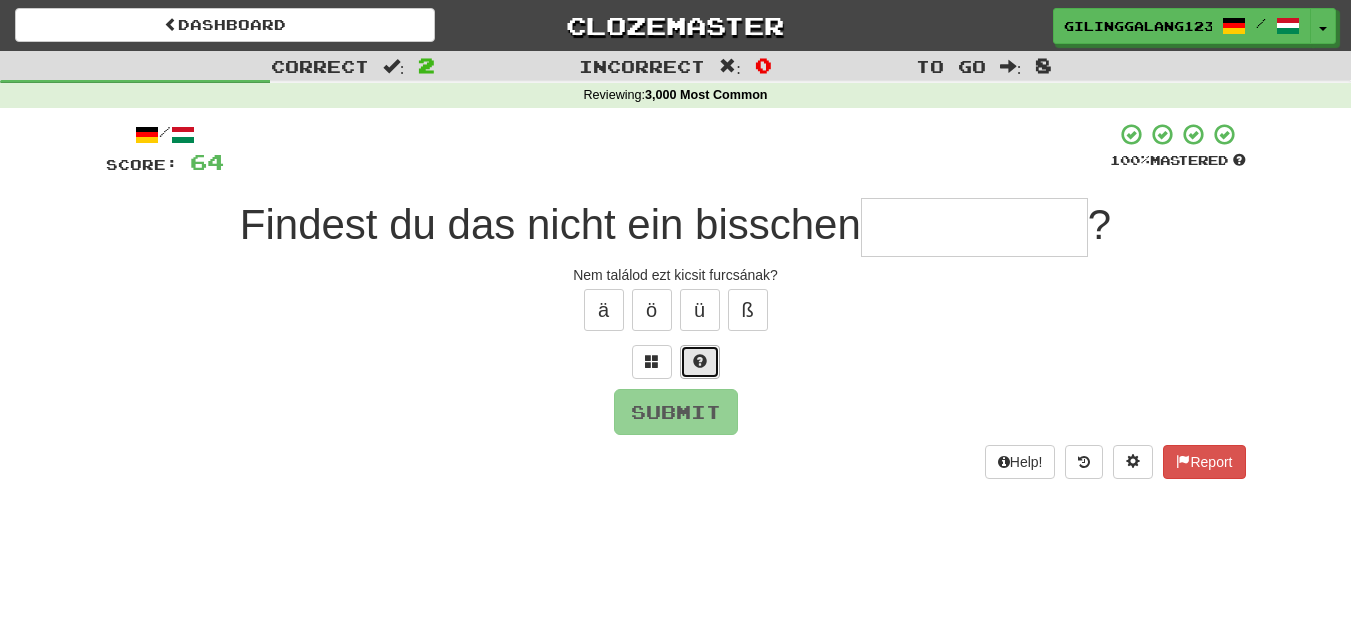 click at bounding box center [700, 361] 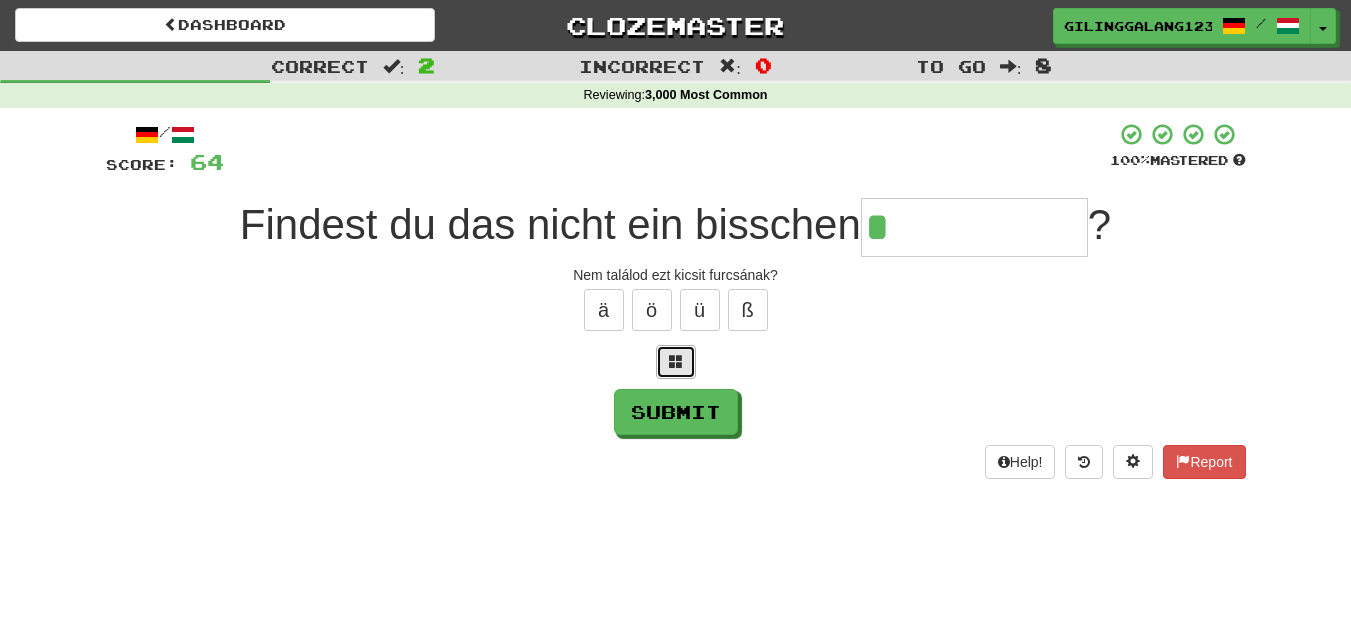 click at bounding box center [676, 362] 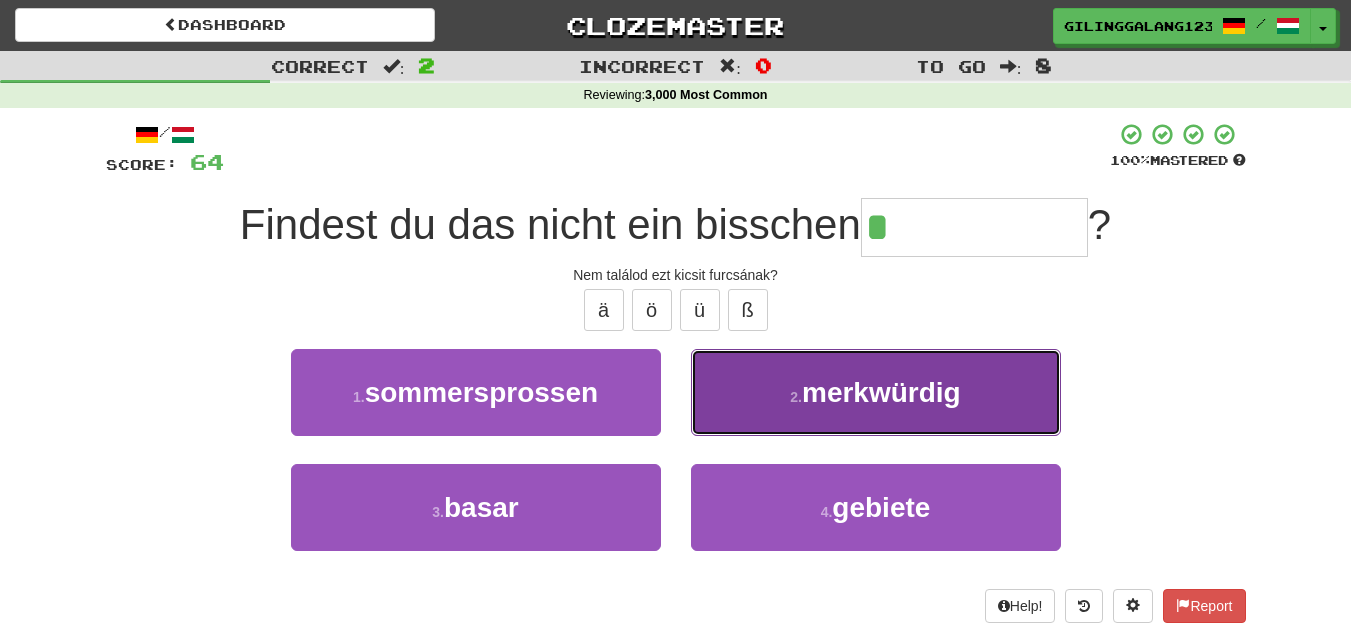 click on "2 .  merkwürdig" at bounding box center [876, 392] 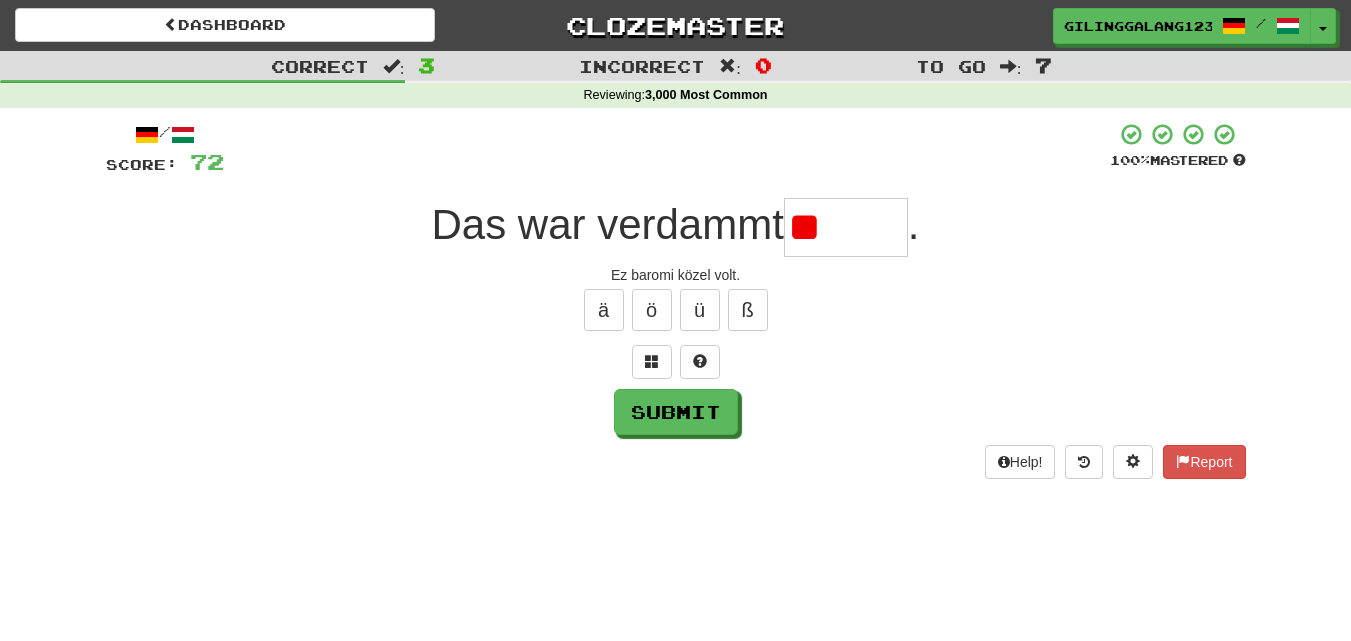 type on "*" 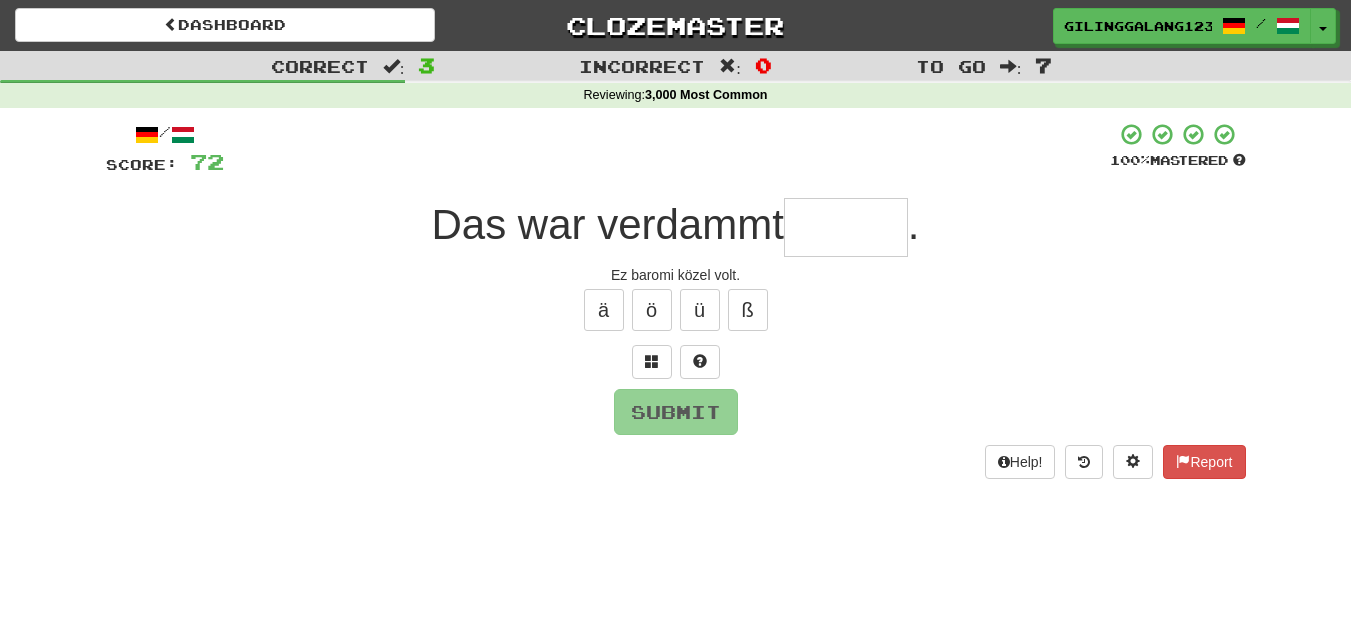 type on "*" 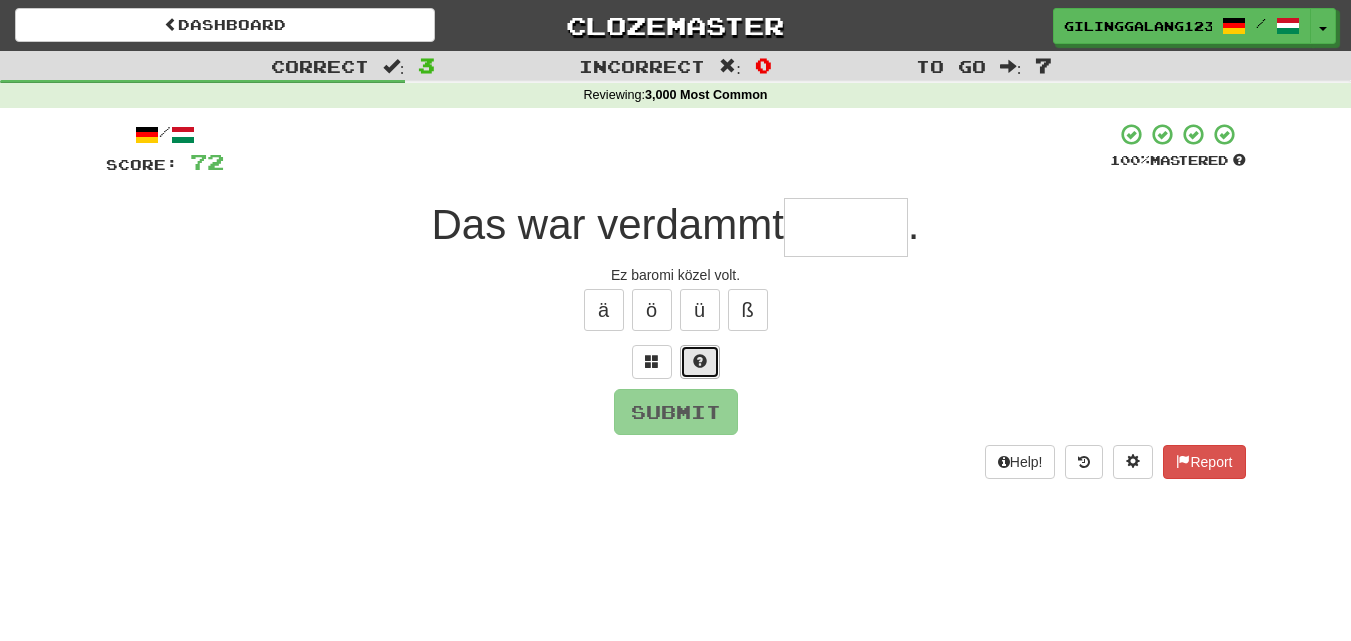 click at bounding box center (700, 361) 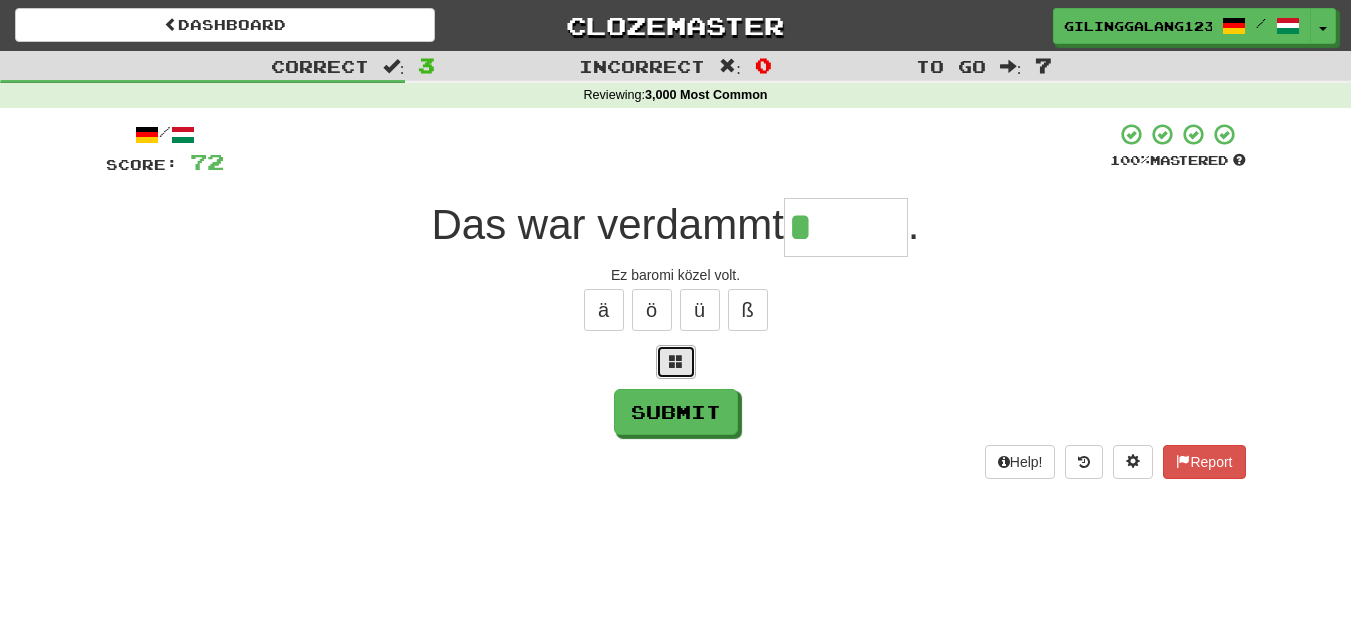 click at bounding box center [676, 362] 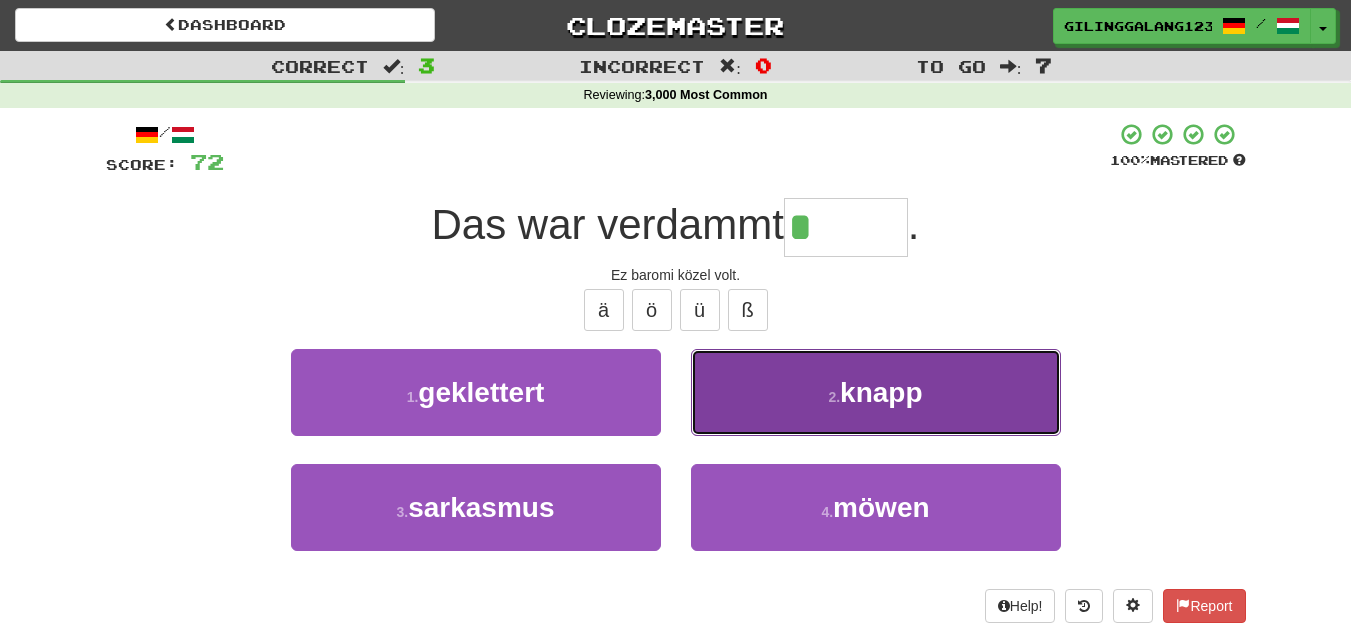 click on "2 .  knapp" at bounding box center (876, 392) 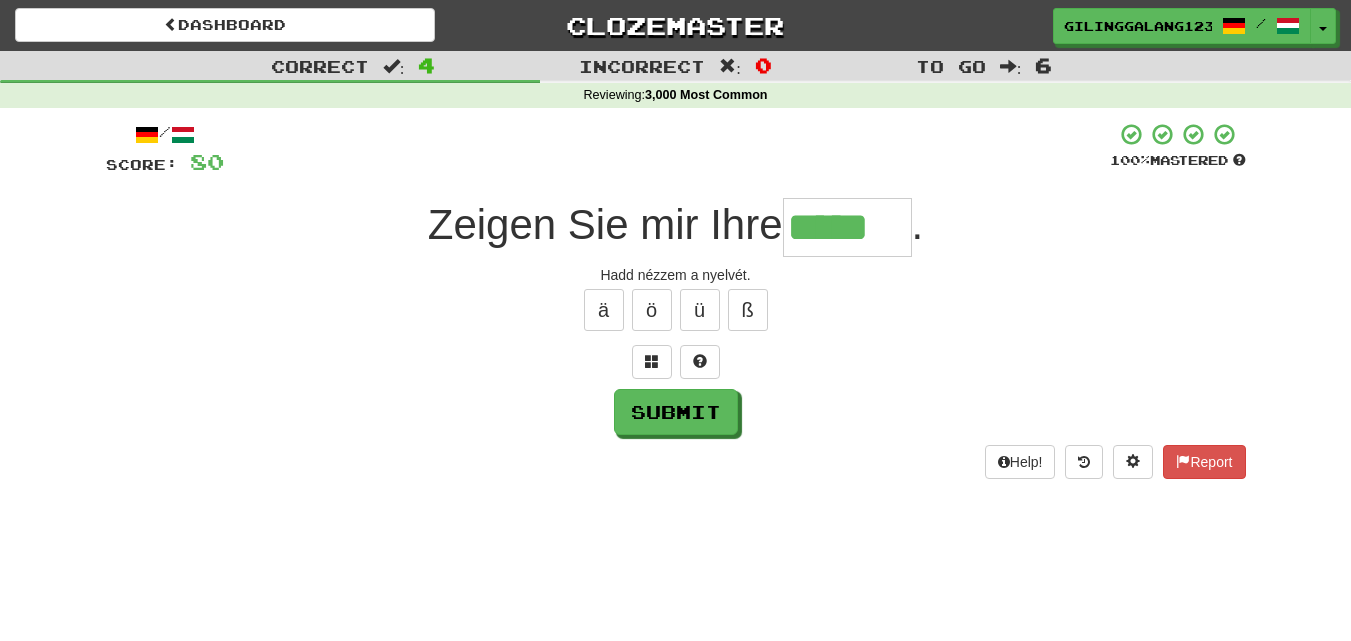 type on "*****" 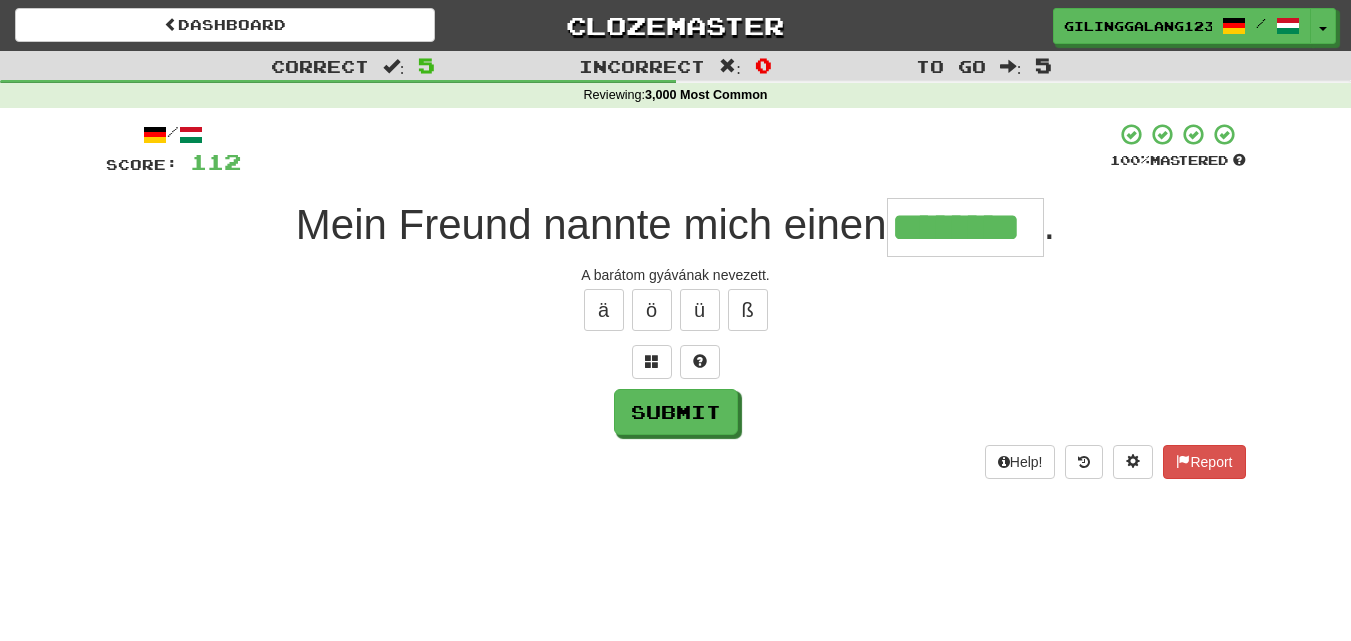 type on "********" 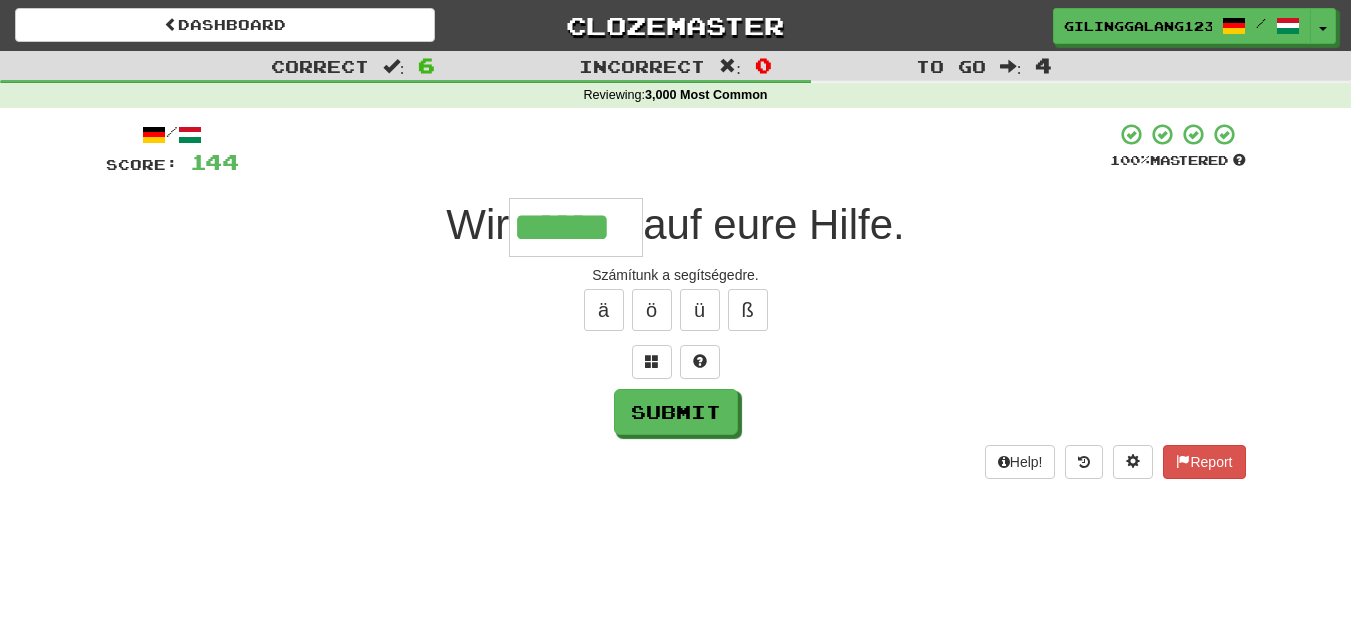 type on "******" 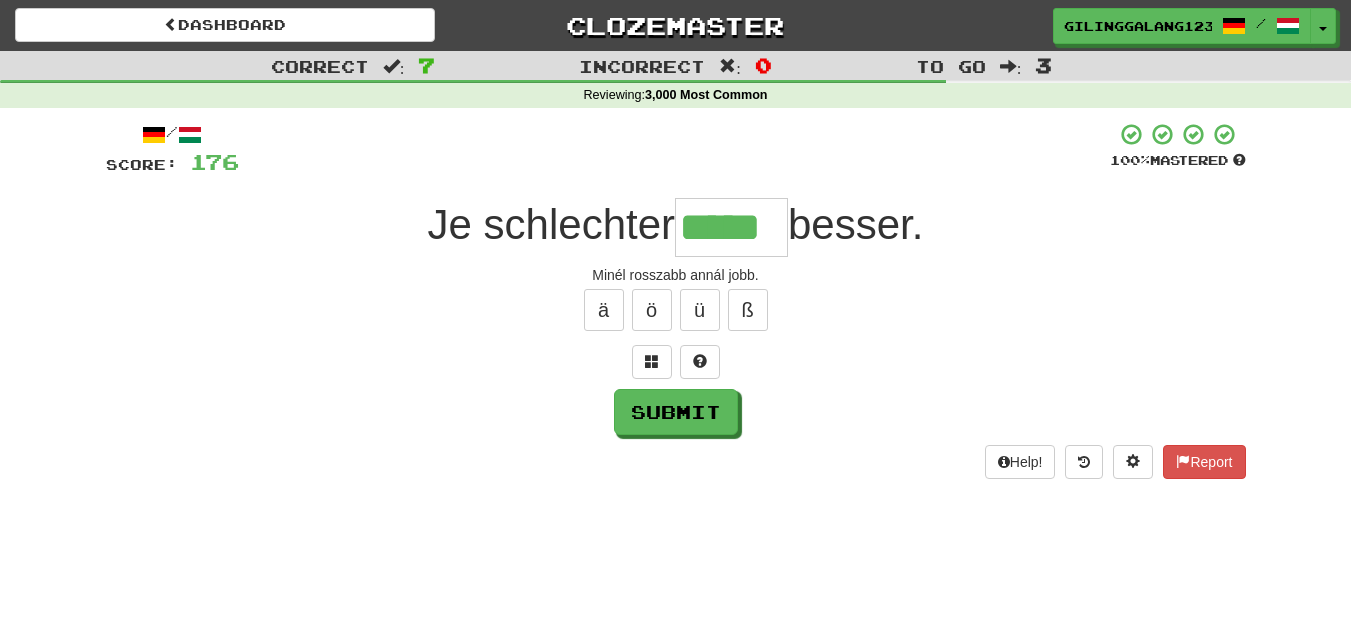 type on "*****" 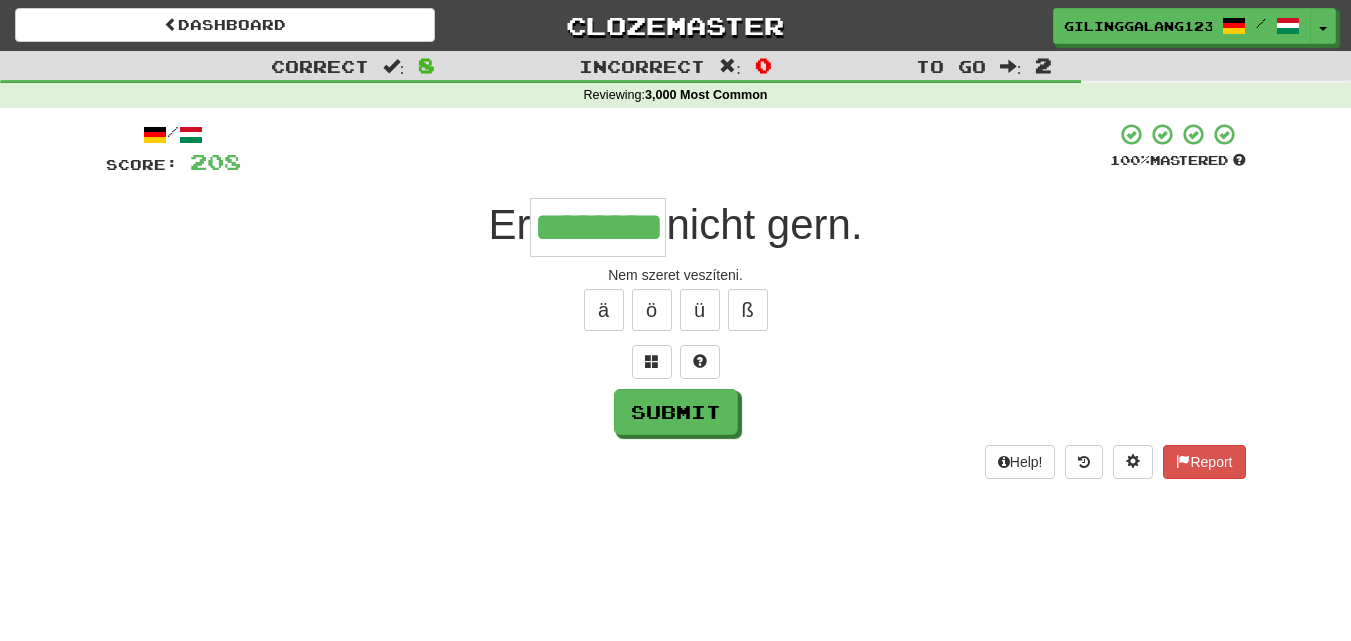 type on "********" 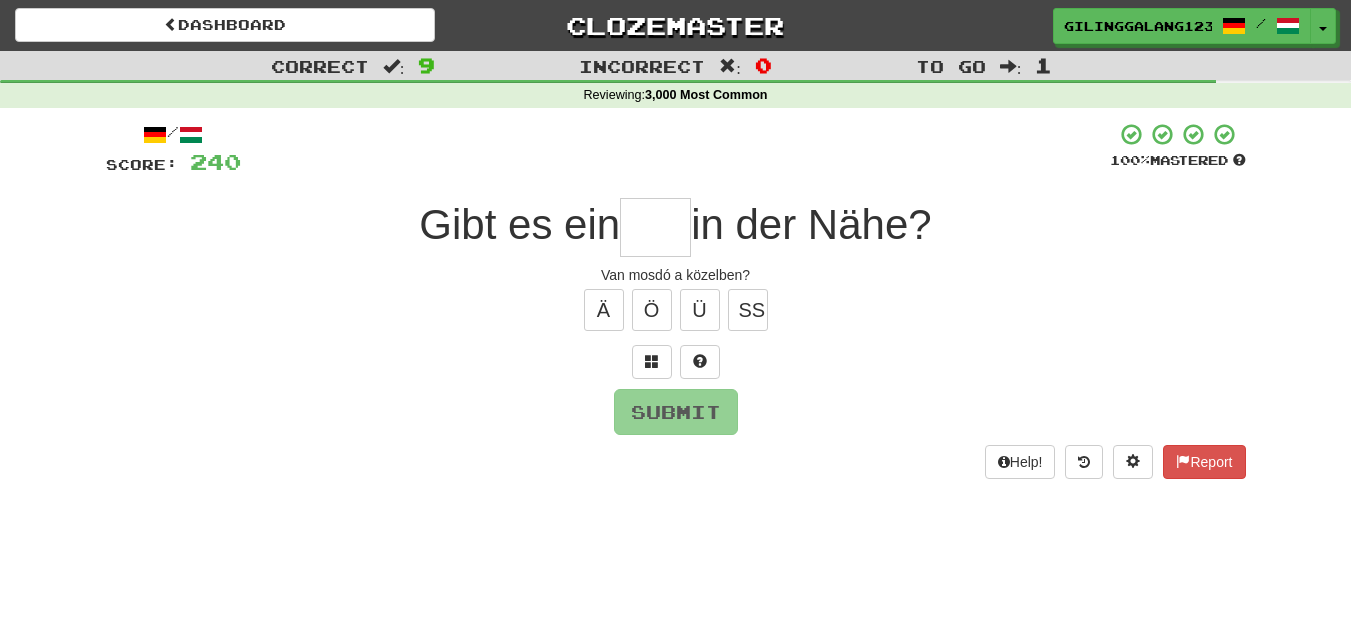 type on "*" 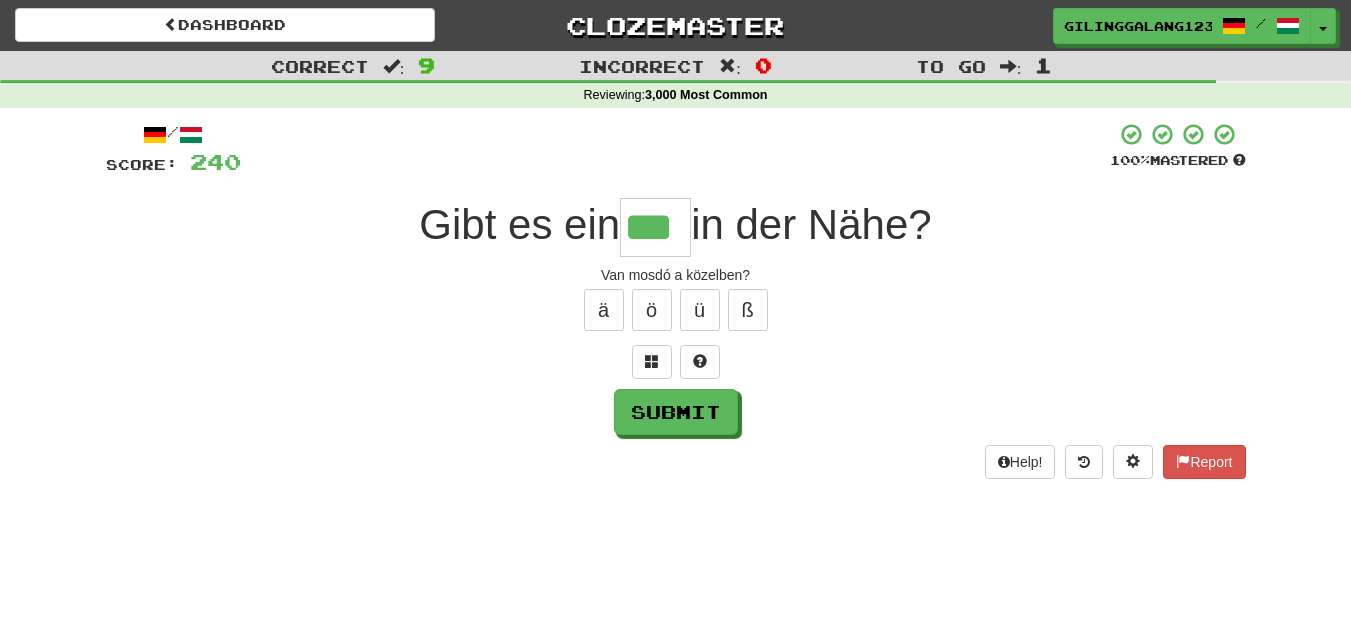 type on "***" 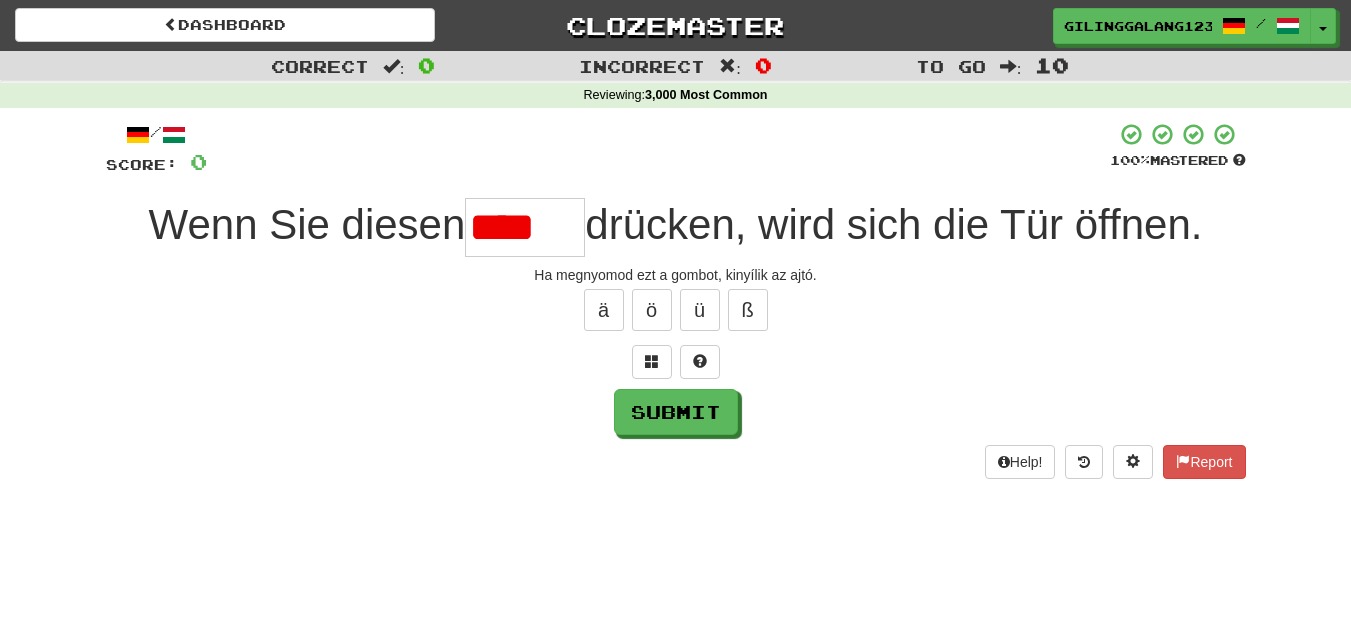 scroll, scrollTop: 0, scrollLeft: 0, axis: both 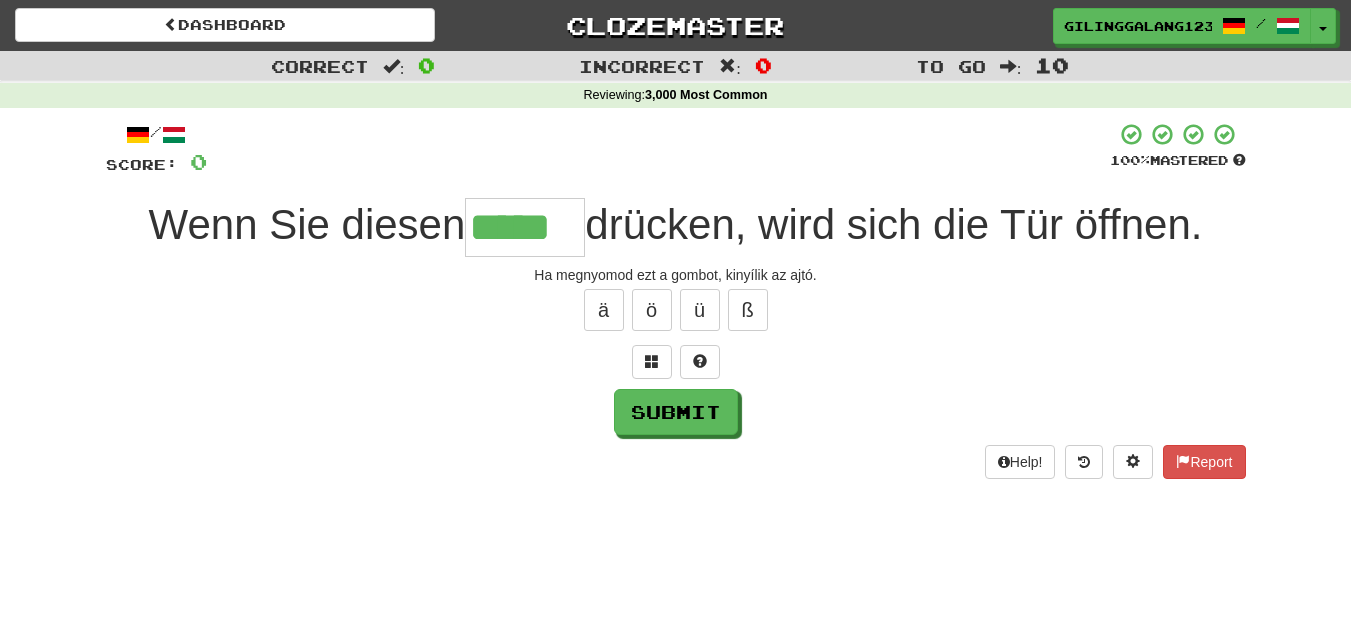 type on "*****" 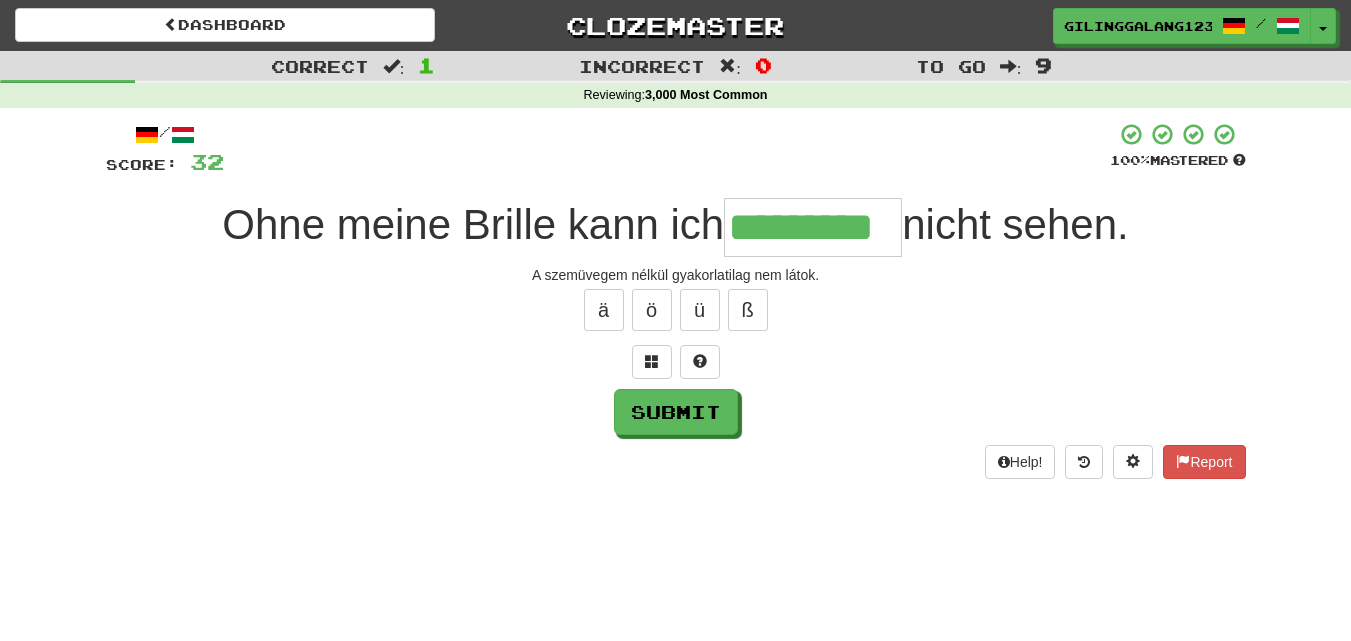 type on "*********" 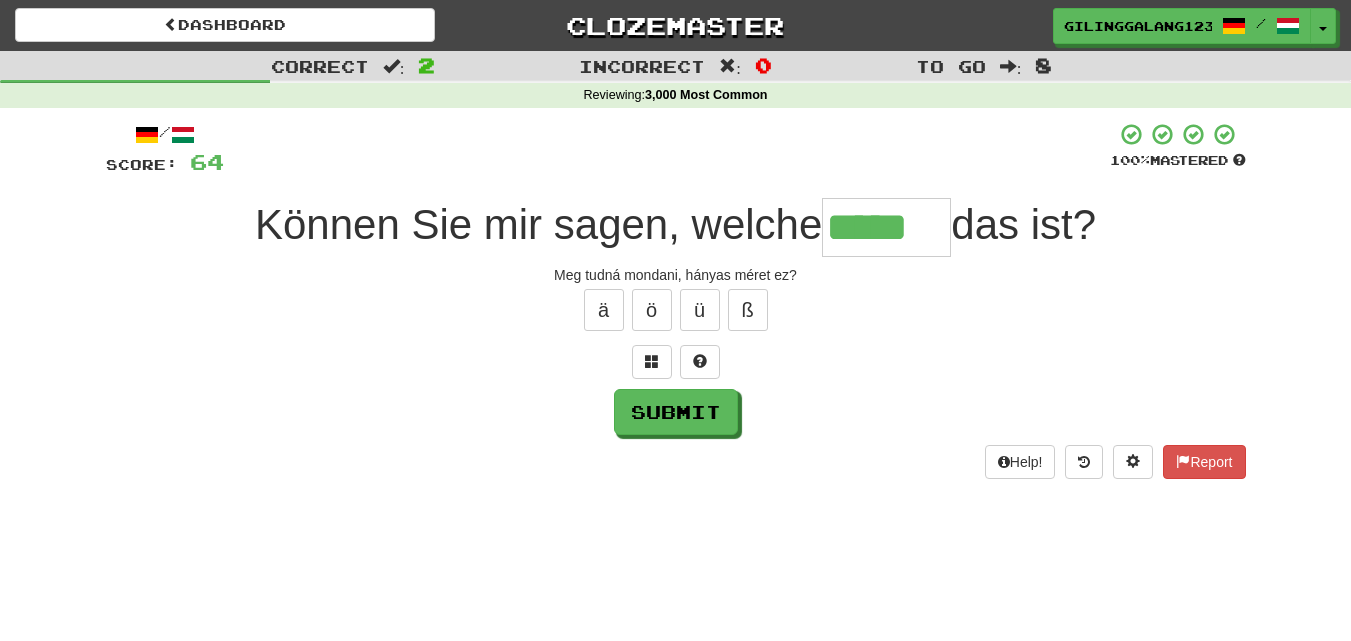 type on "*****" 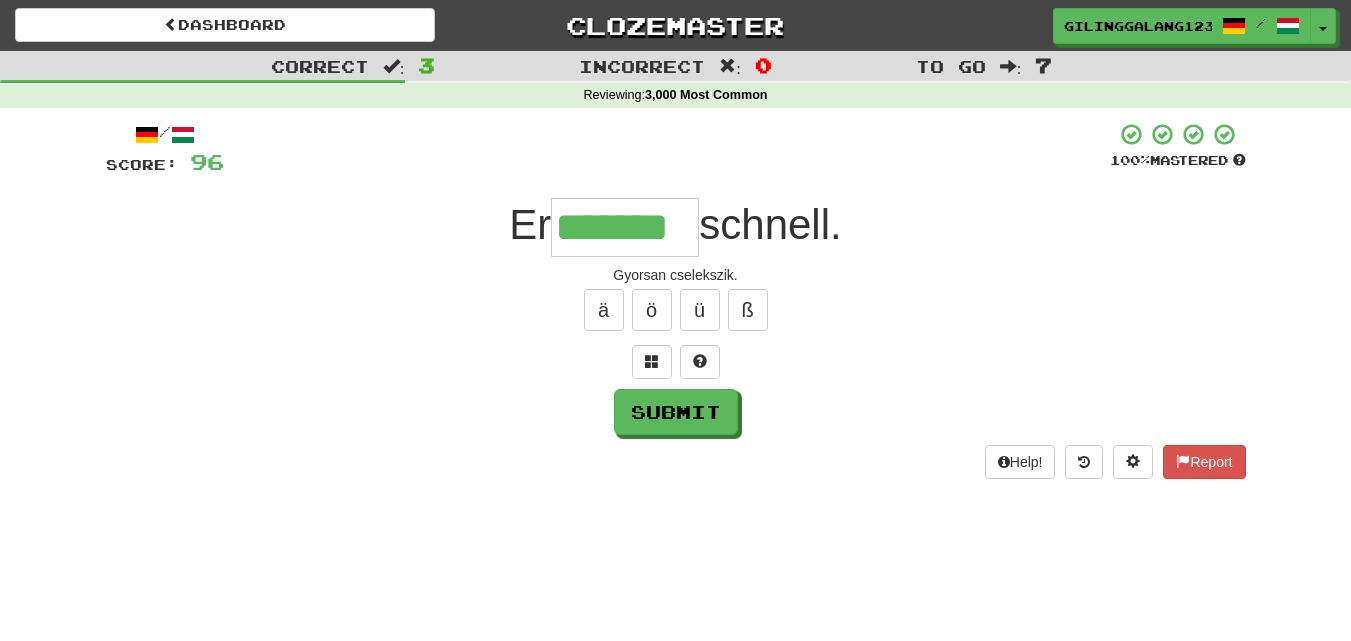 type on "*******" 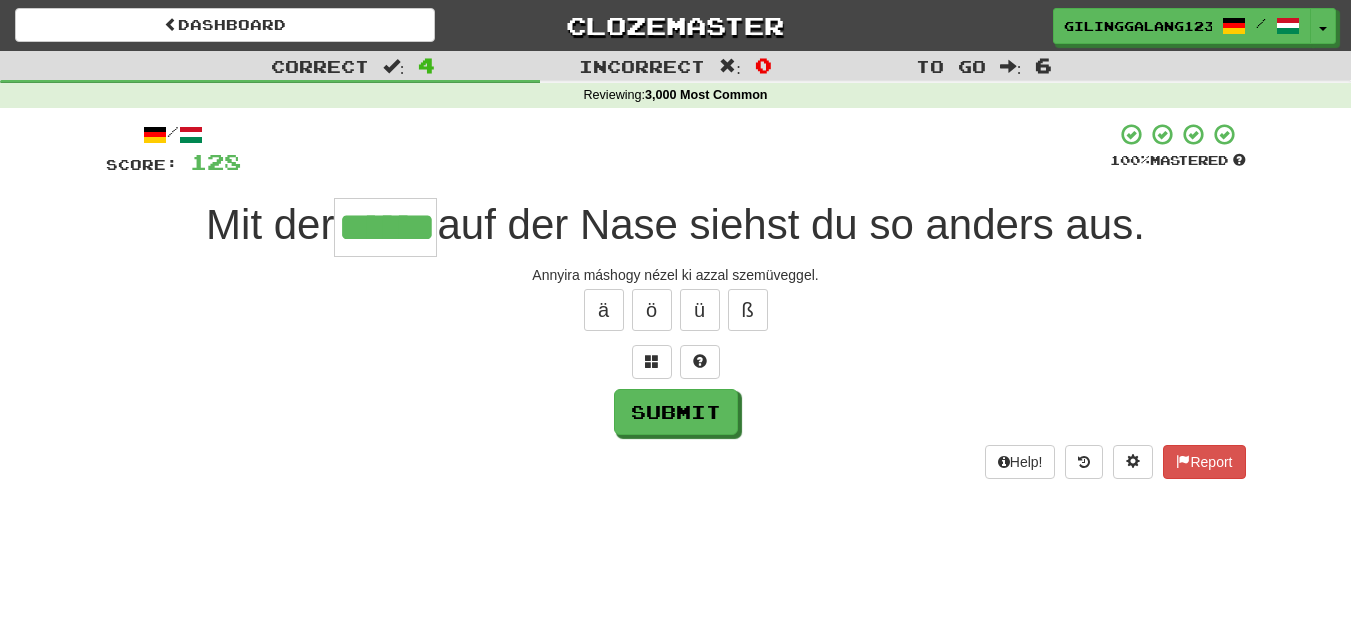 type on "******" 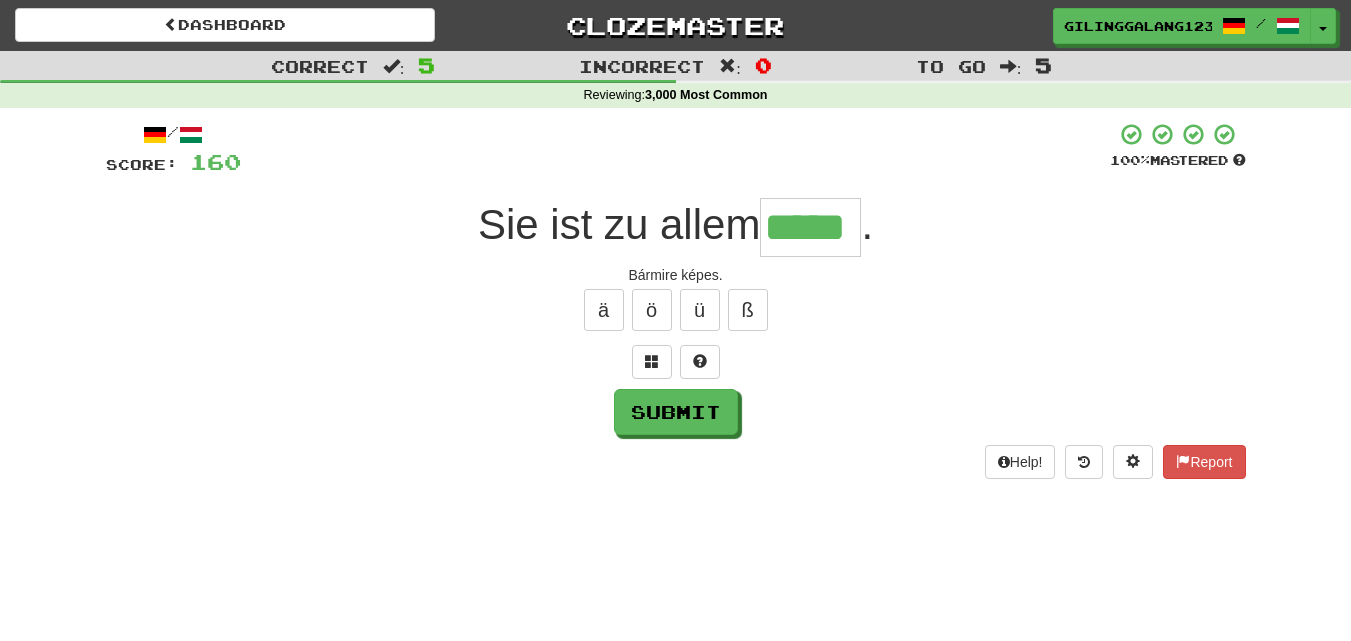 type on "*****" 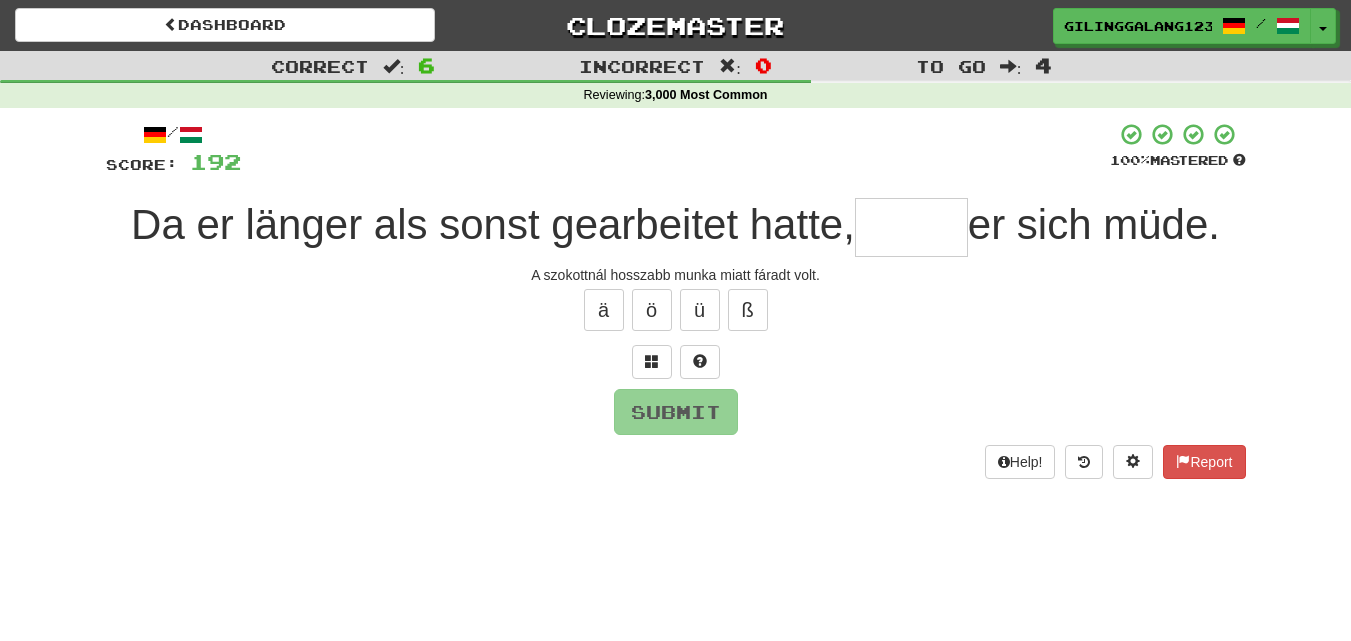 type on "*" 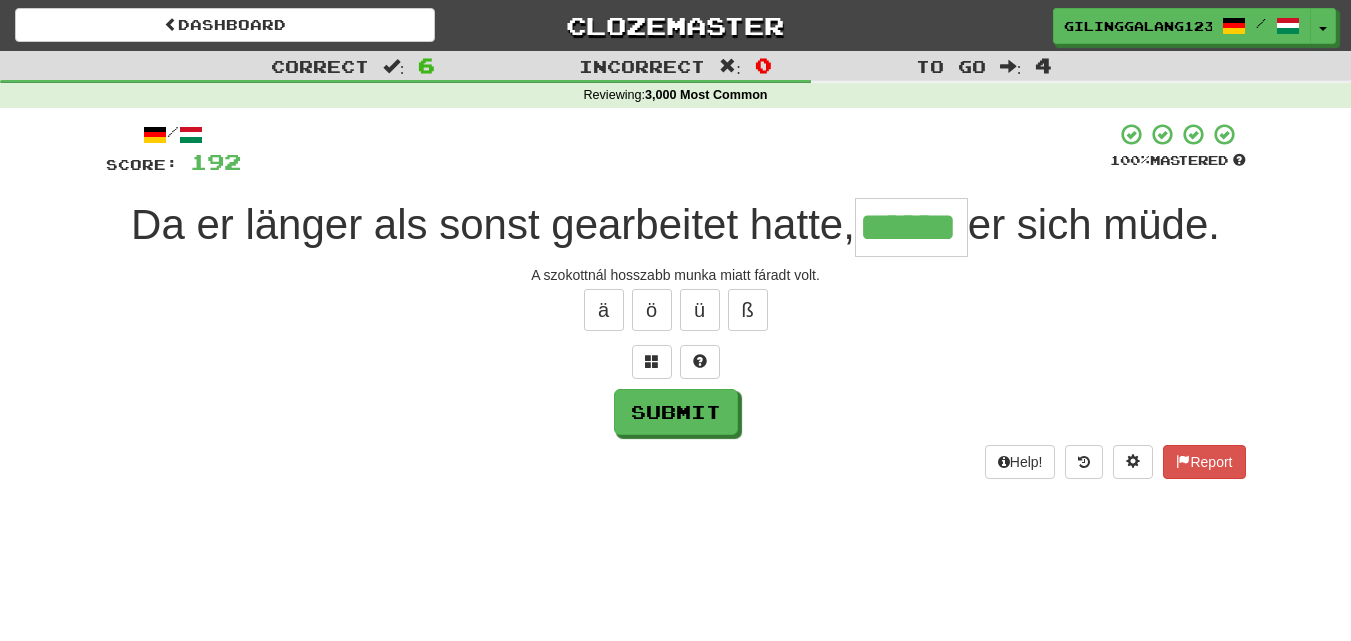 type on "******" 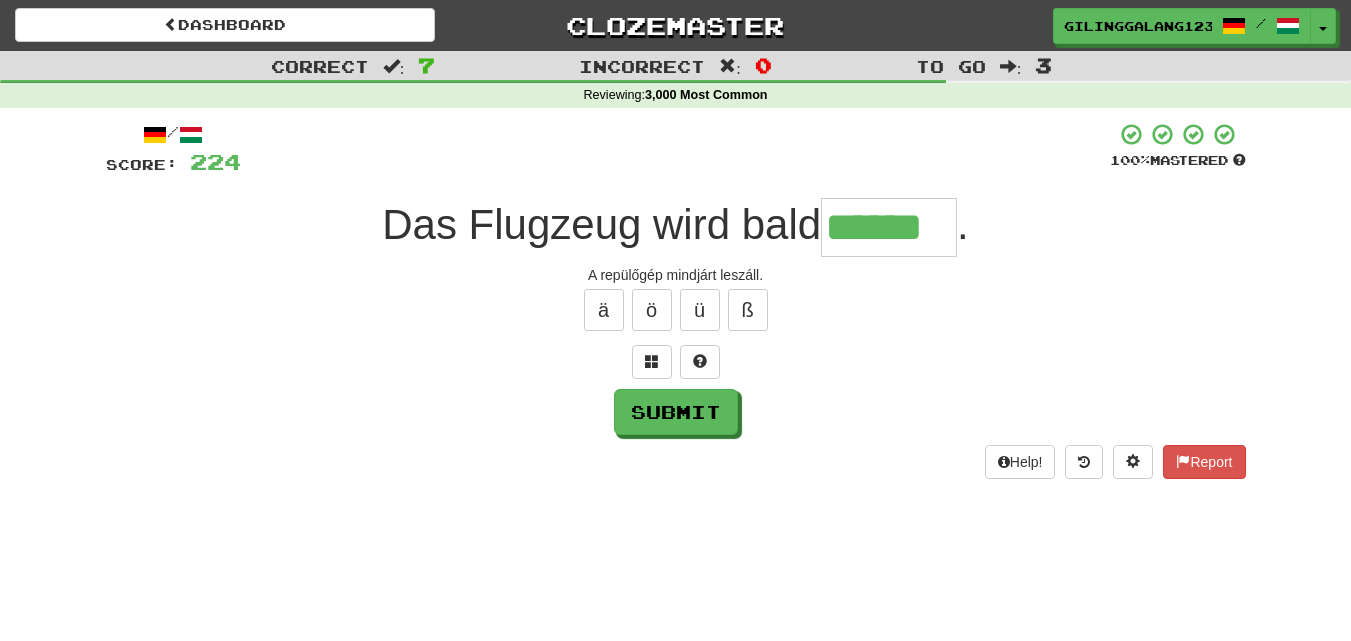 type on "******" 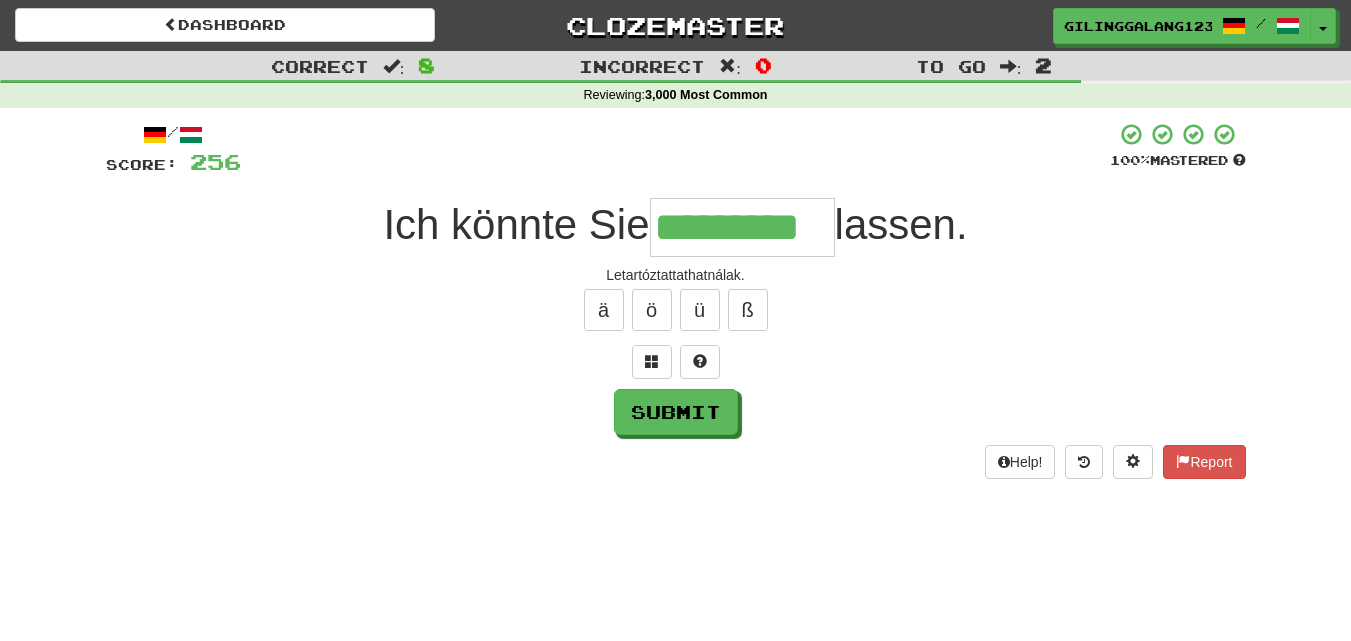 type on "*********" 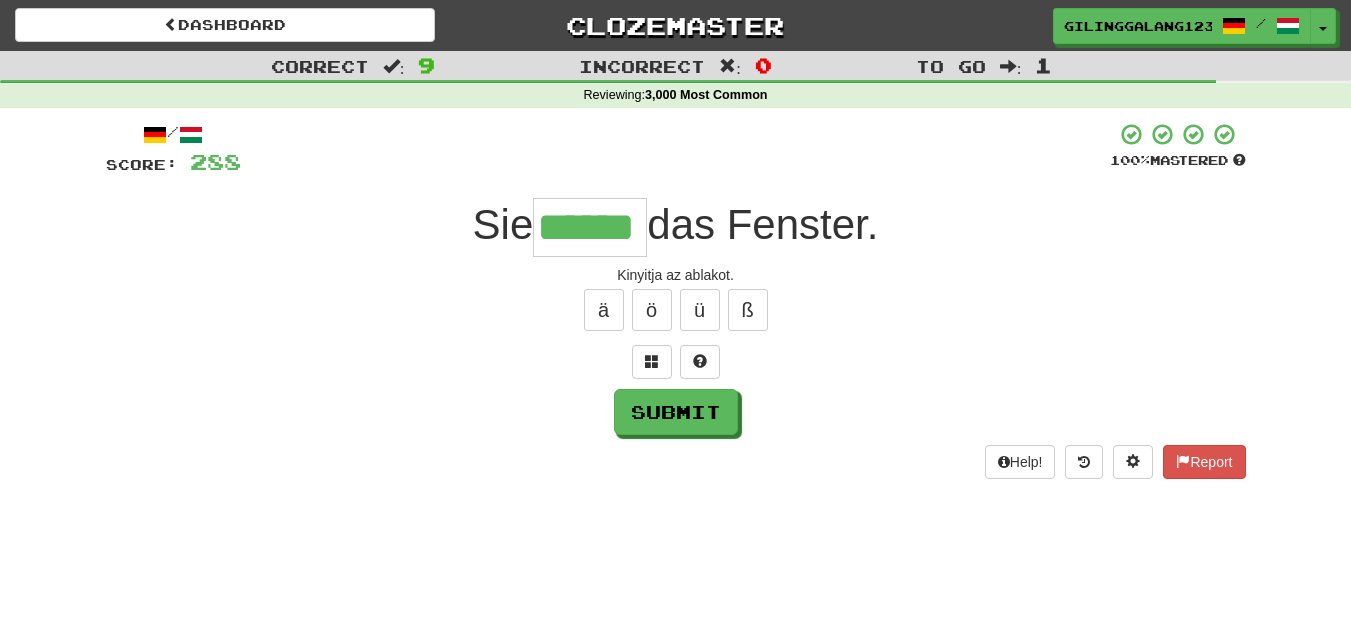 type on "******" 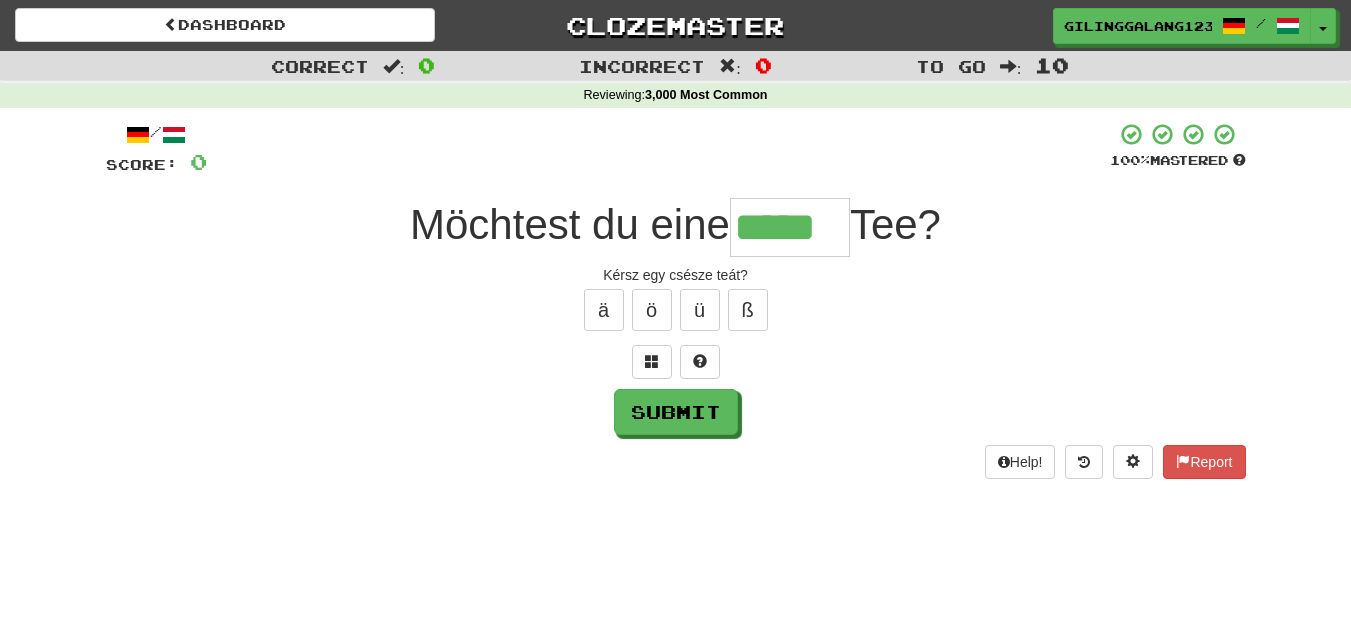 type on "*****" 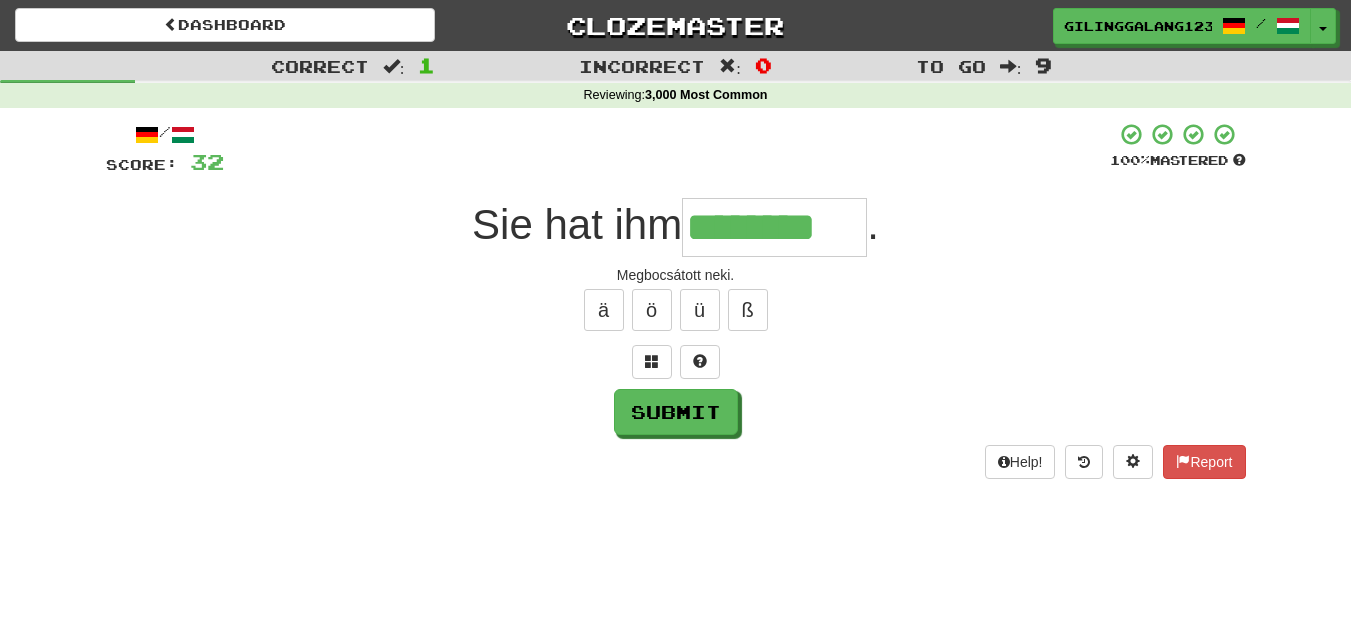 type on "********" 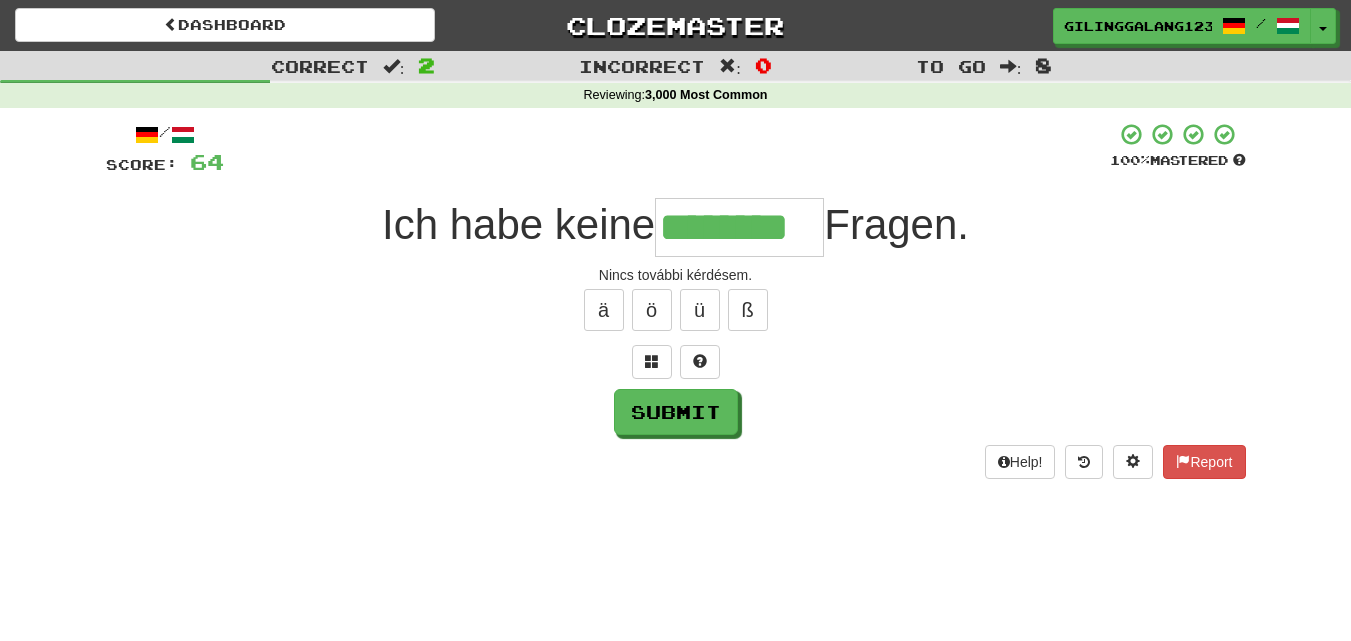 type on "********" 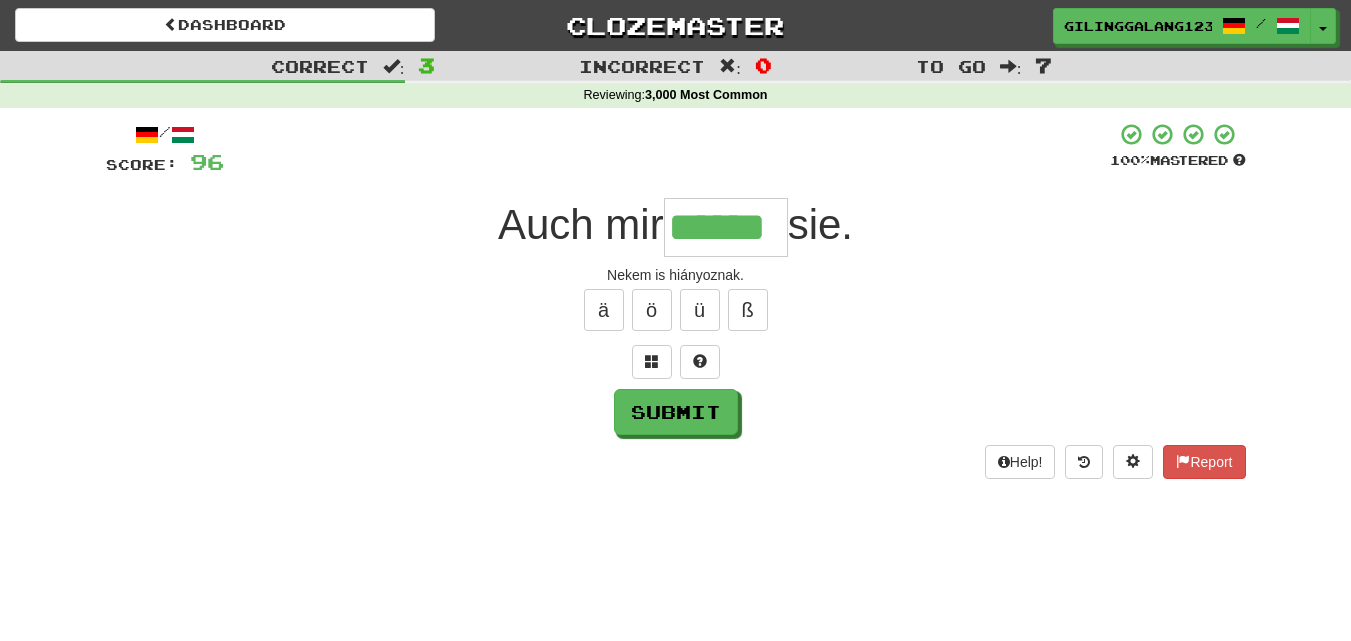 type on "******" 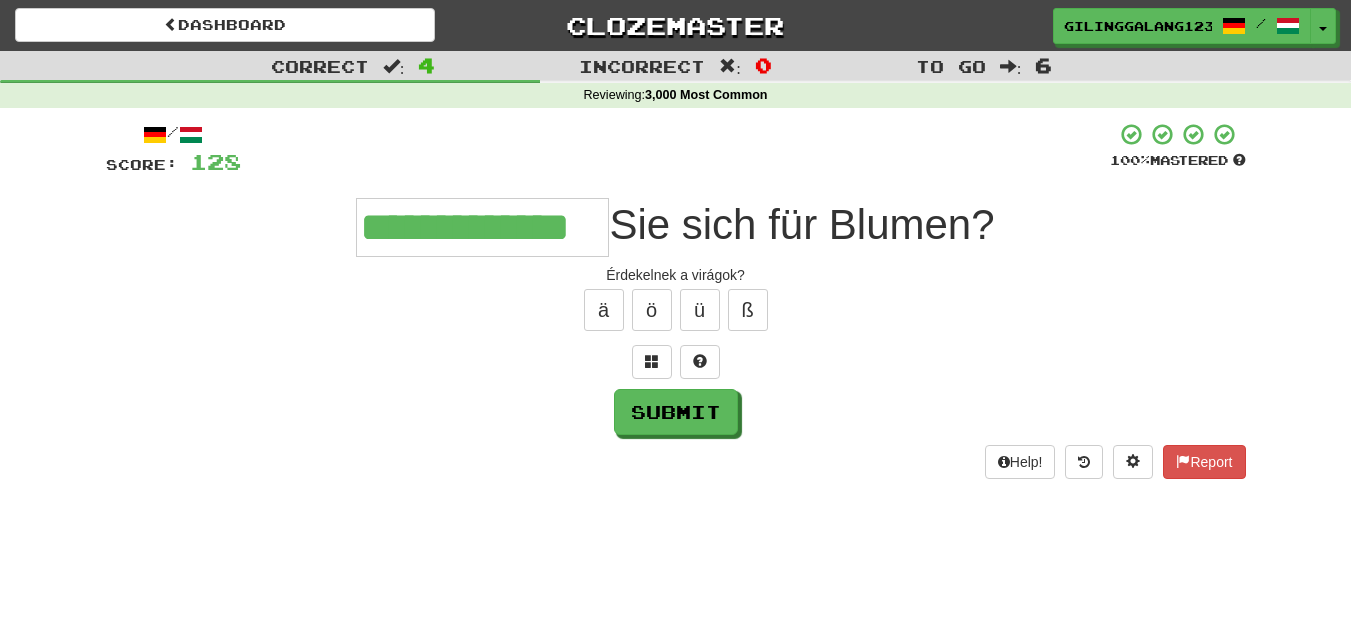 type on "**********" 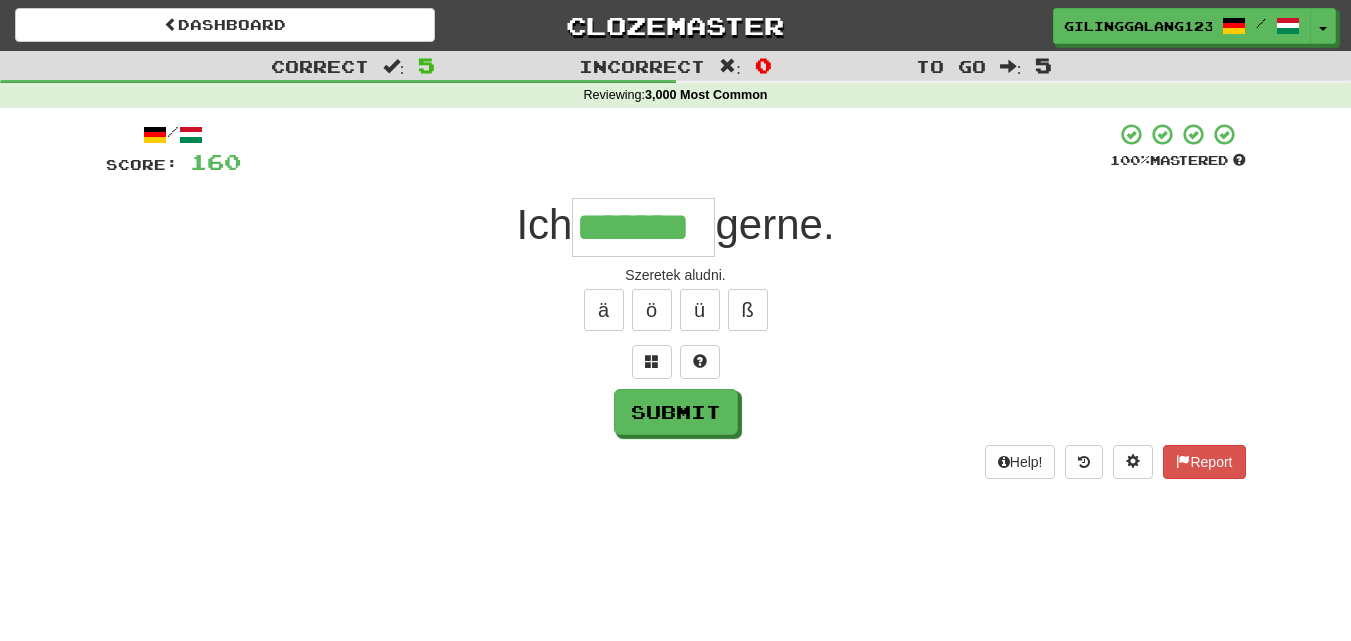 type on "*******" 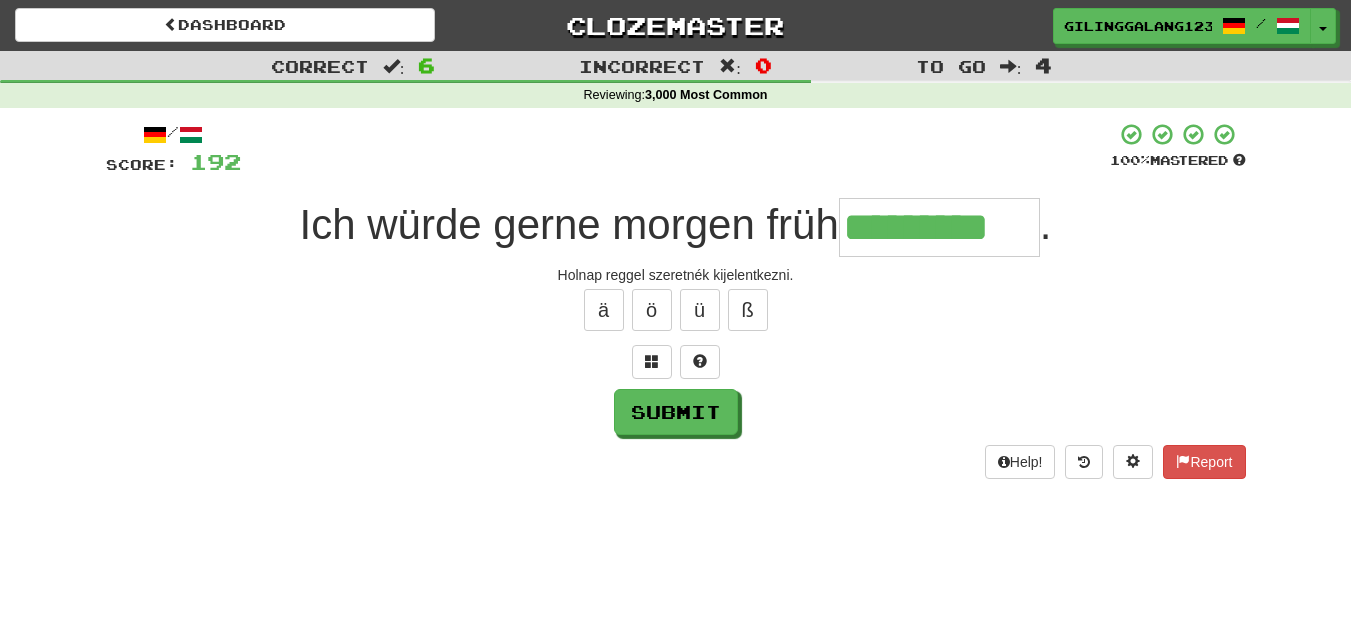type on "*********" 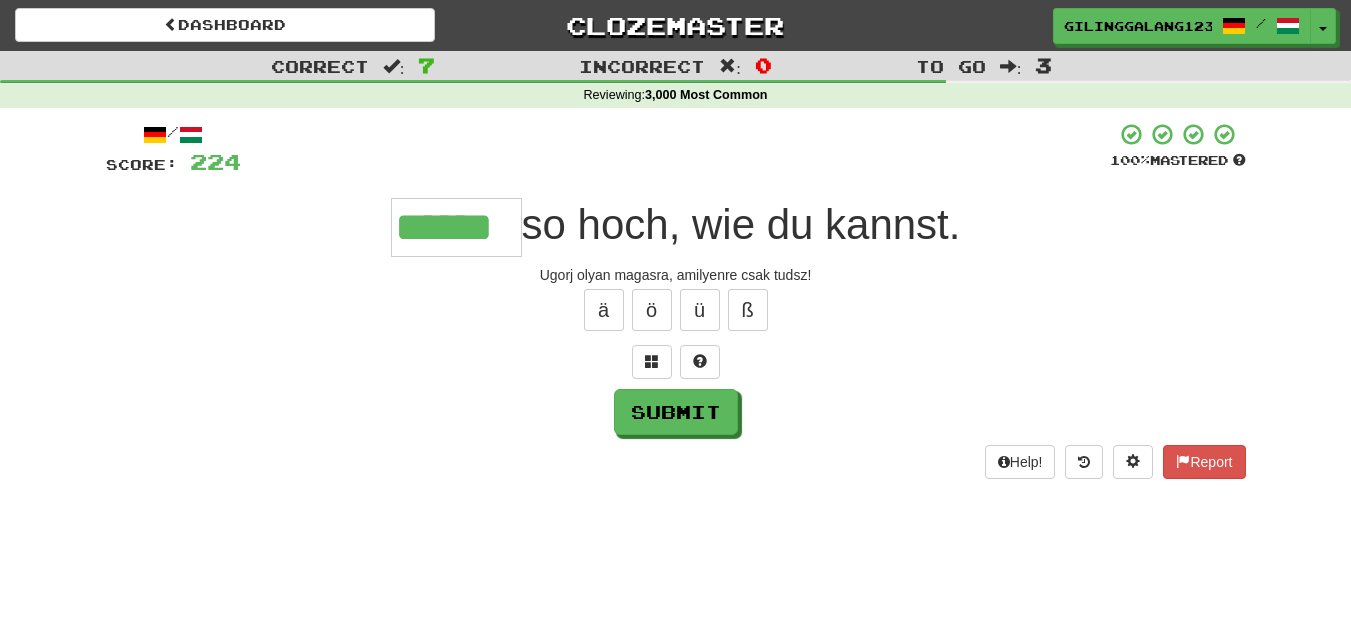 type on "******" 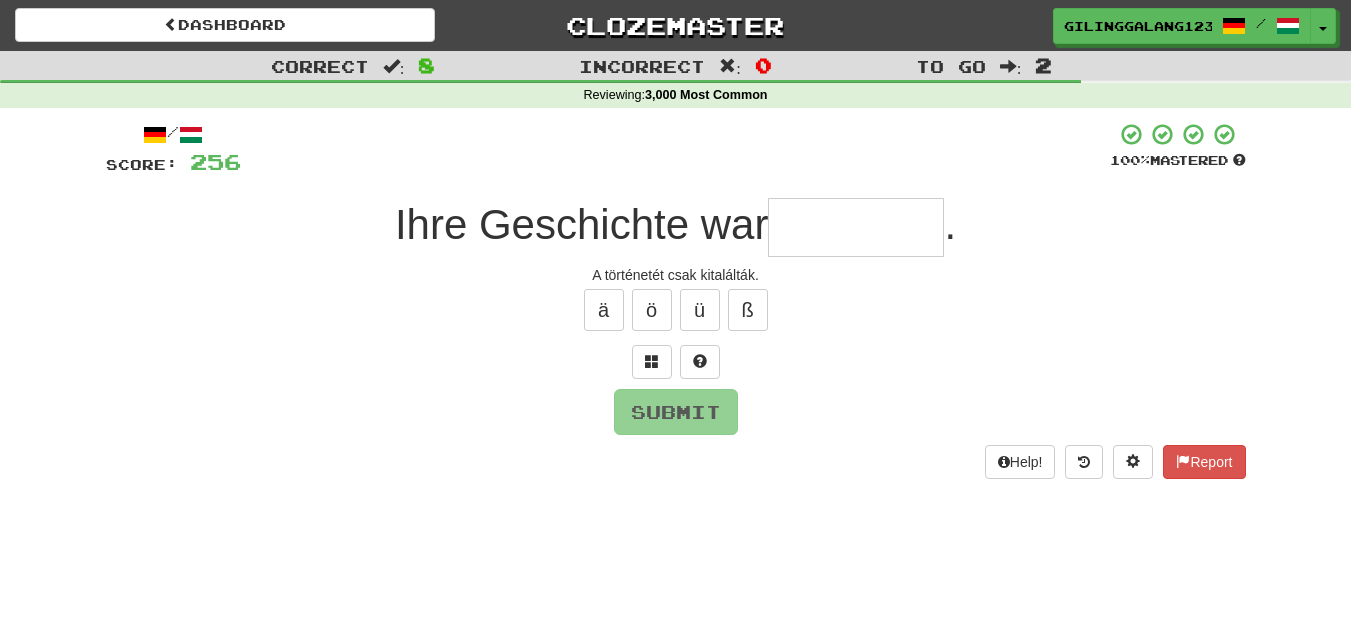 type on "*" 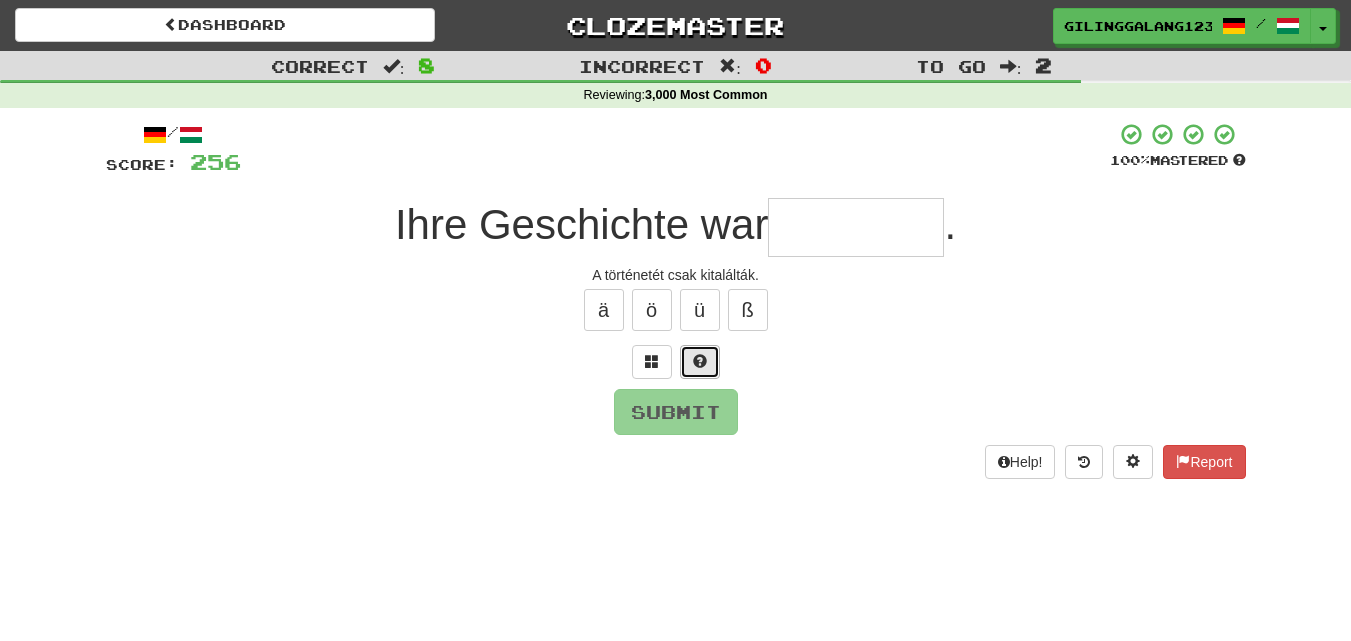 click at bounding box center (700, 361) 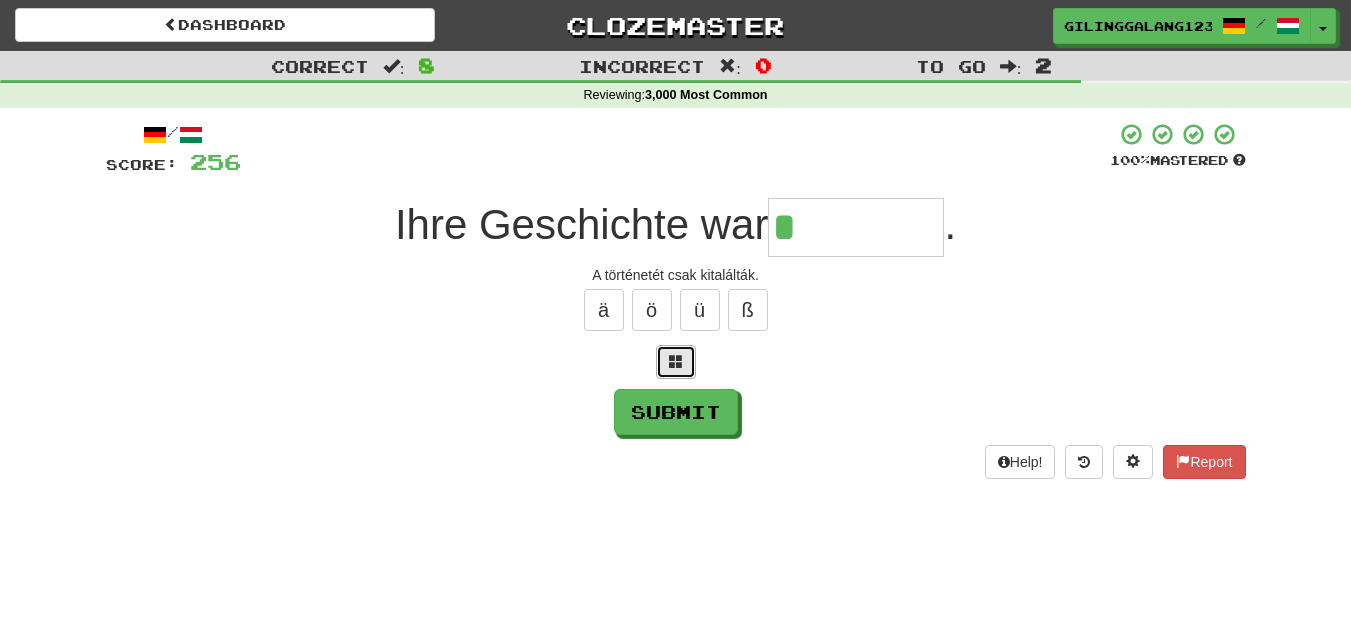 click at bounding box center (676, 362) 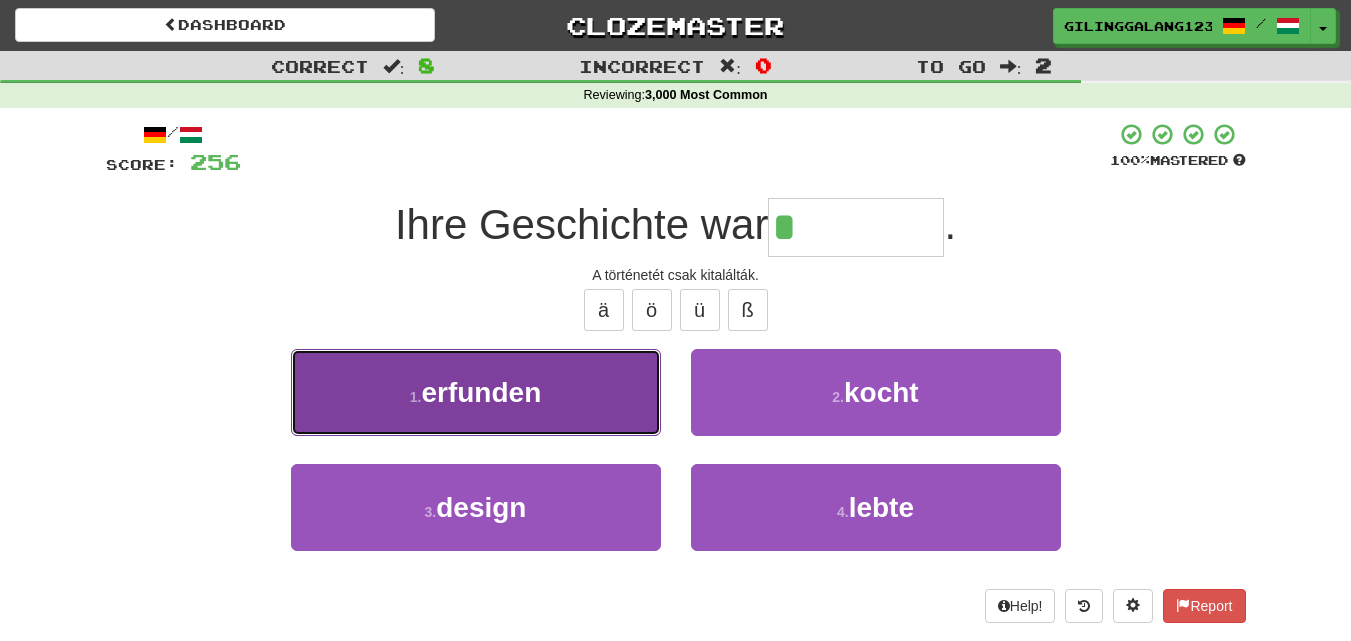 click on "1 .  erfunden" at bounding box center [476, 392] 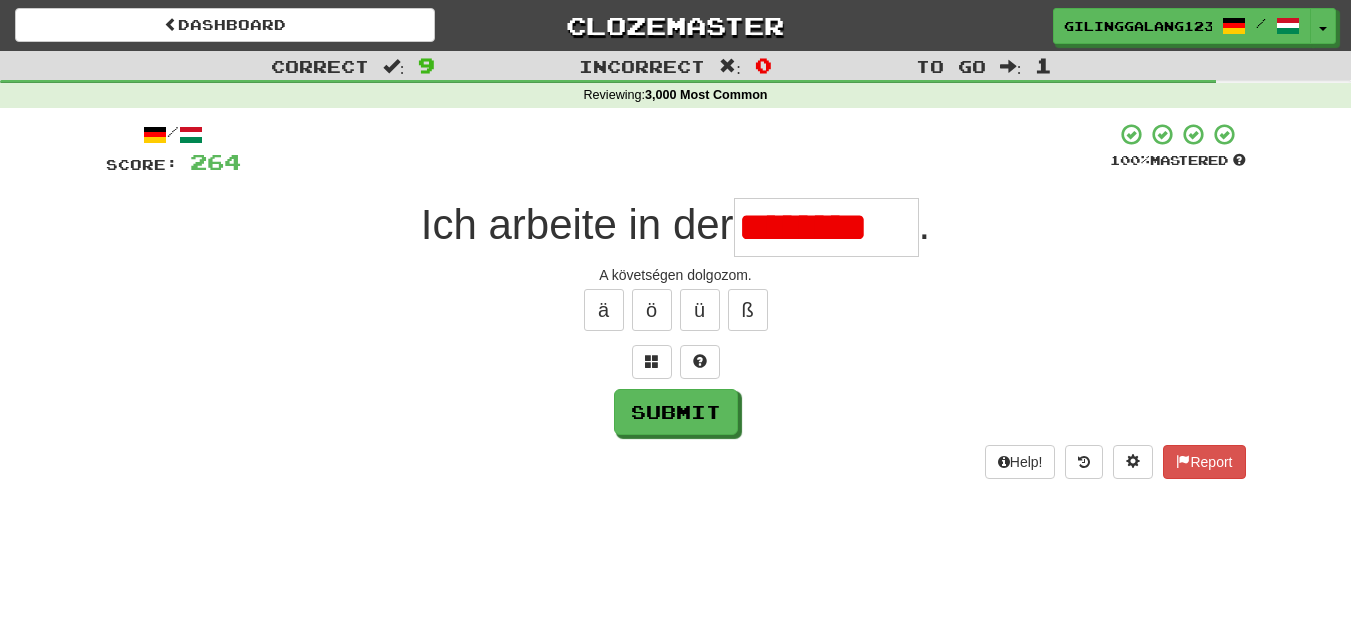 scroll, scrollTop: 0, scrollLeft: 0, axis: both 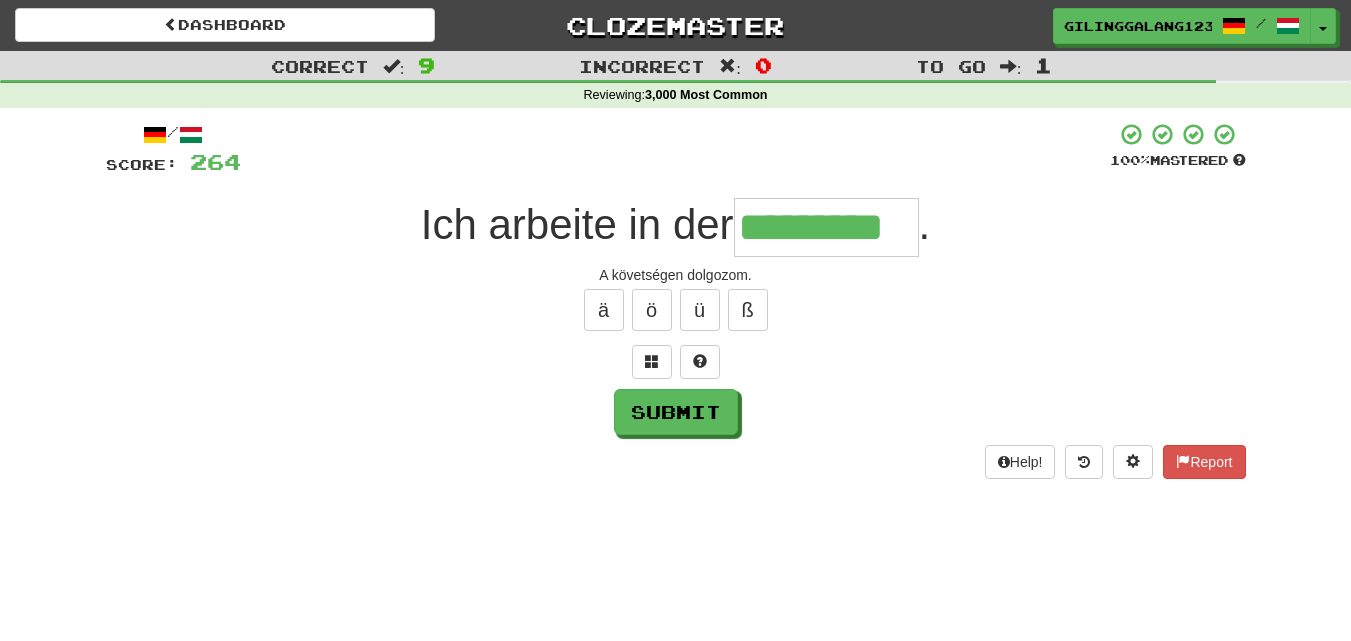 type on "*********" 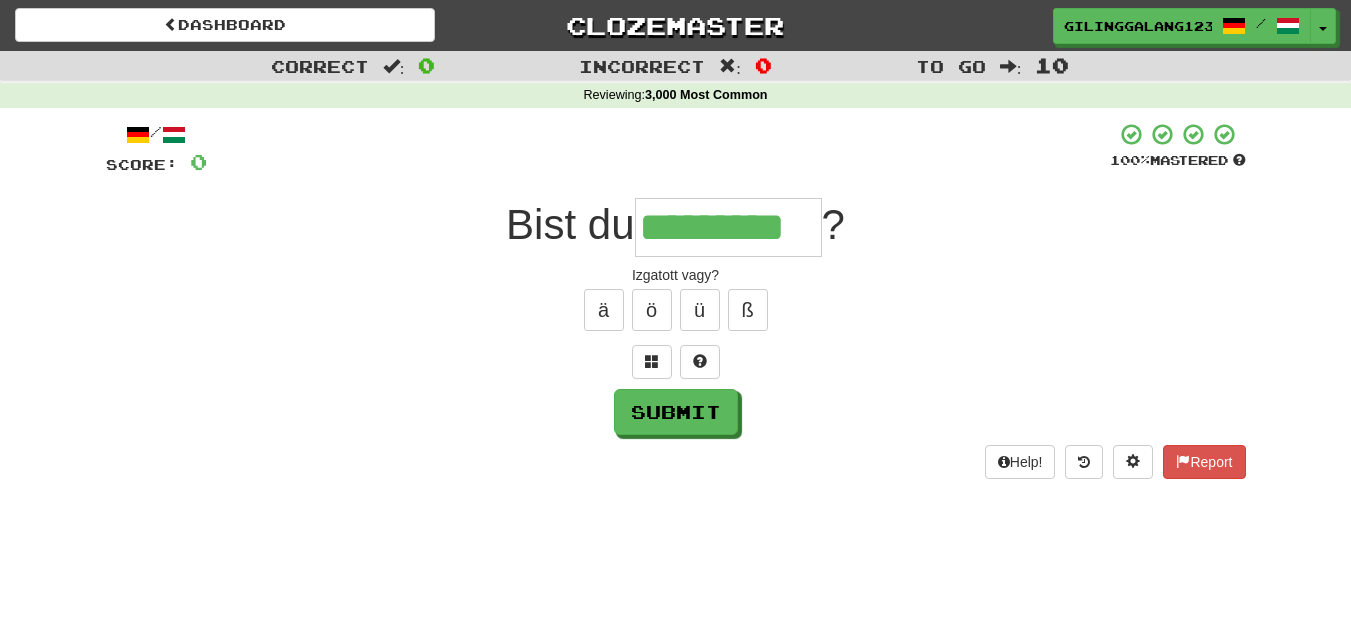 type on "*********" 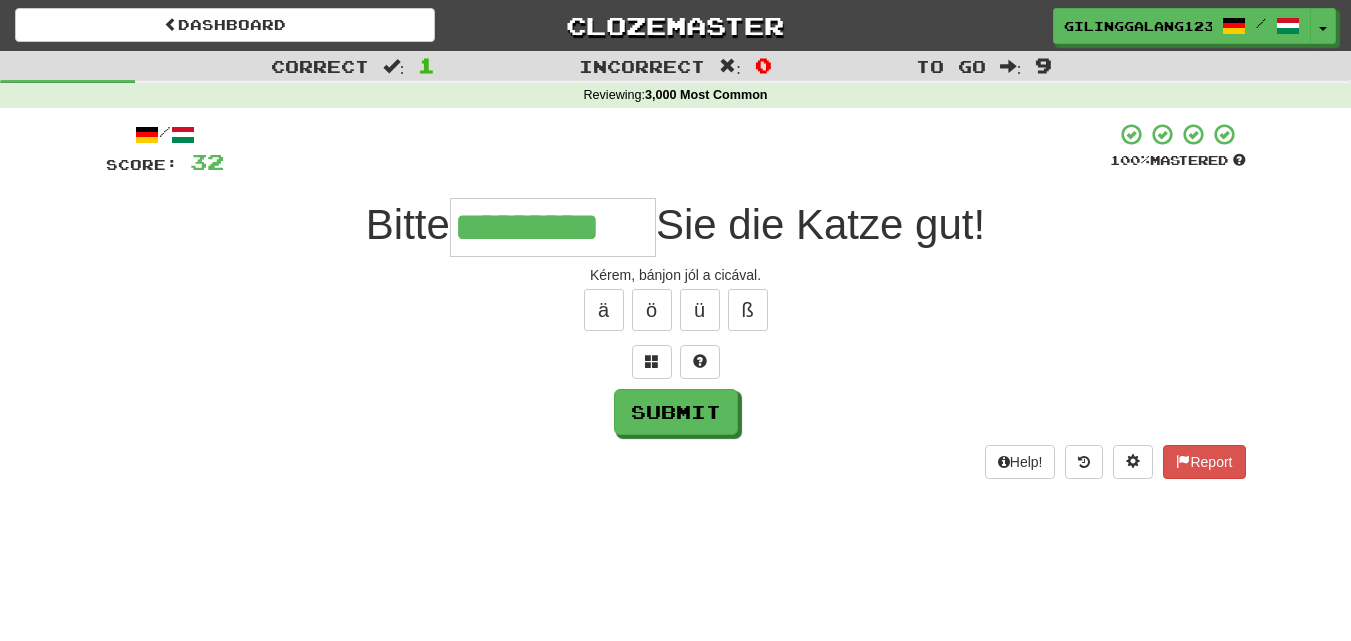 type on "*********" 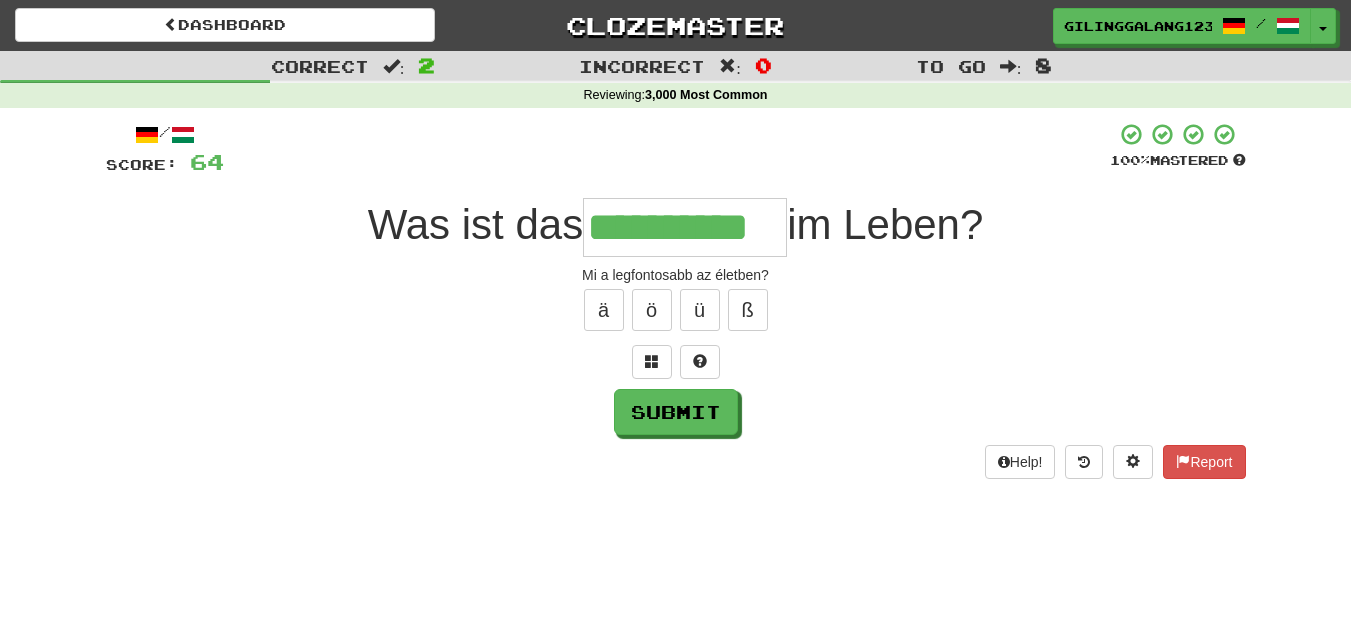 type on "**********" 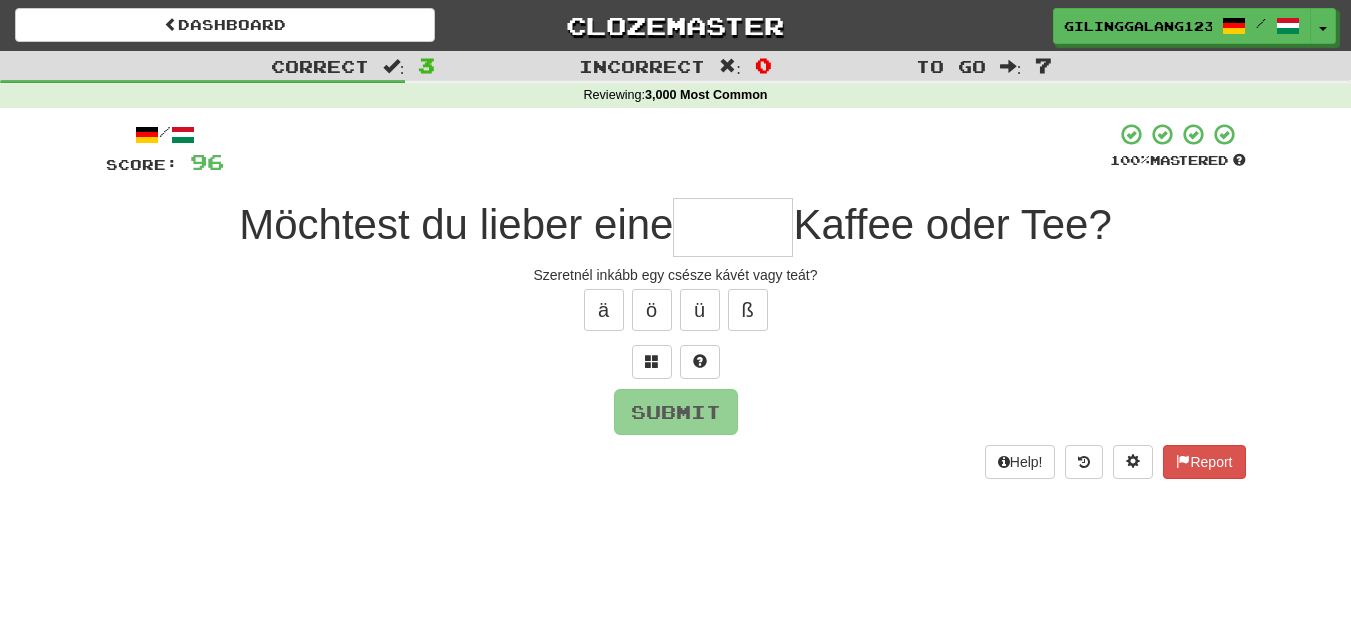 click at bounding box center (733, 227) 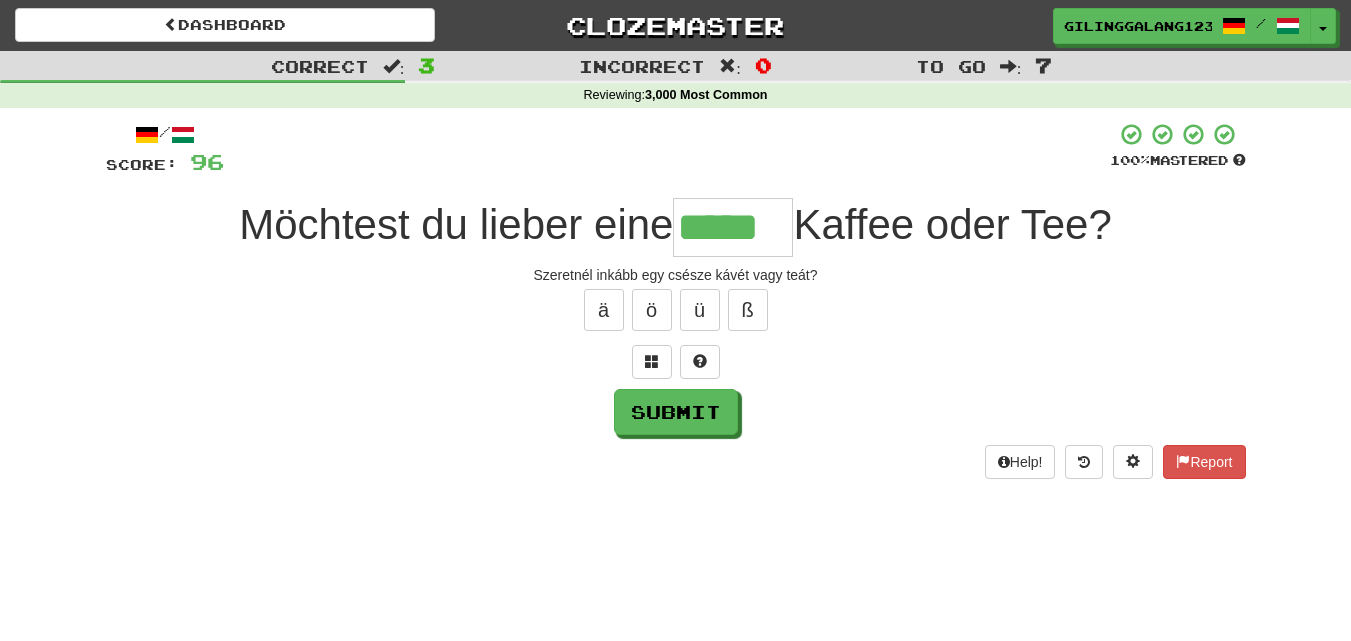 type on "*****" 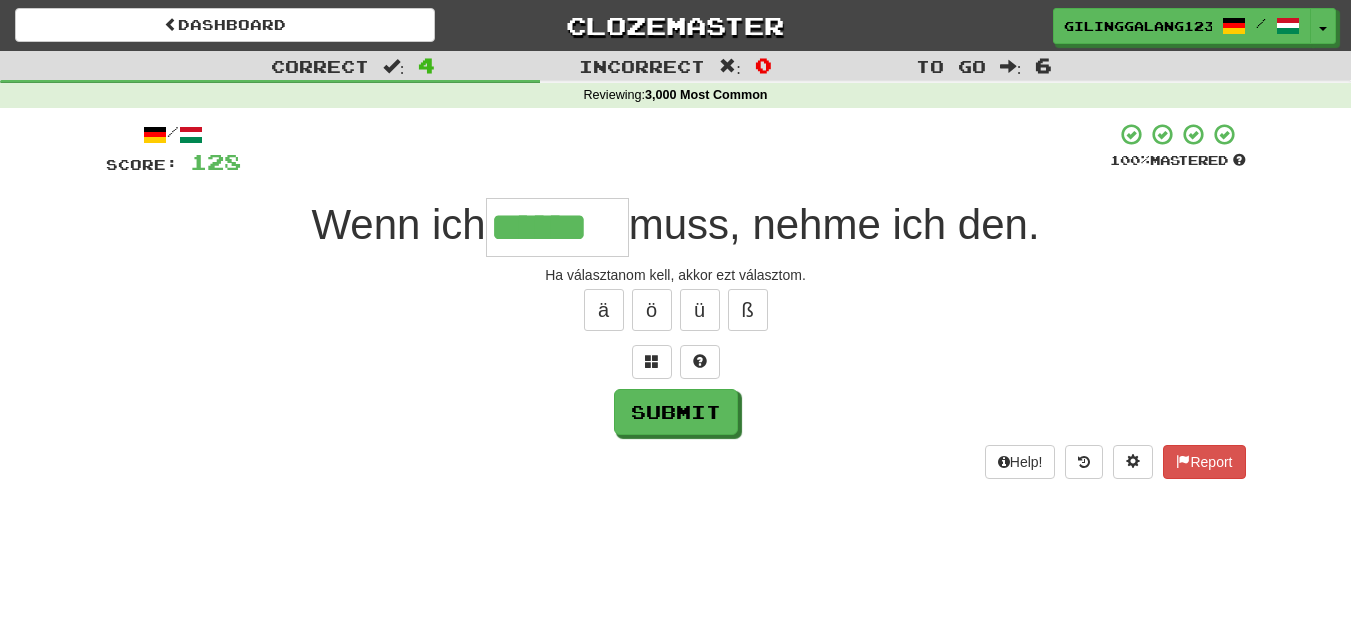 type on "******" 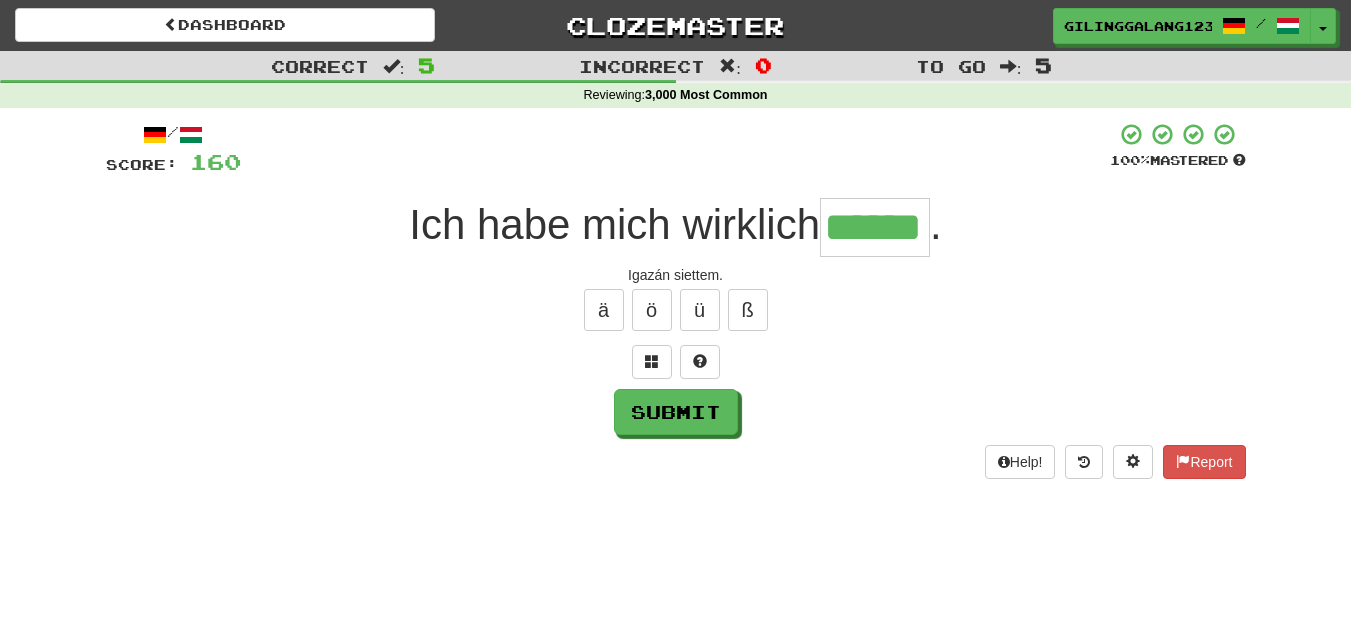 type on "******" 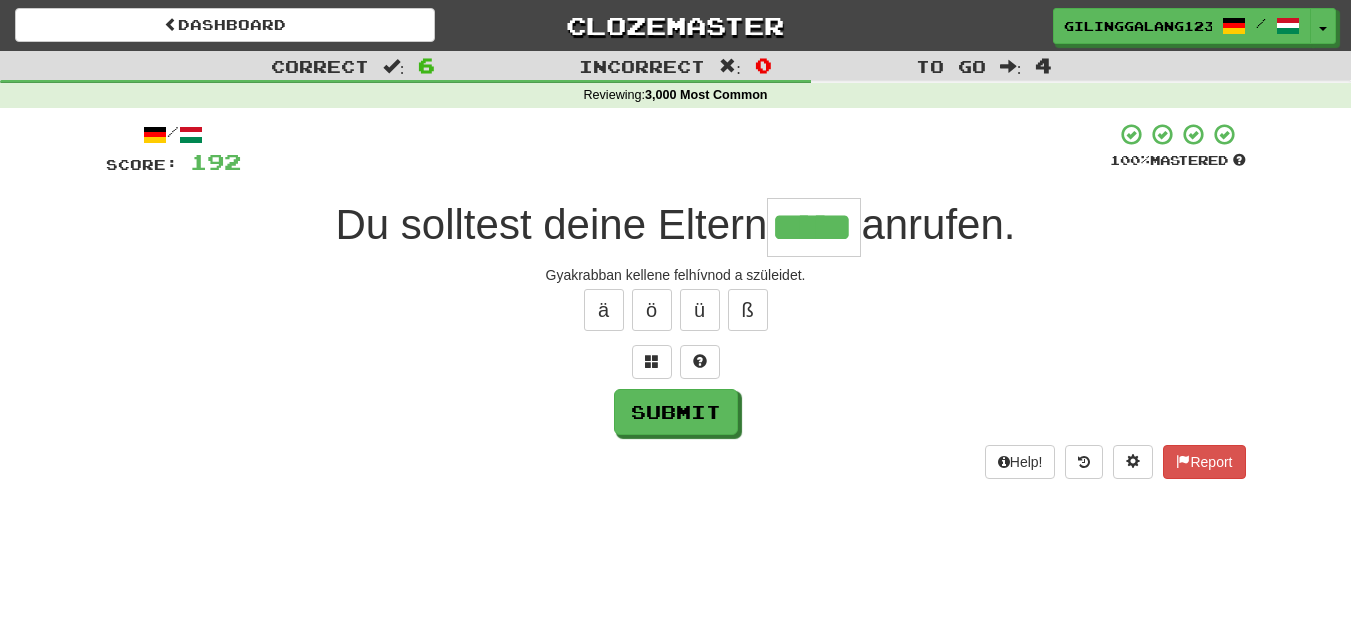 type on "*****" 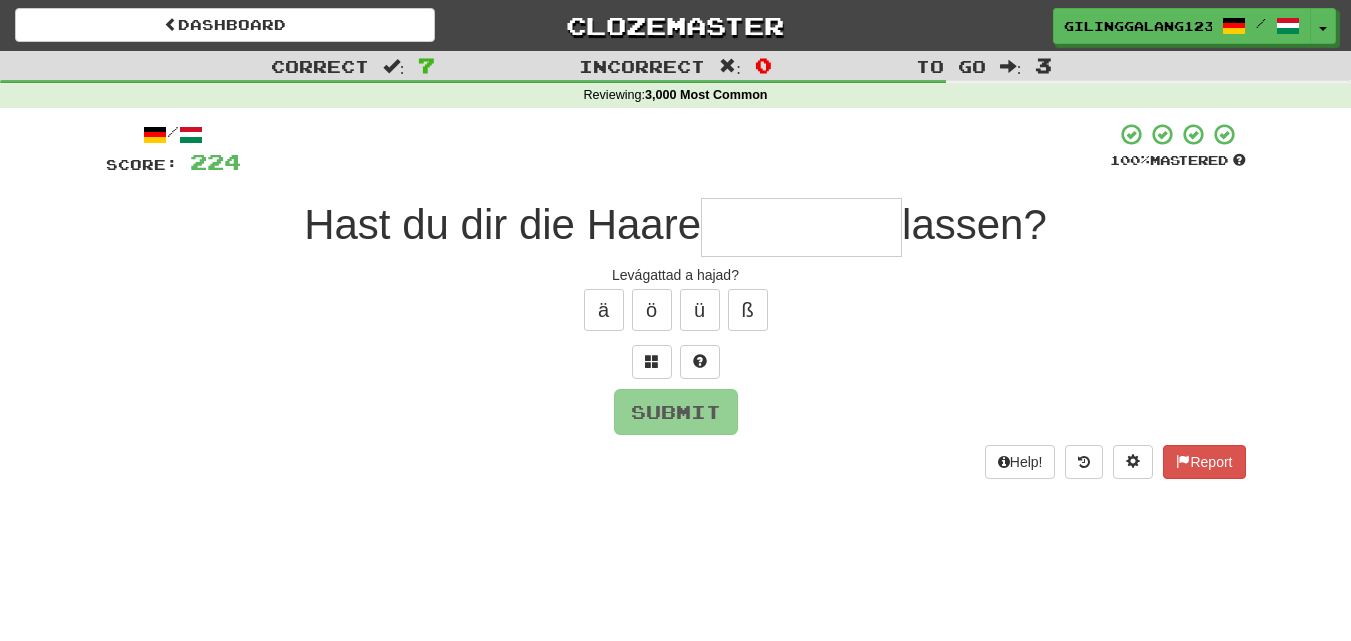 type on "*********" 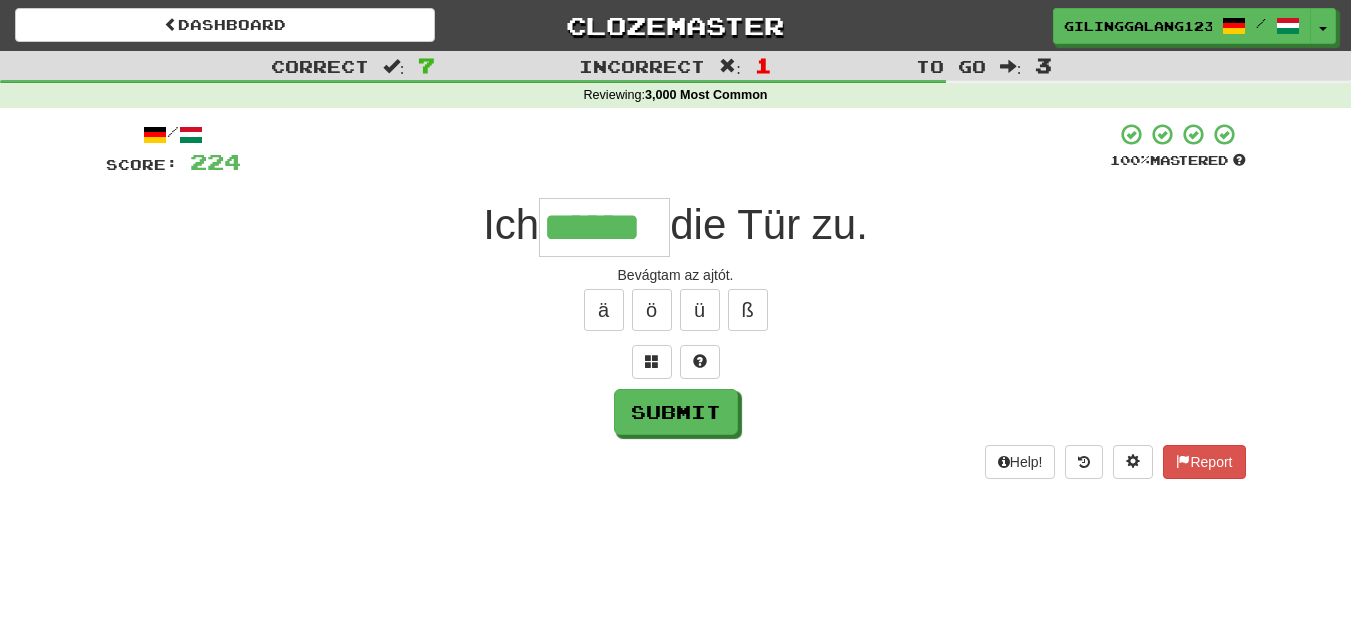 type on "******" 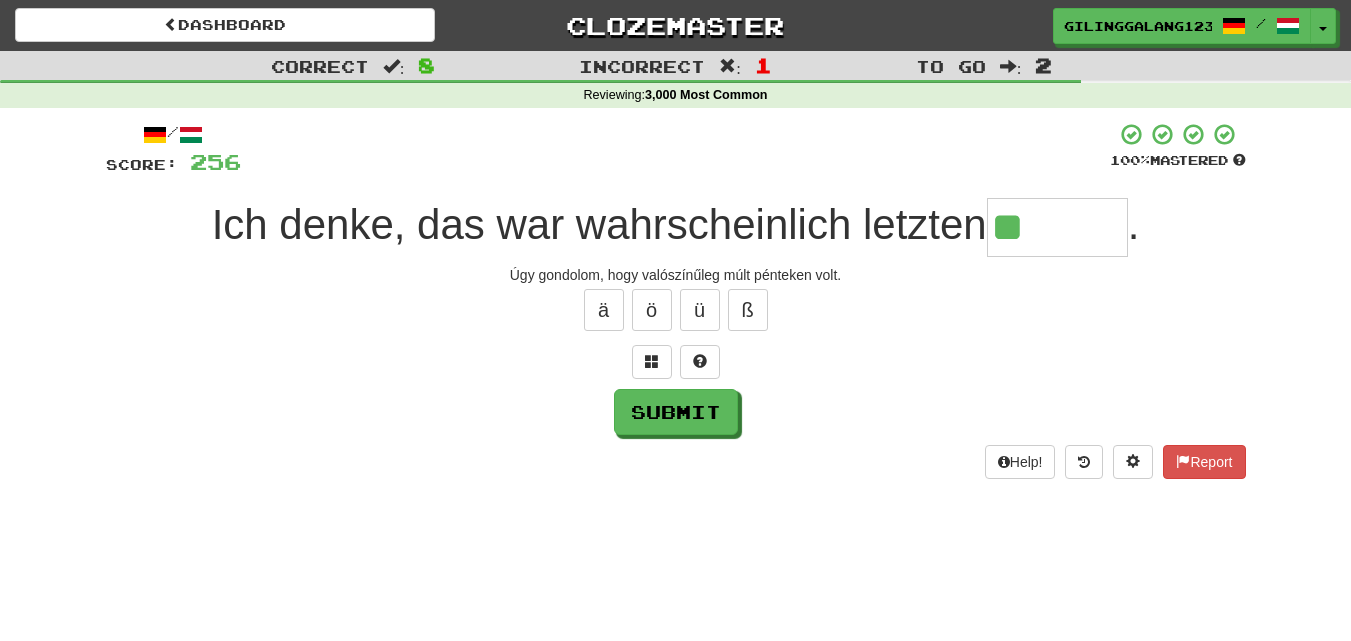 type on "*" 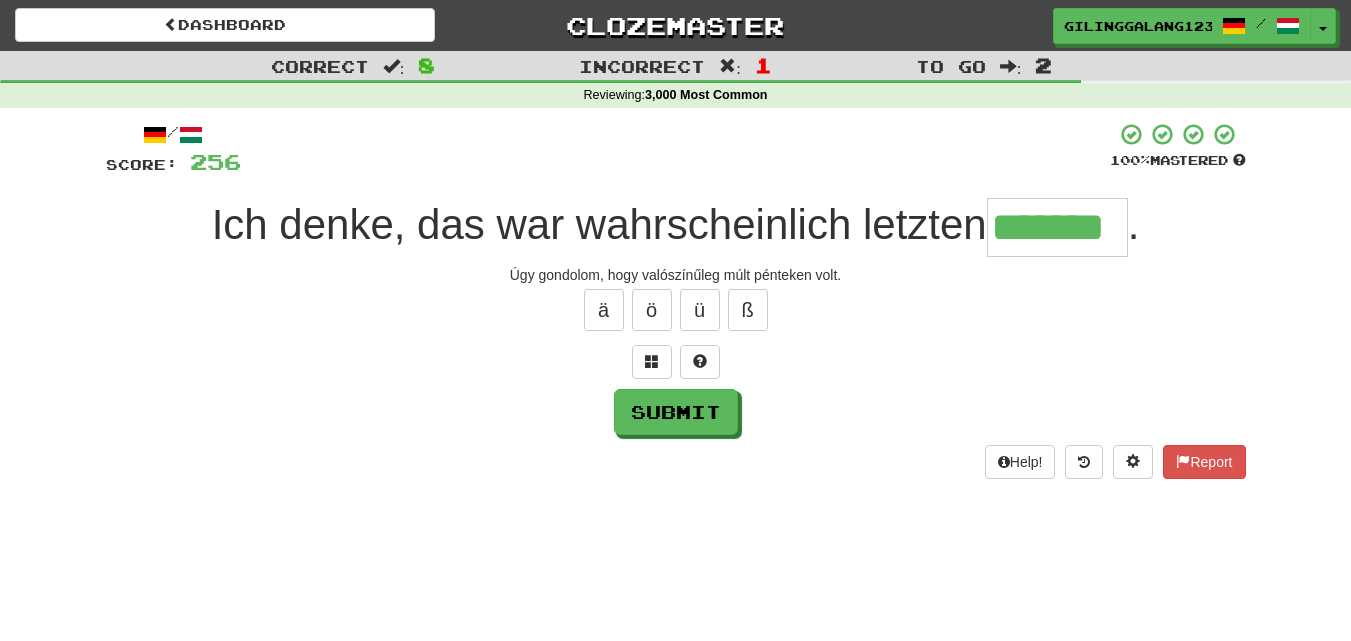 type on "*******" 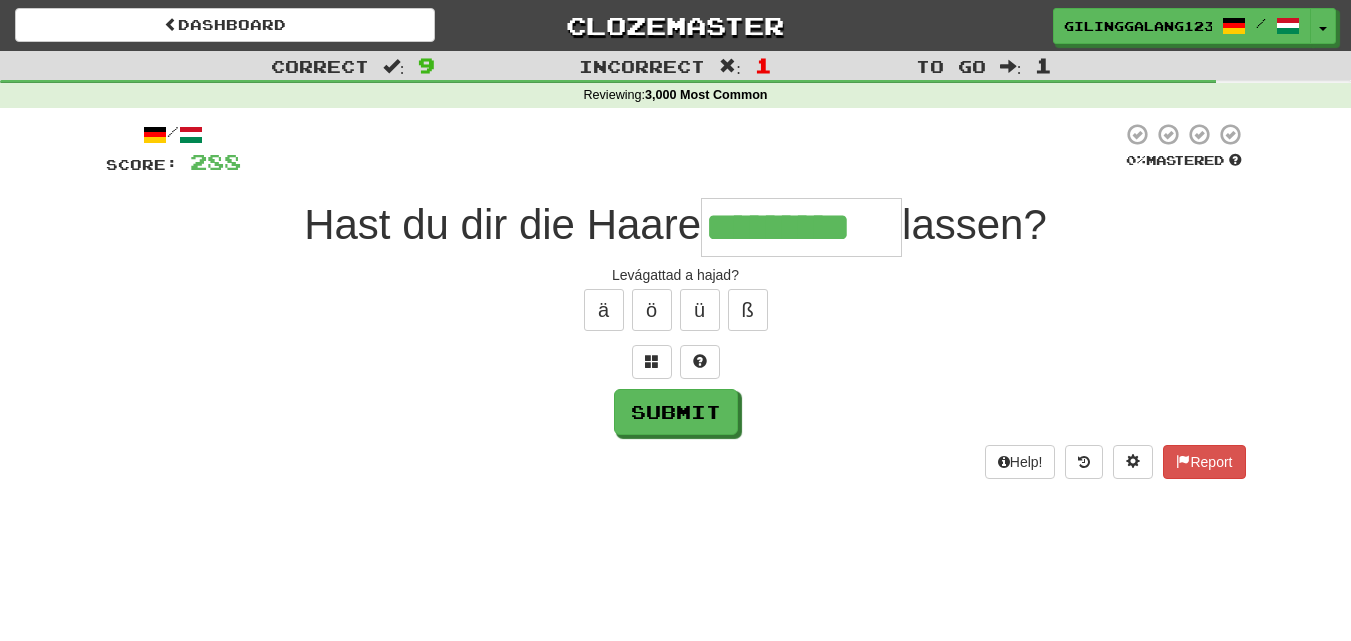 type on "*********" 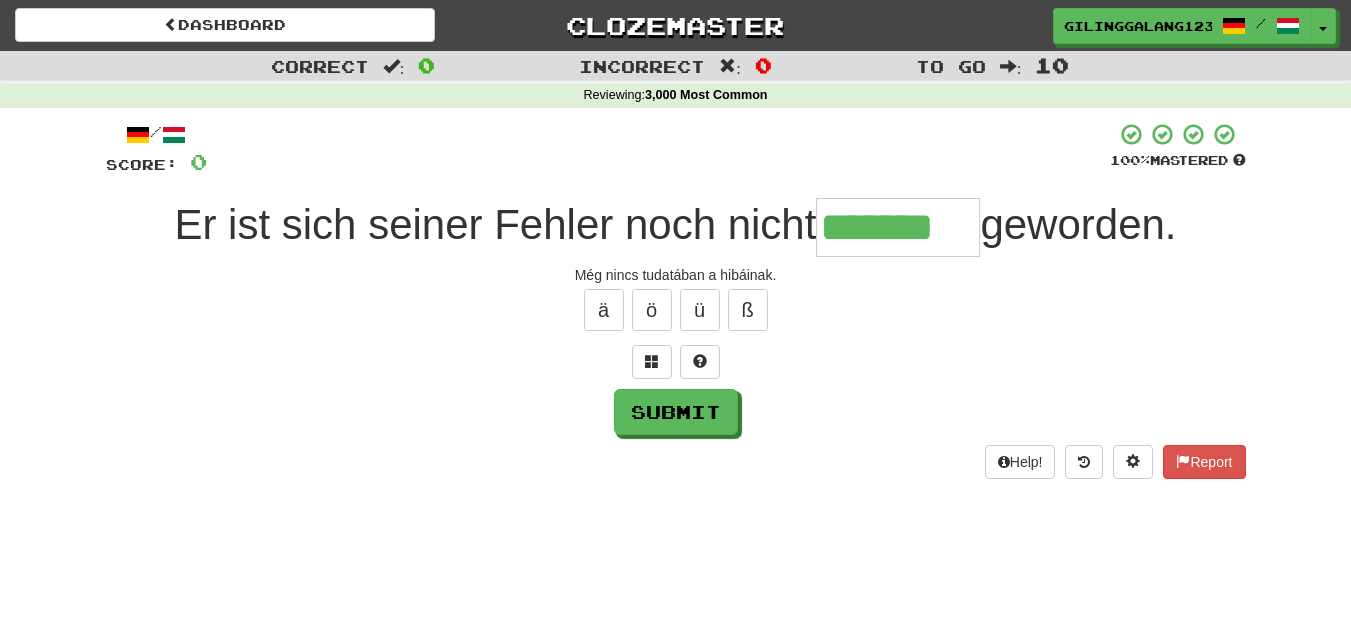 scroll, scrollTop: 0, scrollLeft: 3, axis: horizontal 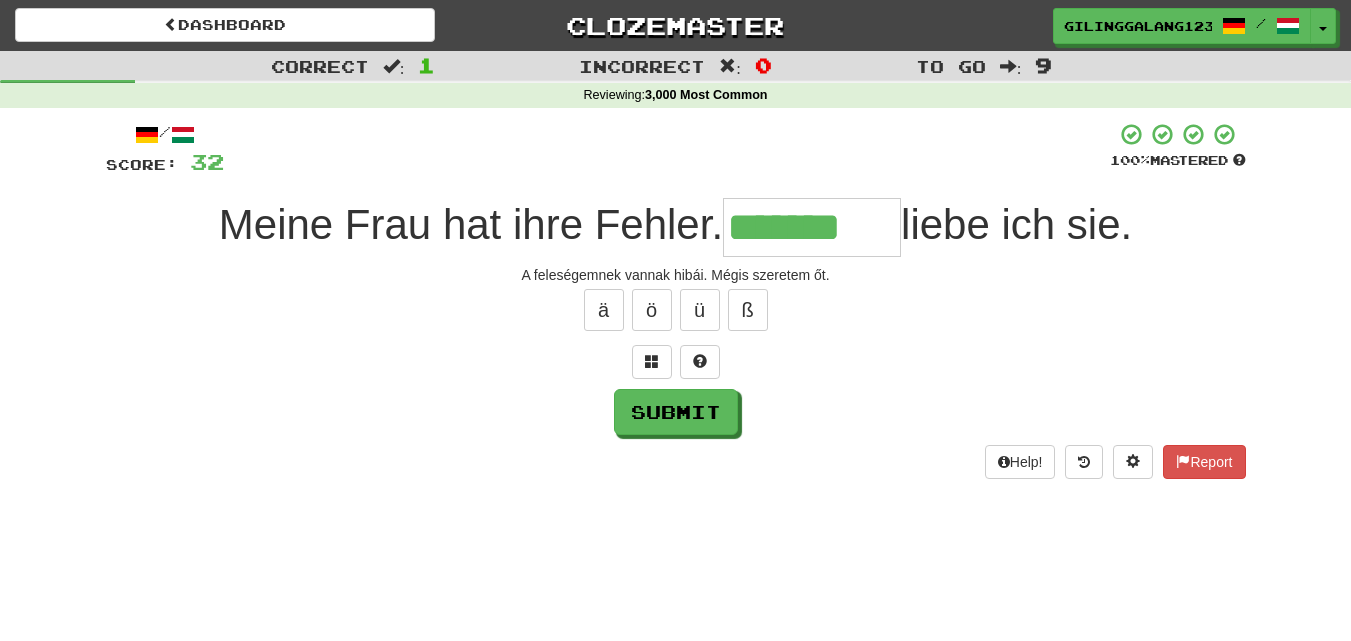 type on "*******" 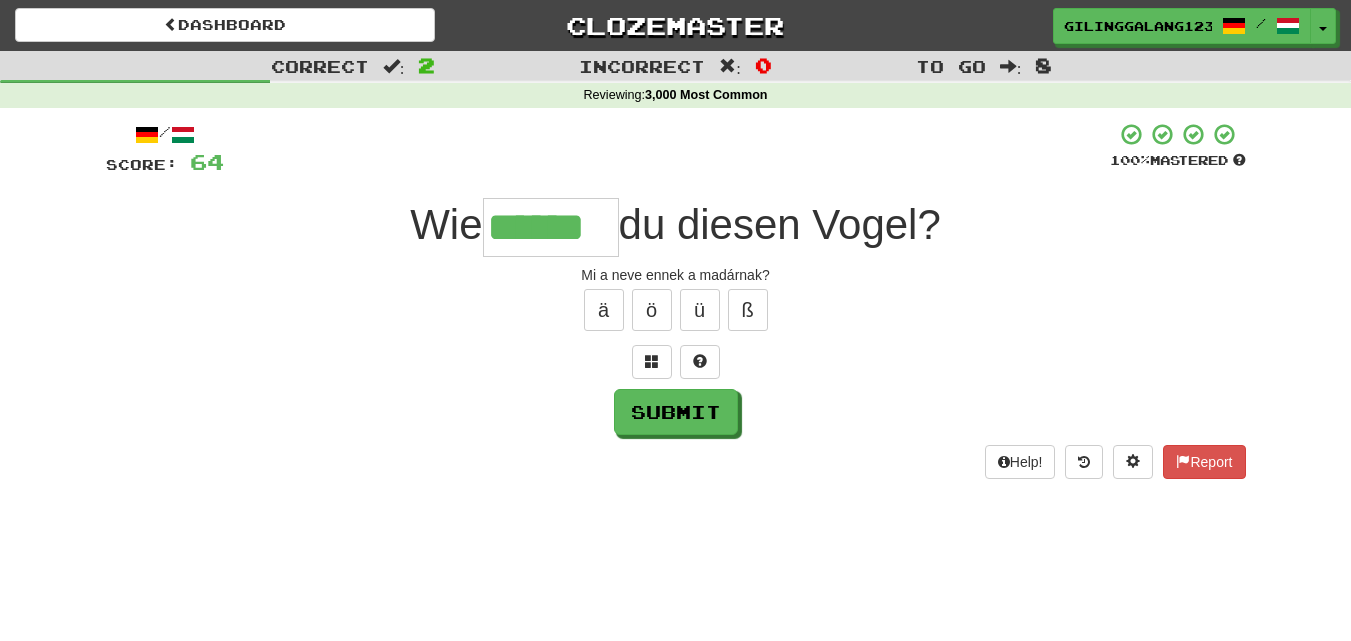 type on "******" 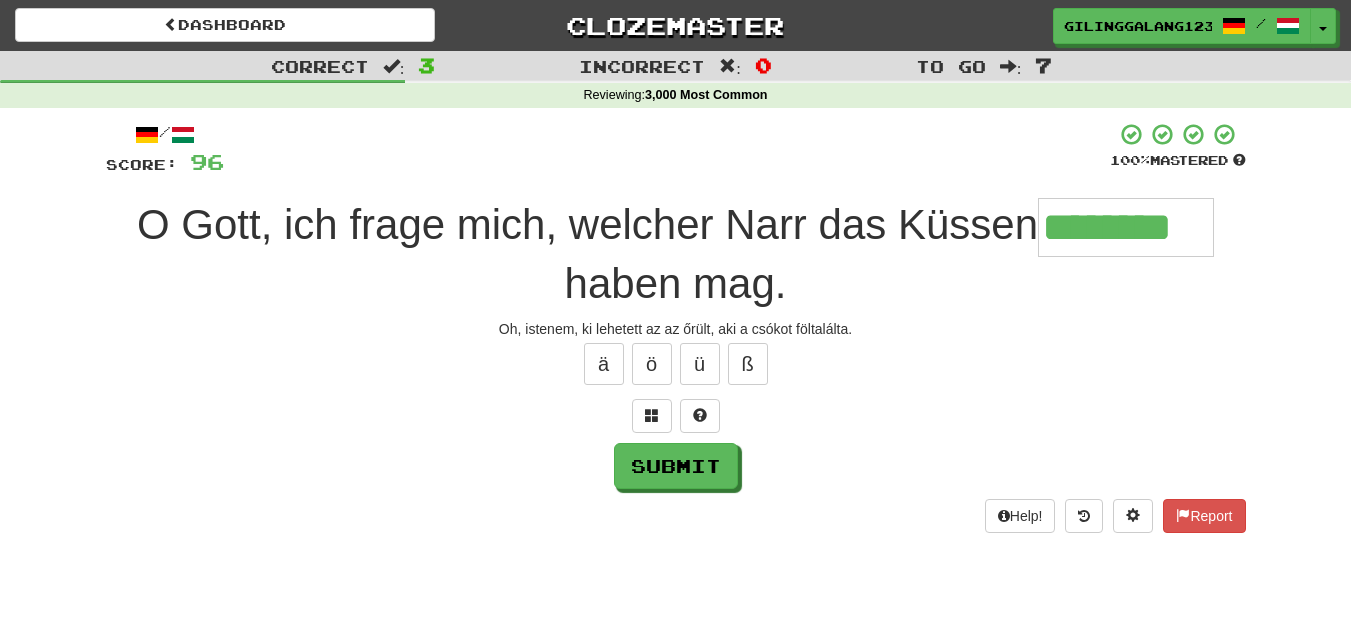type on "********" 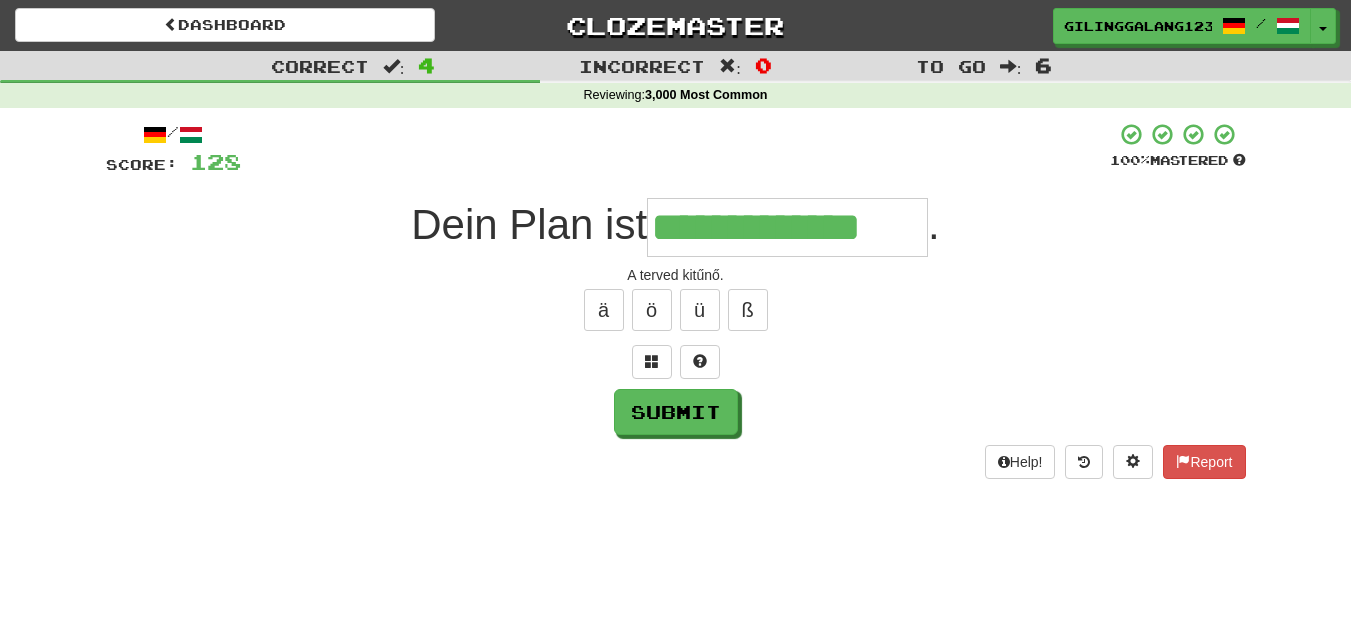 type on "**********" 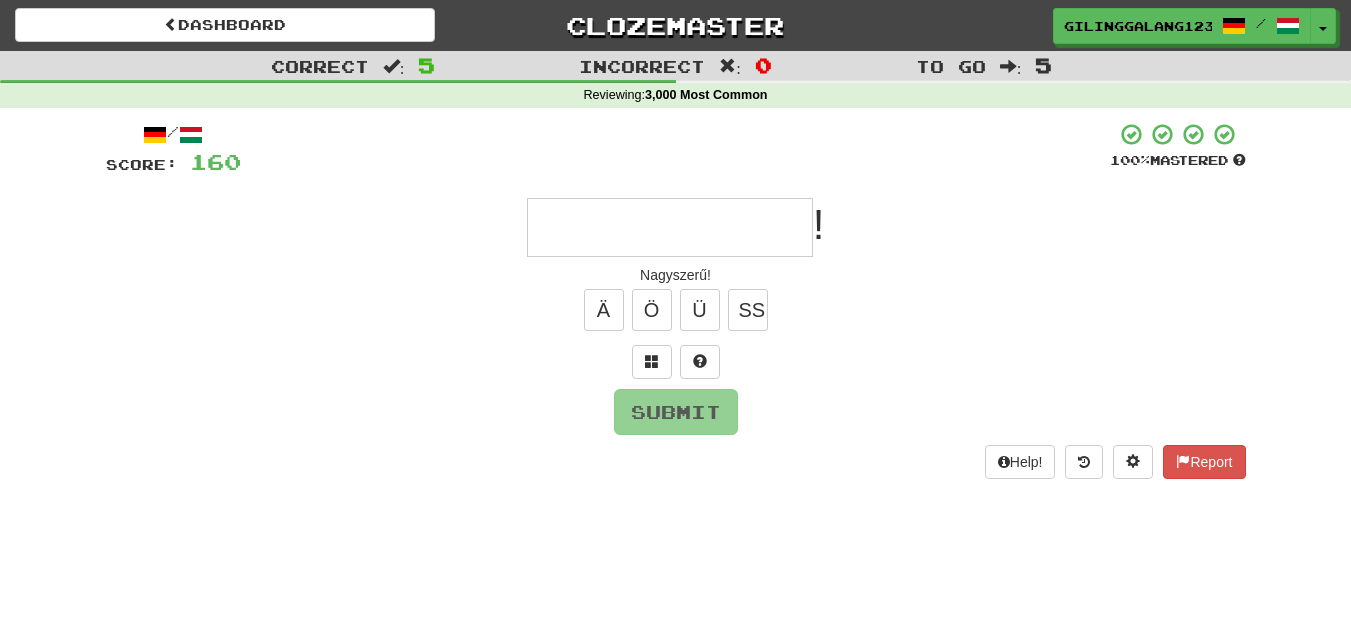 type on "*" 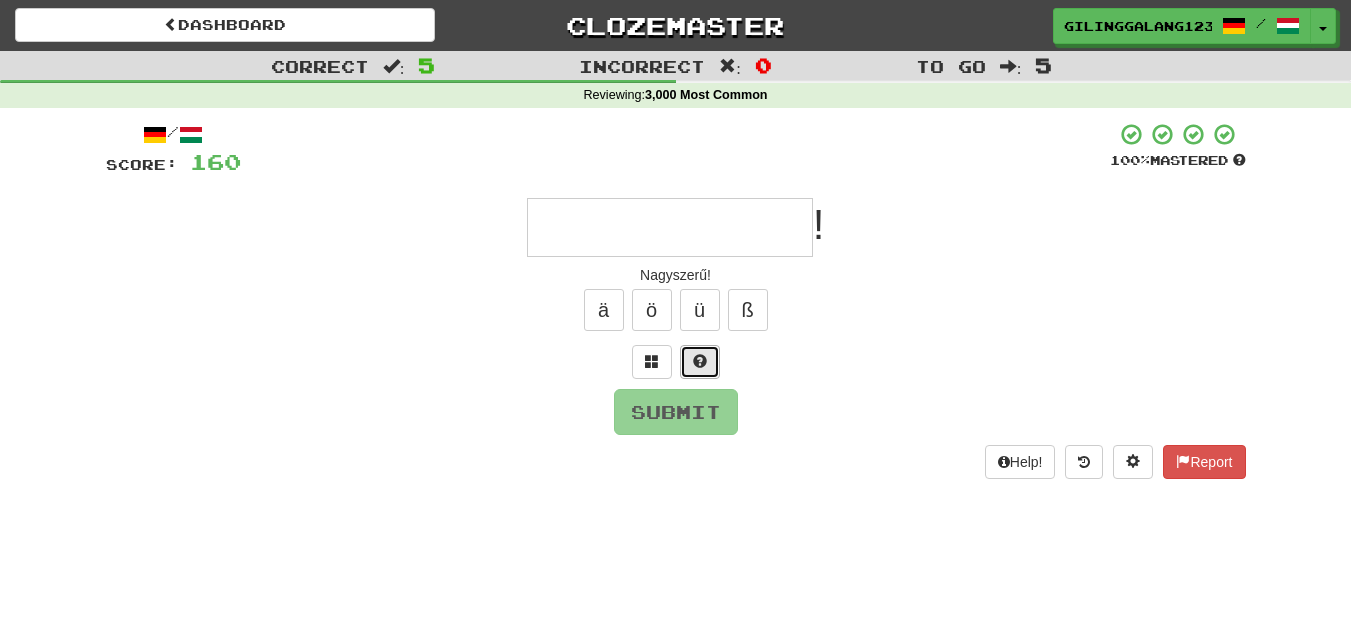 click at bounding box center (700, 361) 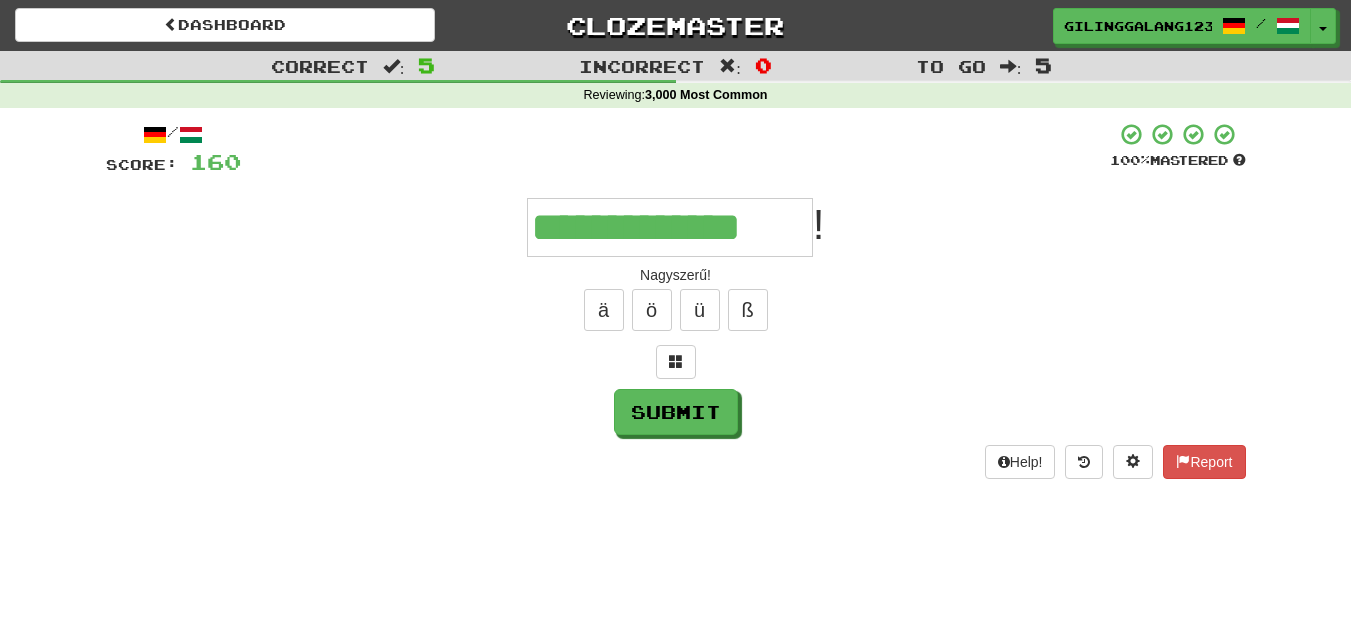 type on "**********" 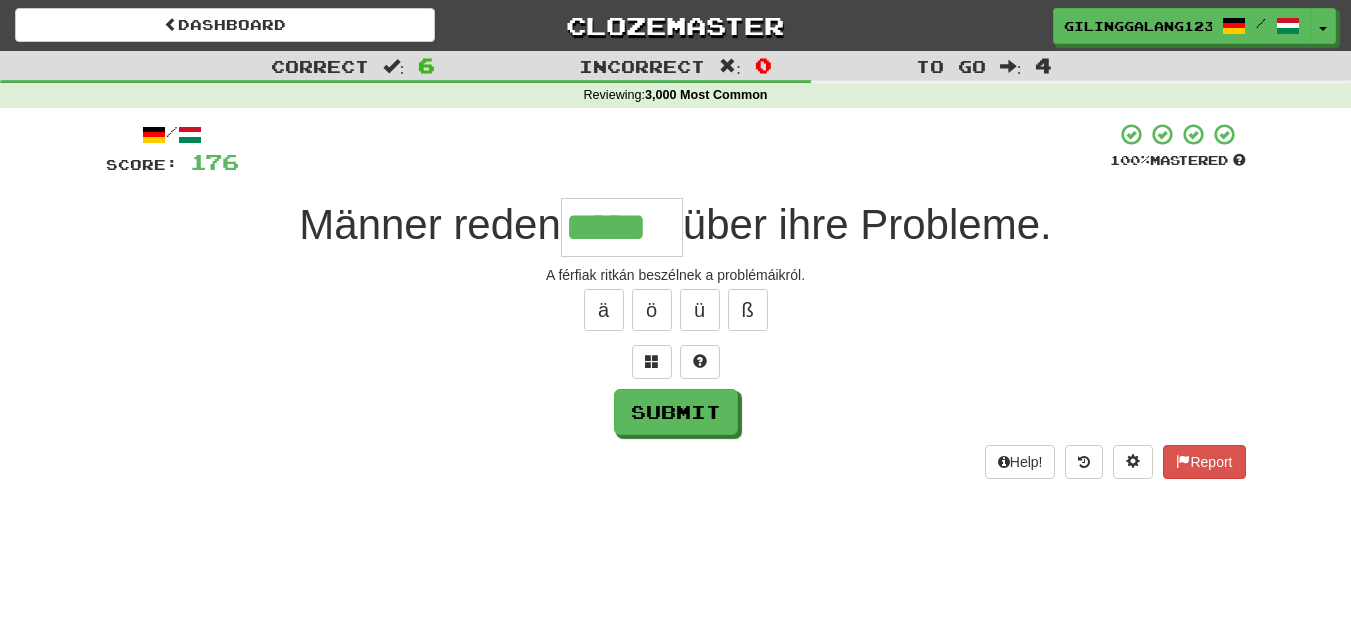 scroll, scrollTop: 0, scrollLeft: 0, axis: both 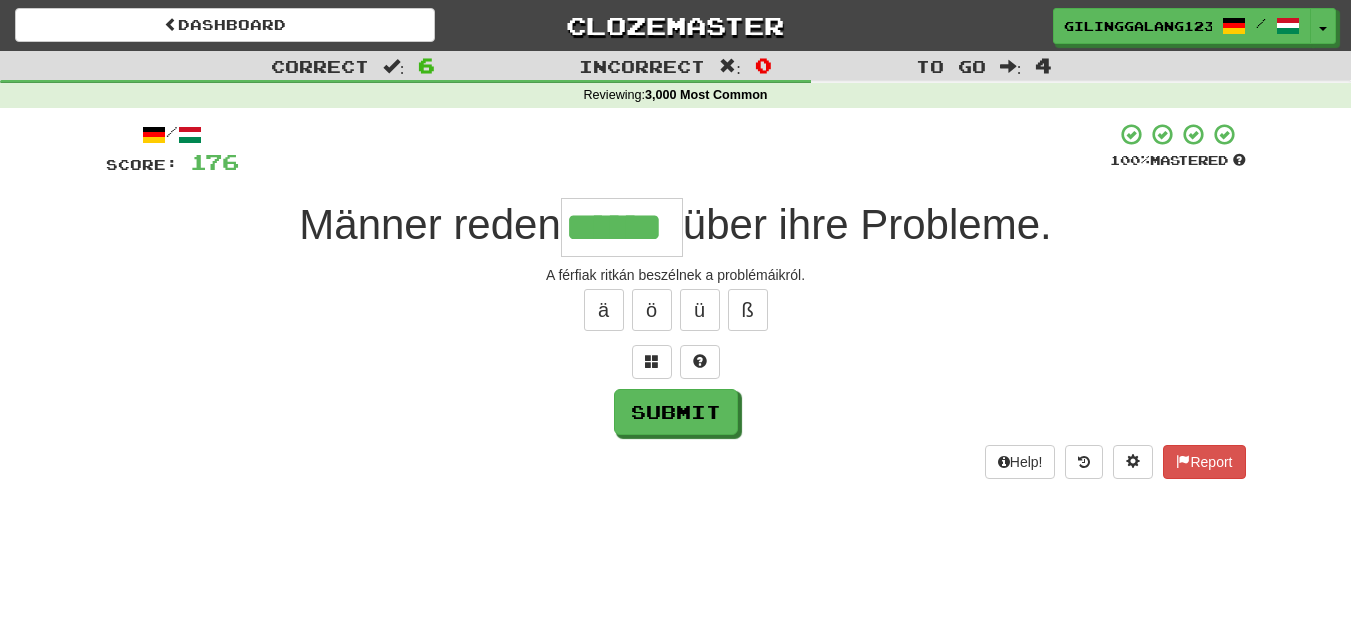 type on "******" 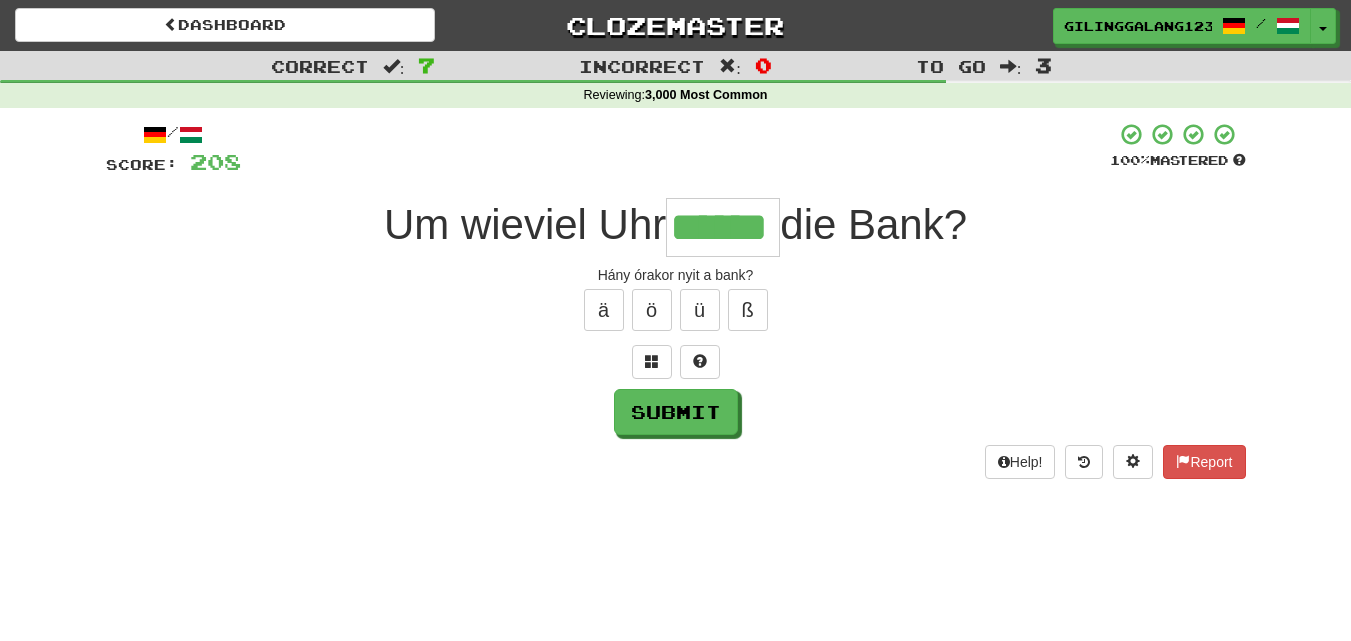 type on "******" 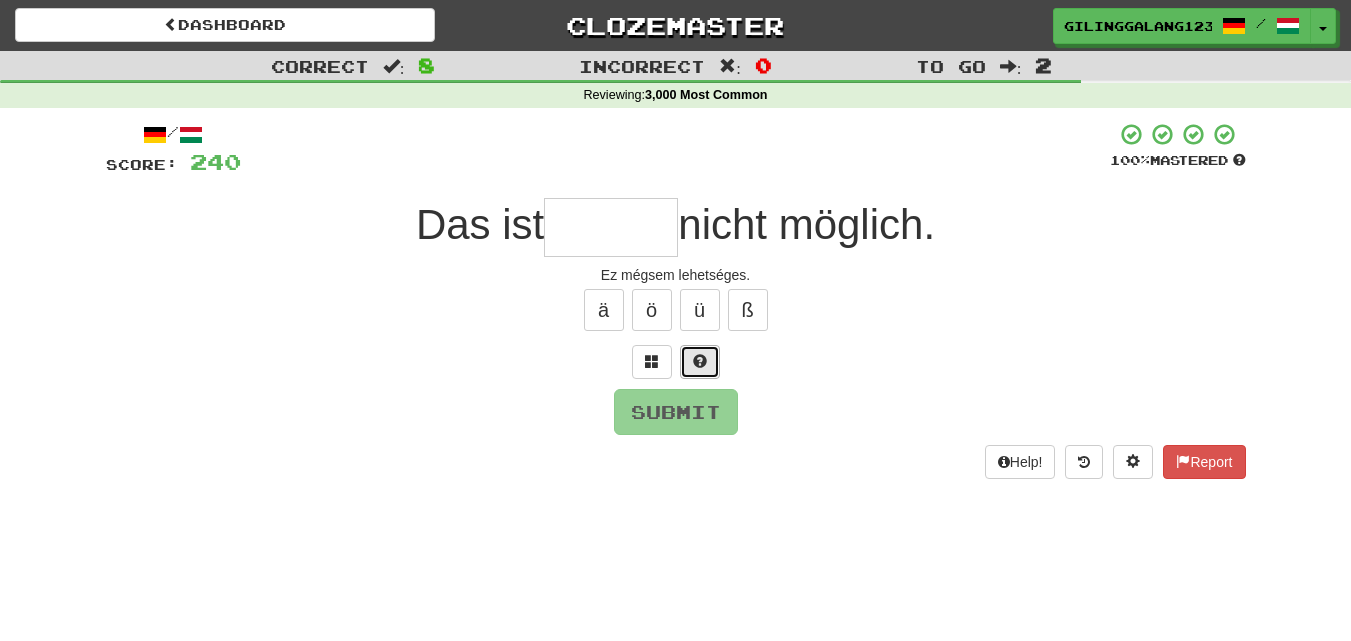 click at bounding box center (700, 362) 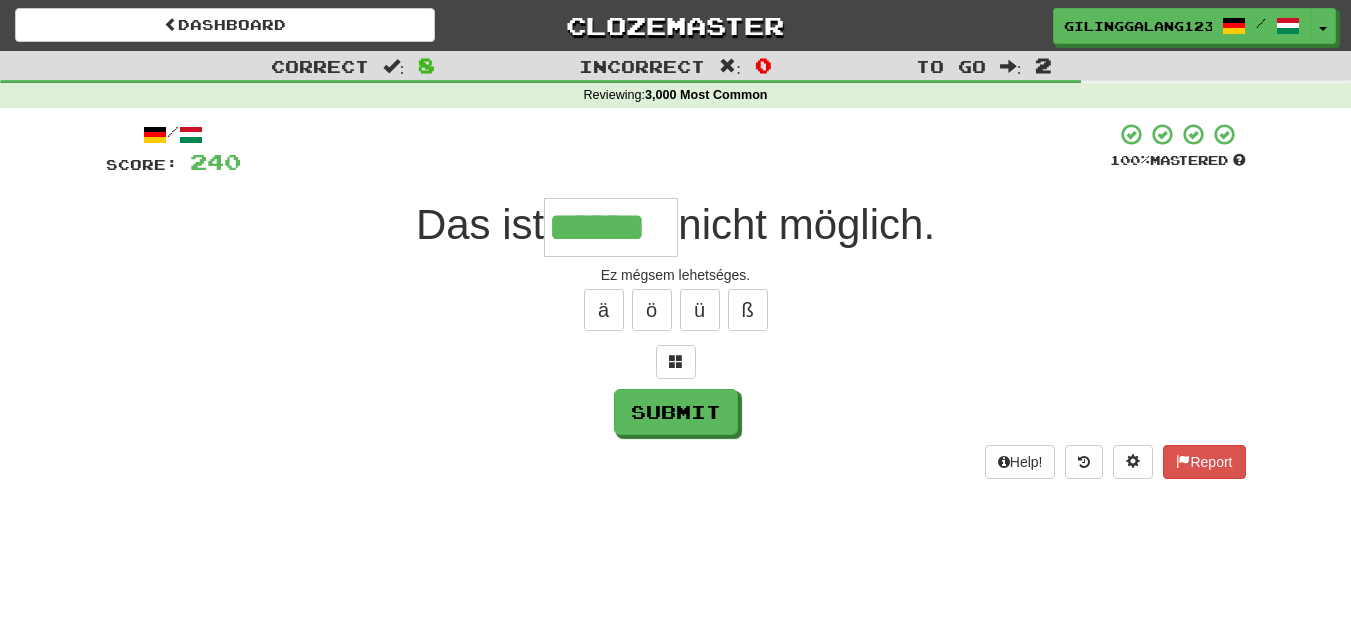 type on "******" 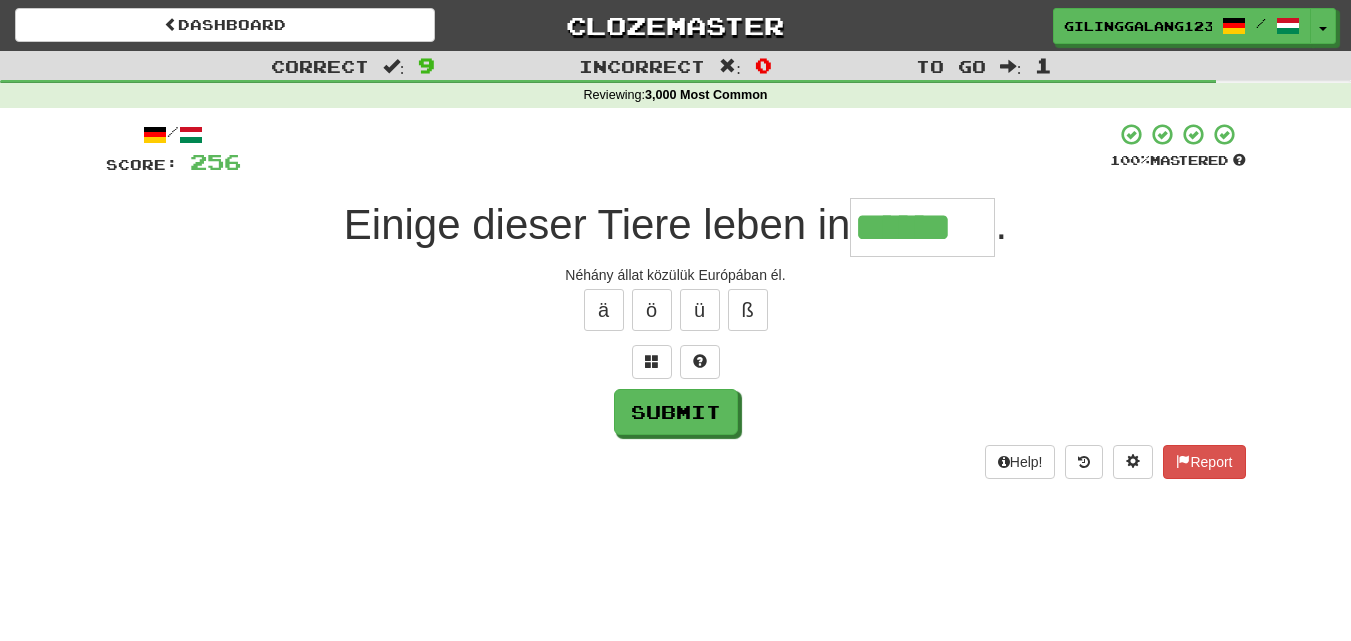 type on "******" 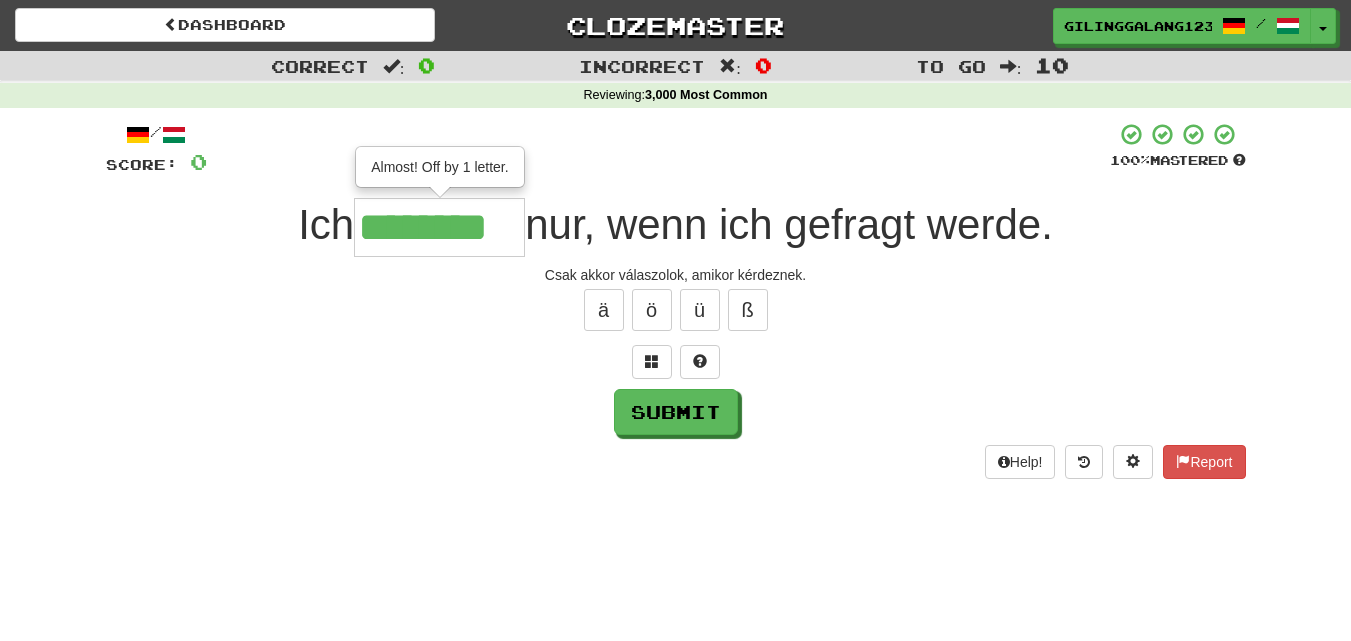 type on "********" 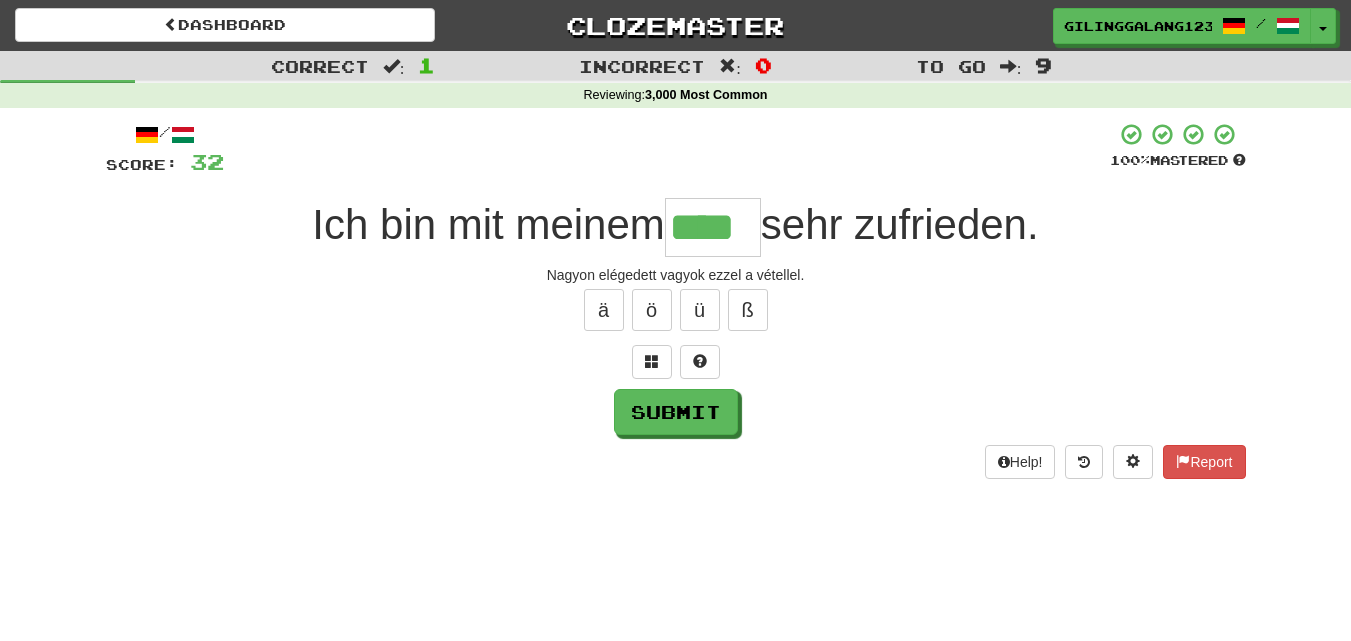 type on "****" 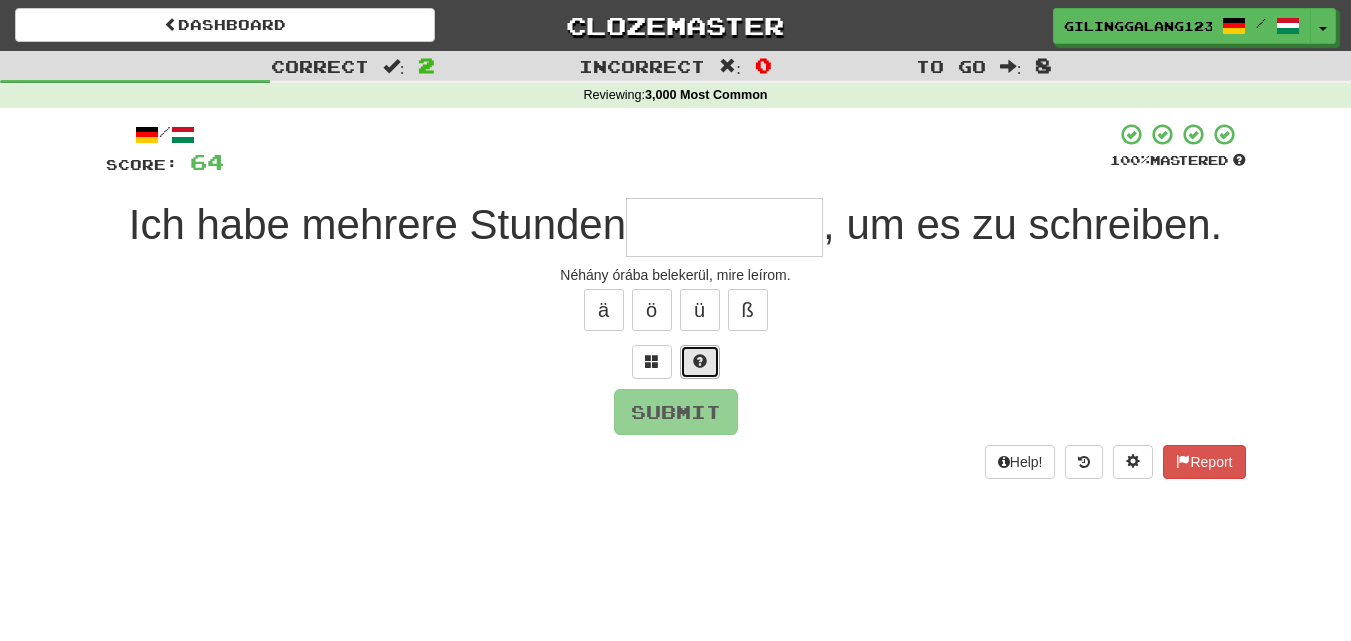 click at bounding box center [700, 362] 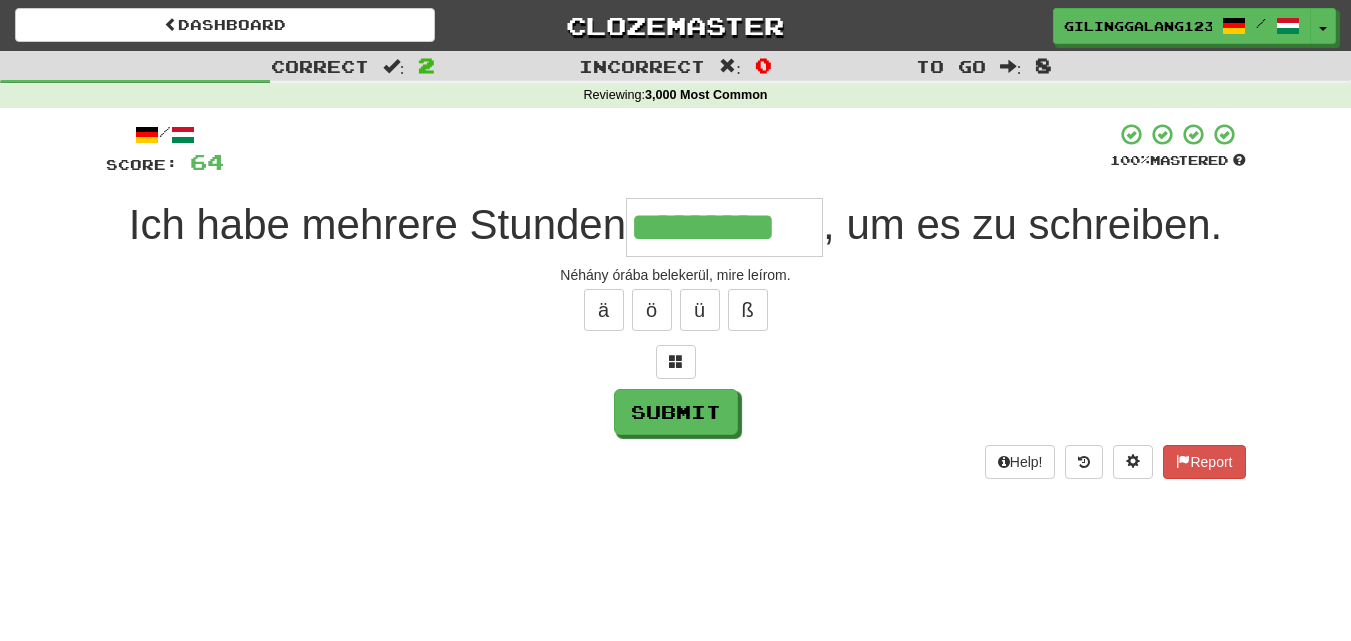 type on "*********" 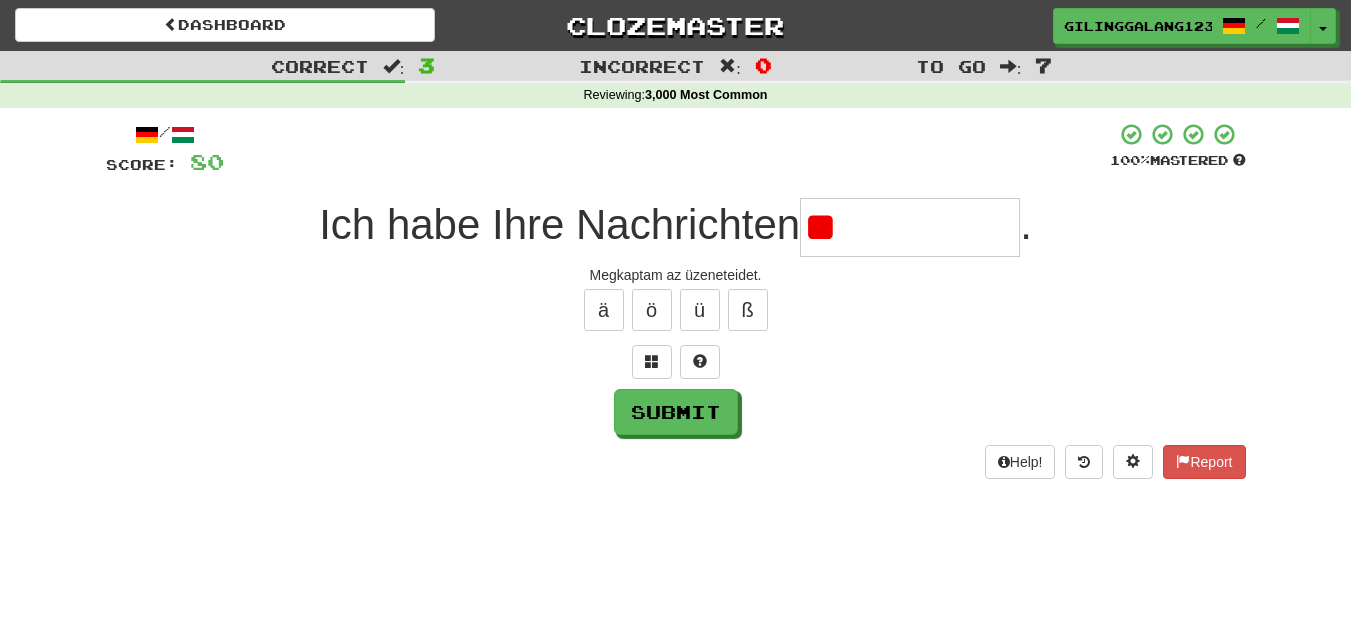 type on "*" 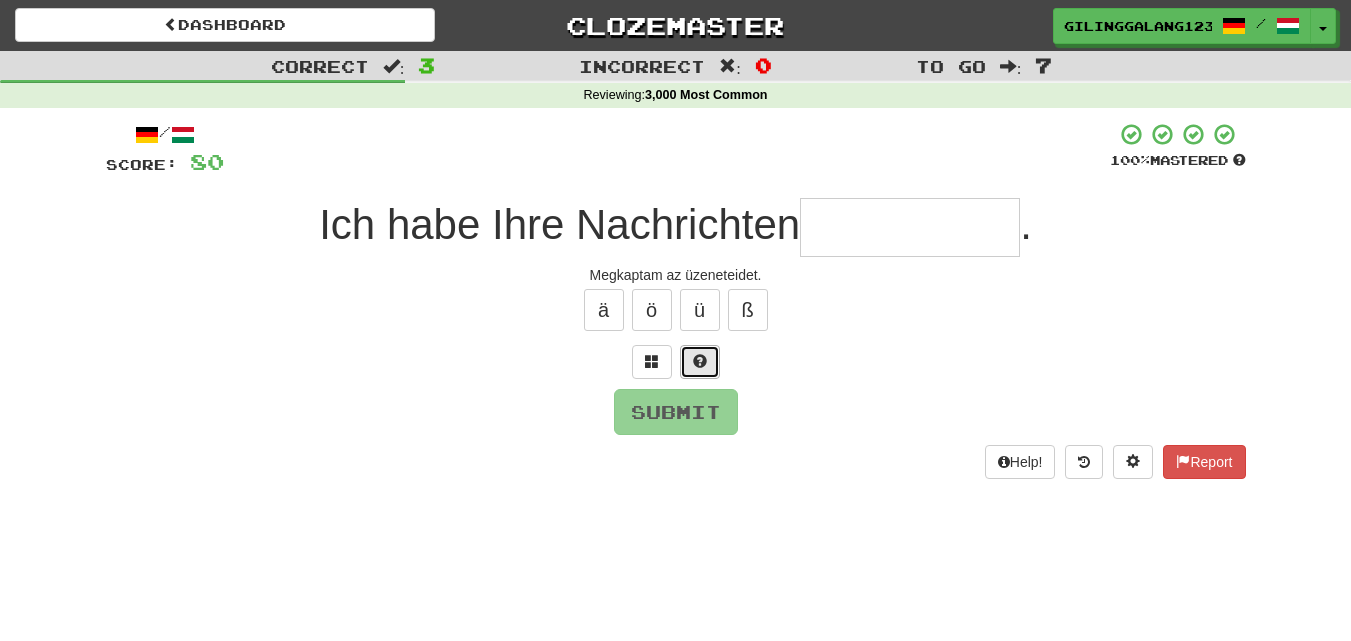 click at bounding box center (700, 361) 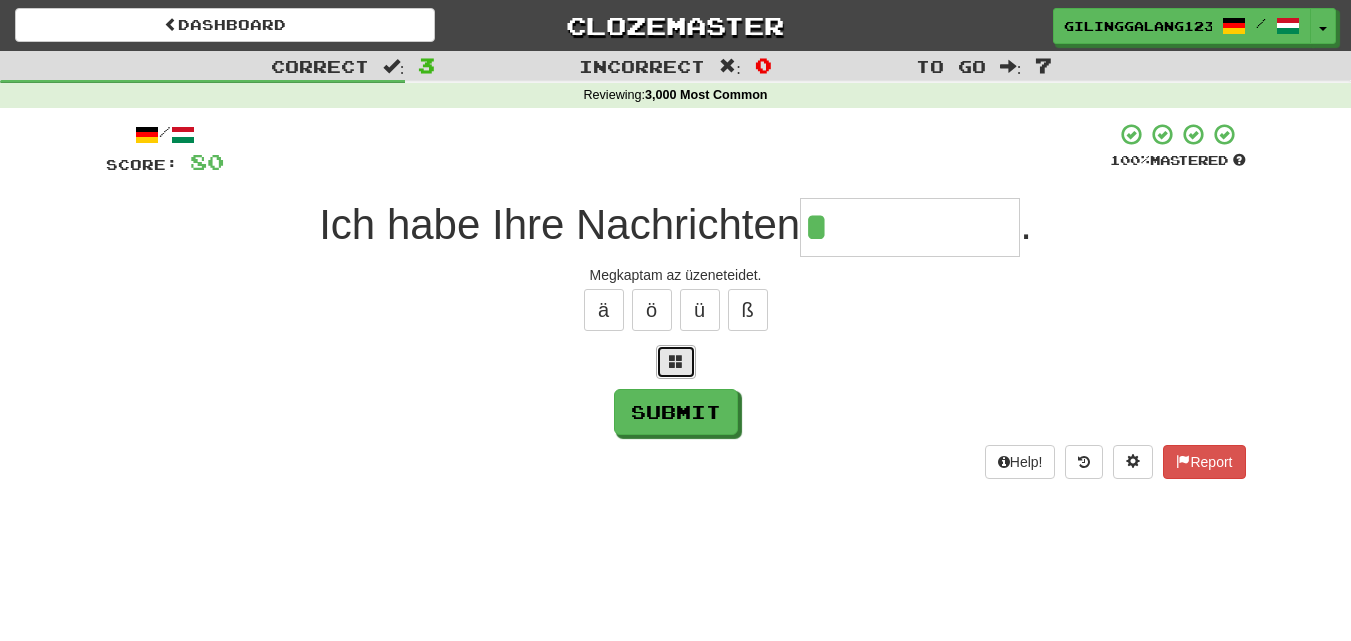 click at bounding box center [676, 362] 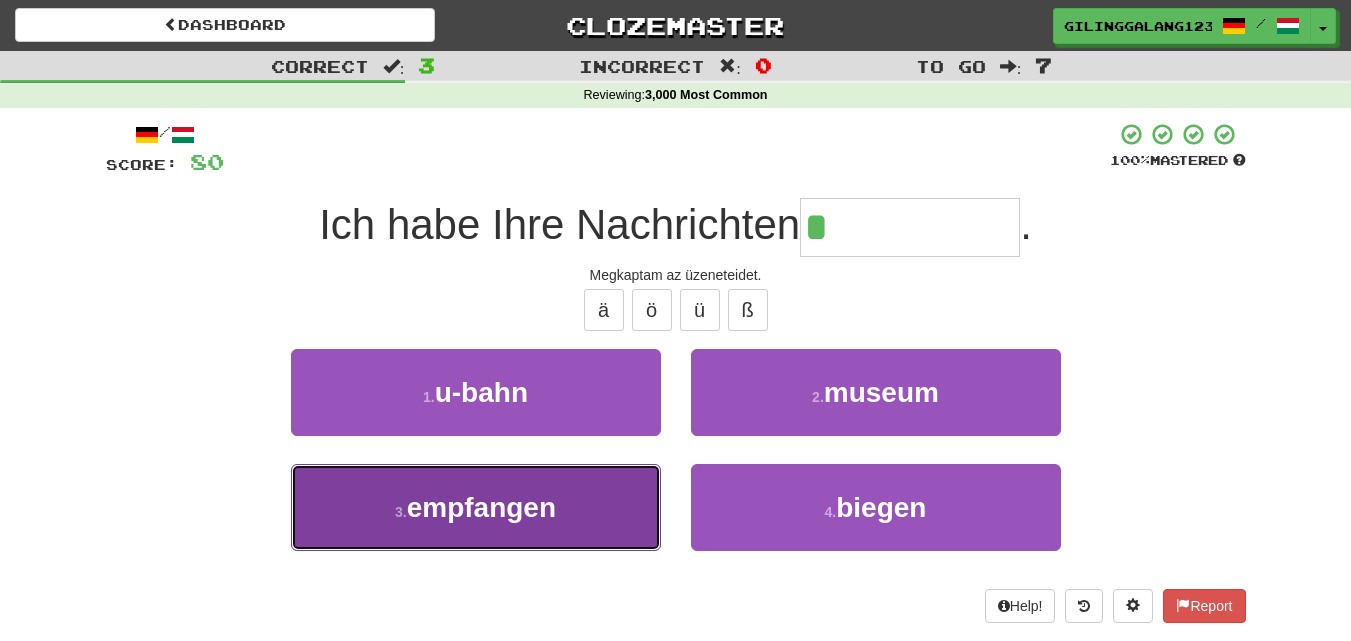 click on "empfangen" at bounding box center (481, 507) 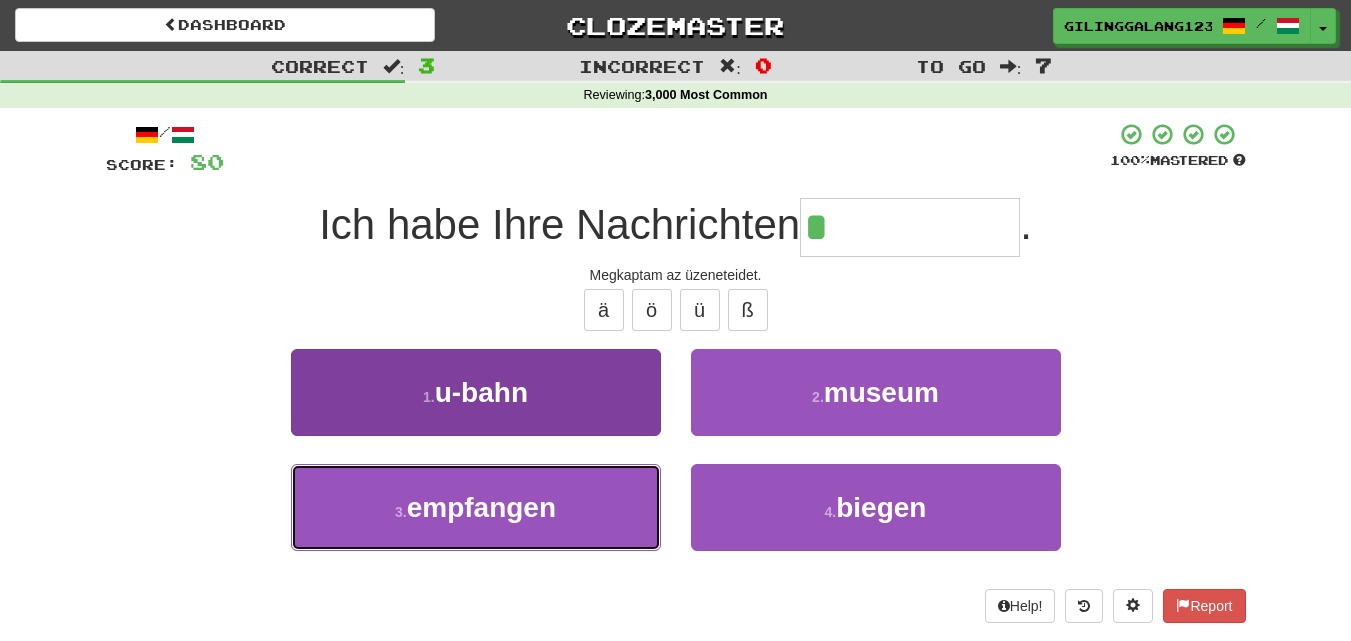 type on "*********" 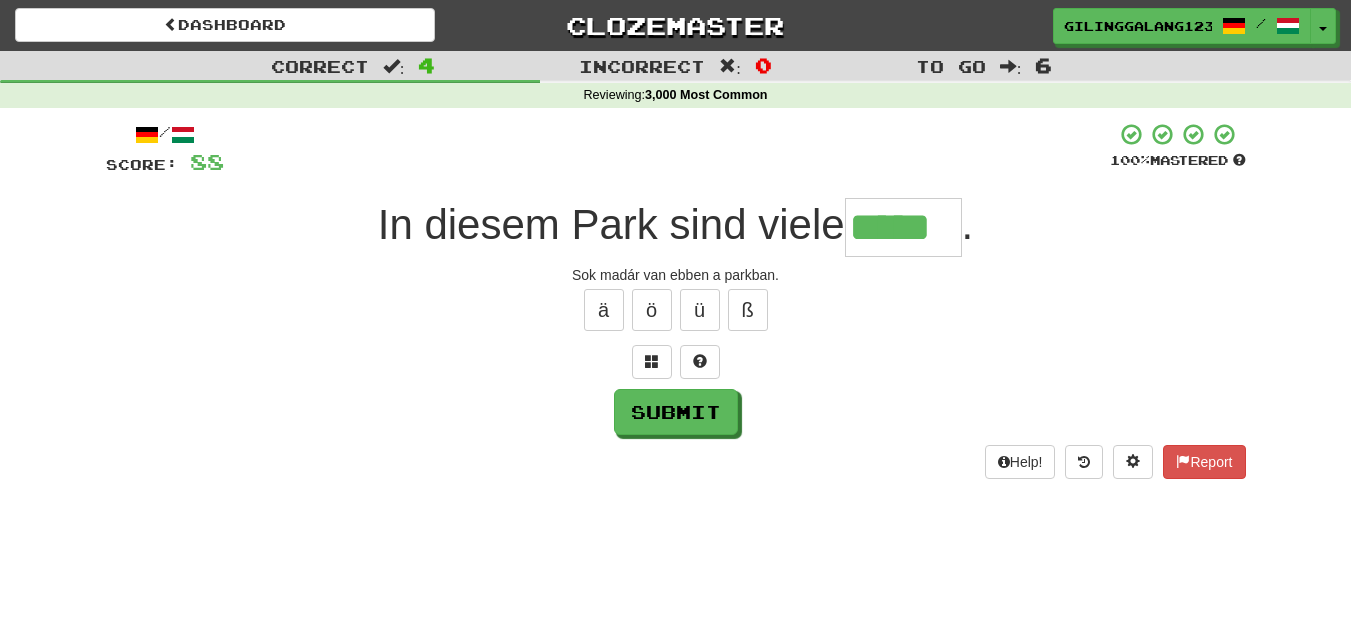 type on "*****" 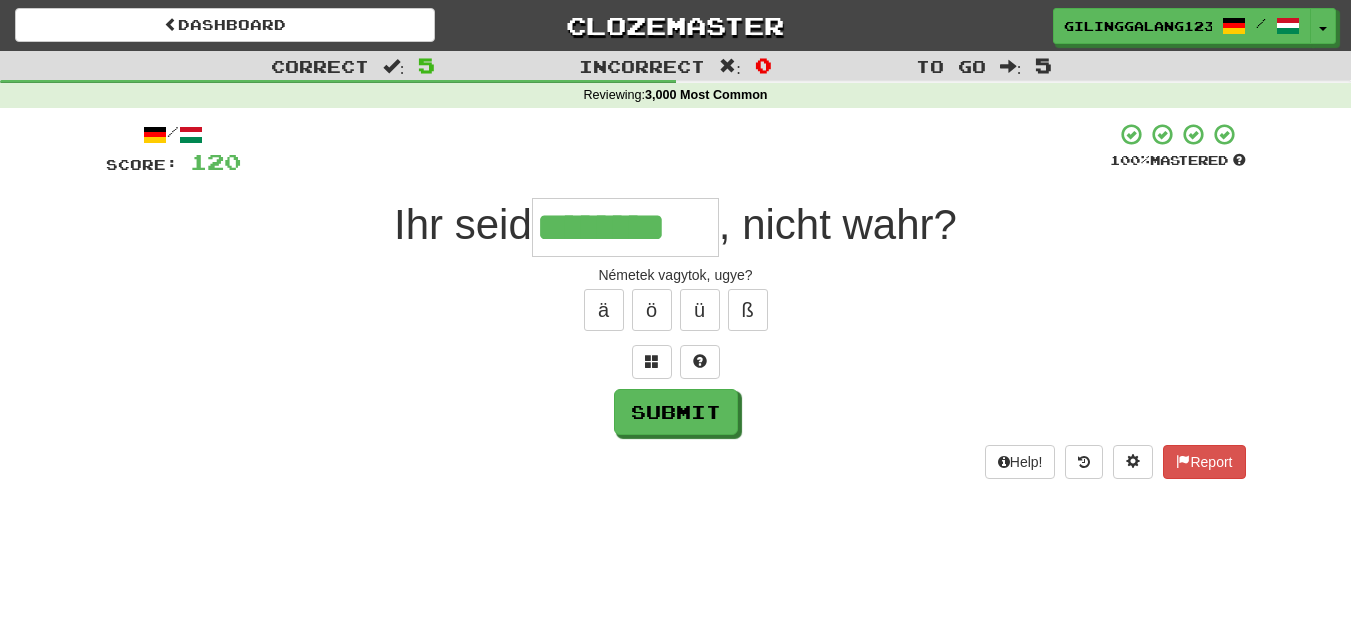 type on "********" 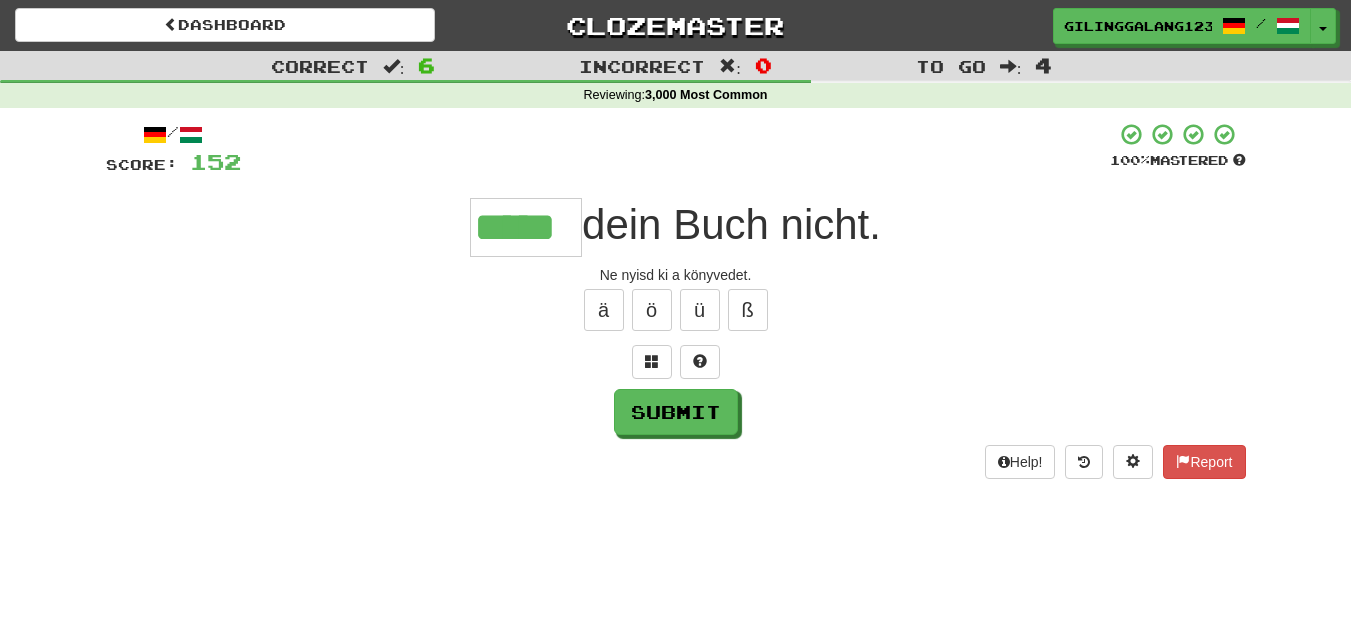 type on "*****" 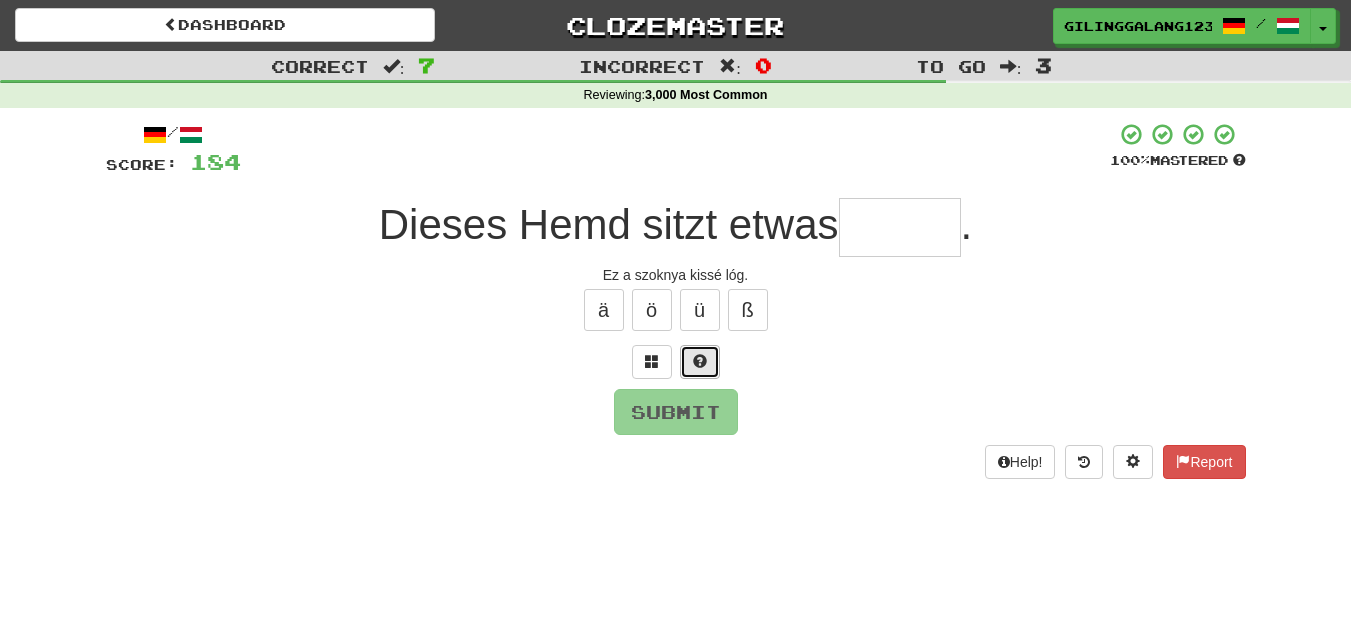 click at bounding box center [700, 361] 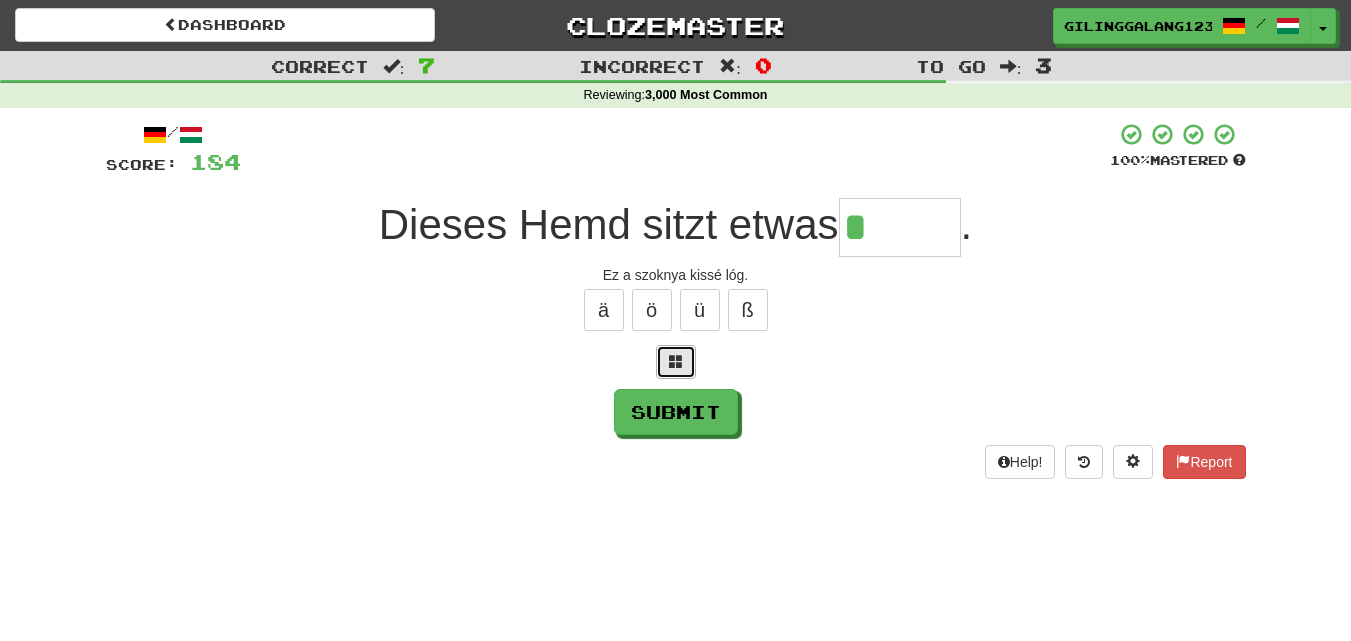 click at bounding box center (676, 362) 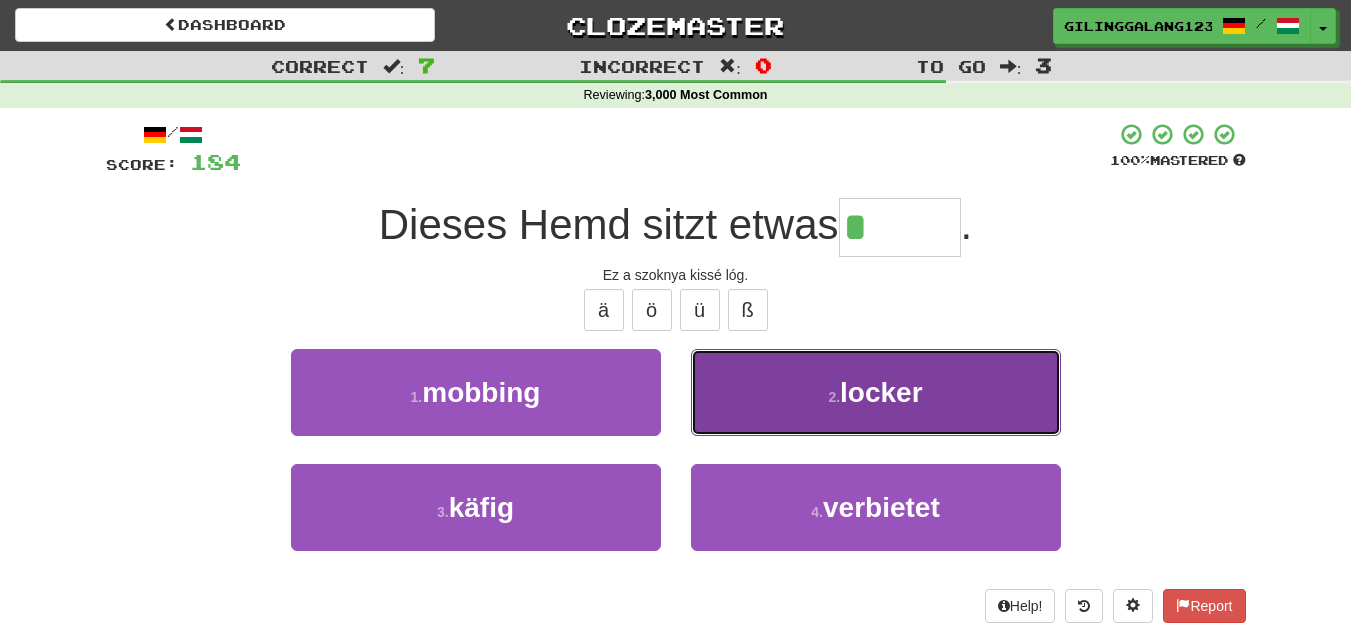 click on "2 .  locker" at bounding box center (876, 392) 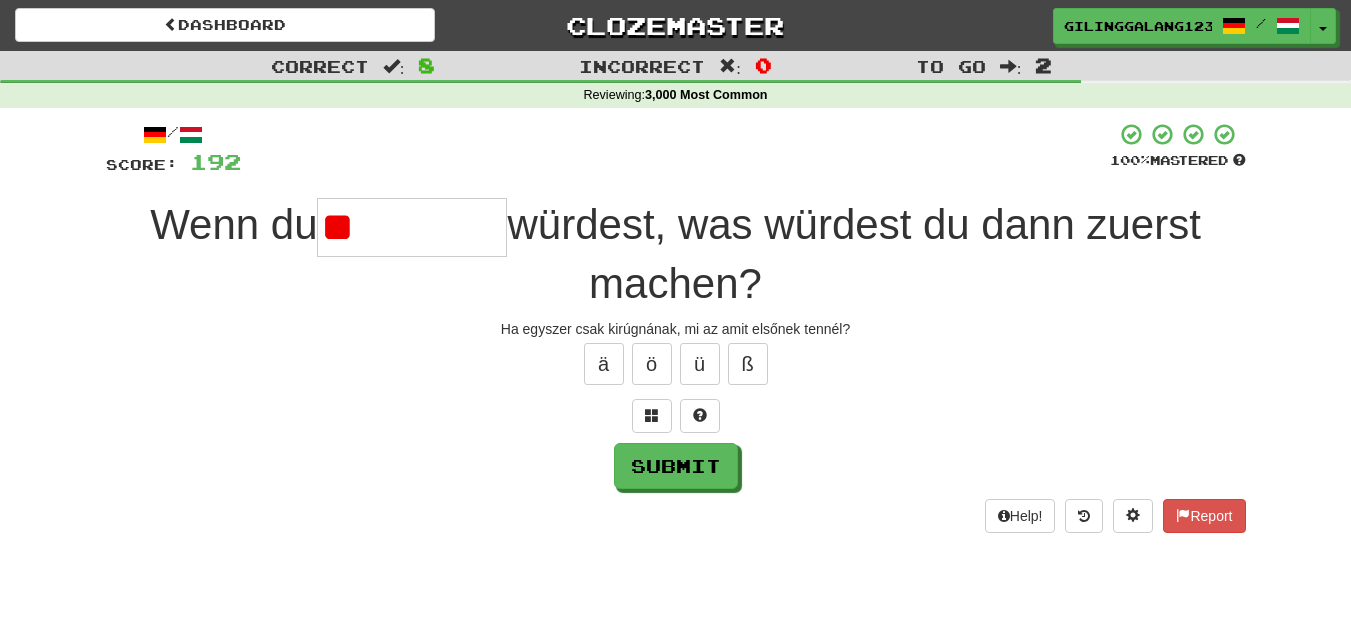 type on "*" 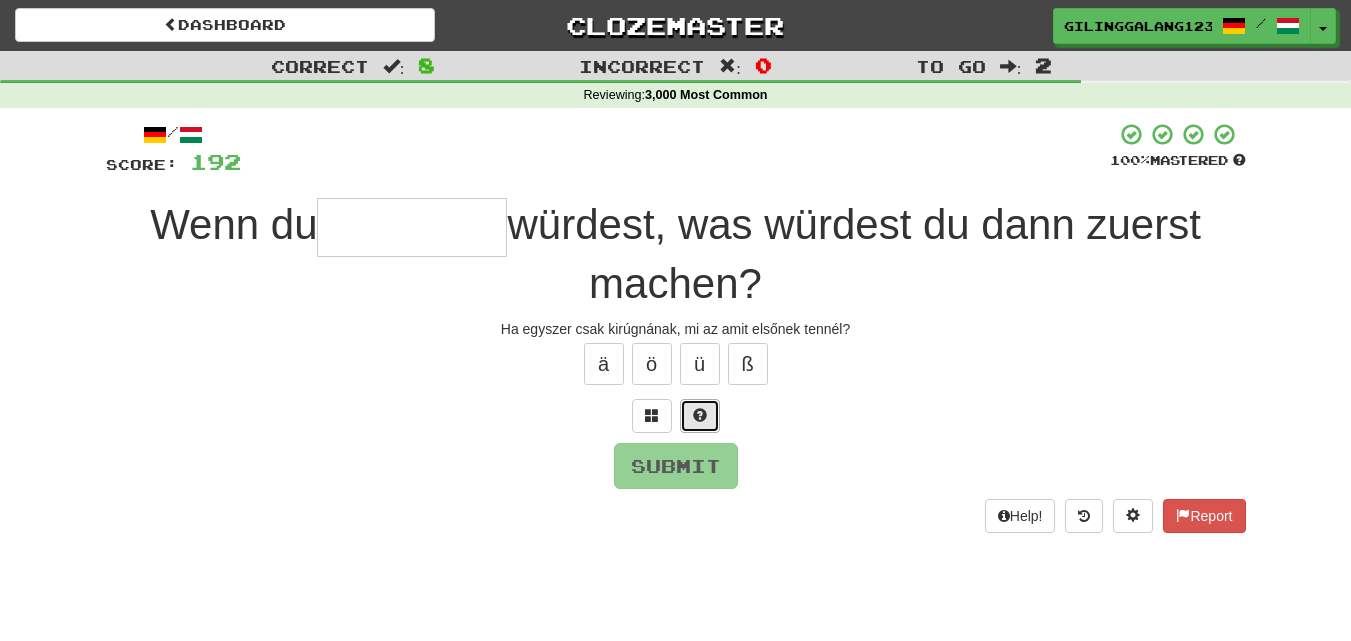 click at bounding box center [700, 415] 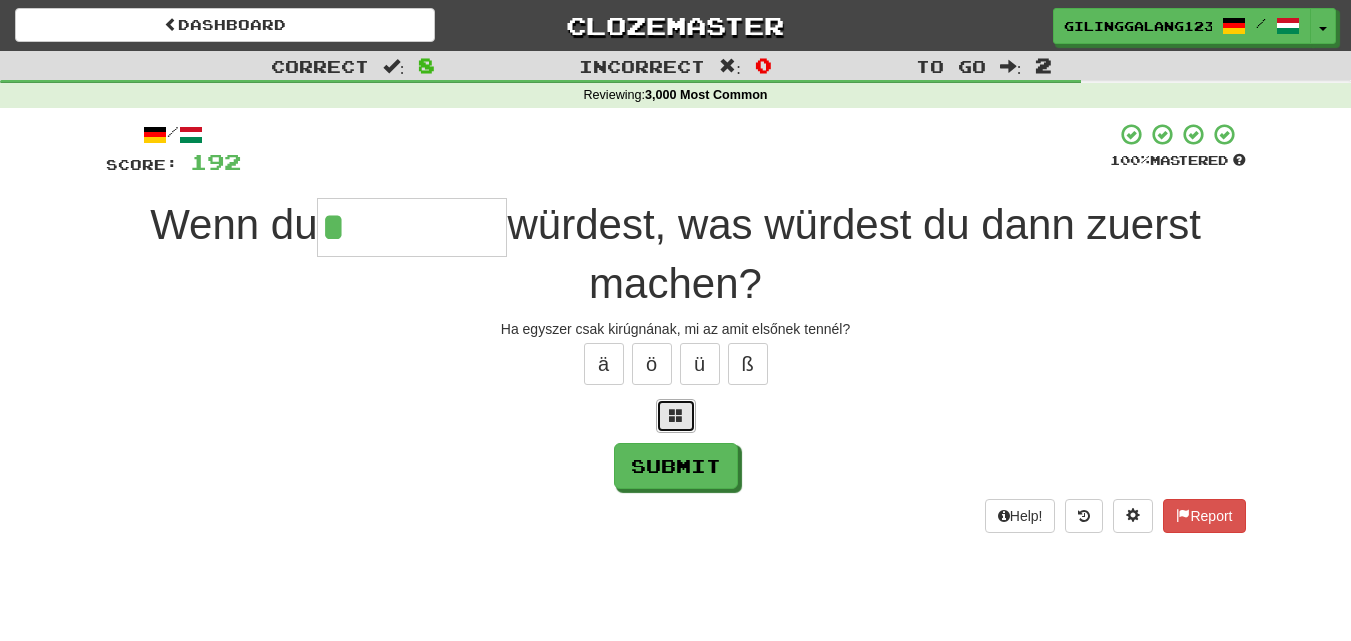 click at bounding box center [676, 415] 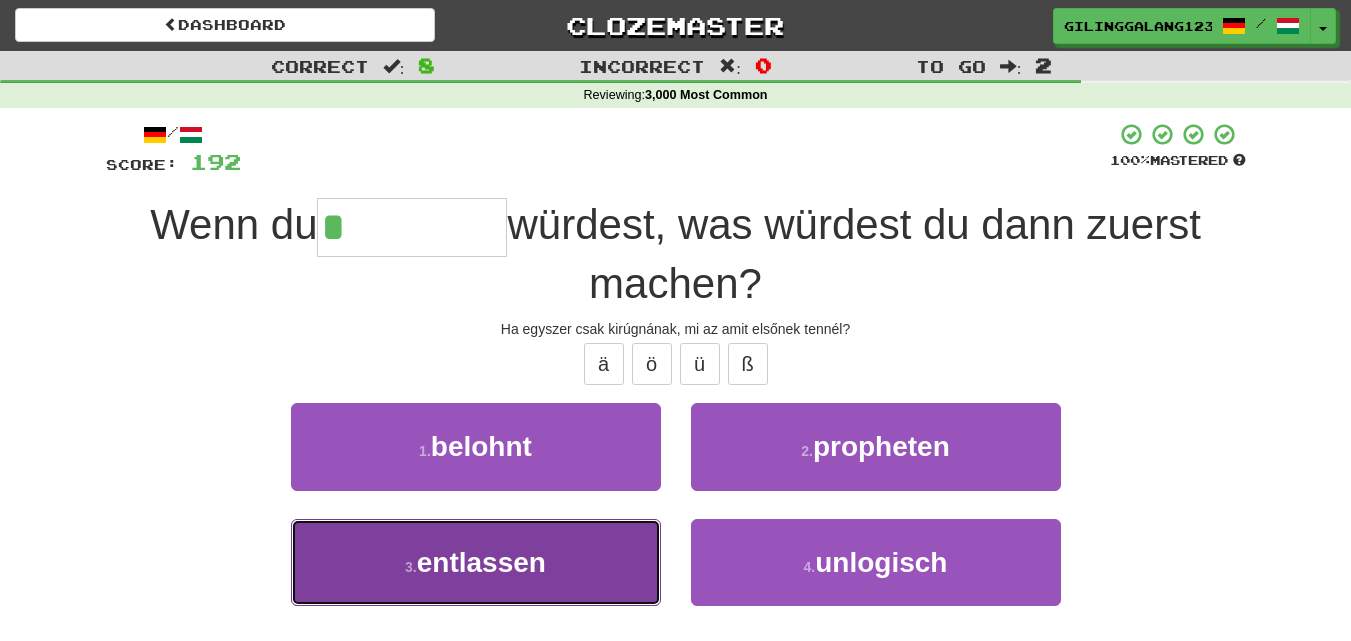 click on "entlassen" at bounding box center [481, 562] 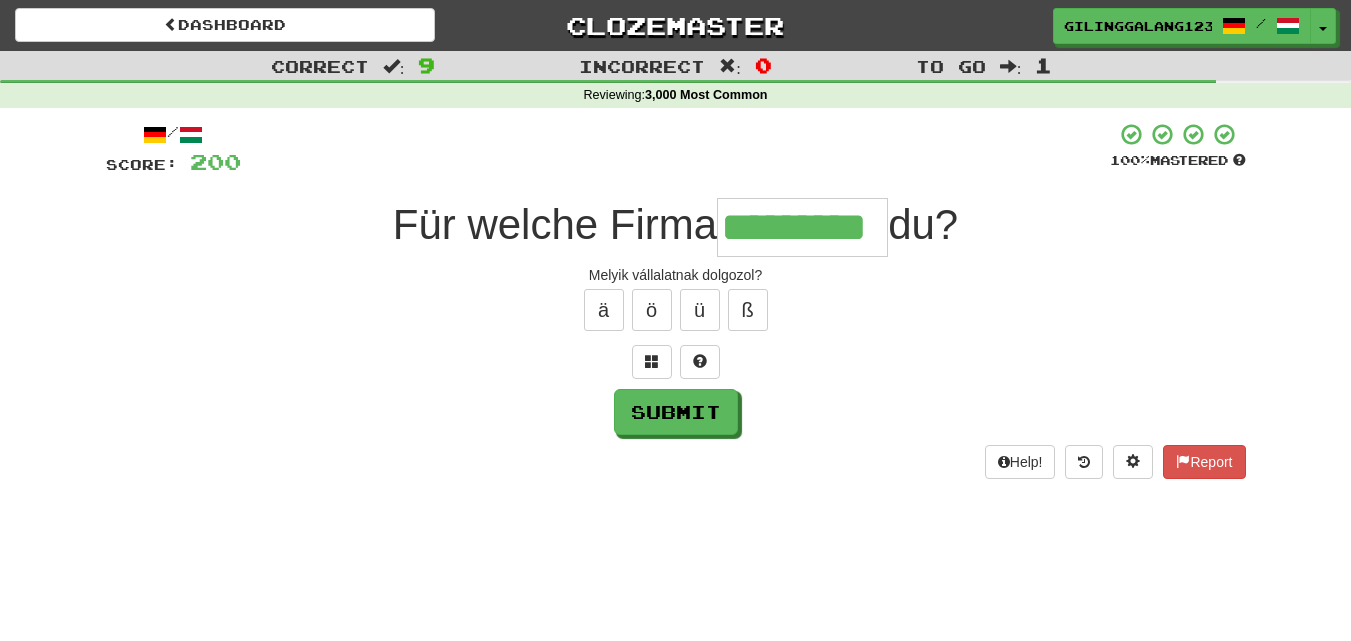 type on "*********" 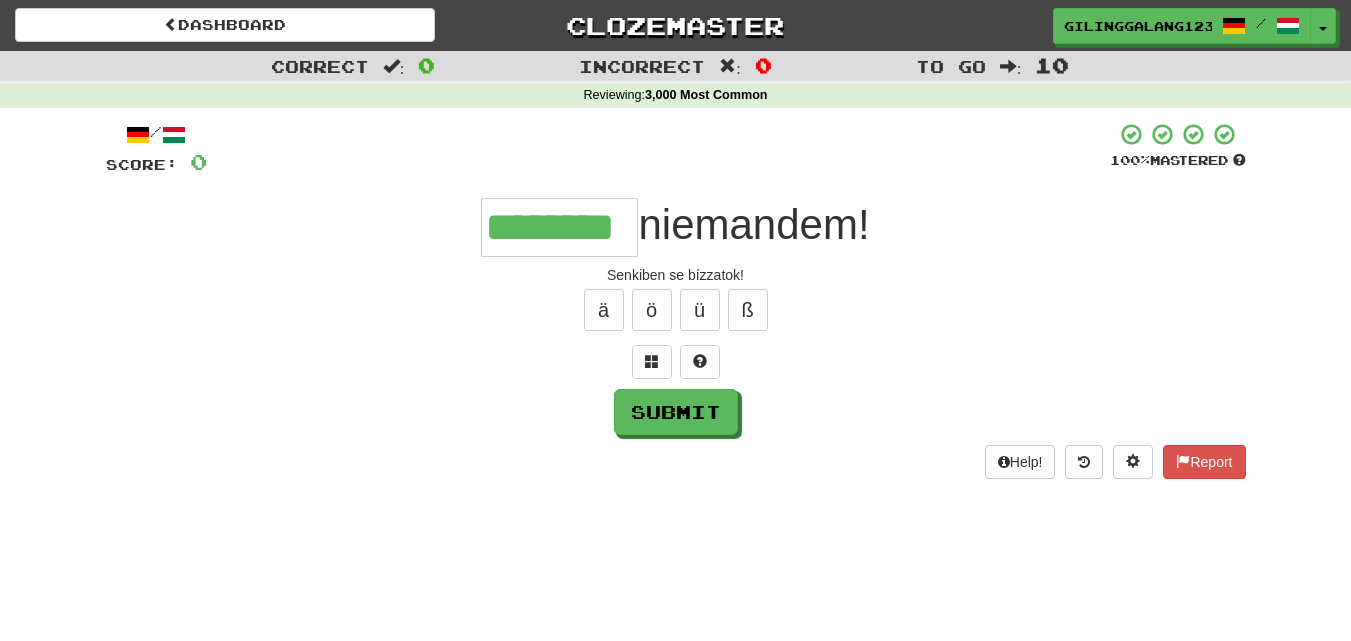 type on "********" 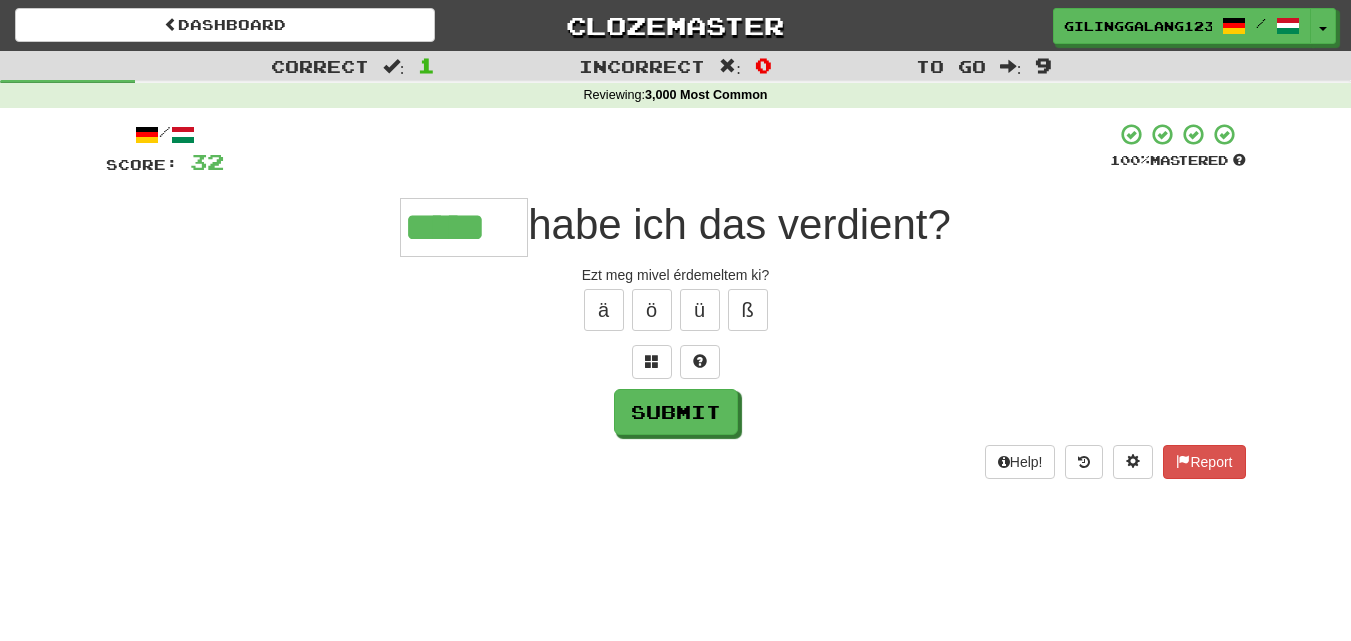 type on "*****" 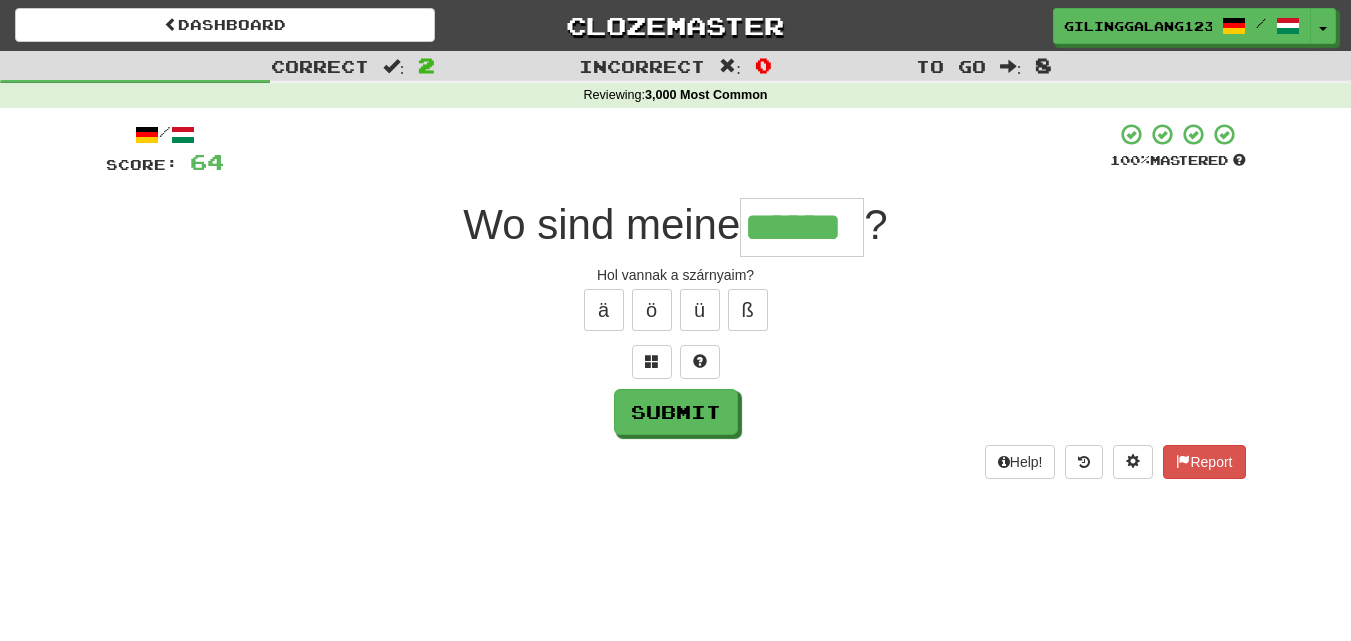 type on "******" 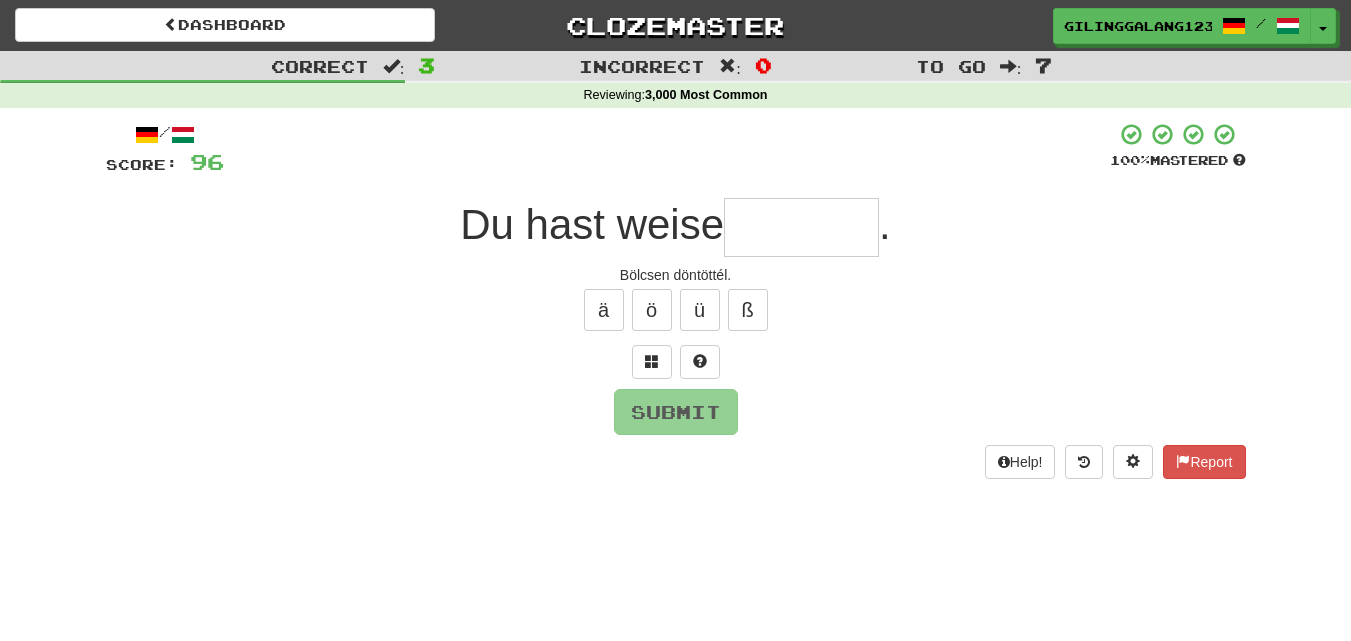 type on "*" 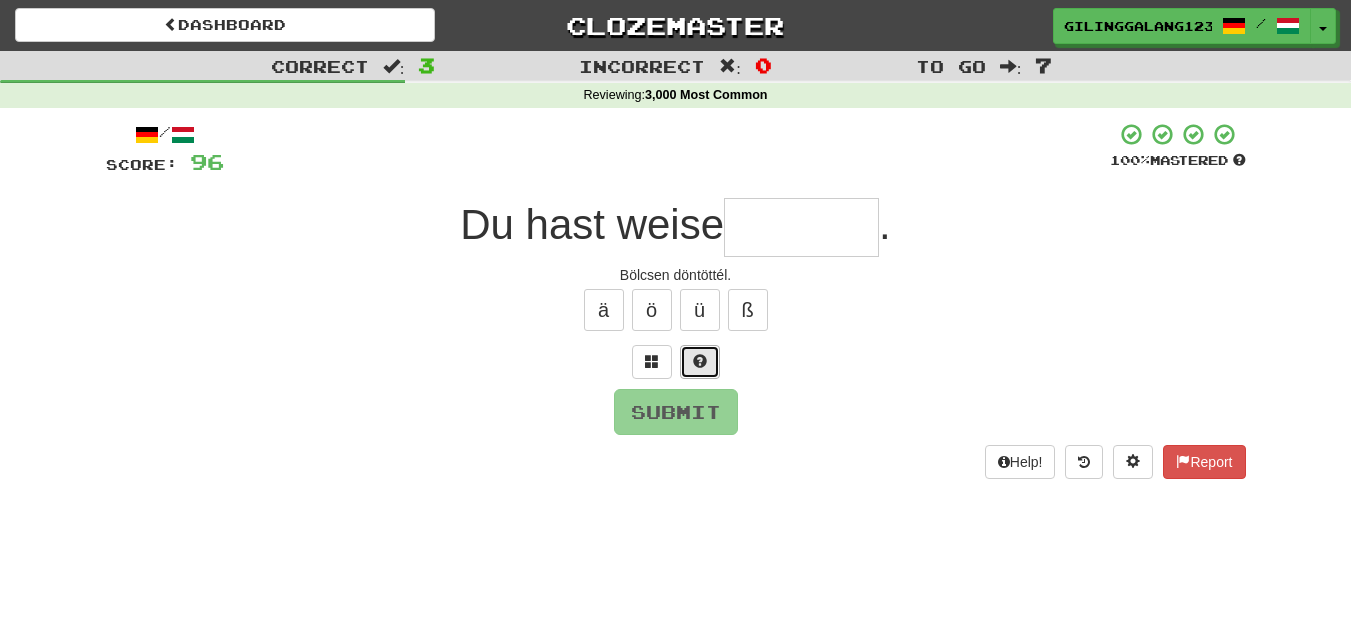 click at bounding box center (700, 362) 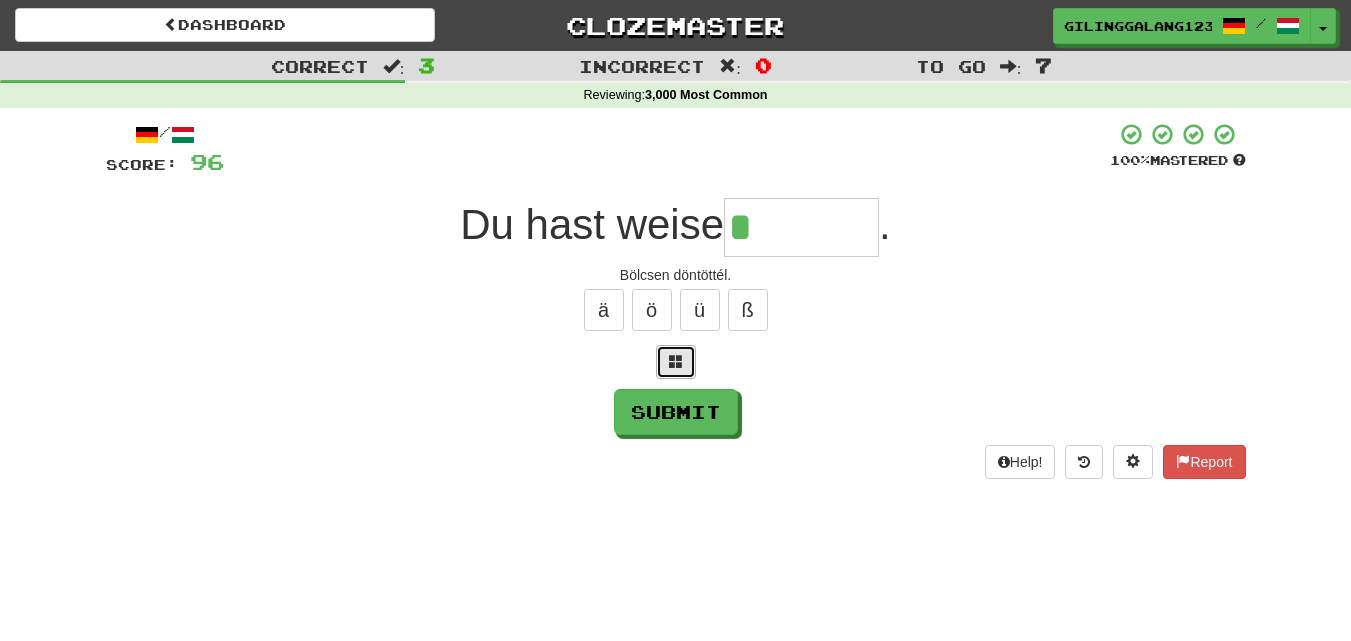 click at bounding box center (676, 361) 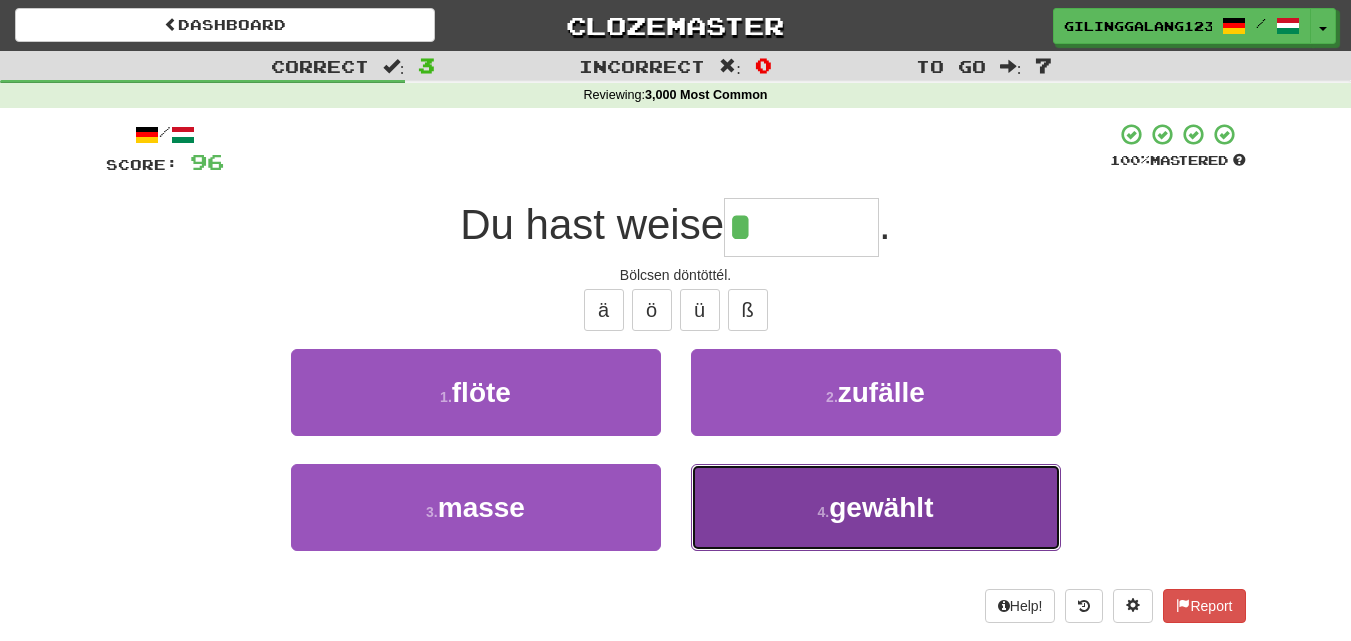 click on "4 .  gewählt" at bounding box center (876, 507) 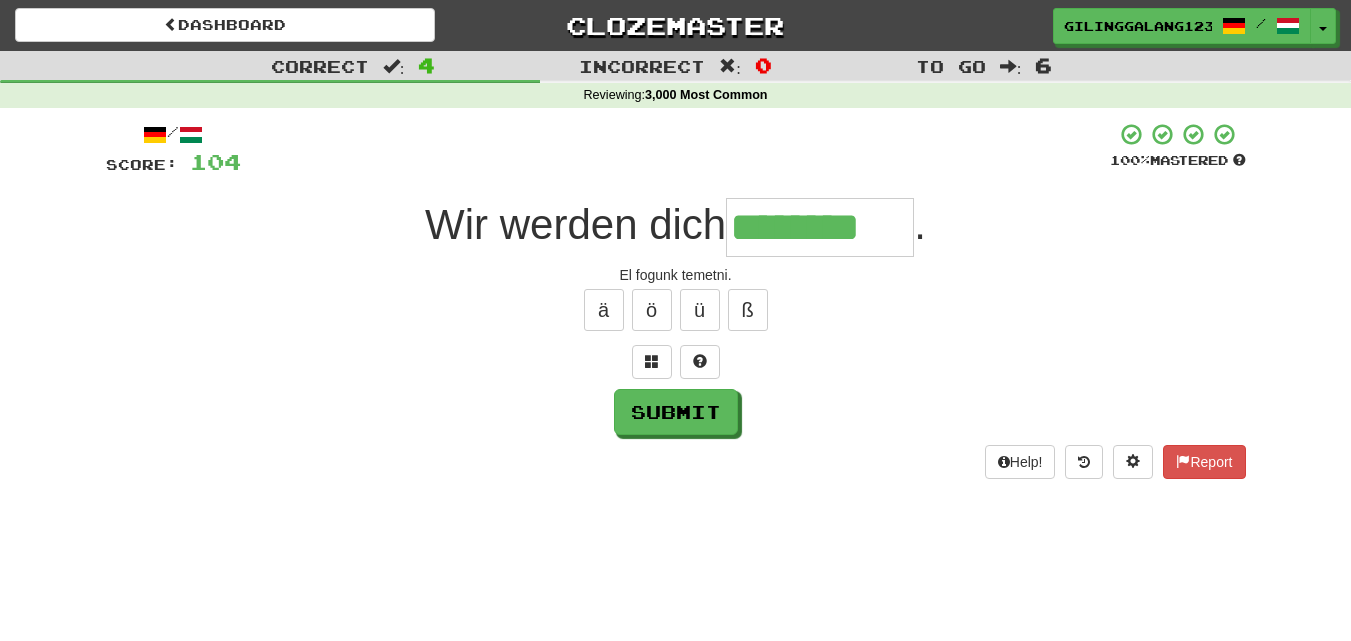 type on "********" 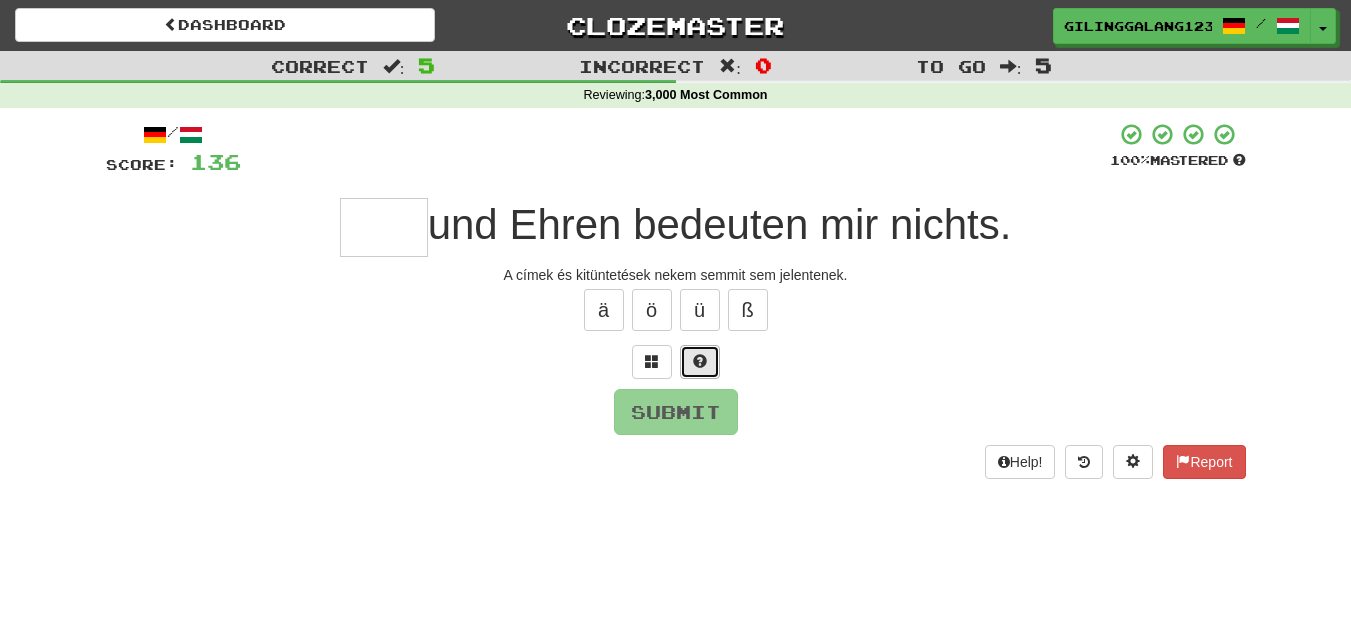 click at bounding box center (700, 361) 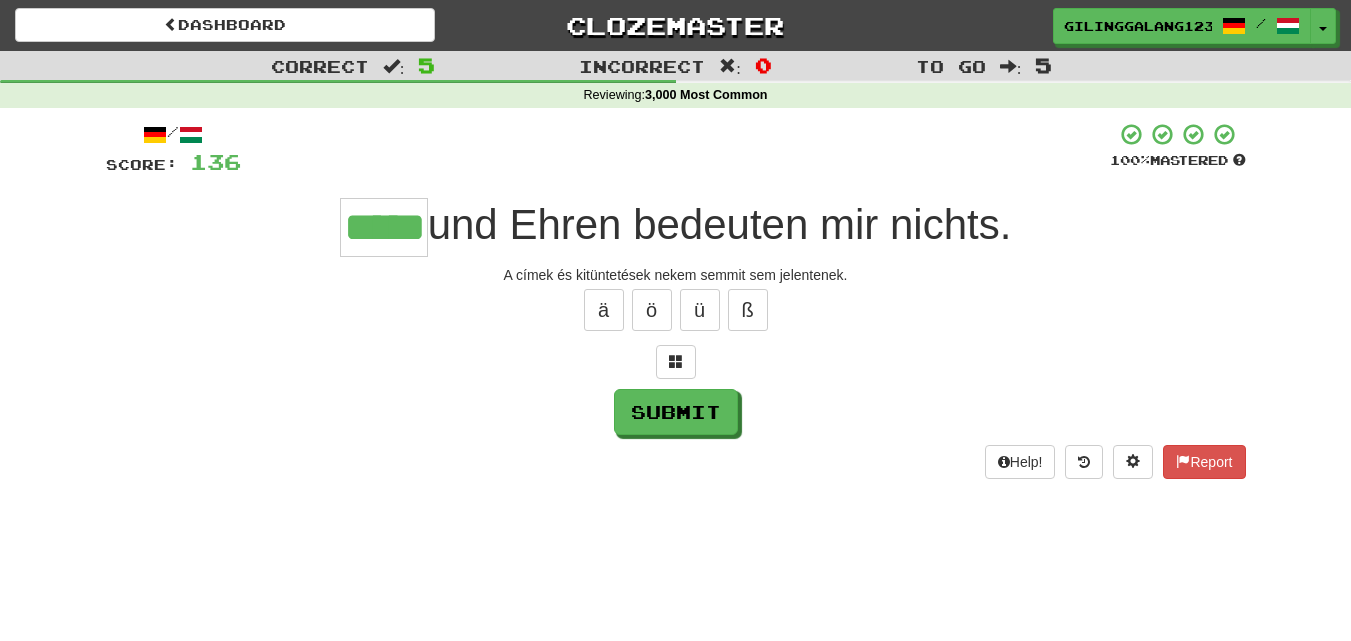 type on "*****" 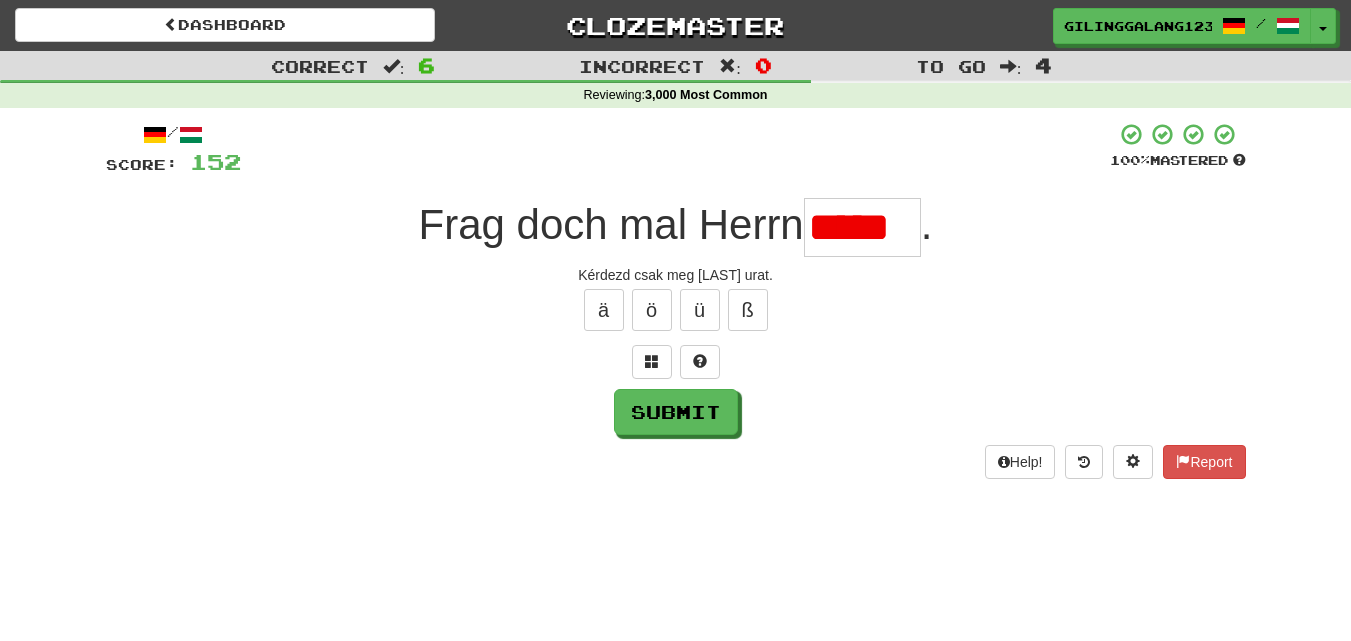 scroll, scrollTop: 0, scrollLeft: 0, axis: both 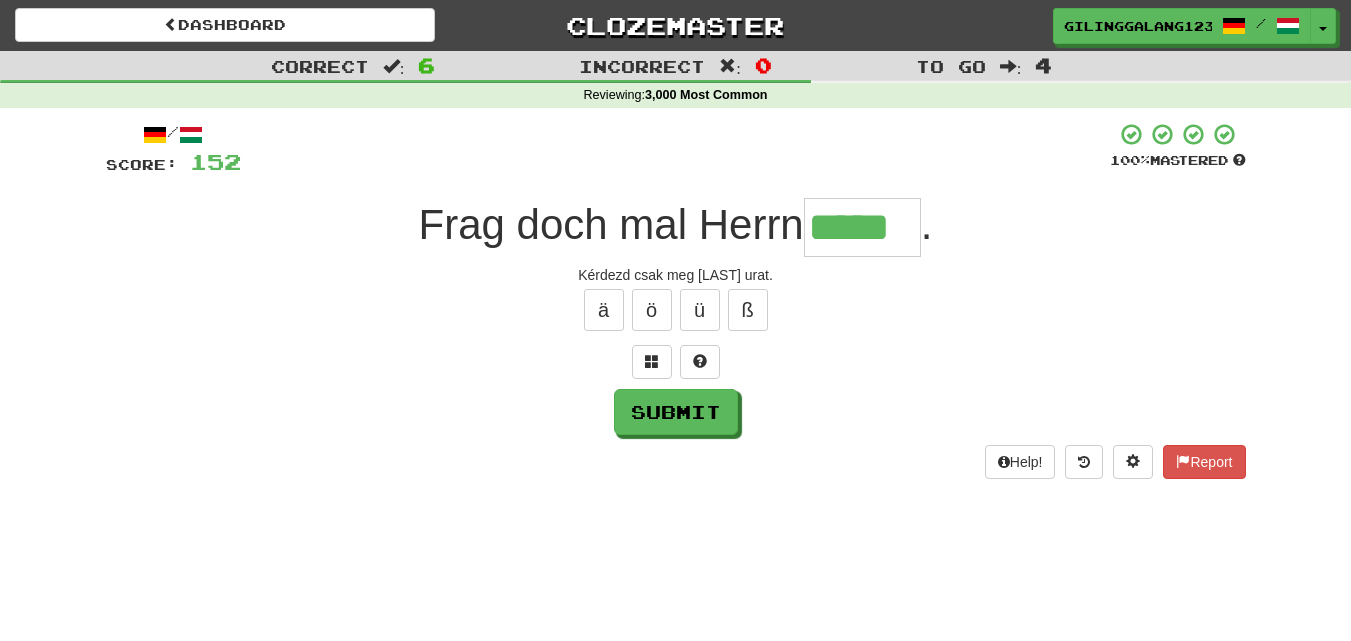 type on "*****" 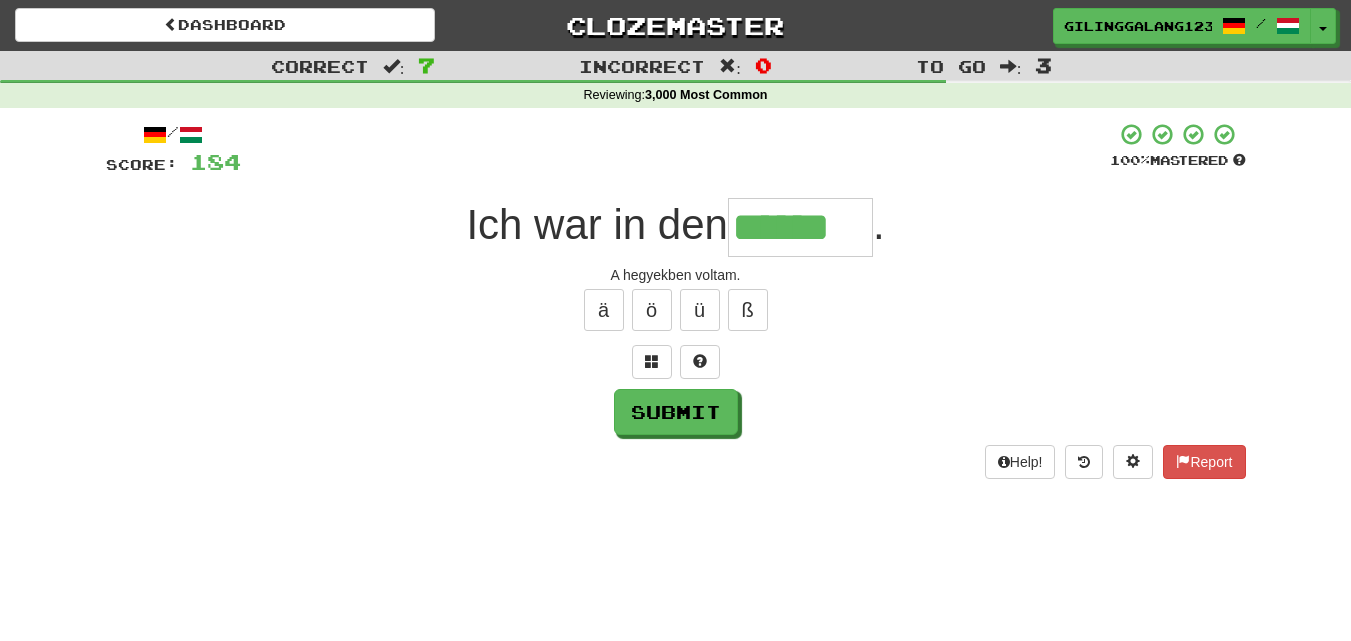 type on "******" 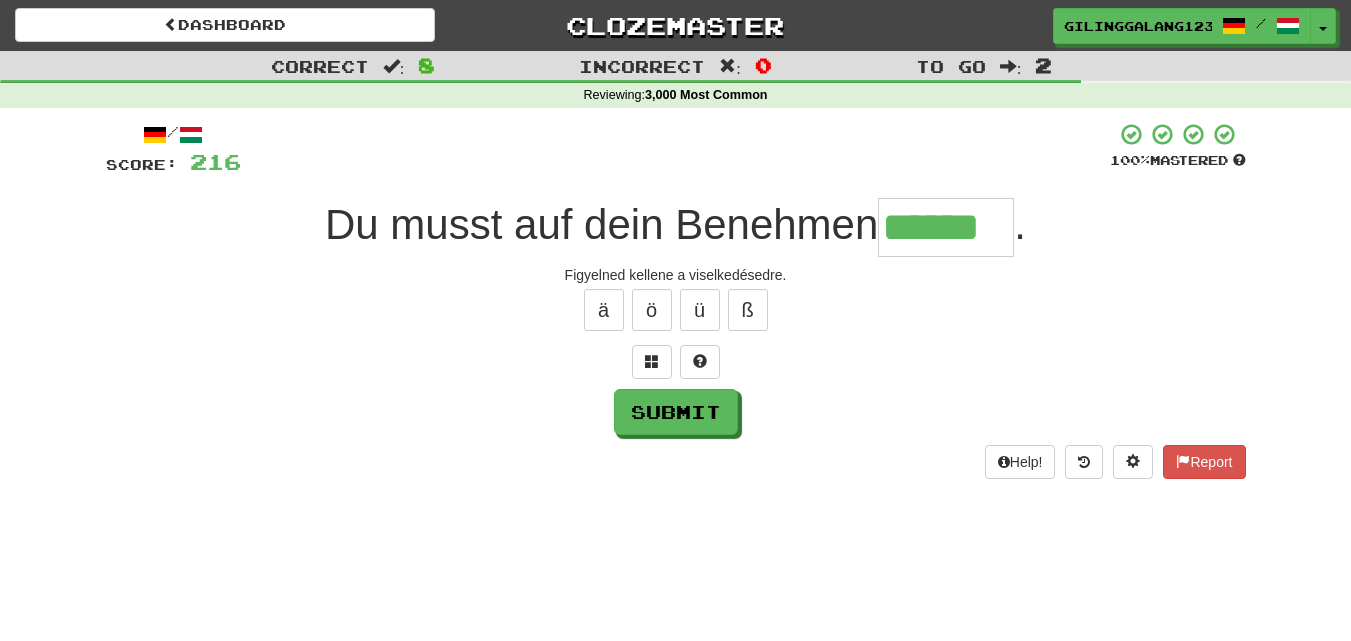 type on "******" 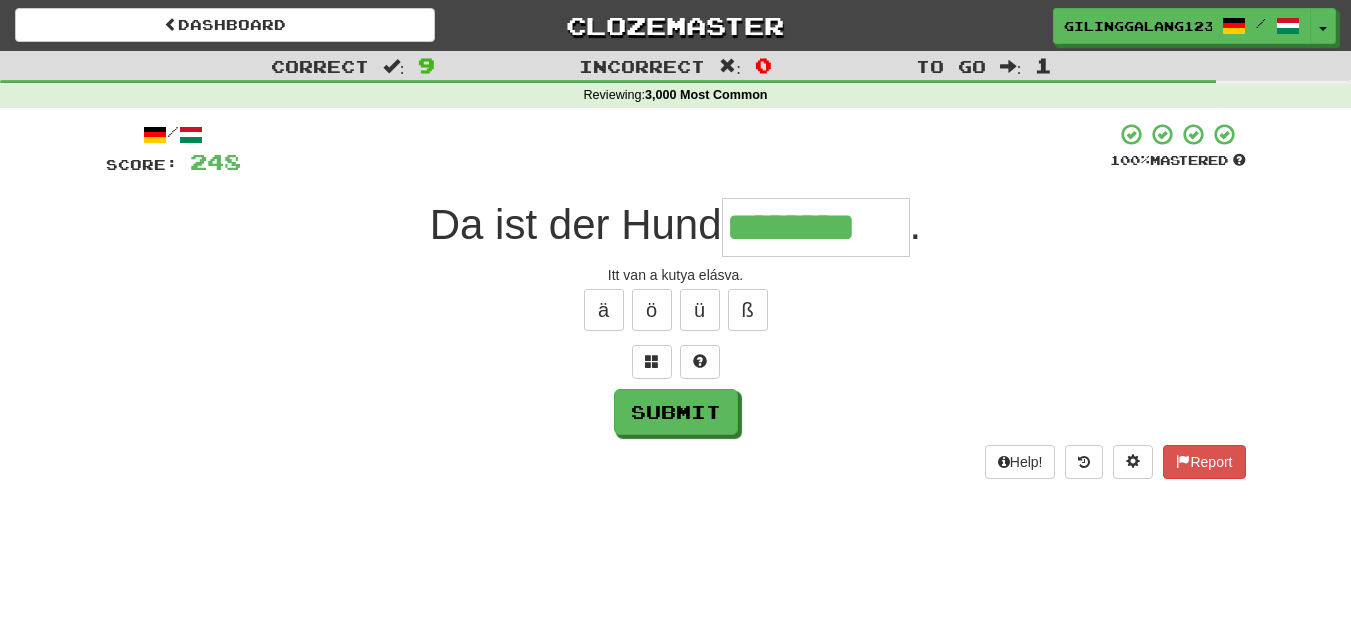 type on "********" 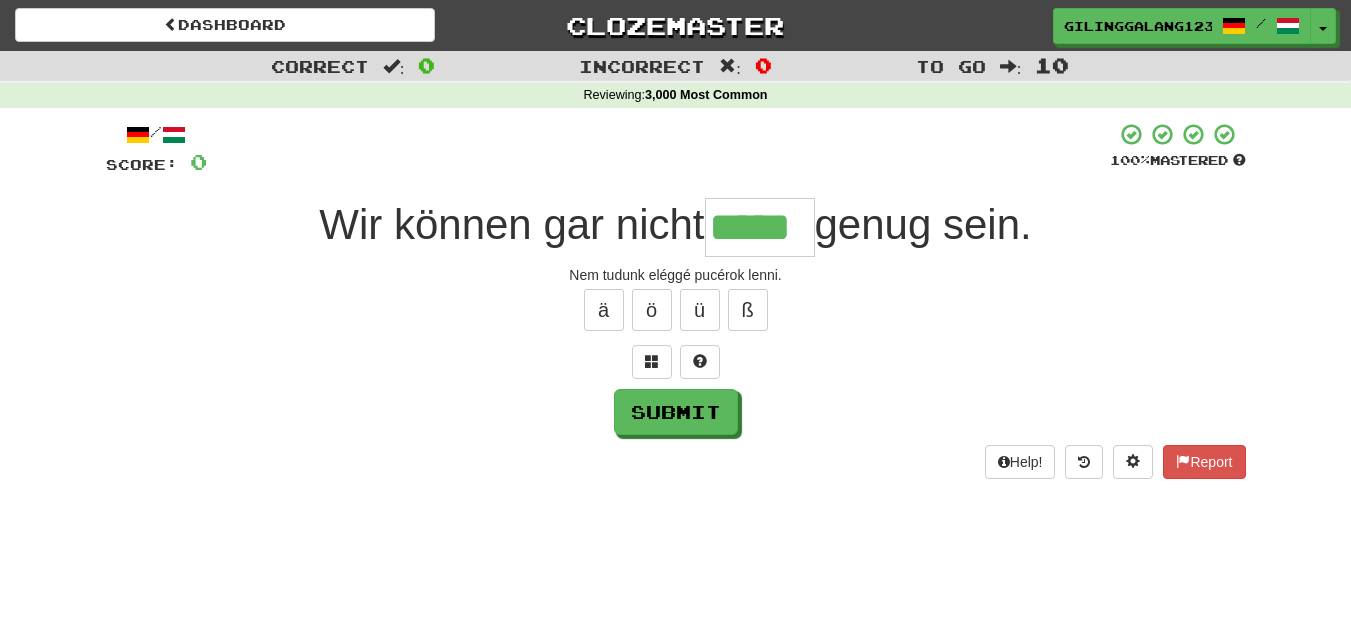 type on "*****" 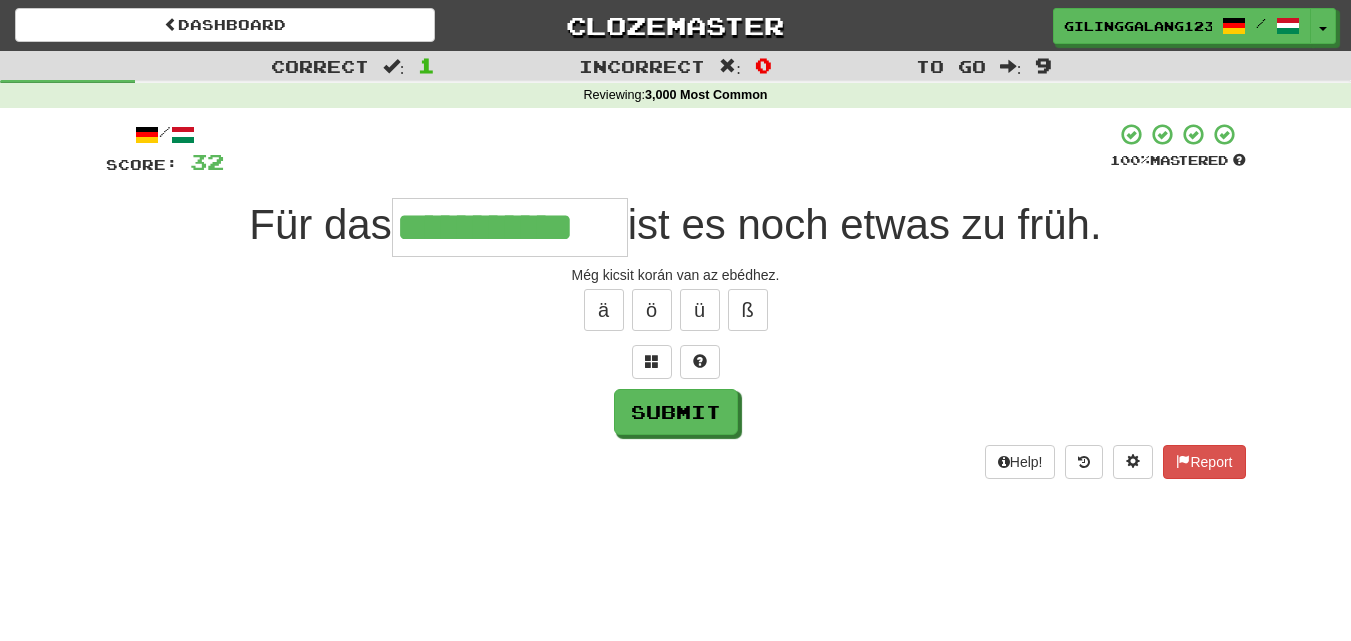 type on "**********" 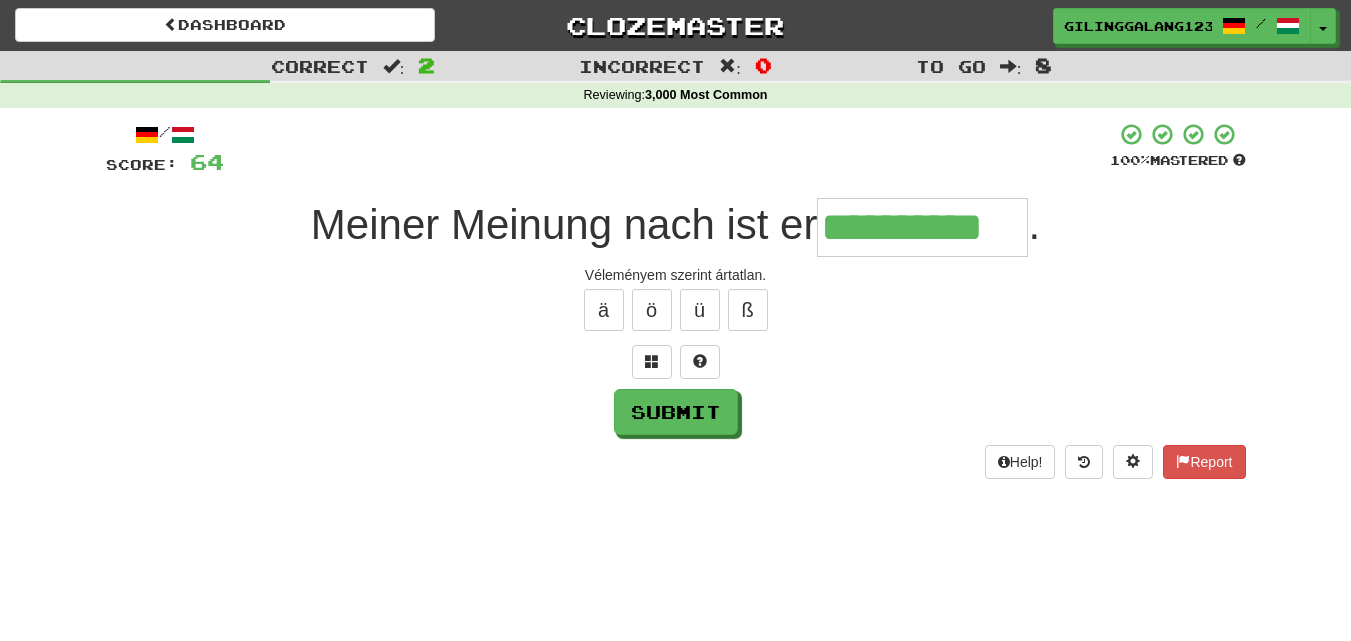 type on "**********" 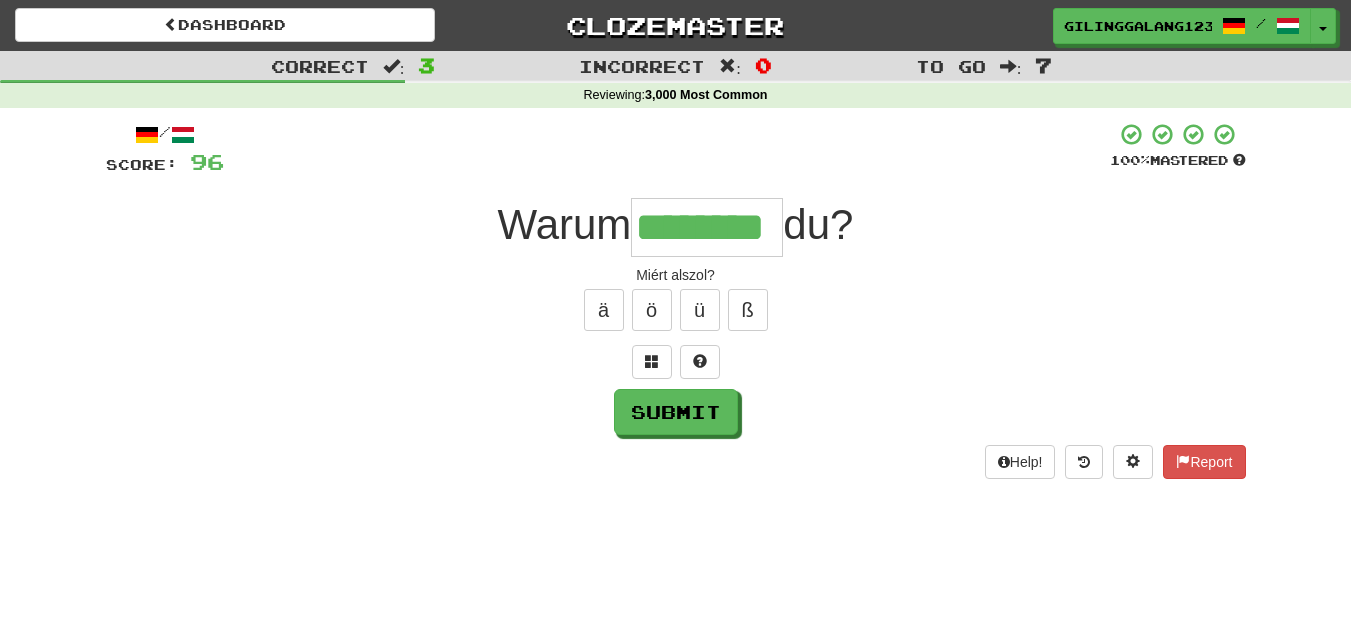 type on "********" 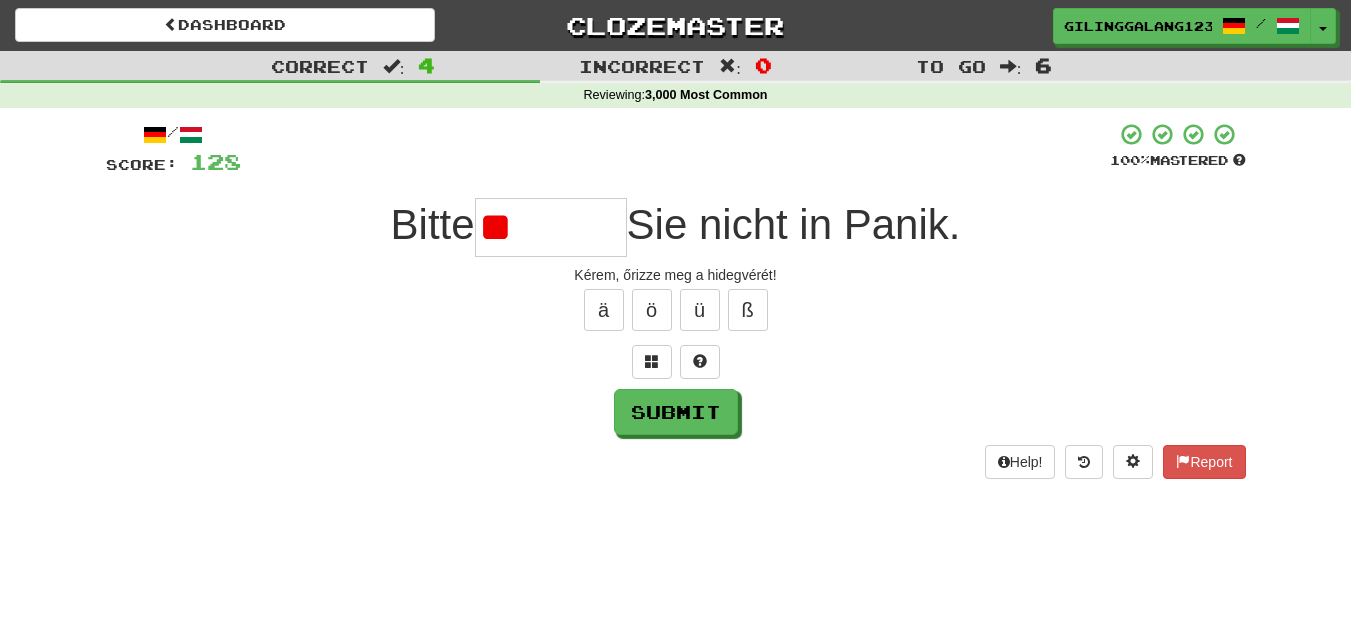 type on "*" 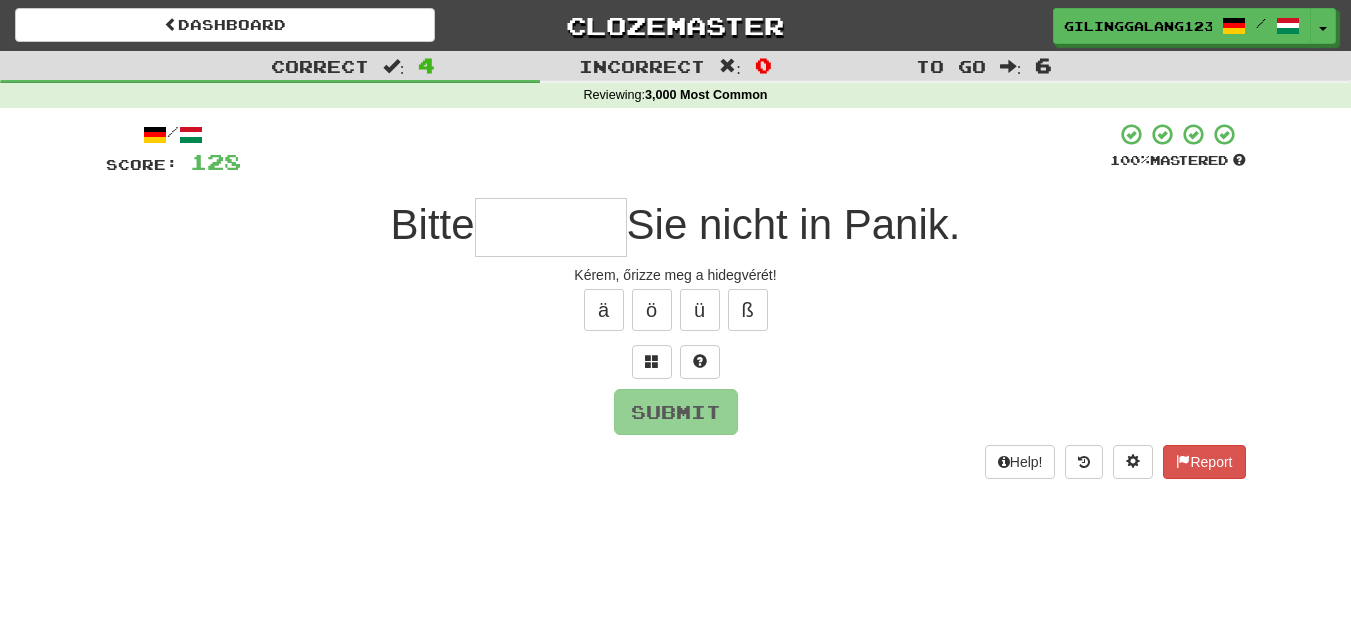 type on "*" 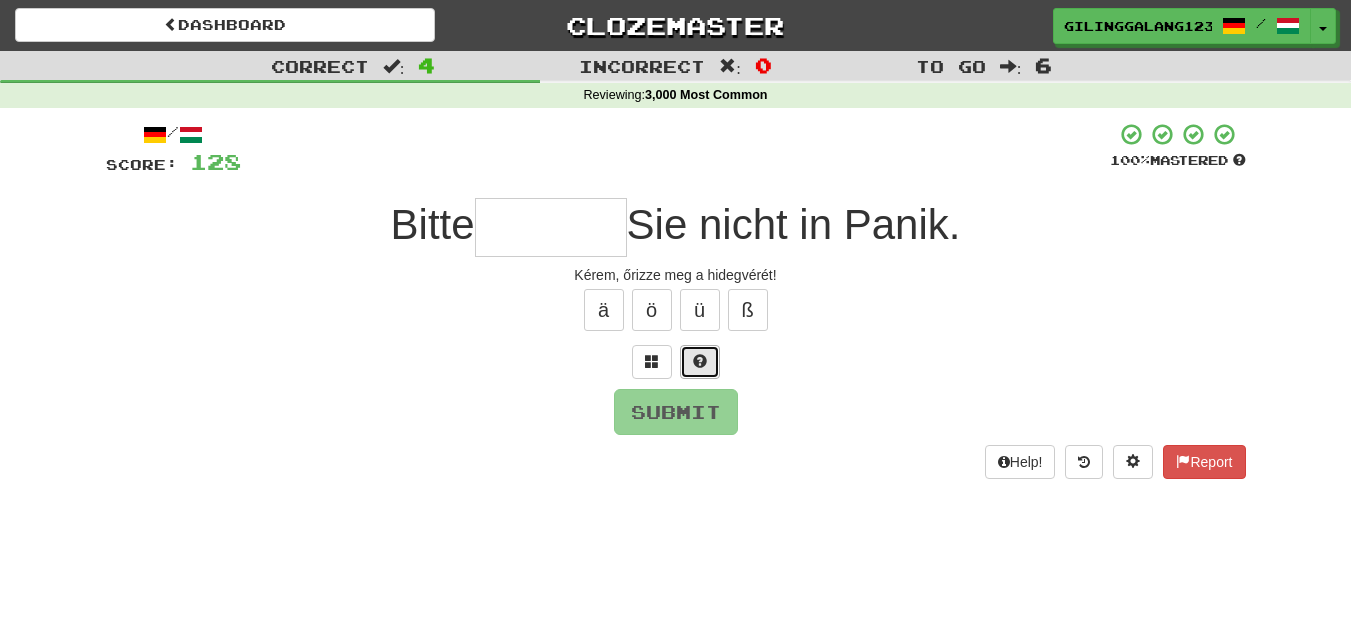 click at bounding box center [700, 362] 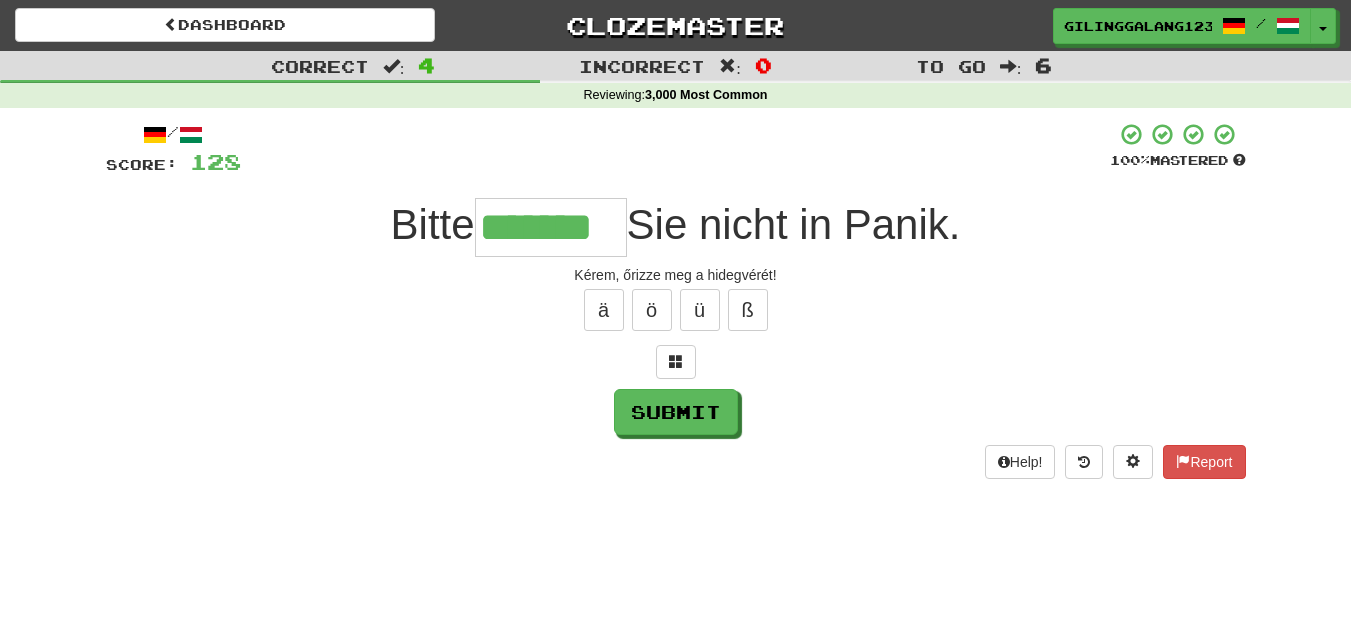 type on "*******" 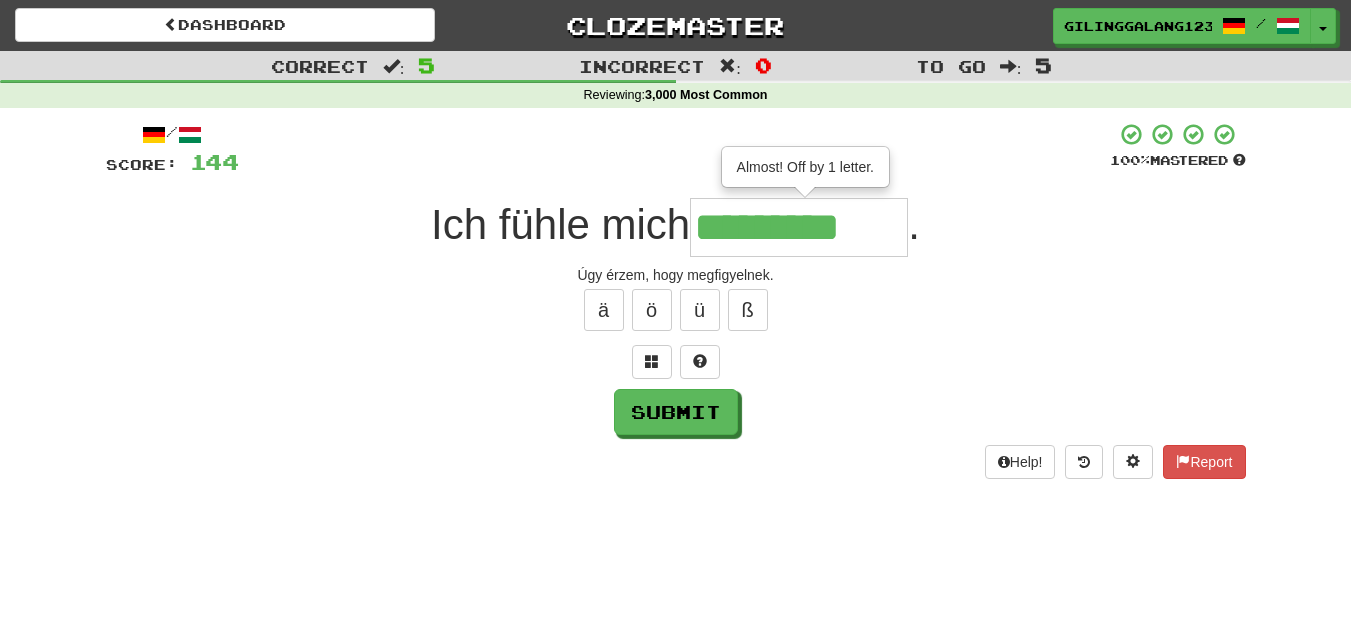 scroll, scrollTop: 0, scrollLeft: 0, axis: both 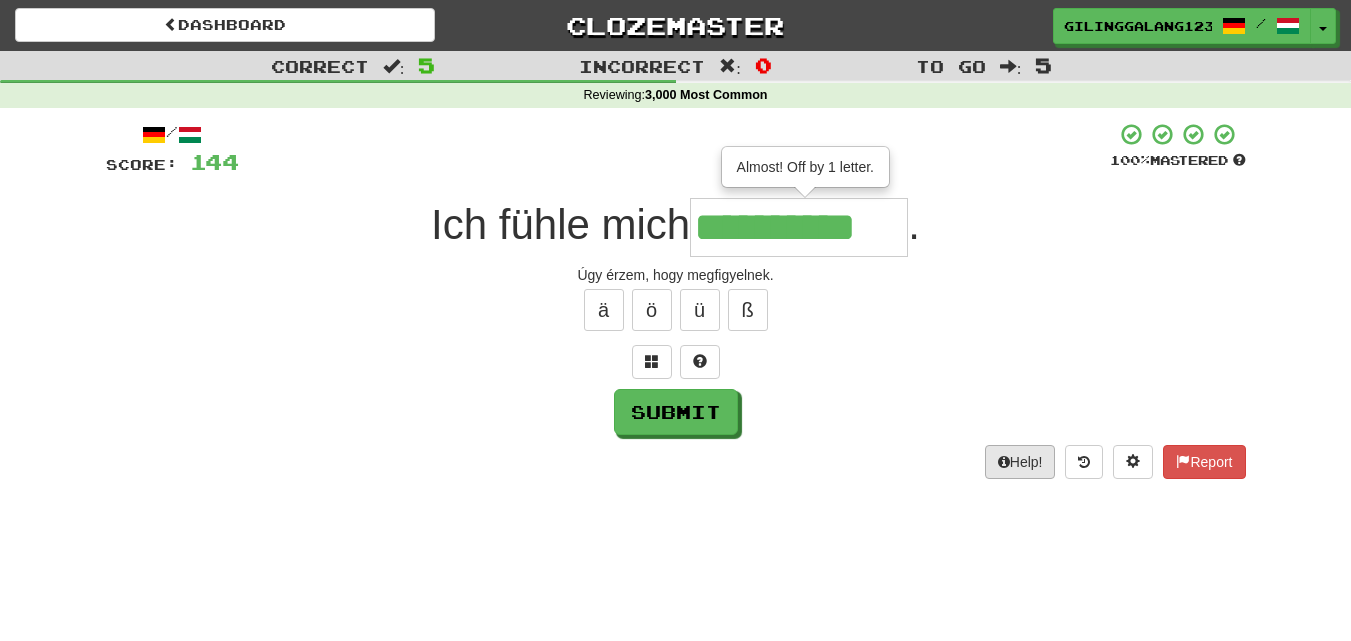 type on "**********" 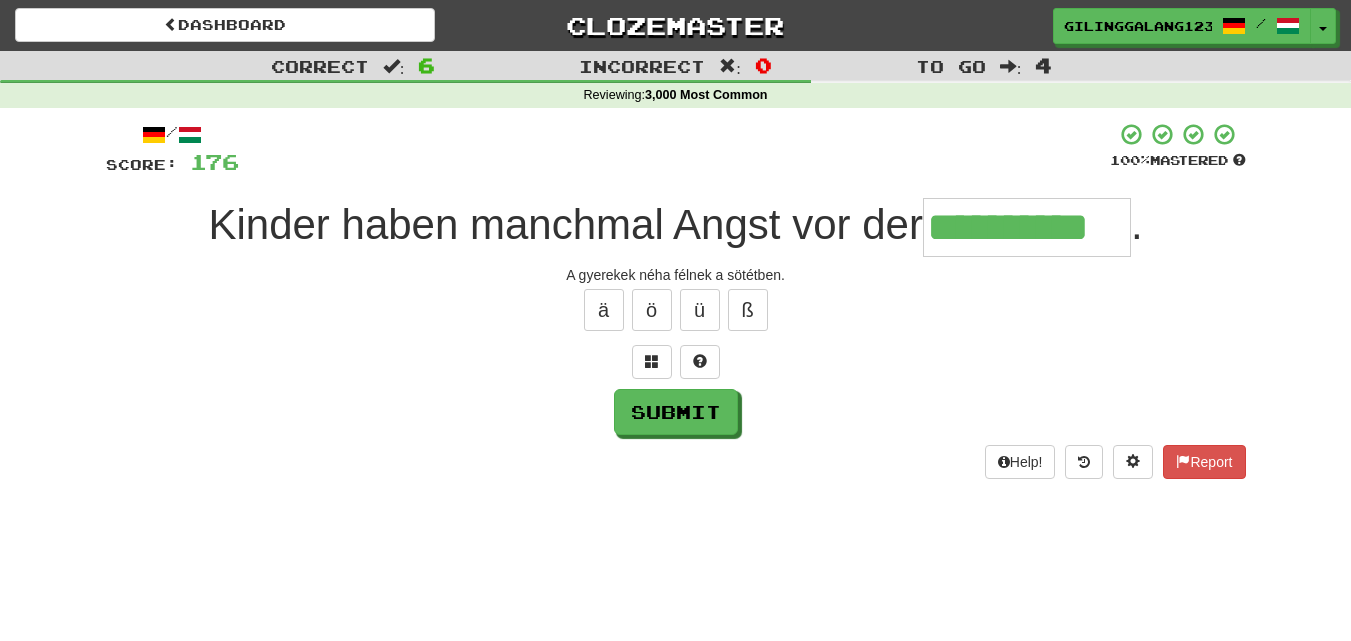type on "**********" 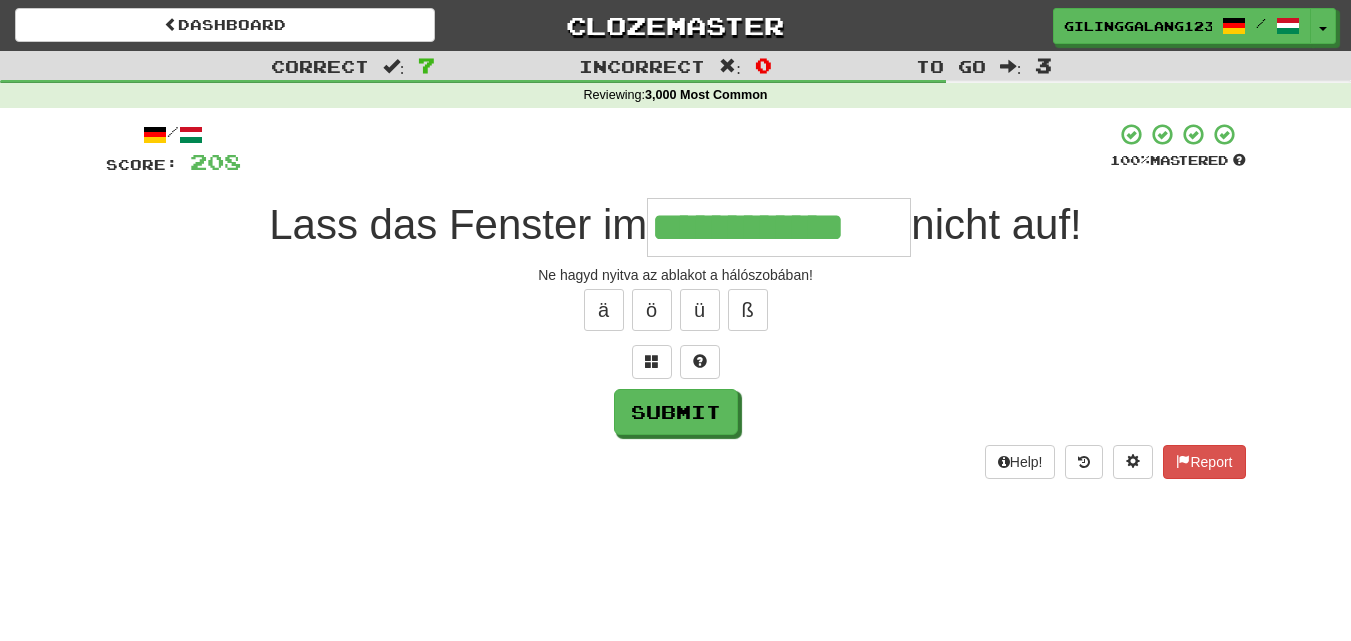 type on "**********" 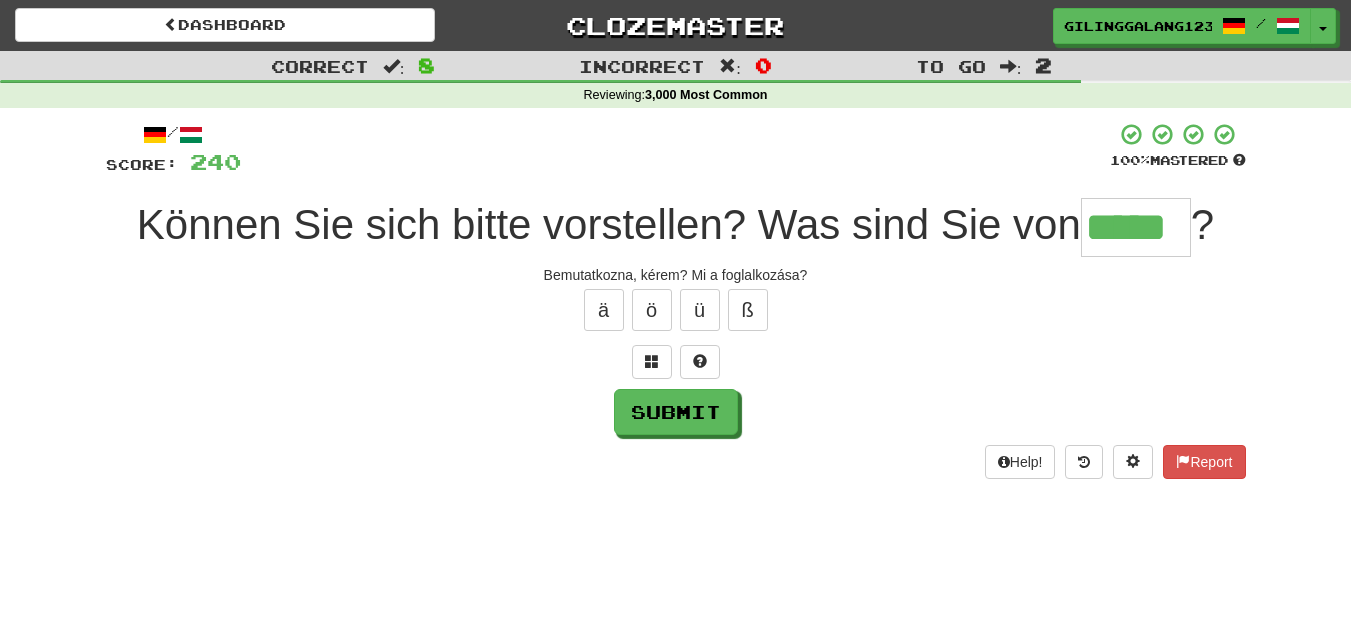 type on "*****" 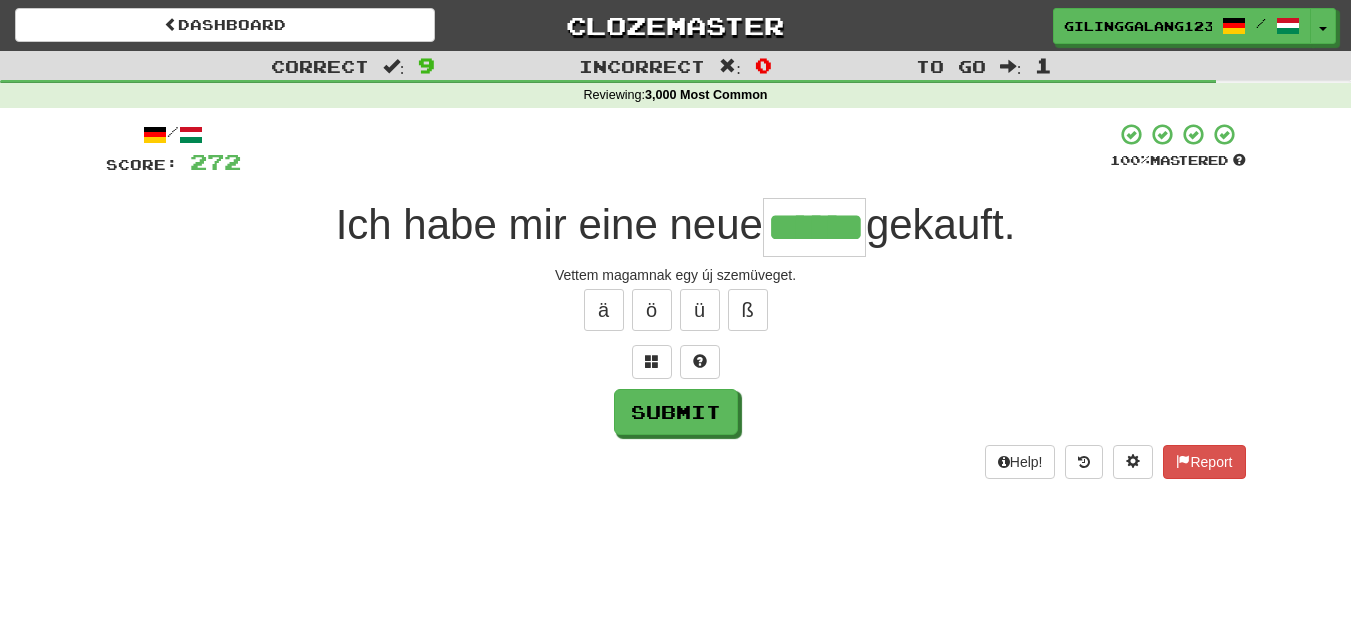 type on "******" 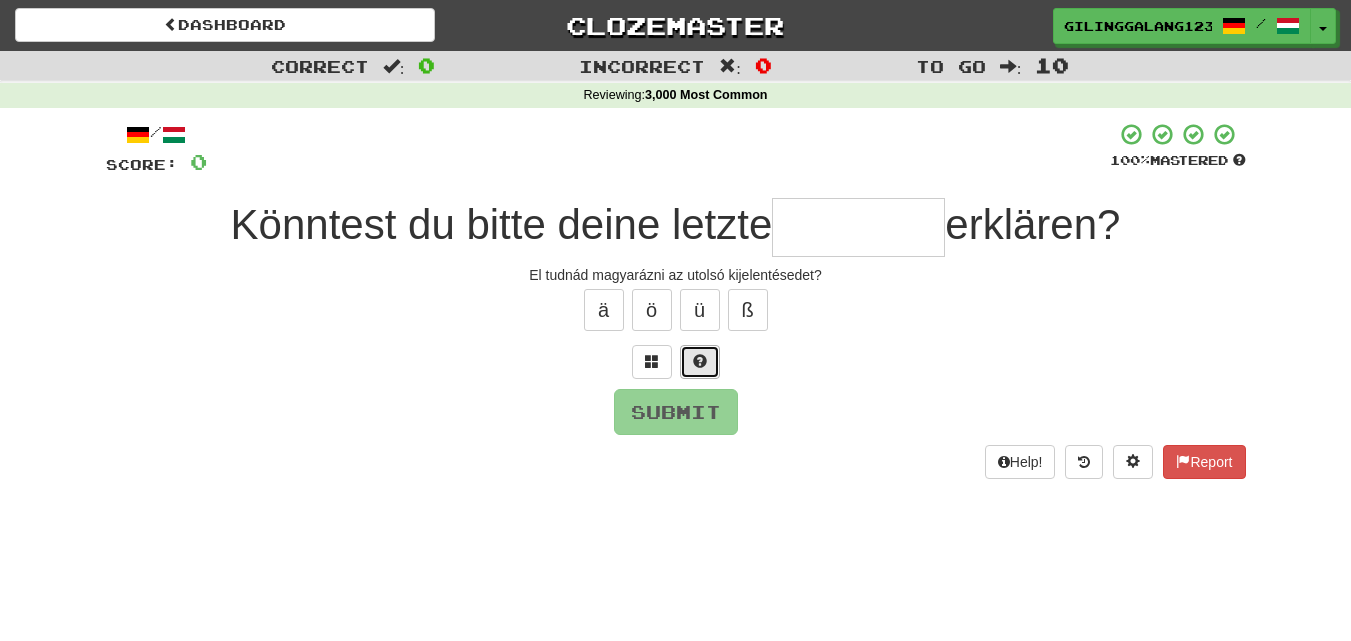 click at bounding box center [700, 362] 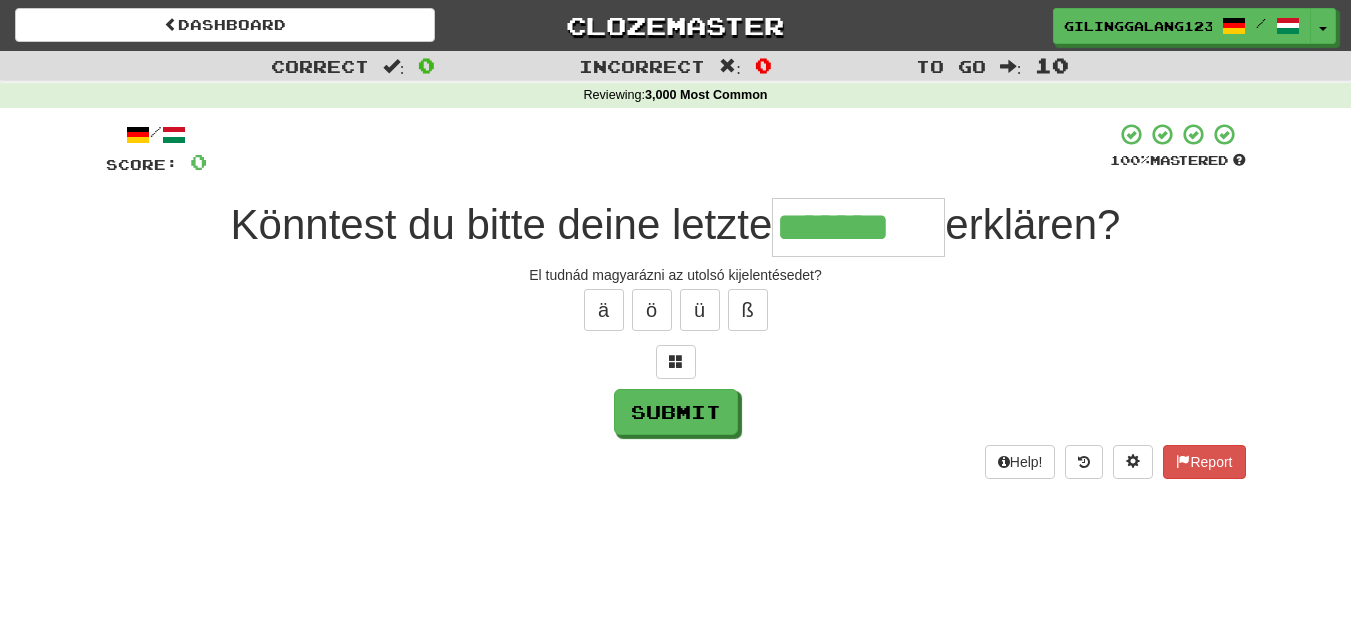 type on "*******" 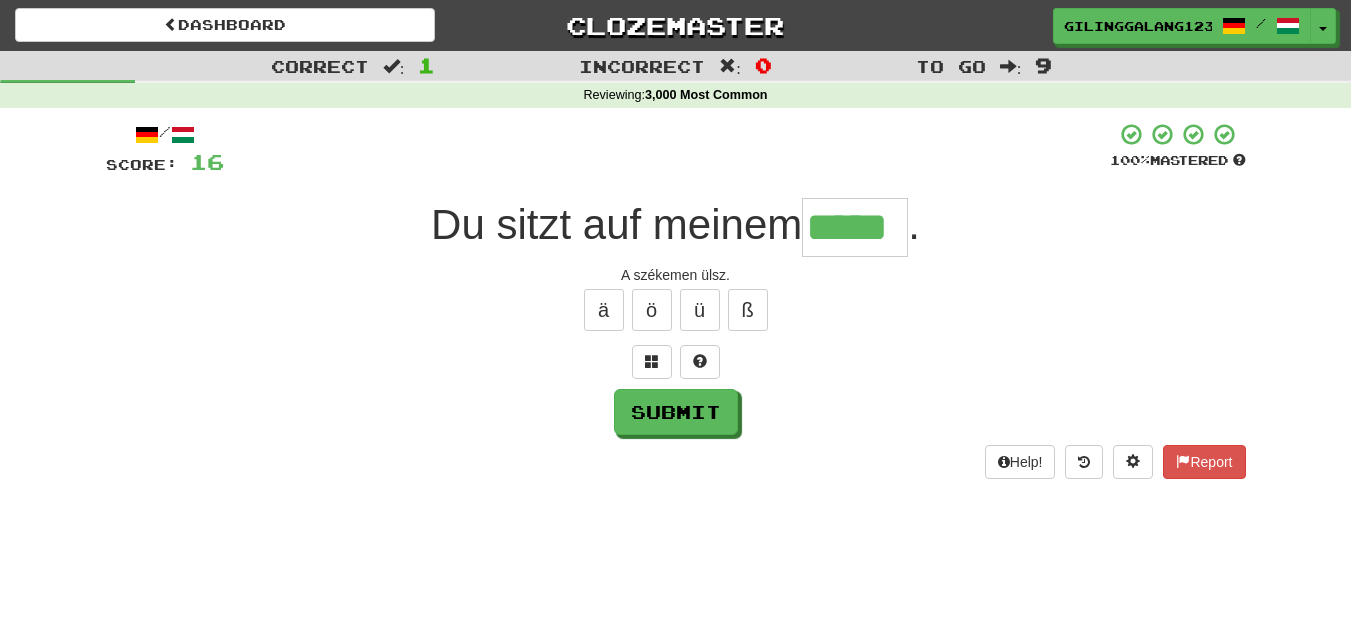 type on "*****" 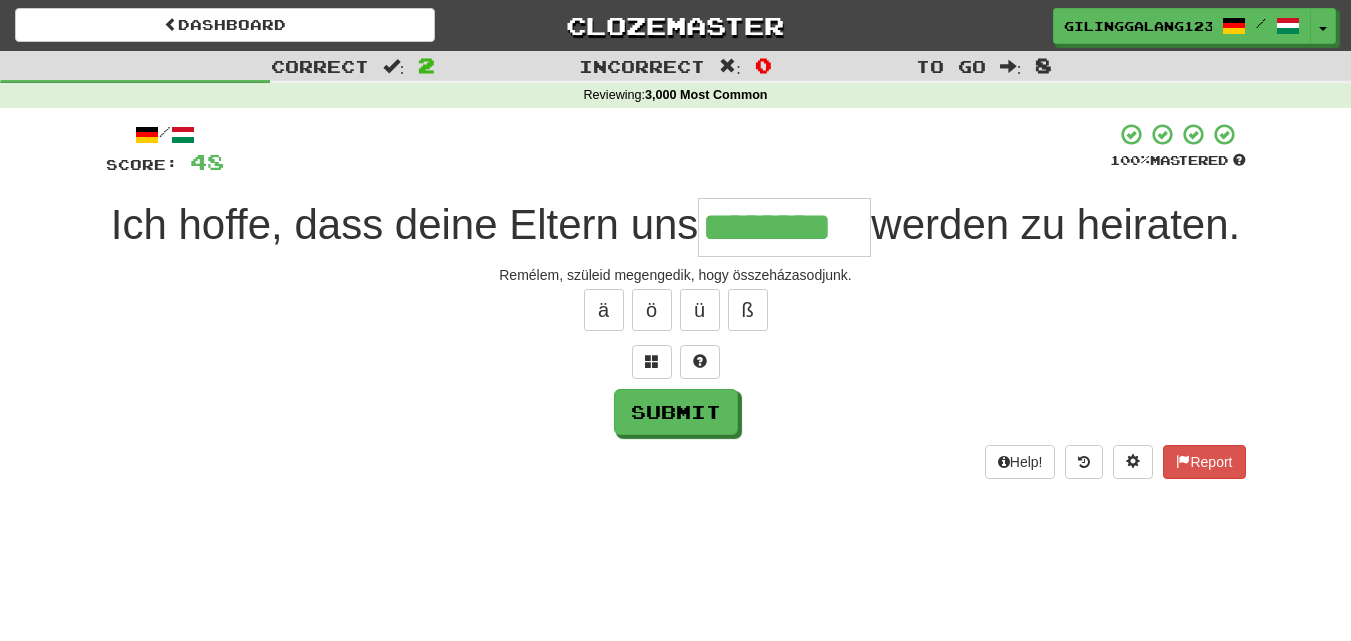 type on "********" 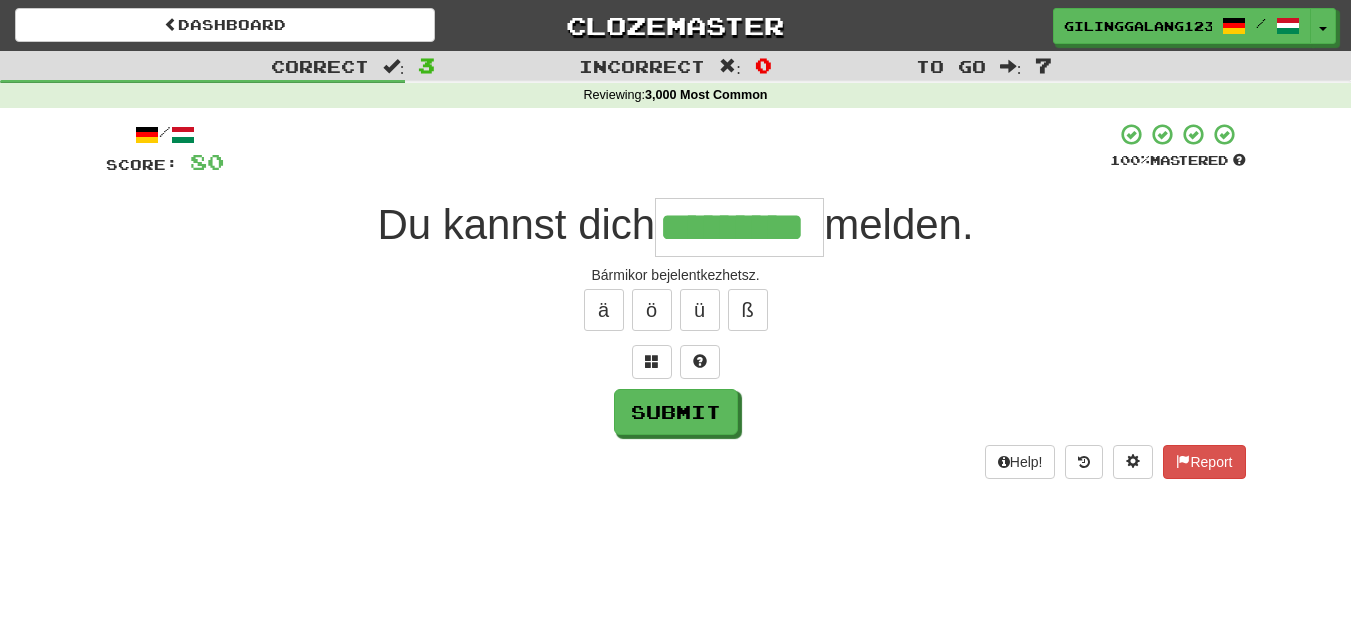 type on "*********" 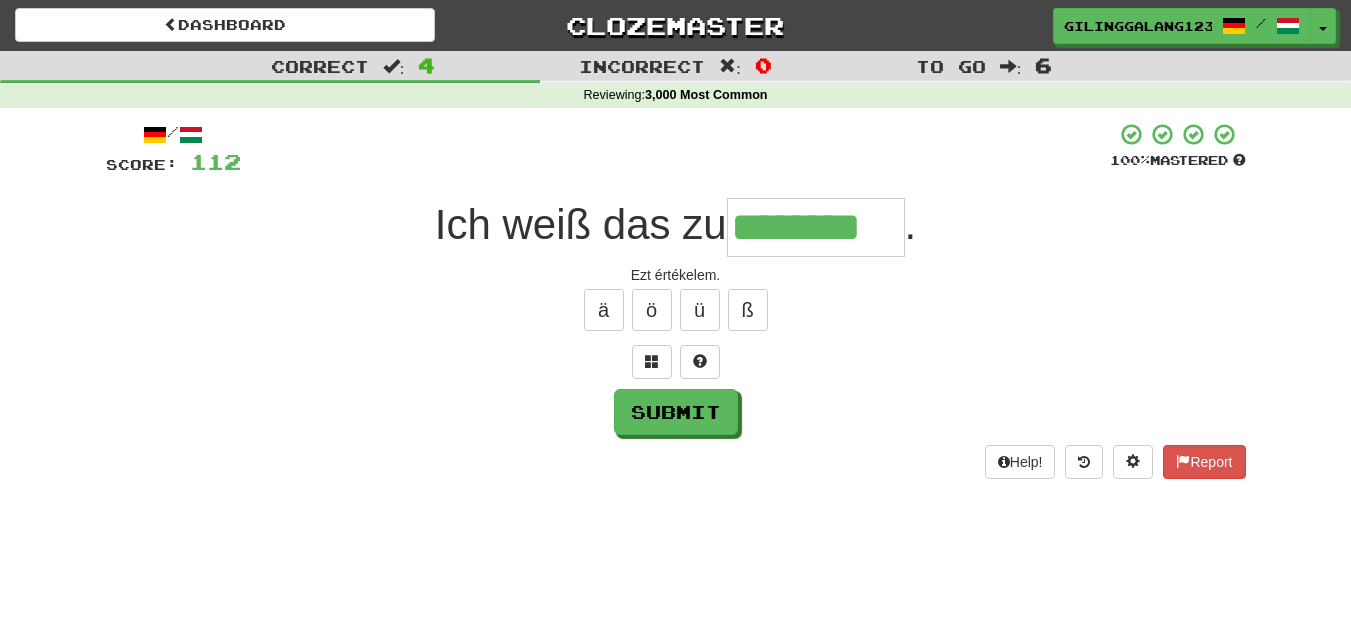 type on "********" 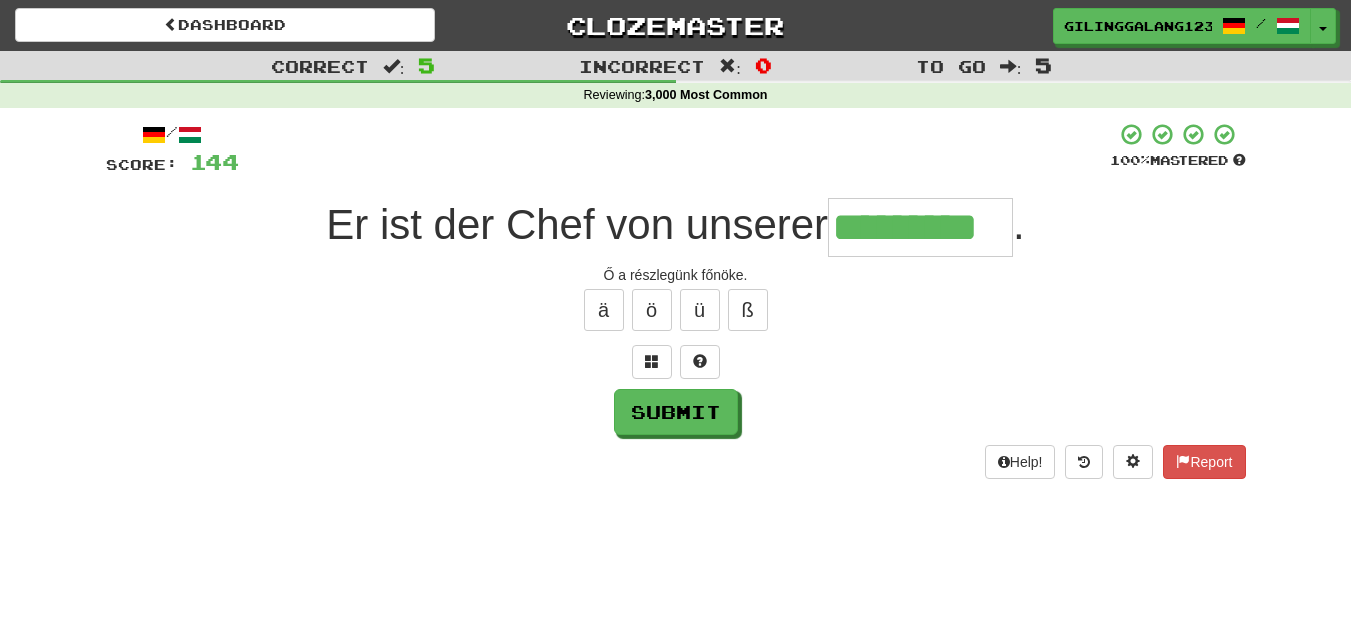 type on "*********" 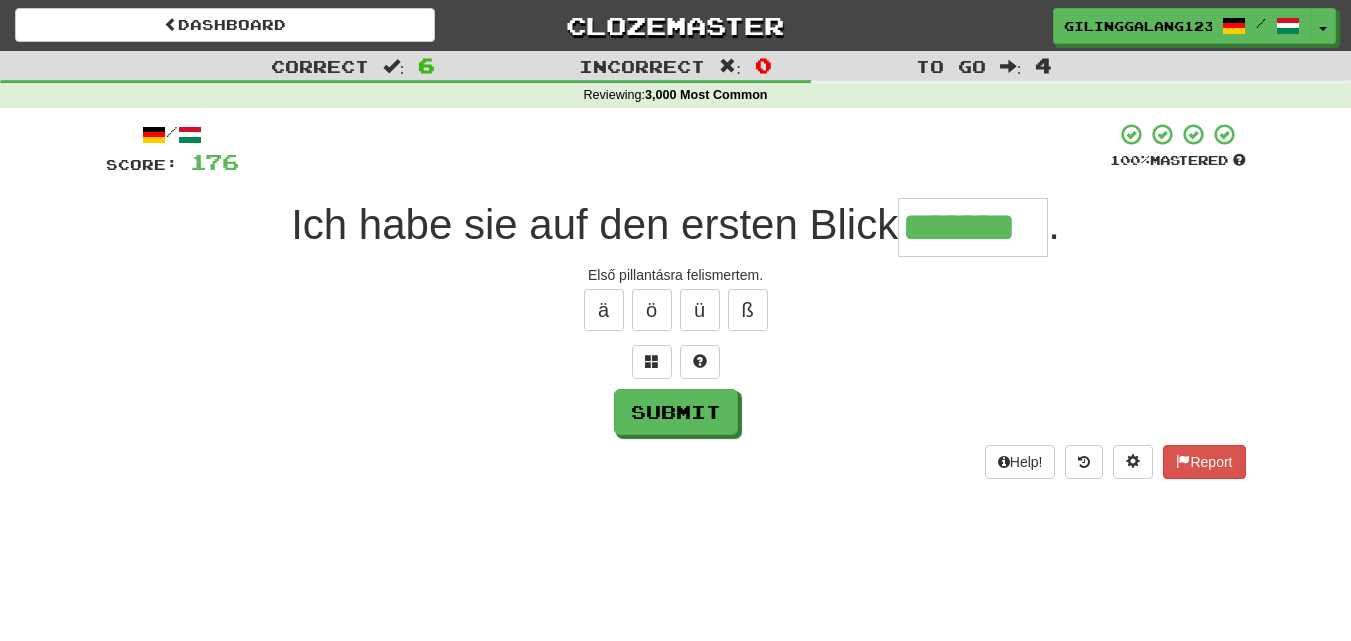 type on "*******" 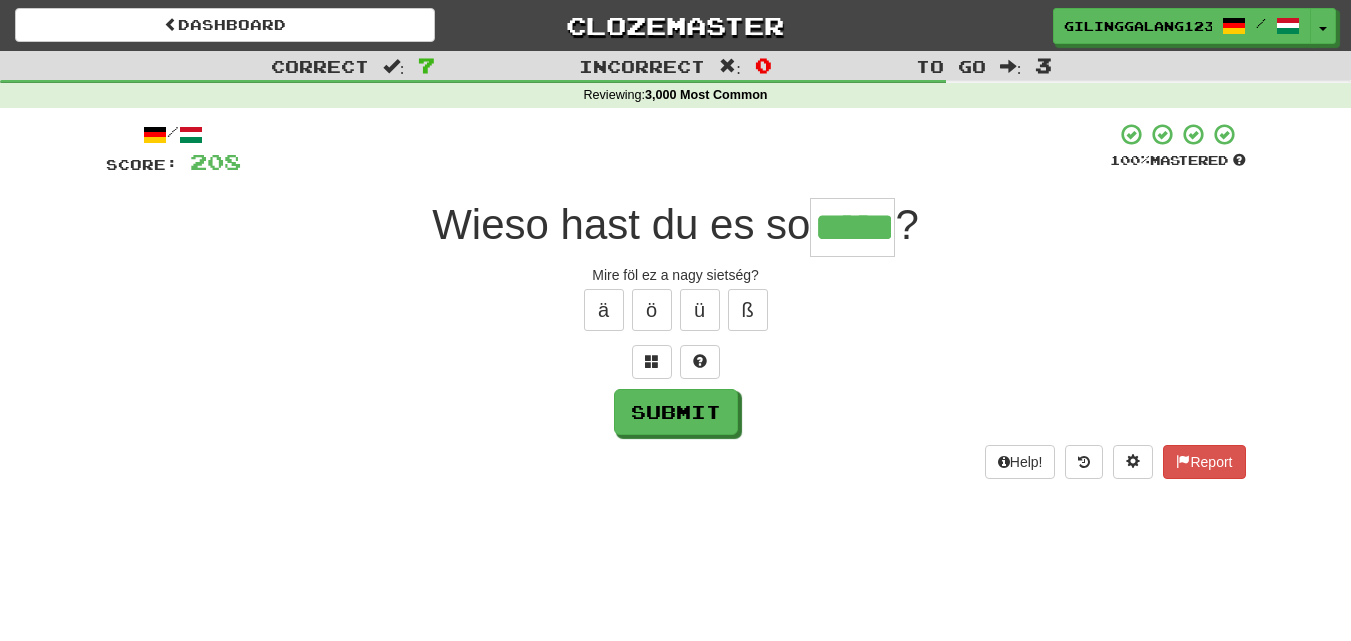 type on "*****" 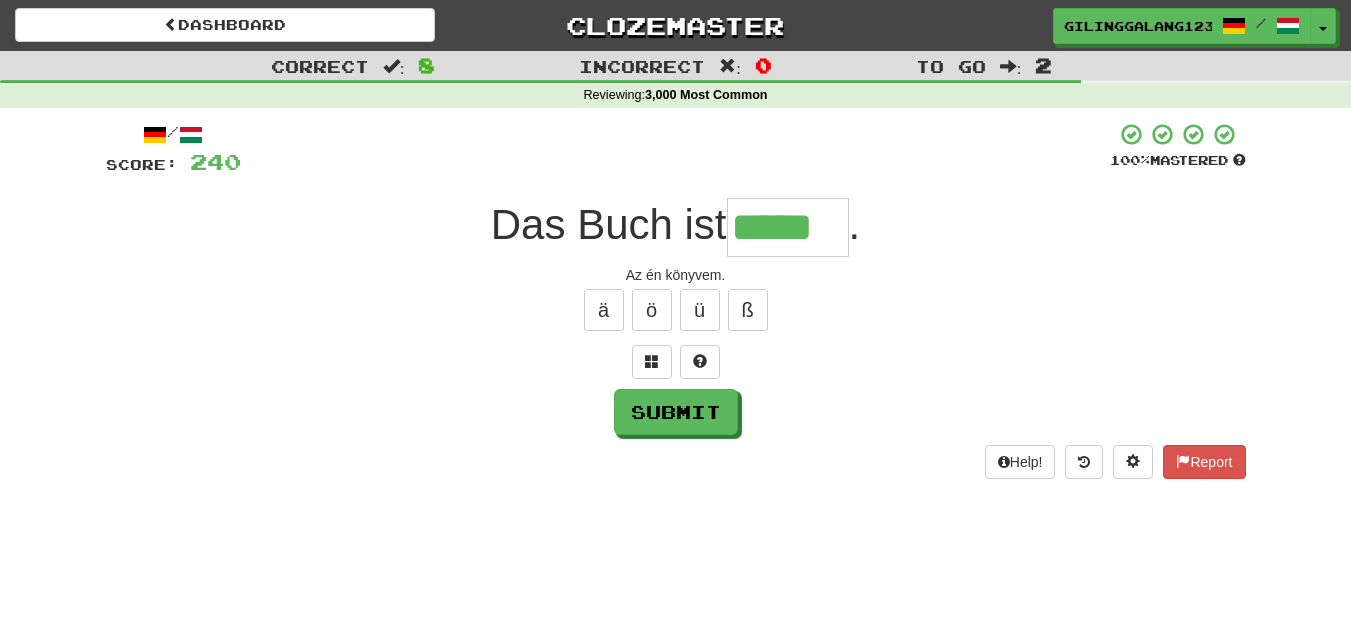 type on "*****" 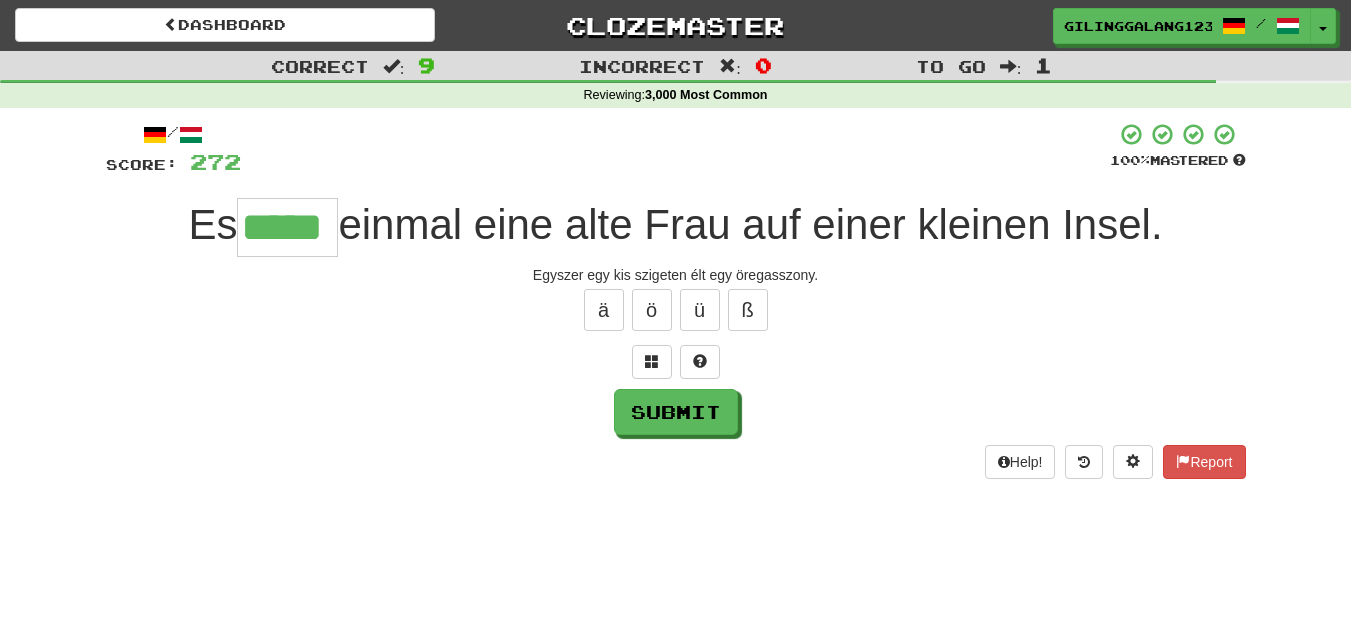 type on "*****" 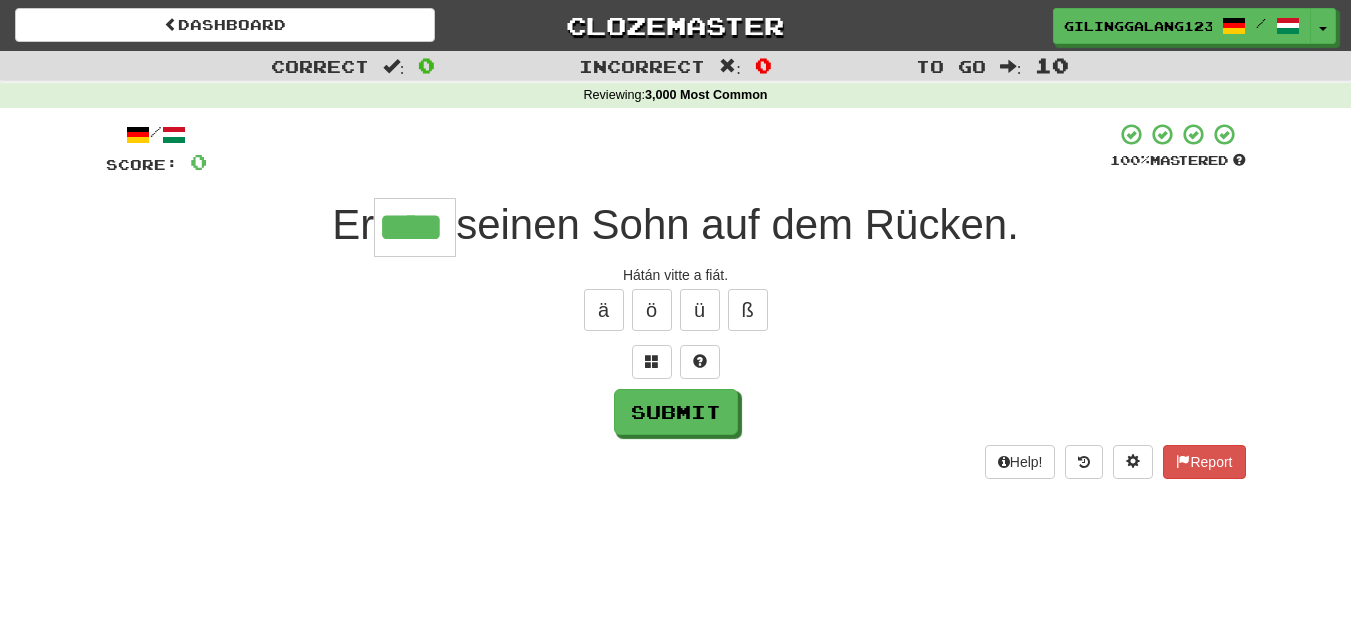 type on "****" 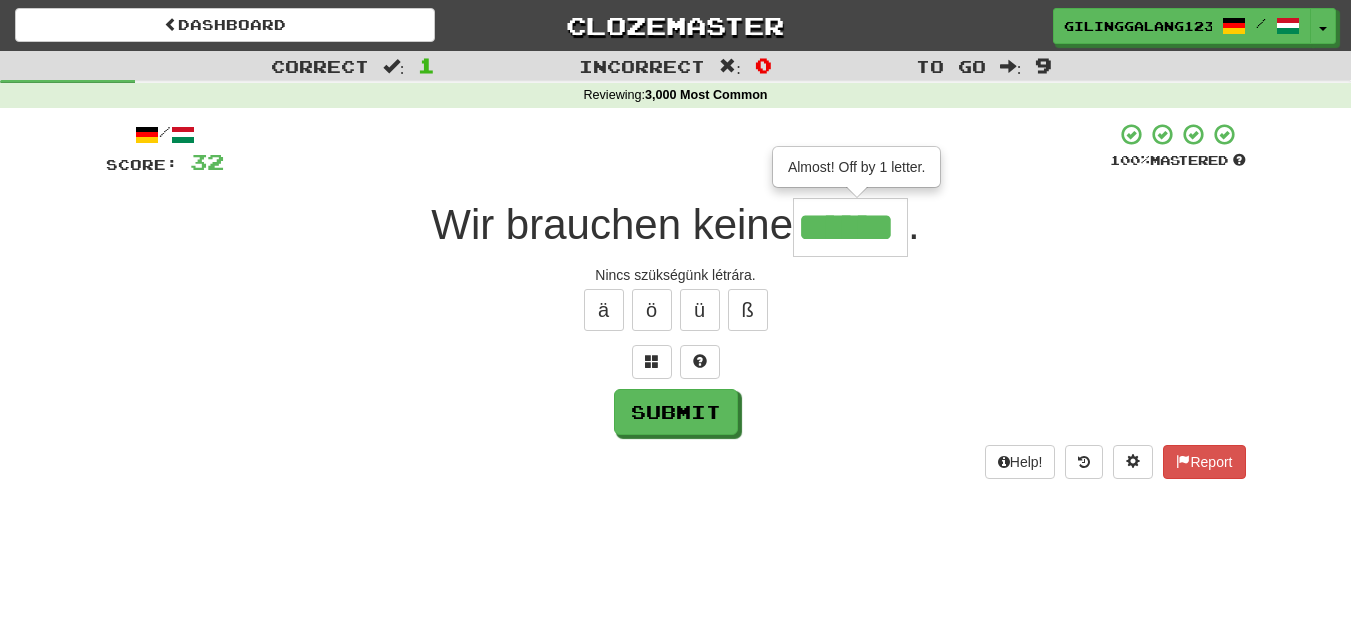 type on "******" 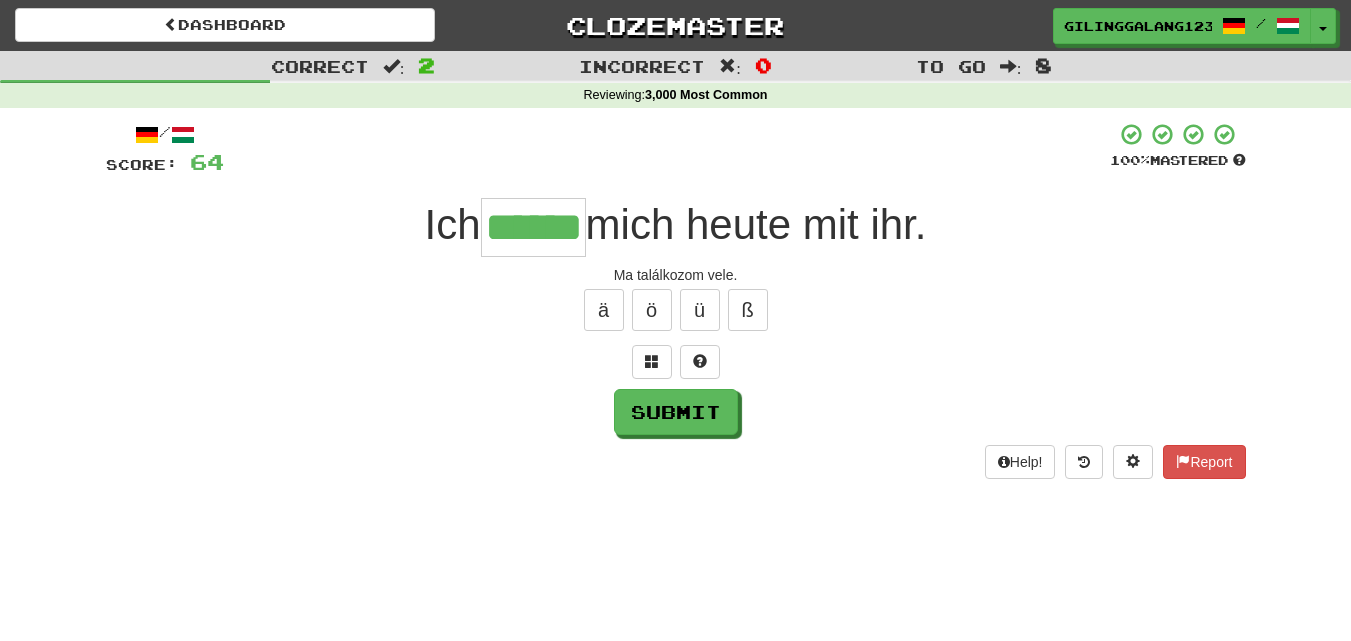 type on "******" 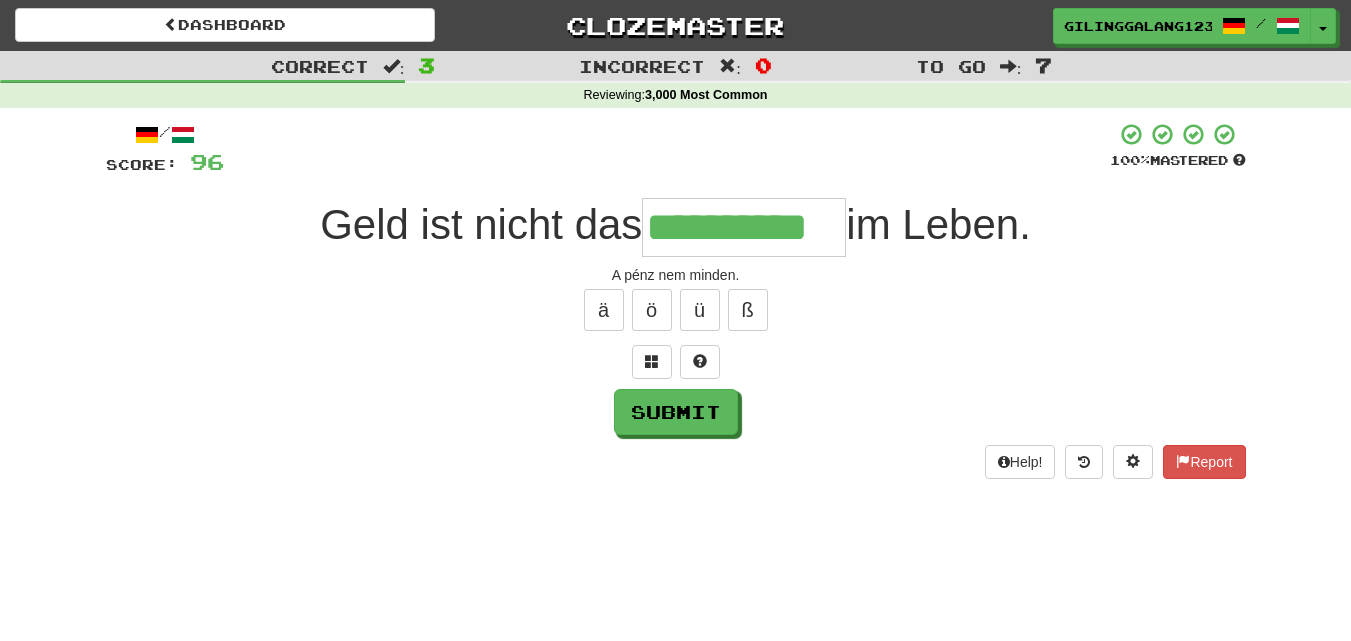 type on "**********" 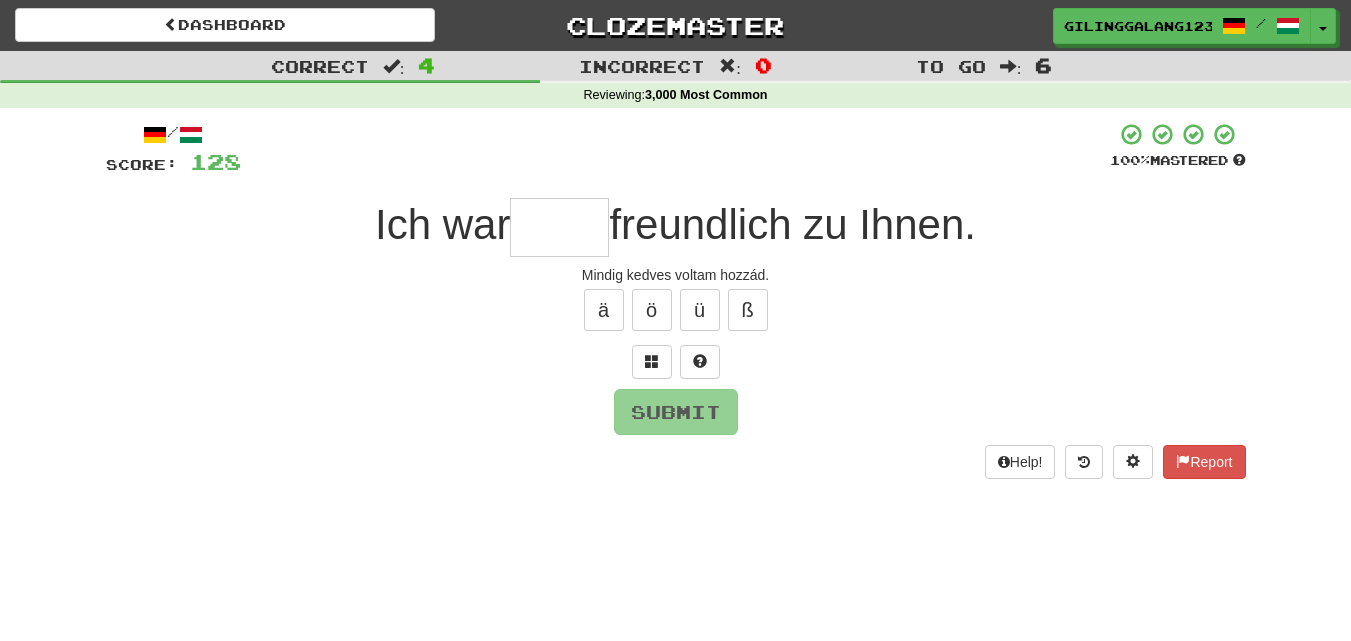 click at bounding box center (559, 227) 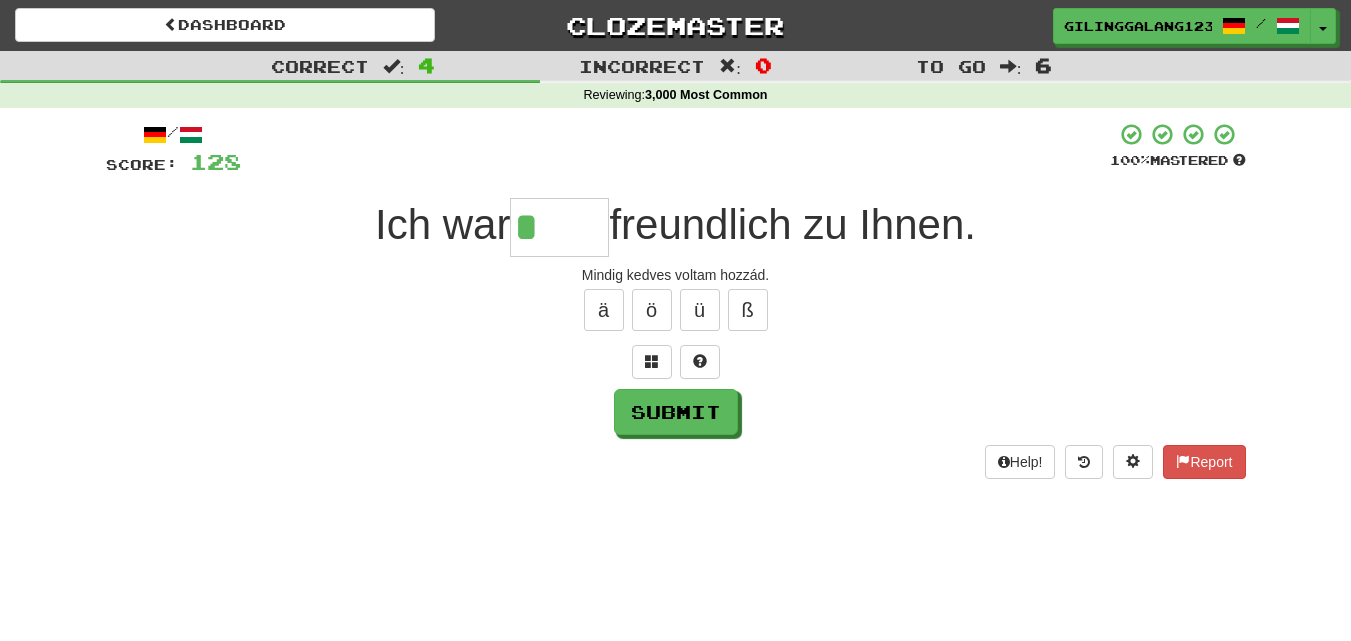 click on "Mindig kedves voltam hozzád." at bounding box center (676, 275) 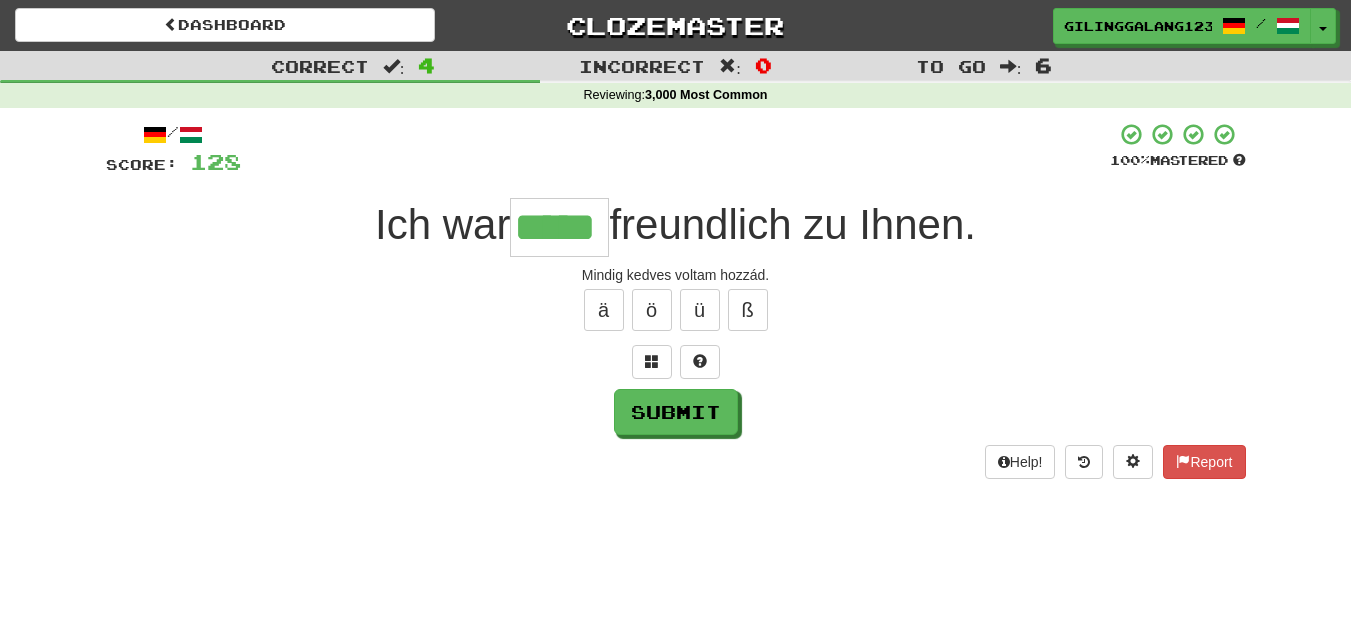 type on "*****" 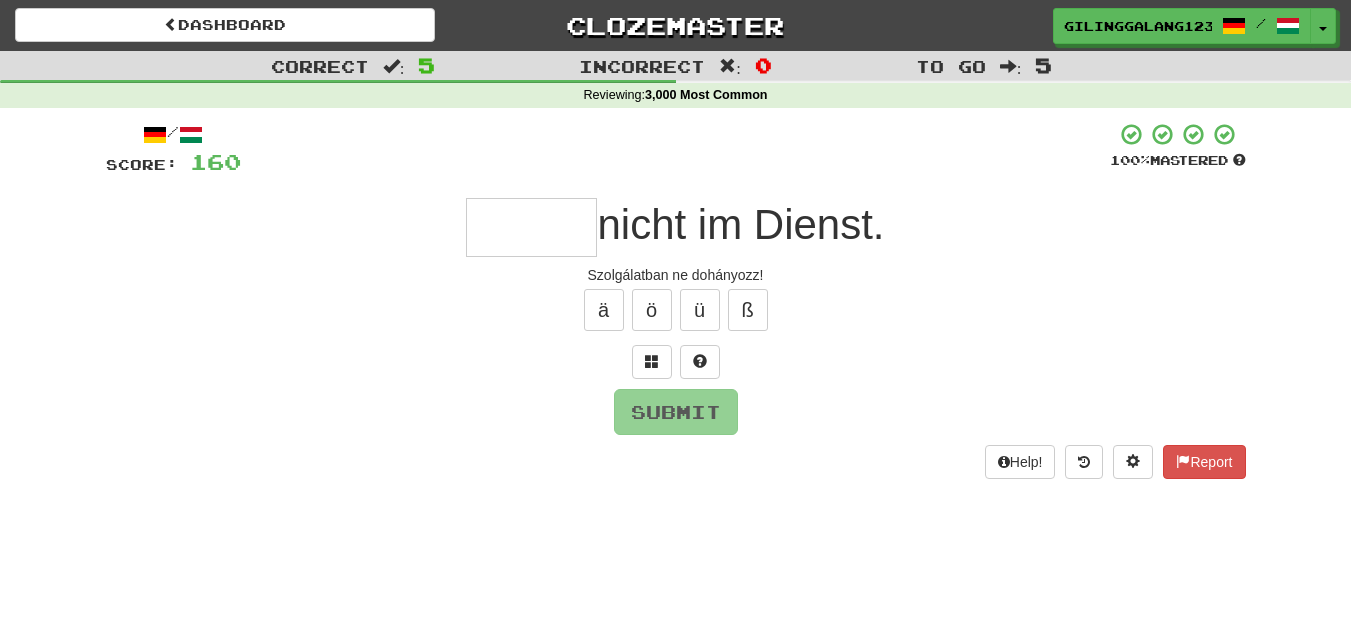 click at bounding box center [531, 227] 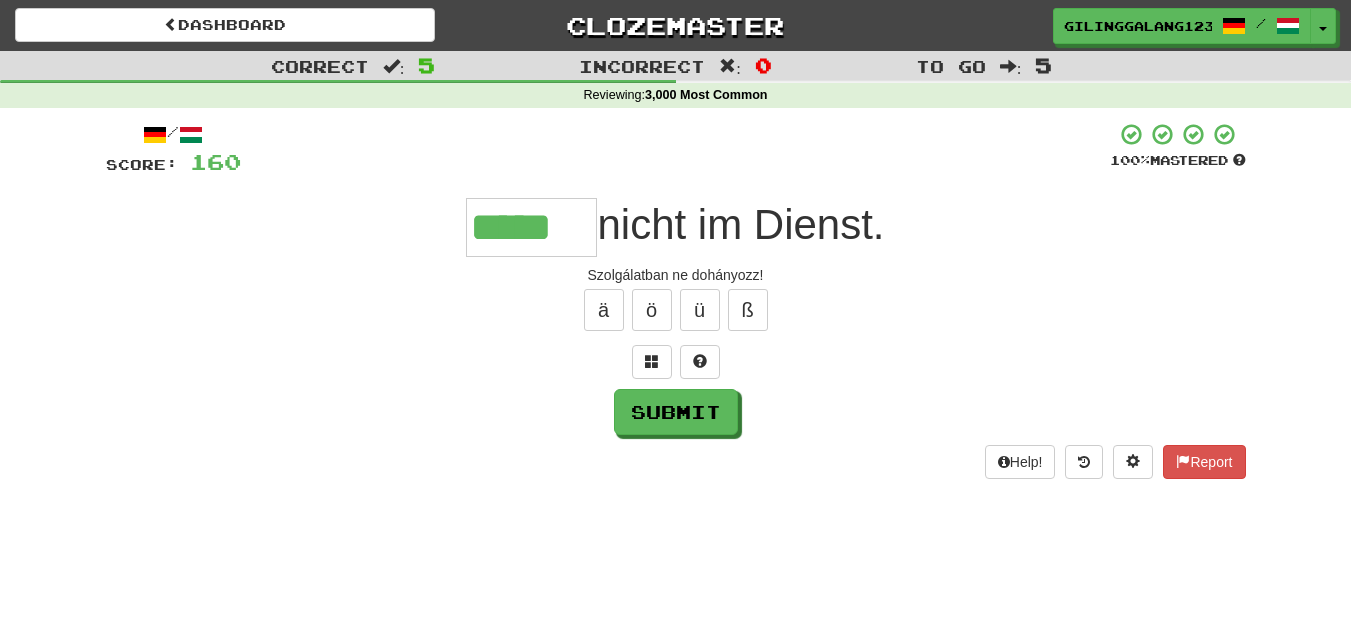 type on "*****" 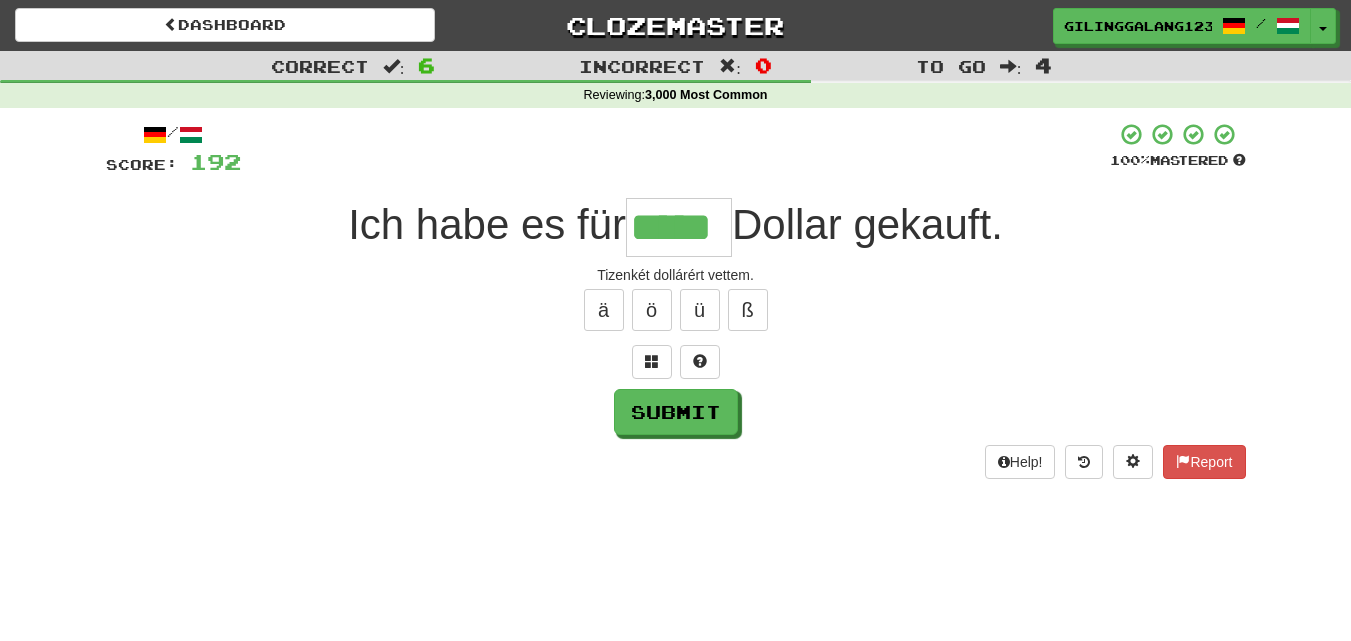 type on "*****" 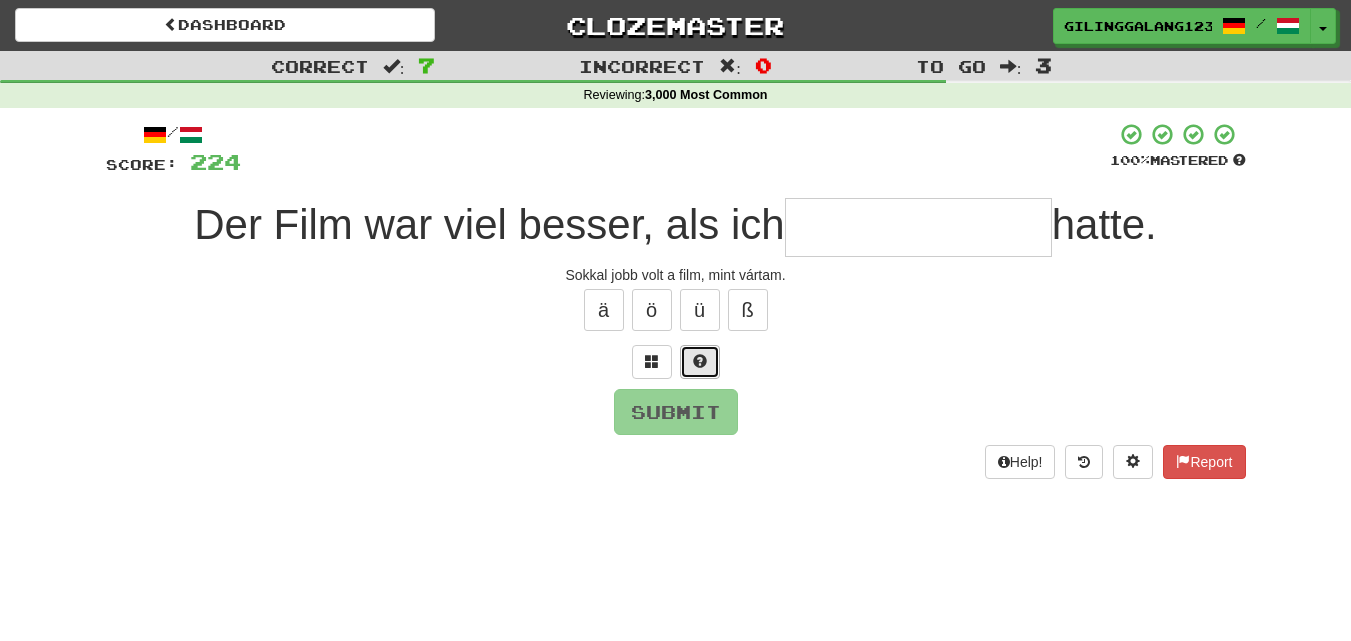 click at bounding box center (700, 361) 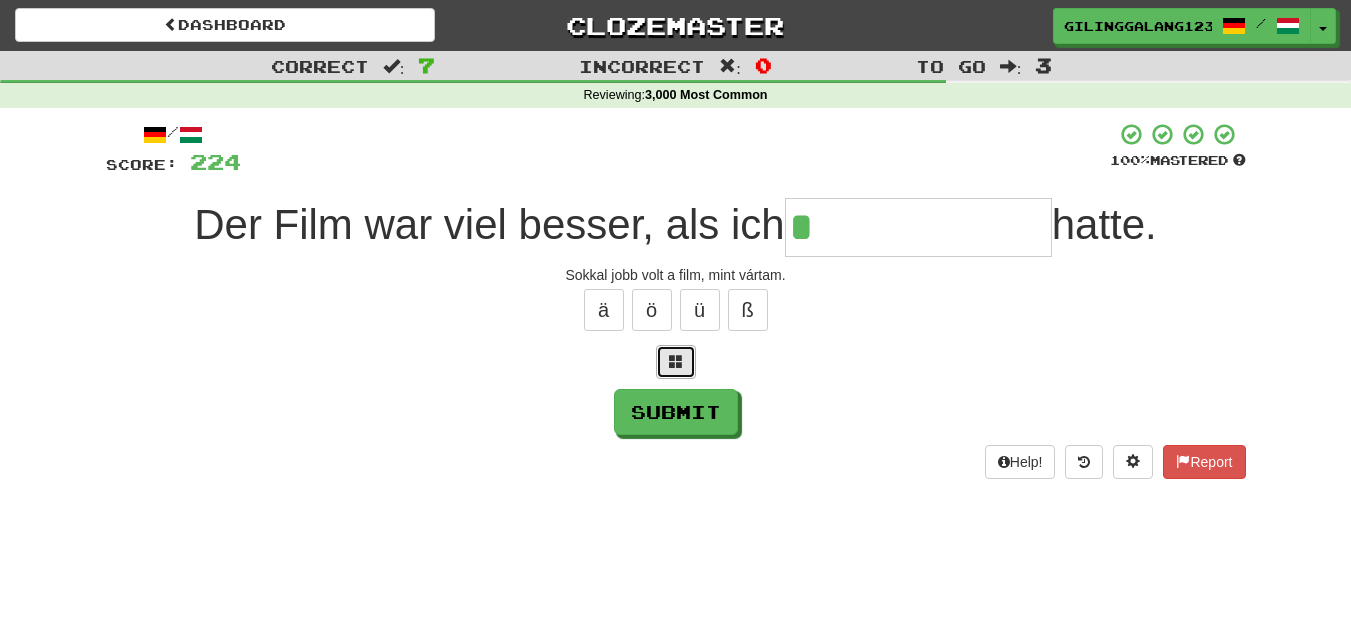 click at bounding box center (676, 362) 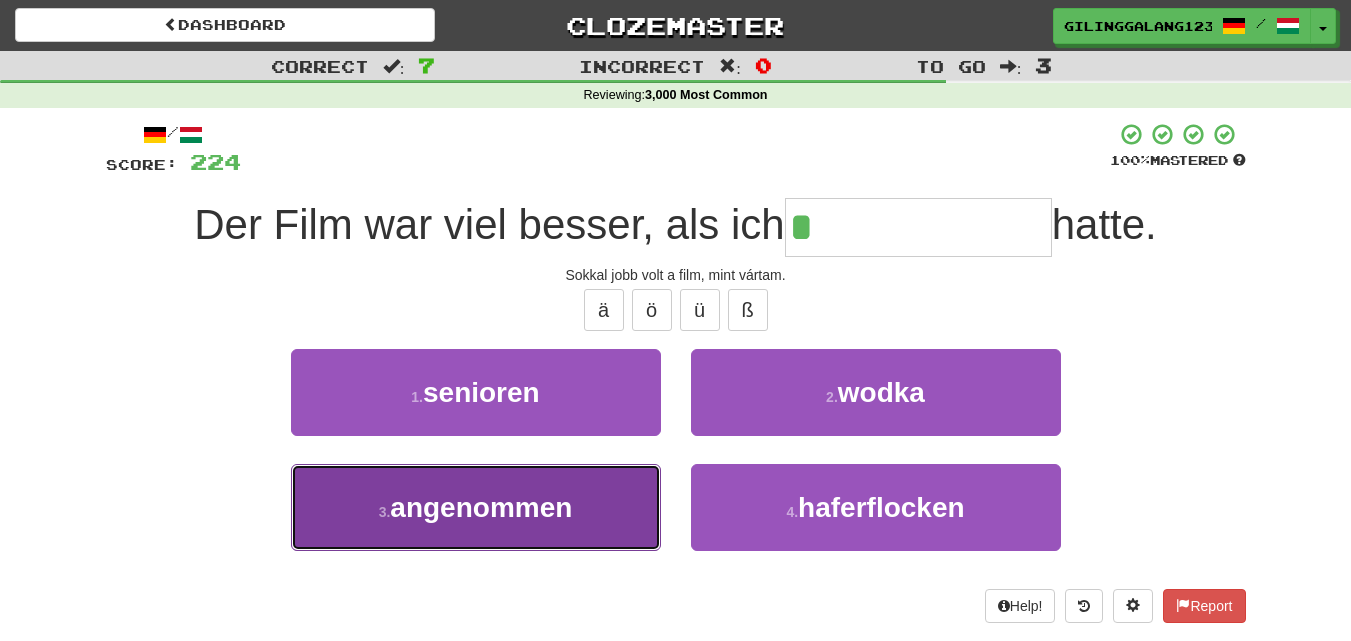 click on "angenommen" at bounding box center [481, 507] 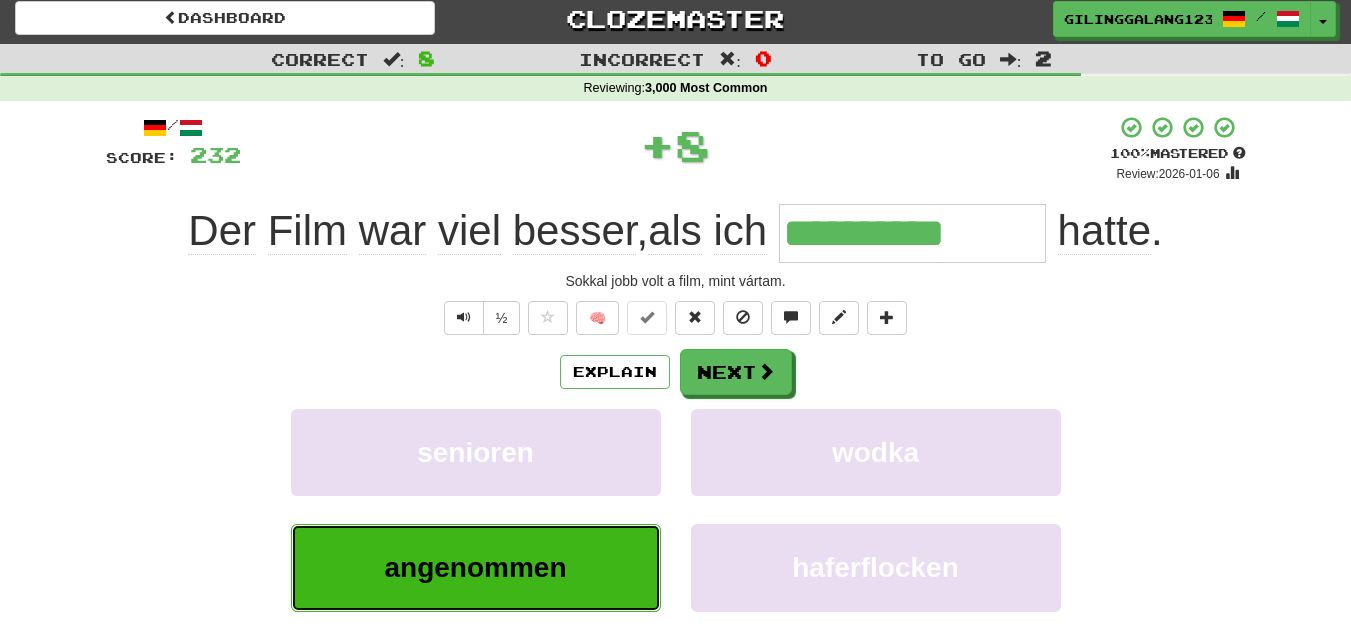 scroll, scrollTop: 8, scrollLeft: 0, axis: vertical 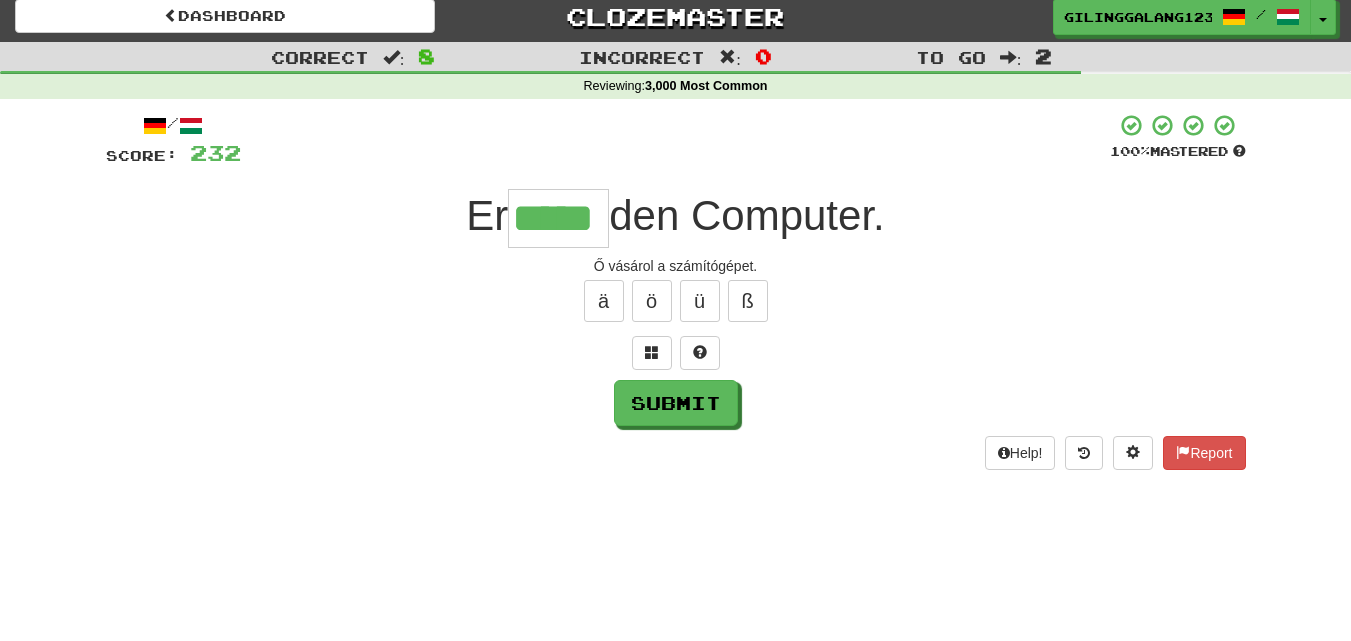 type on "*****" 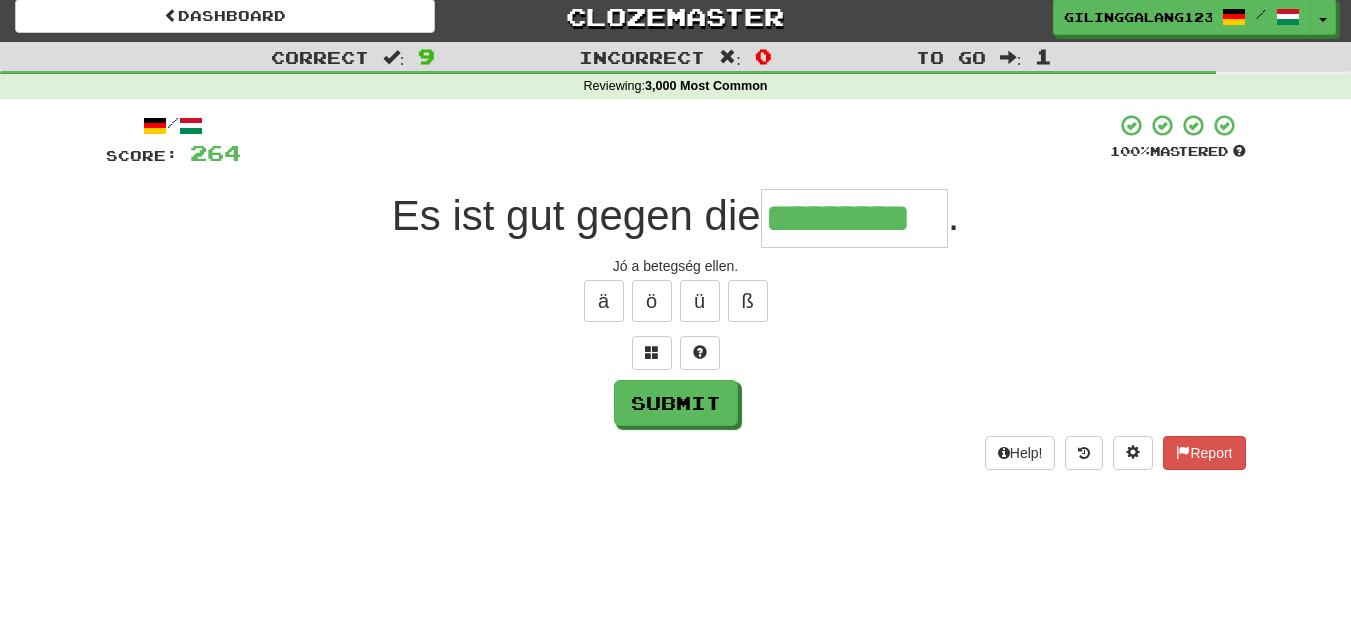 type on "*********" 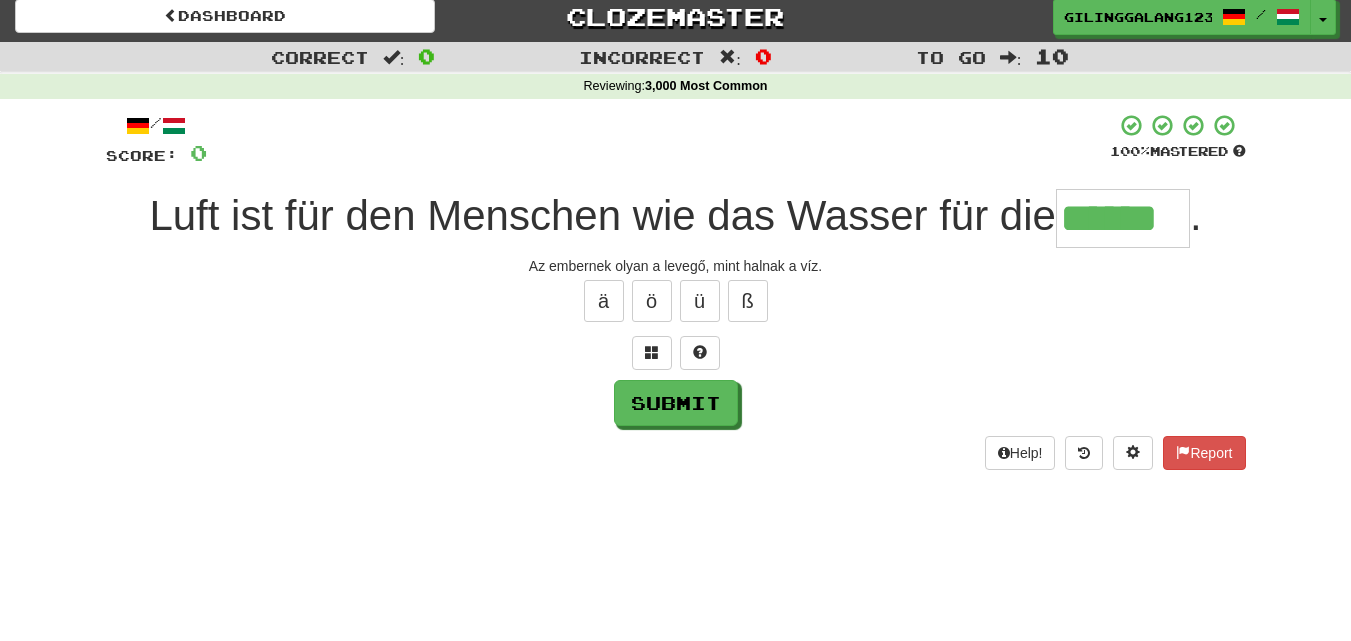 type on "******" 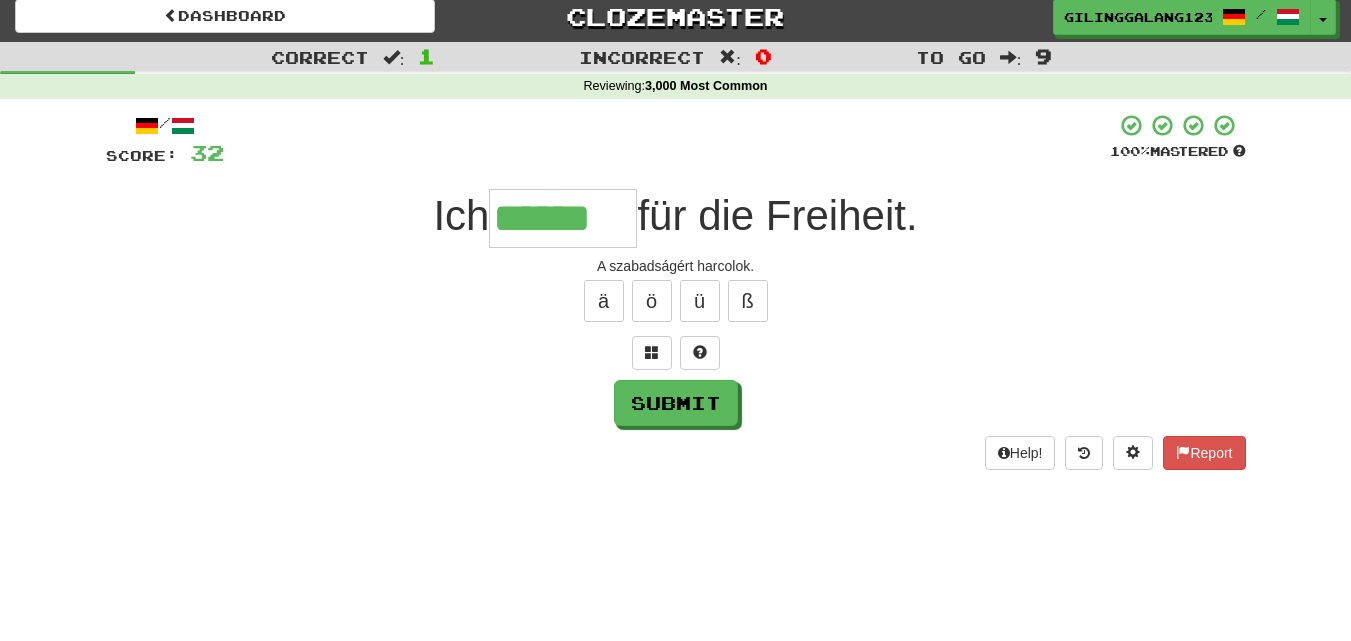 type on "******" 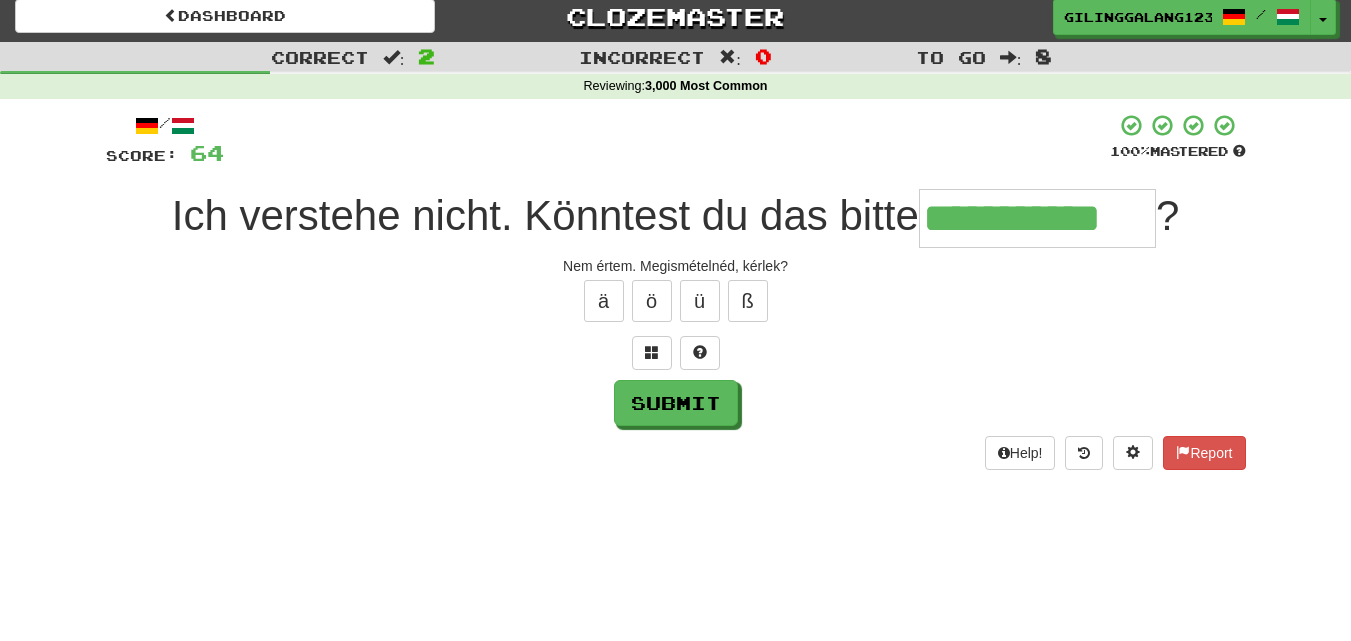 type on "**********" 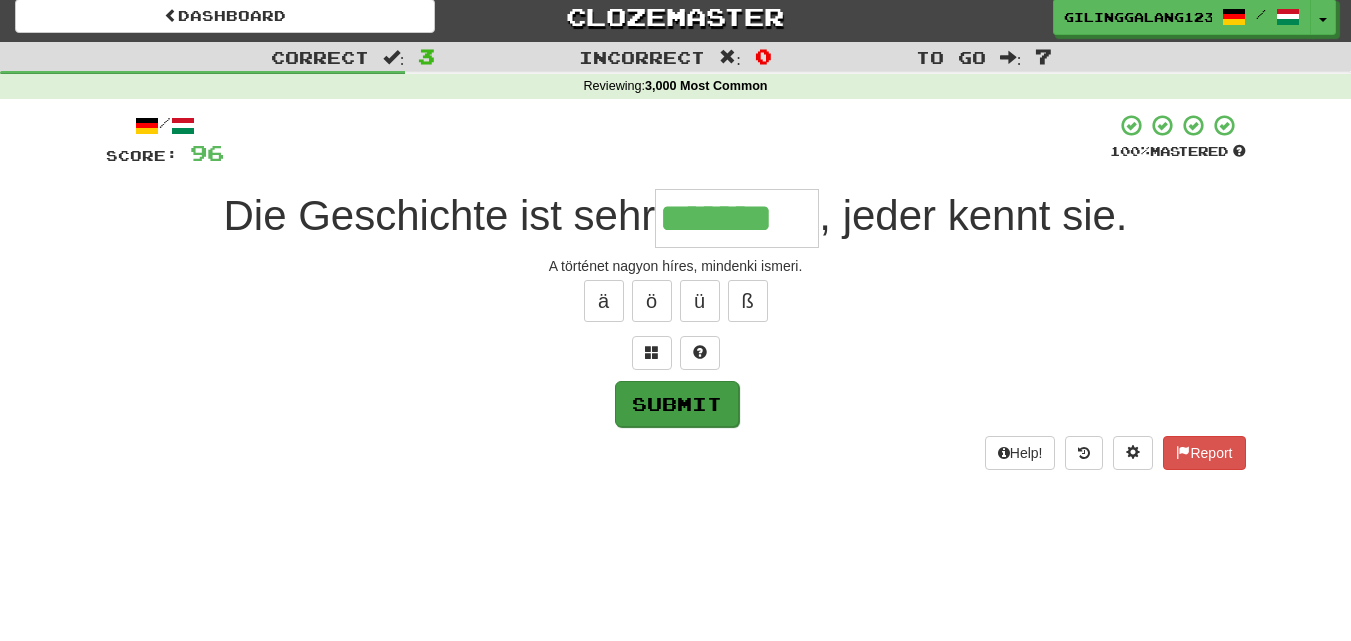 type on "*******" 